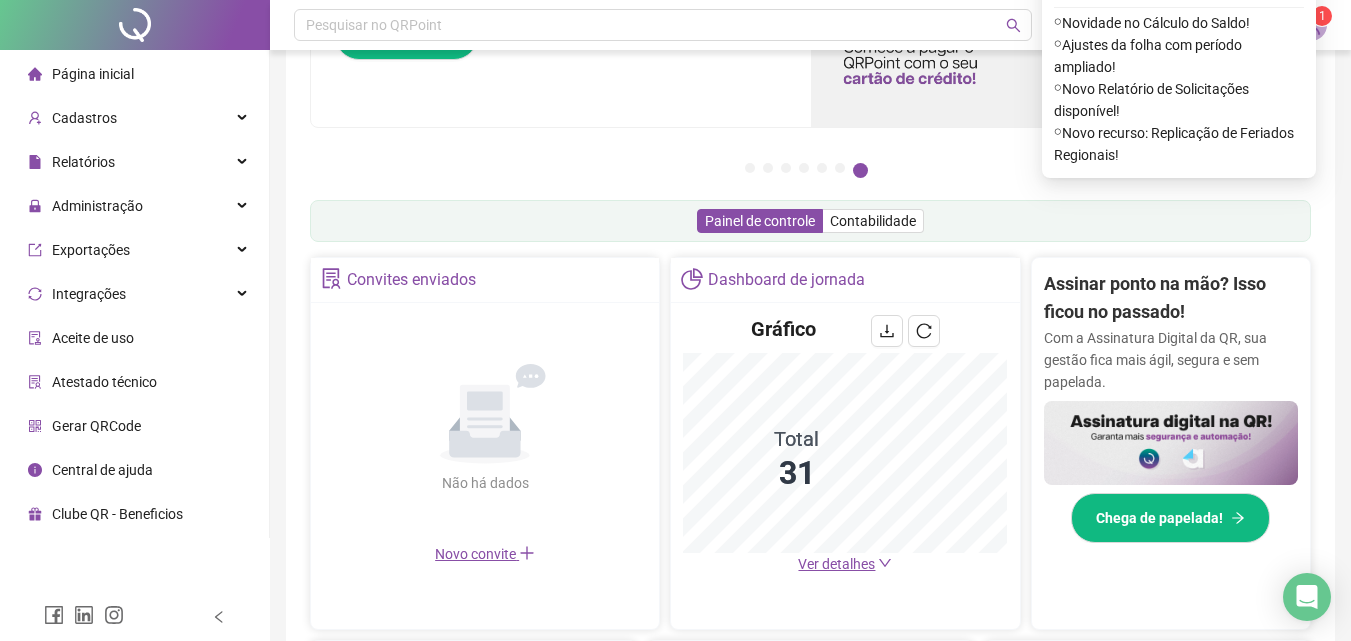 scroll, scrollTop: 200, scrollLeft: 0, axis: vertical 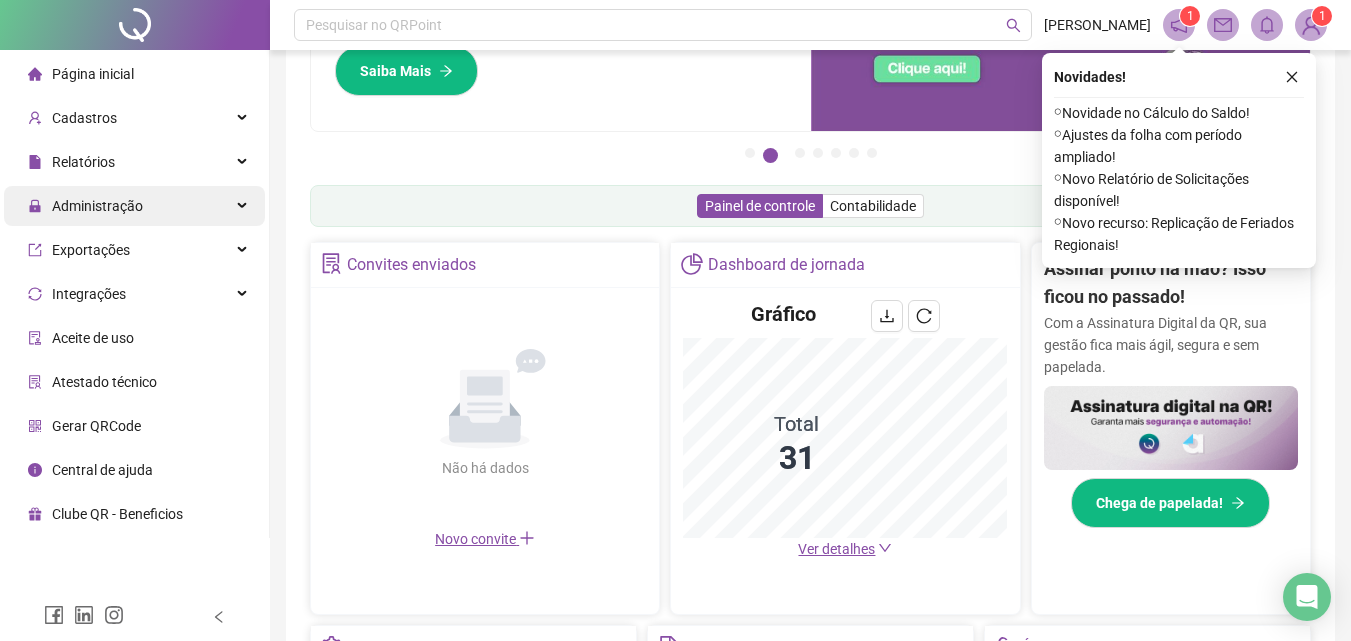 click on "Administração" at bounding box center [134, 206] 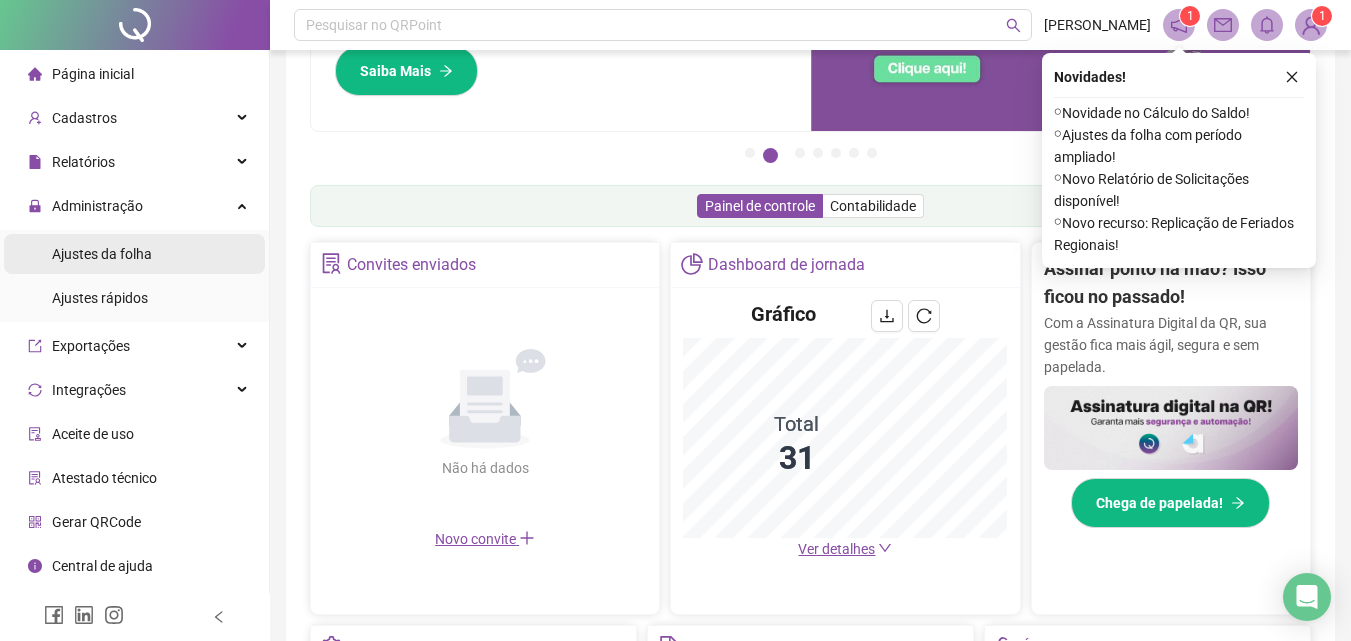 click on "Ajustes da folha" at bounding box center [102, 254] 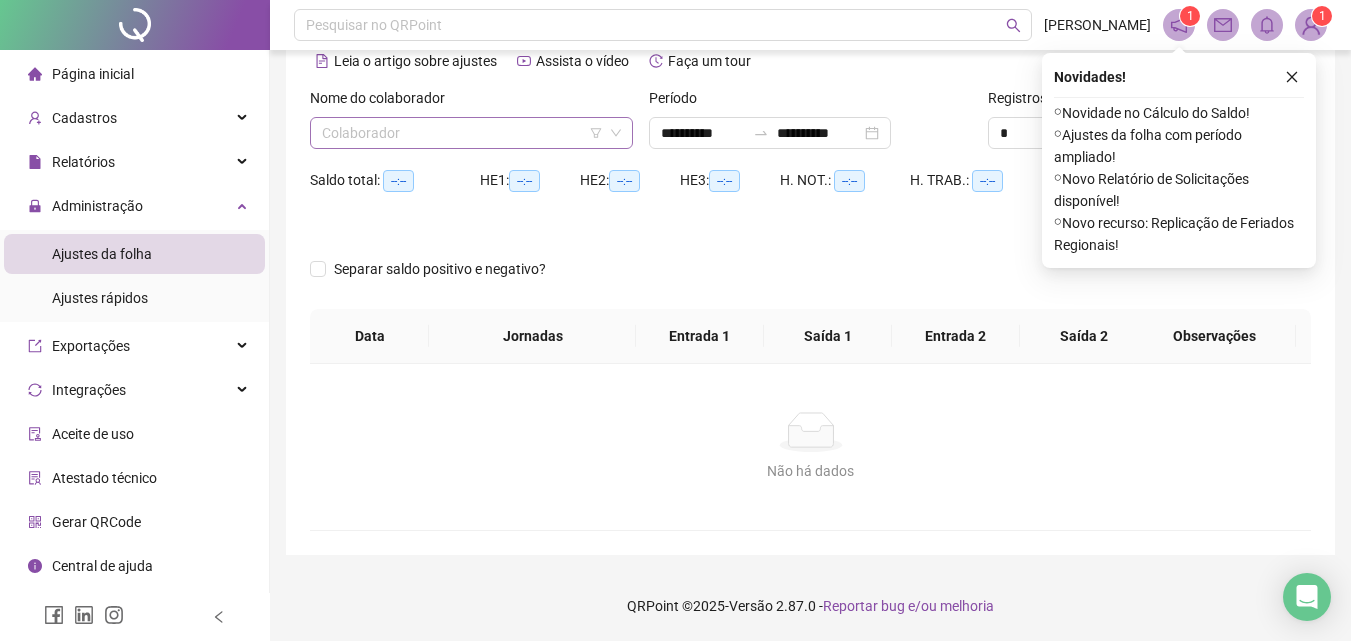 click at bounding box center [465, 133] 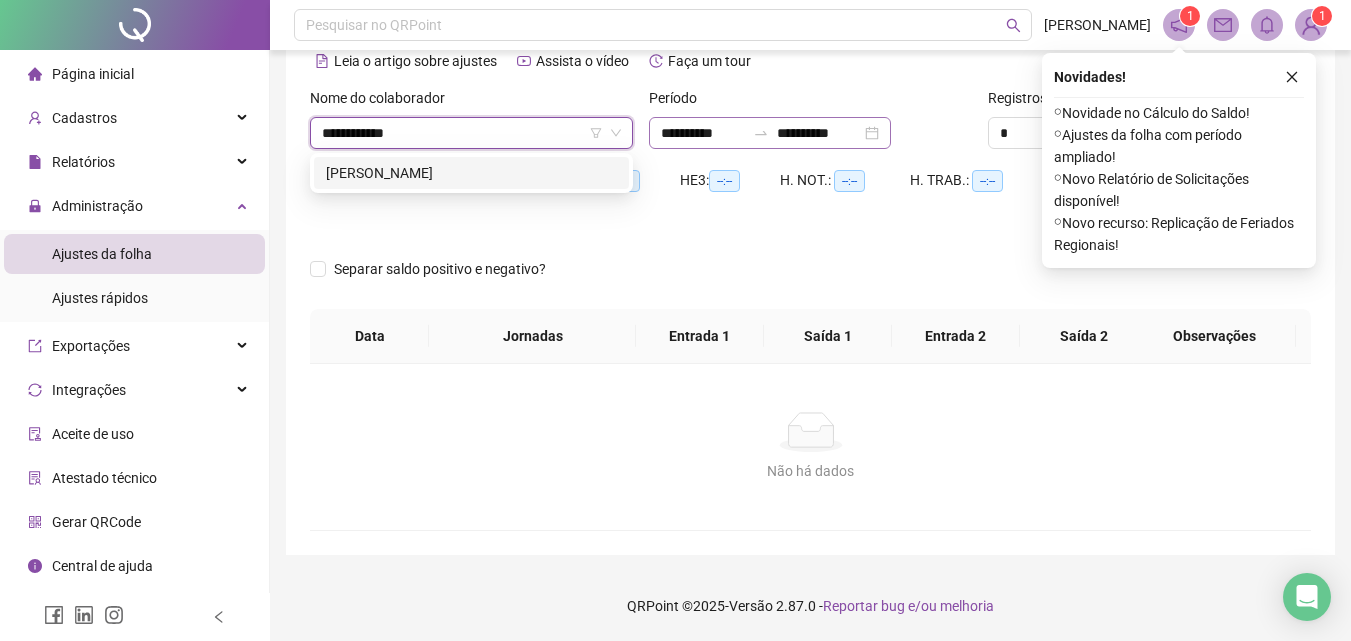 type on "**********" 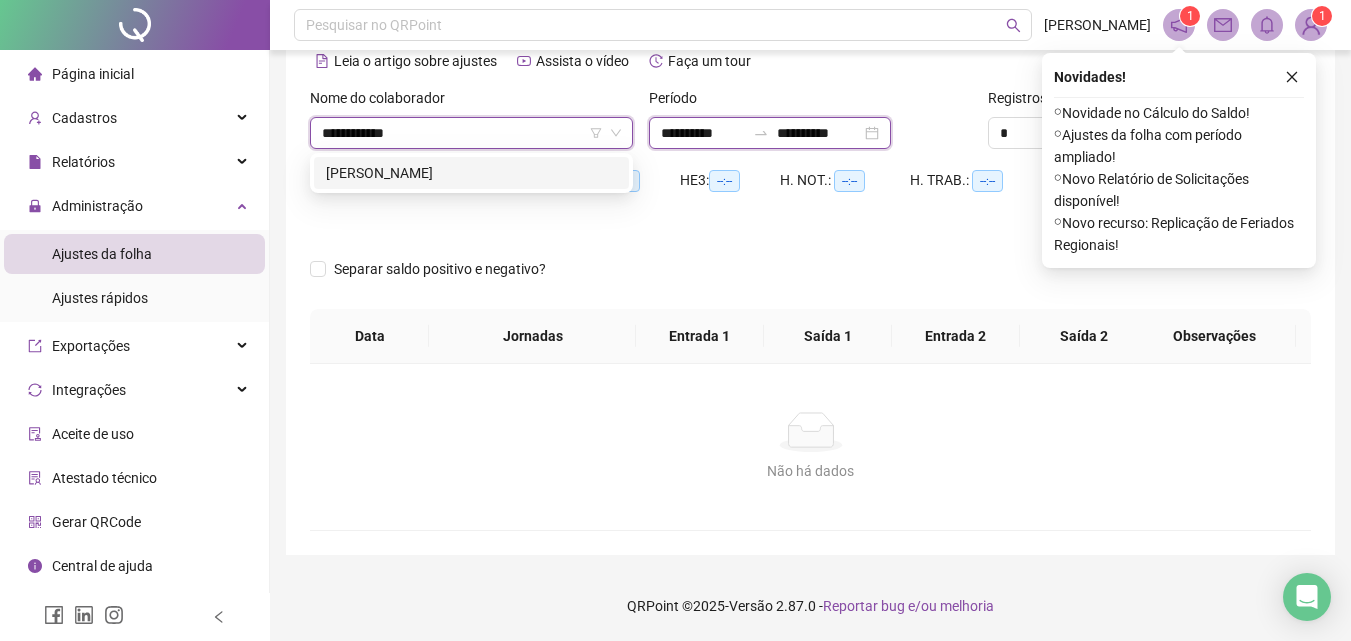 type 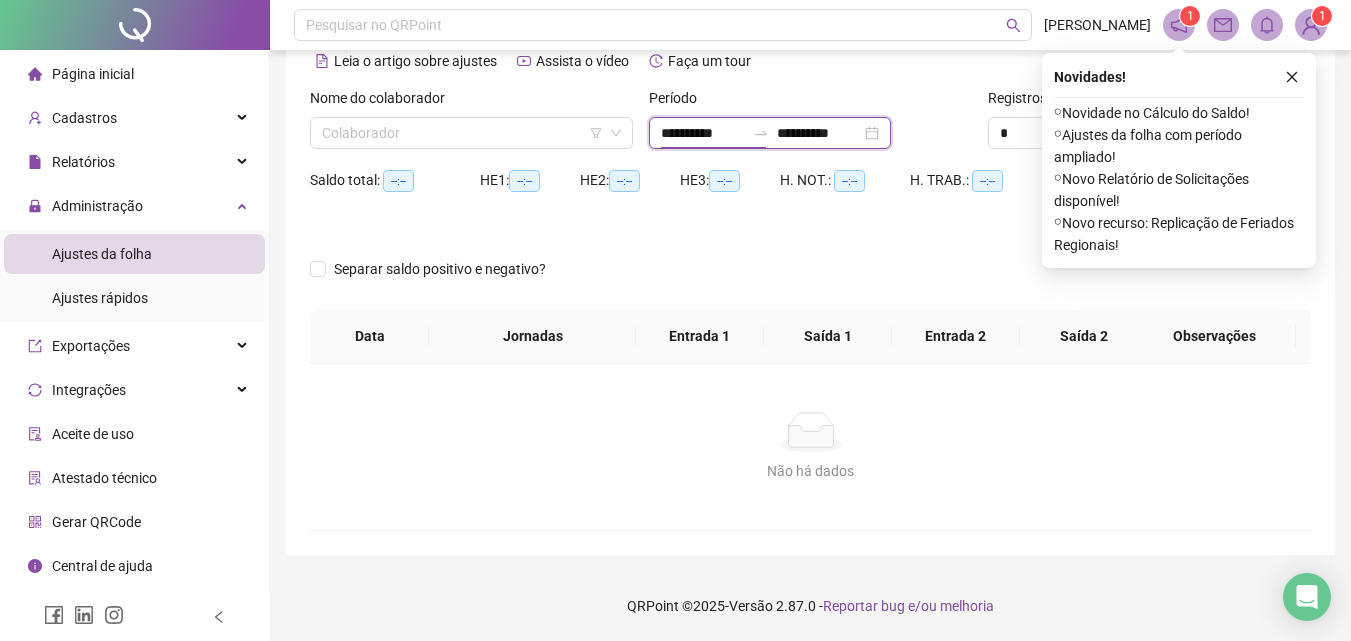 click on "**********" at bounding box center [703, 133] 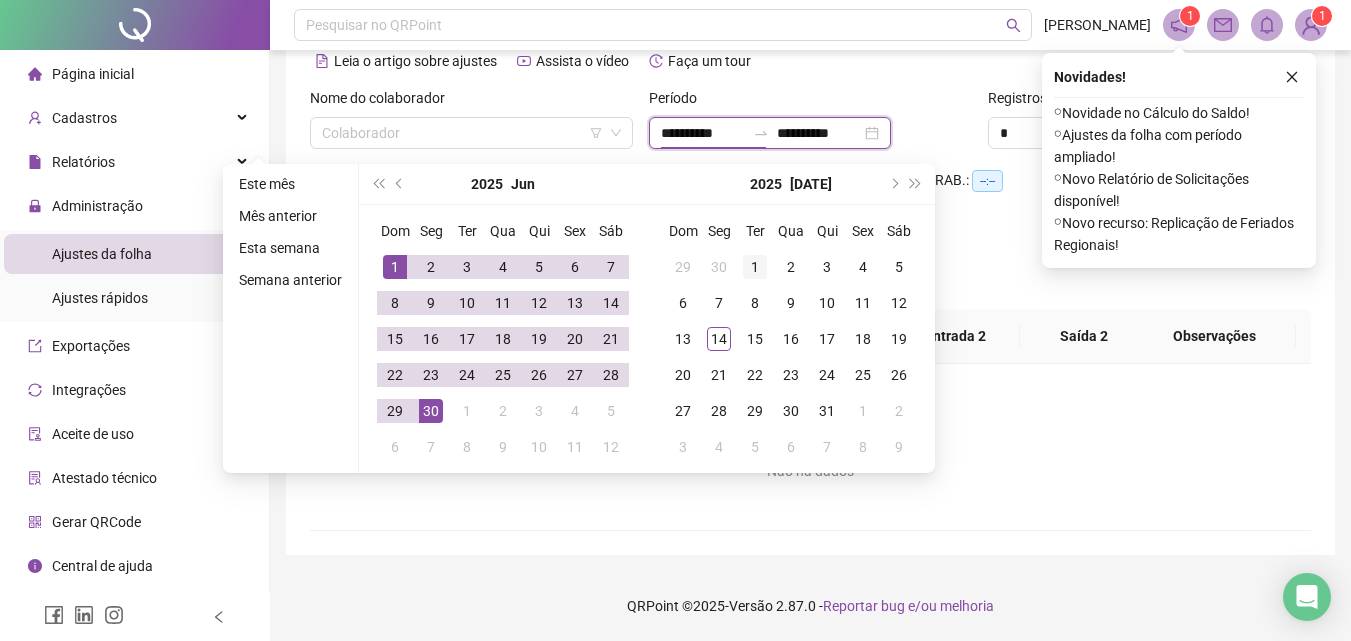 type on "**********" 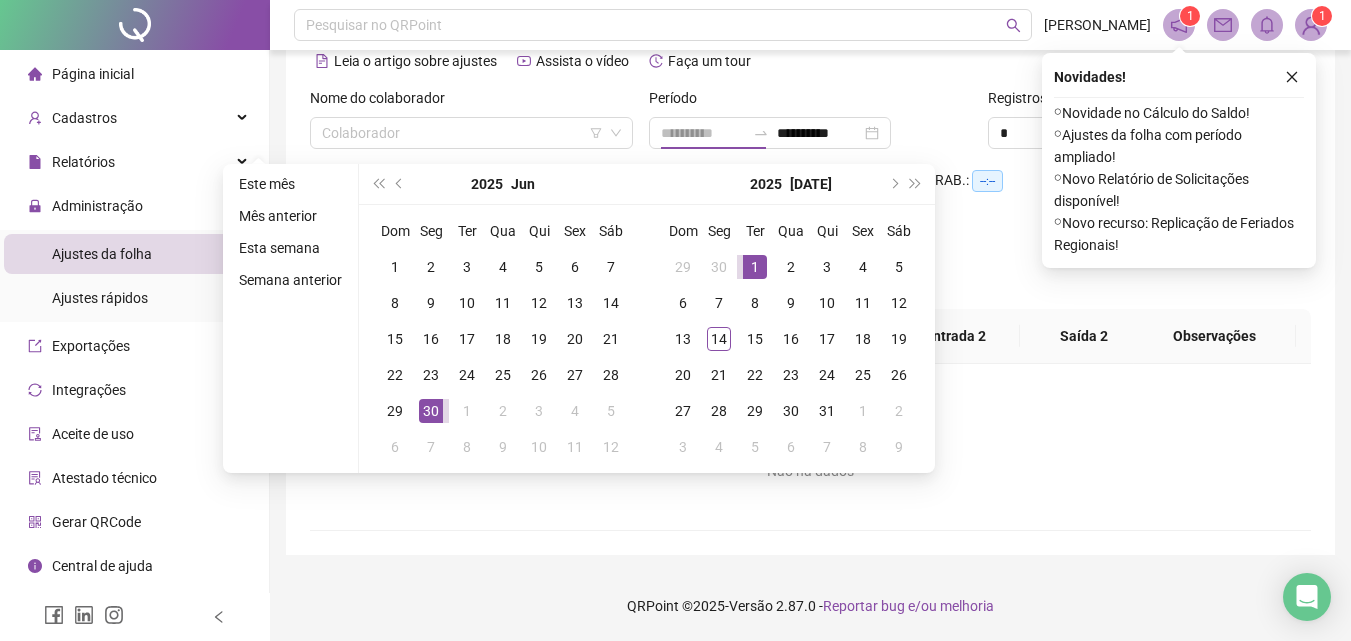click on "1" at bounding box center [755, 267] 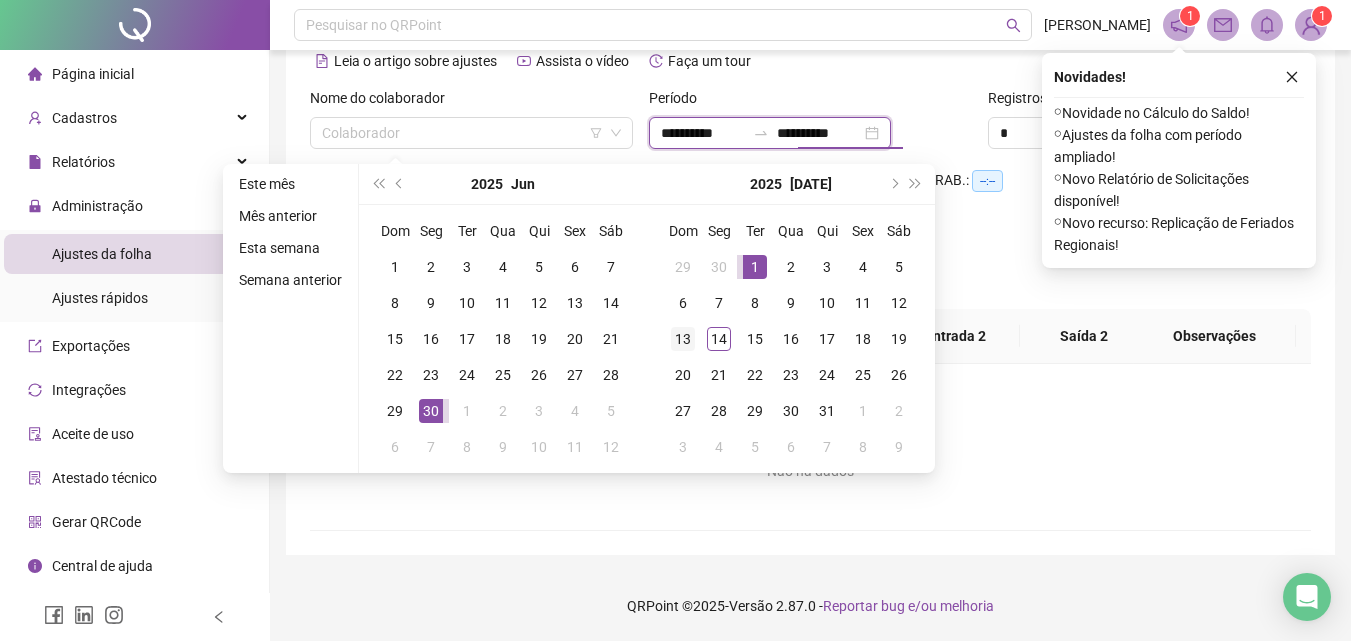 type on "**********" 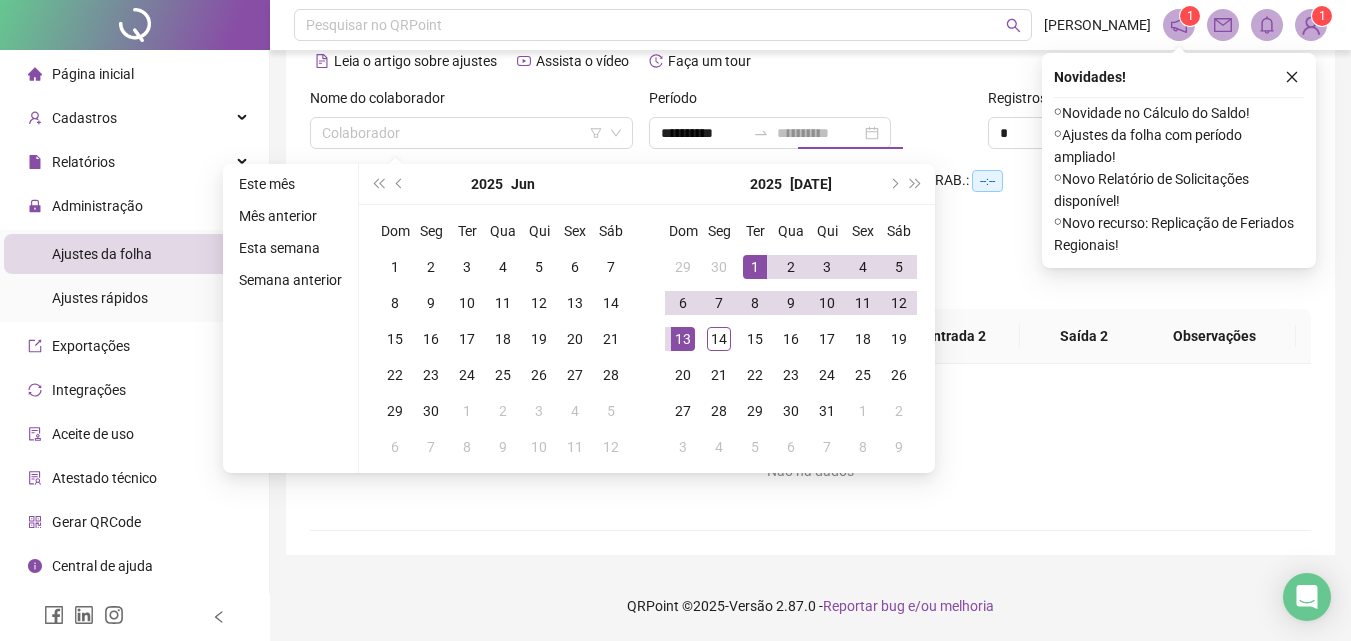 click on "13" at bounding box center [683, 339] 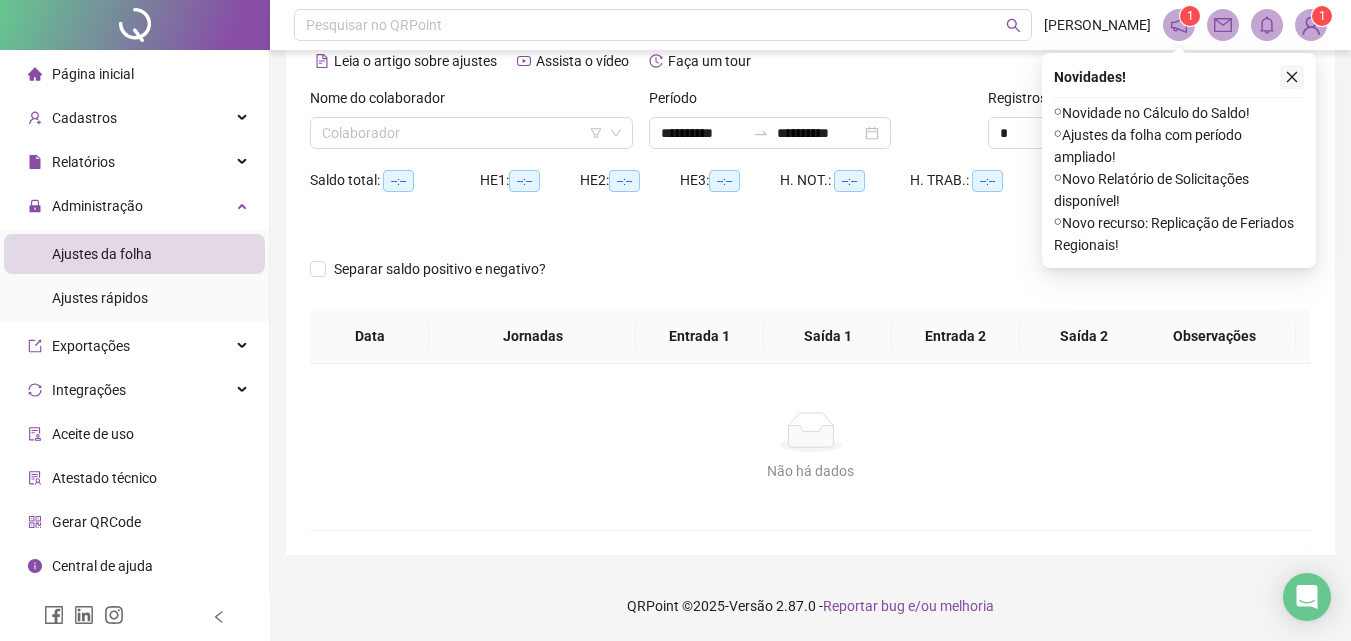 click 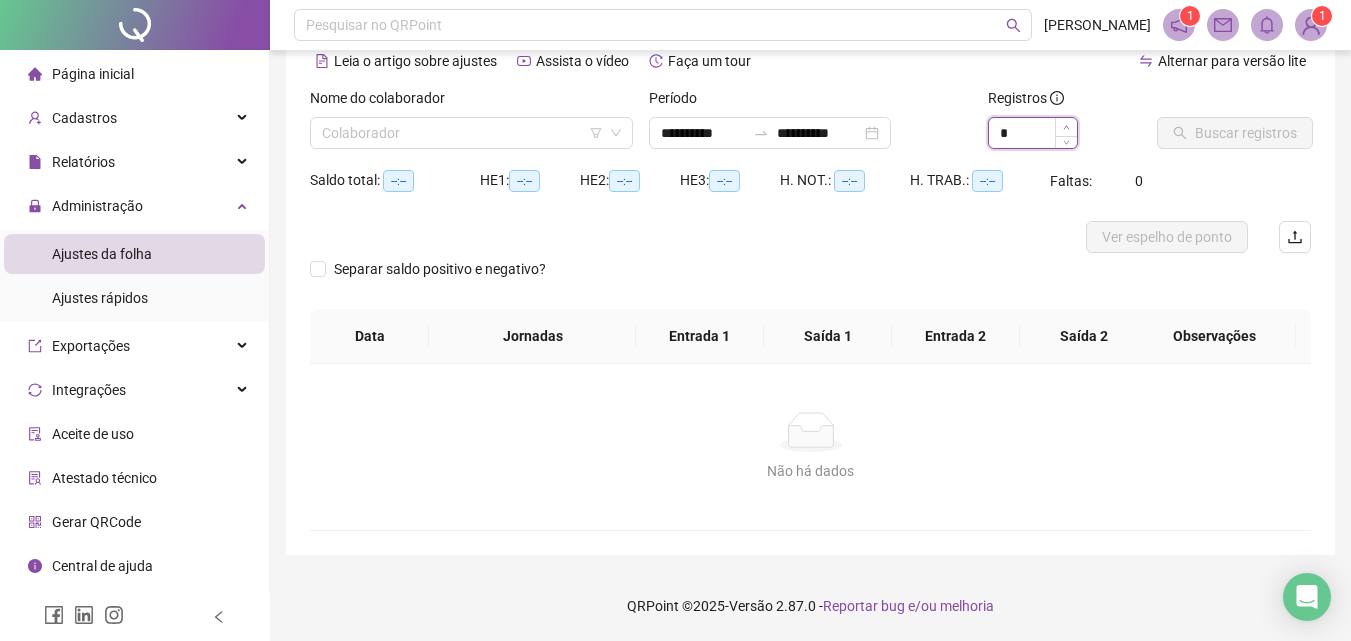 type on "*" 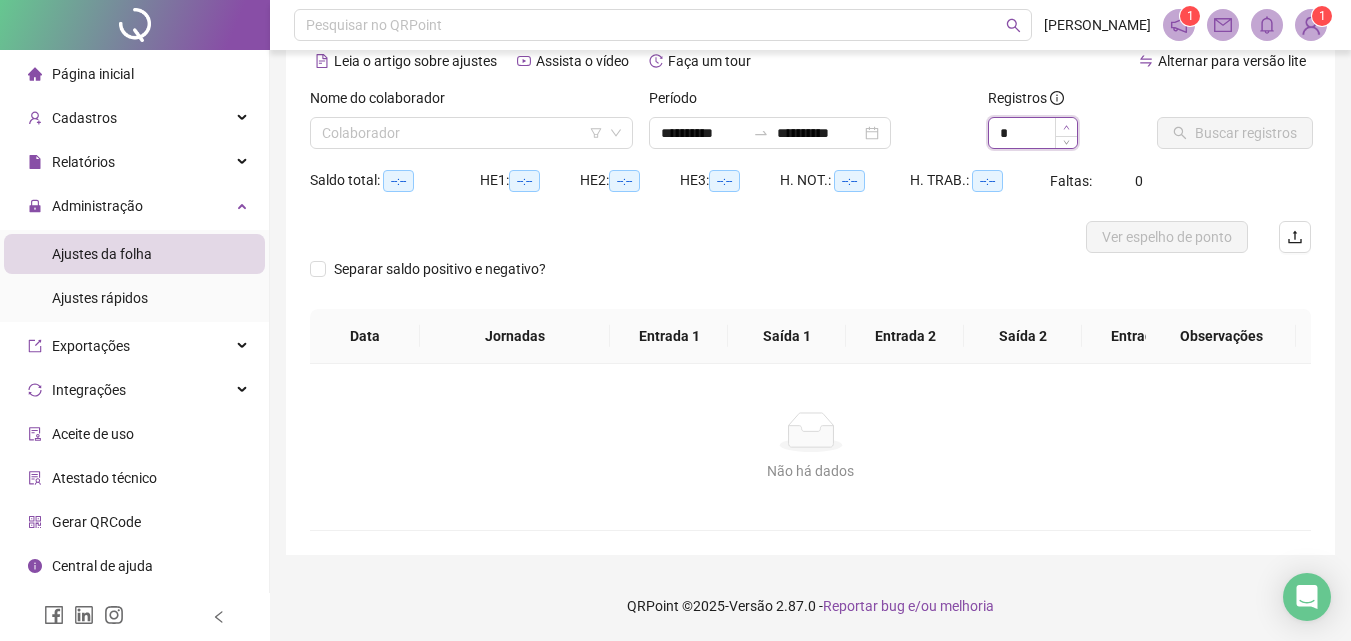 click at bounding box center (1066, 127) 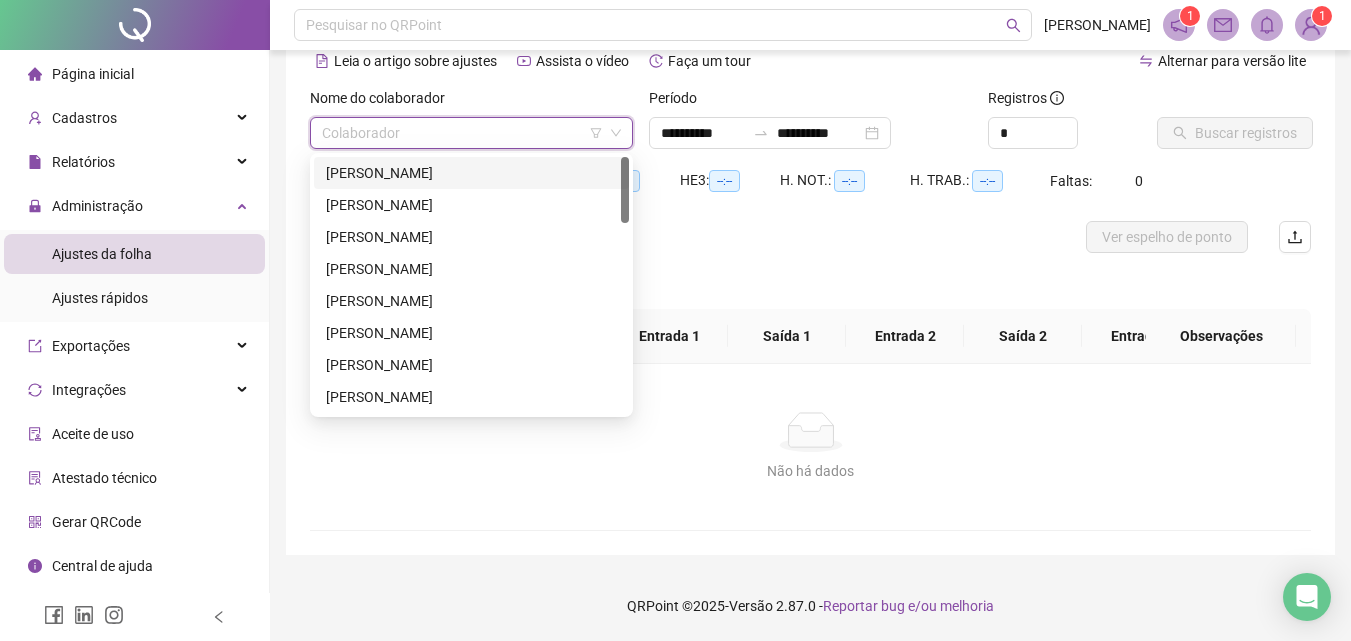 click at bounding box center [465, 133] 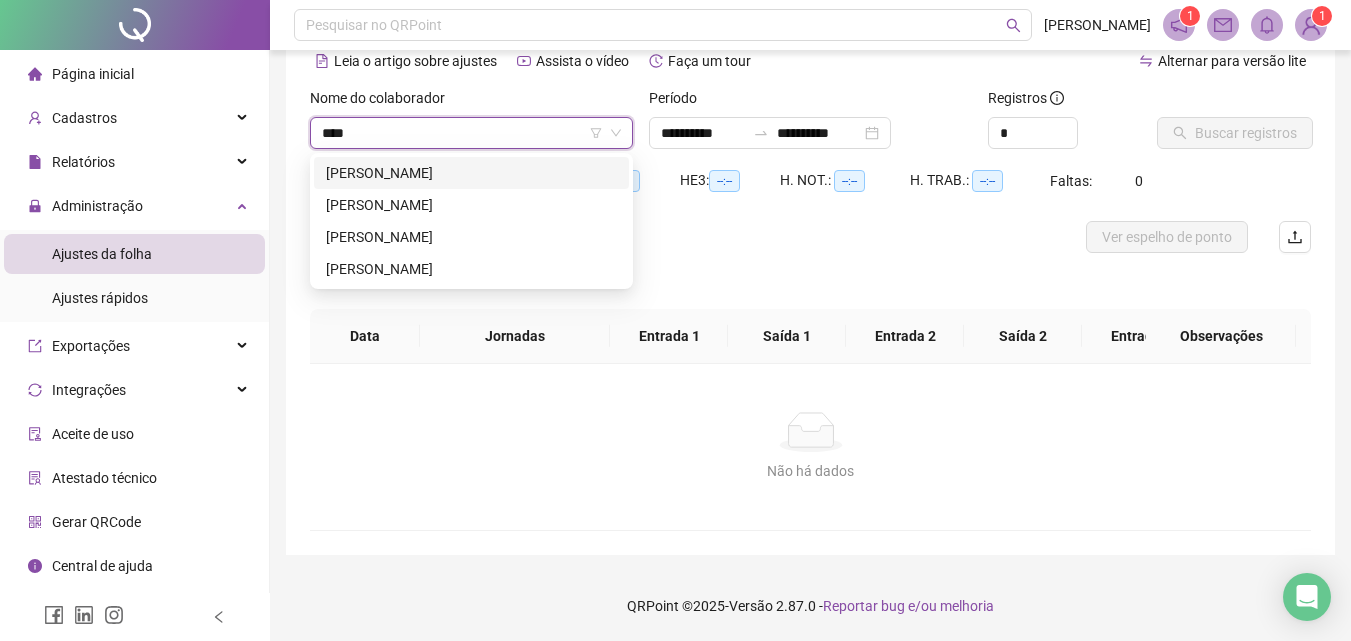 type on "*****" 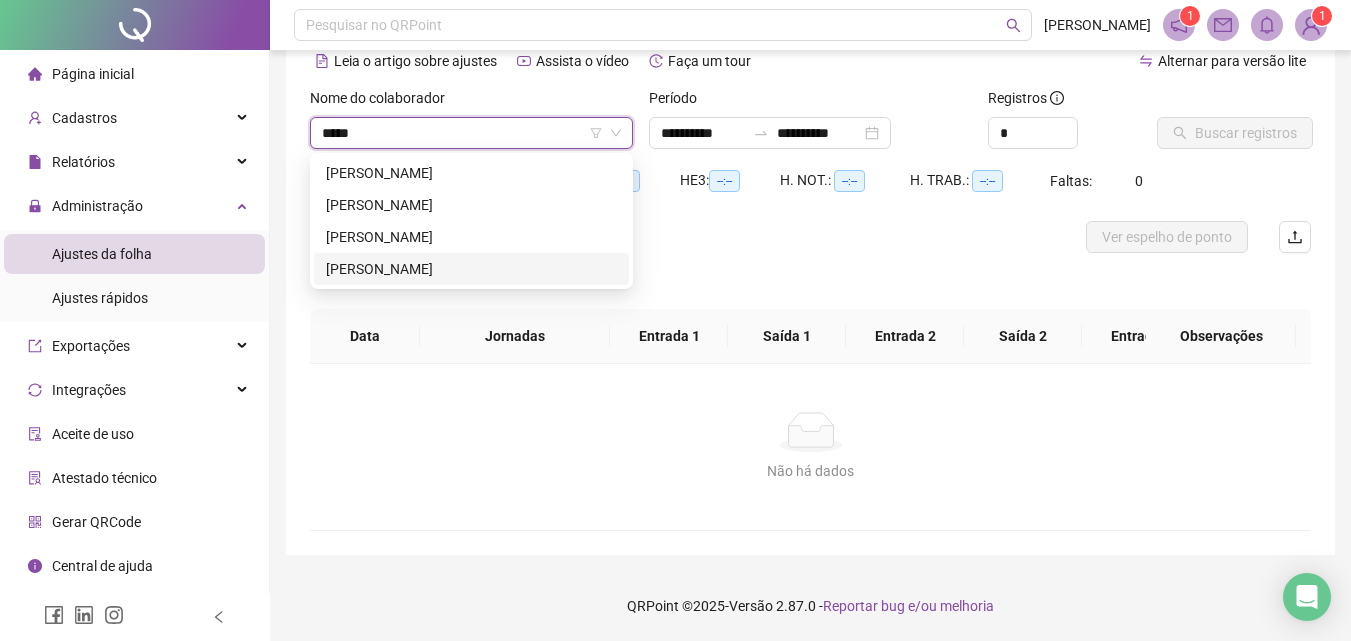 click on "[PERSON_NAME]" at bounding box center (471, 269) 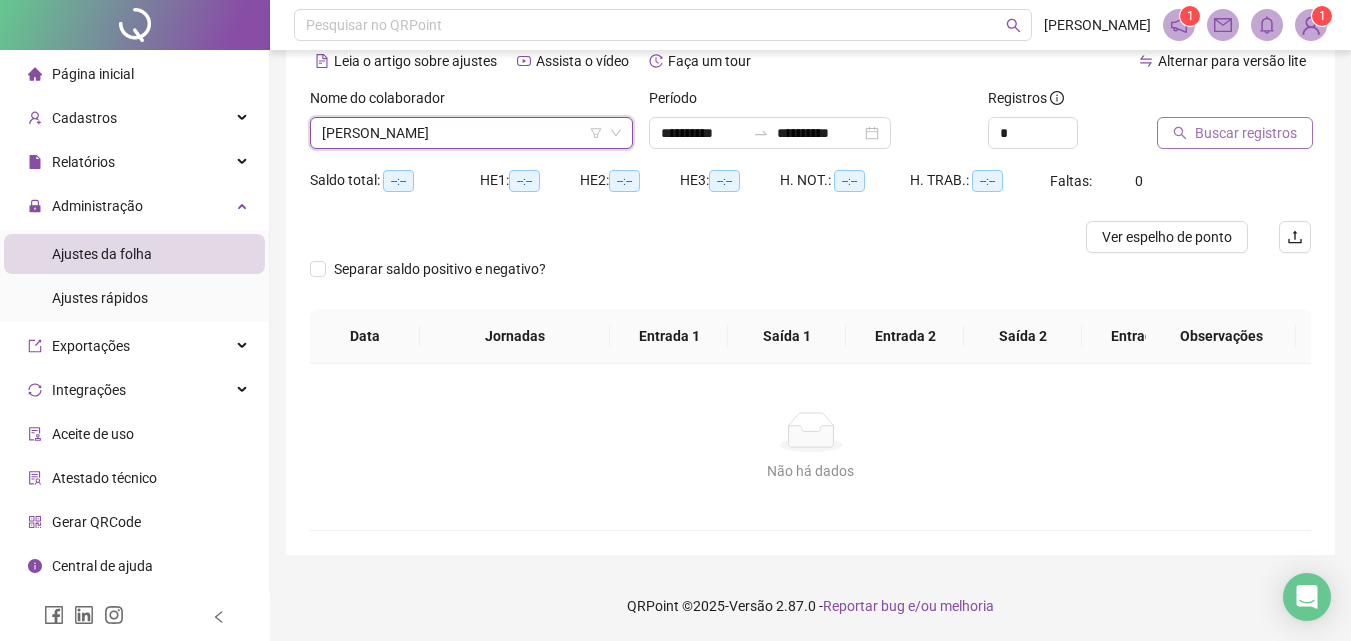 click on "Buscar registros" at bounding box center (1246, 133) 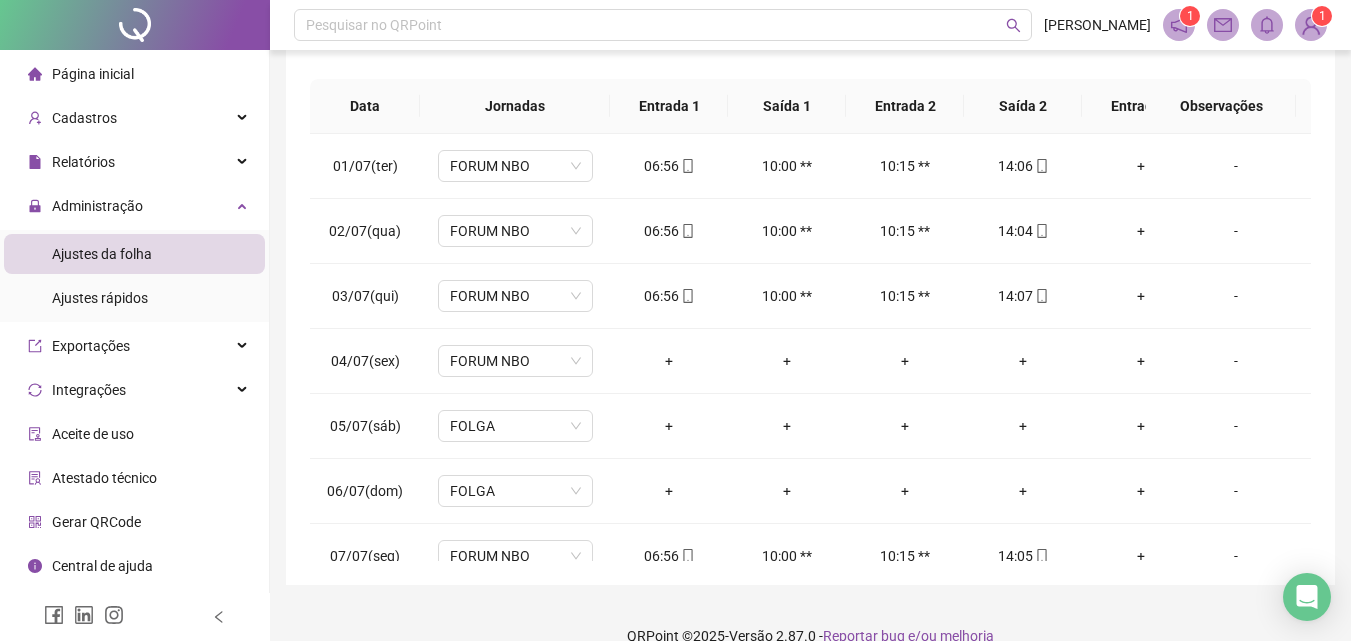 scroll, scrollTop: 381, scrollLeft: 0, axis: vertical 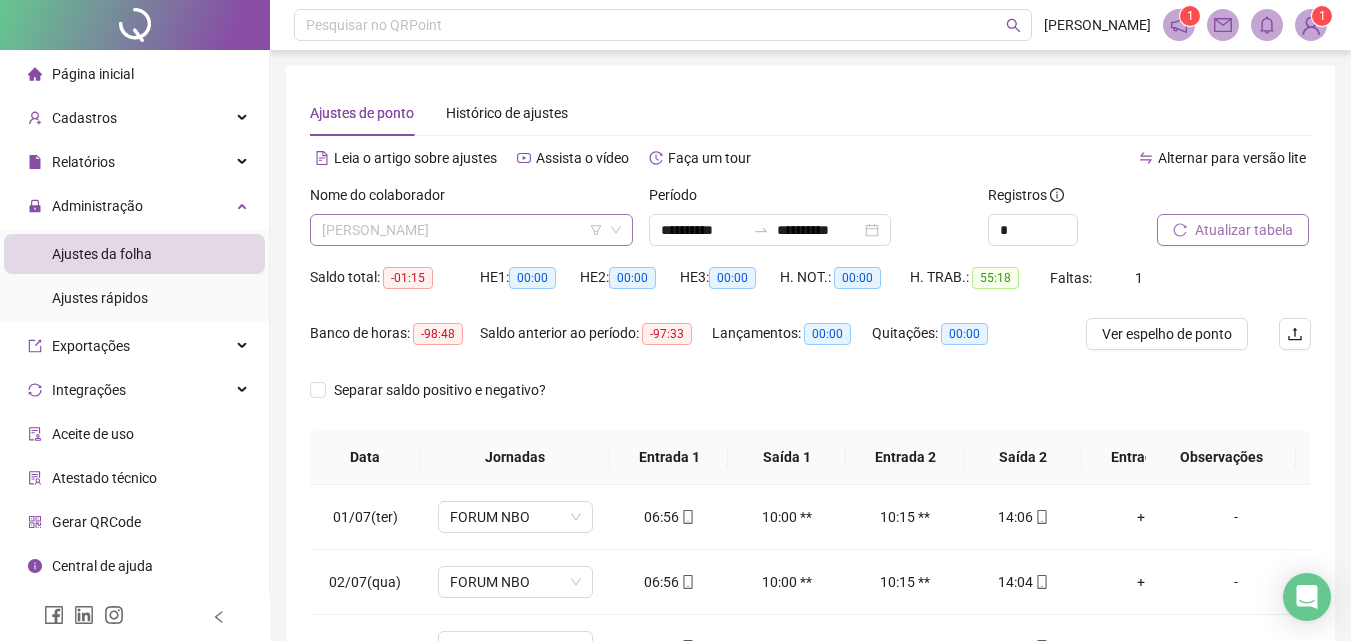 click on "[PERSON_NAME]" at bounding box center (471, 230) 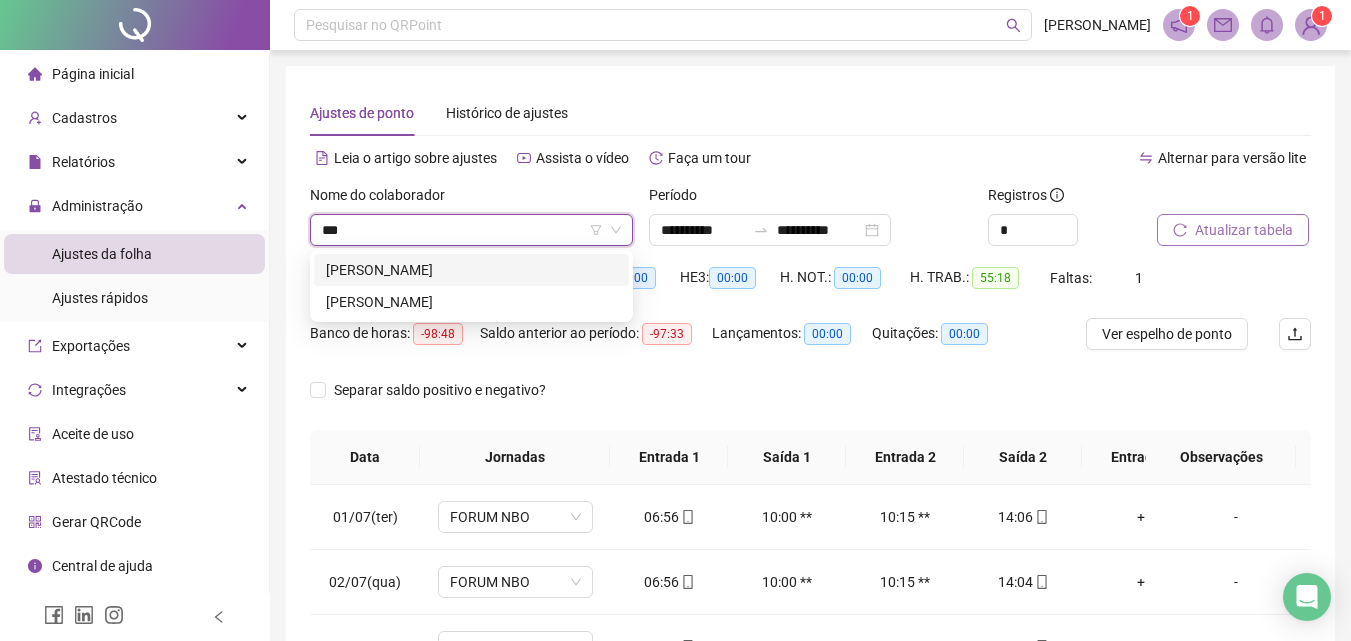 scroll, scrollTop: 0, scrollLeft: 0, axis: both 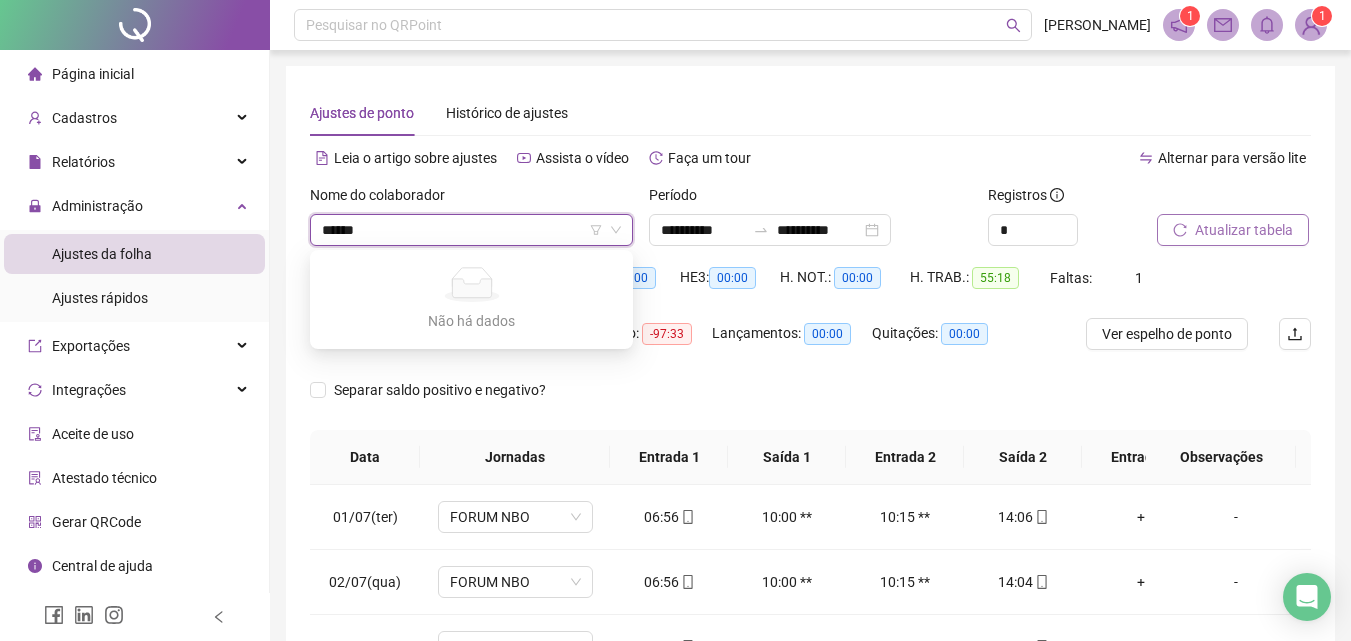 type on "*****" 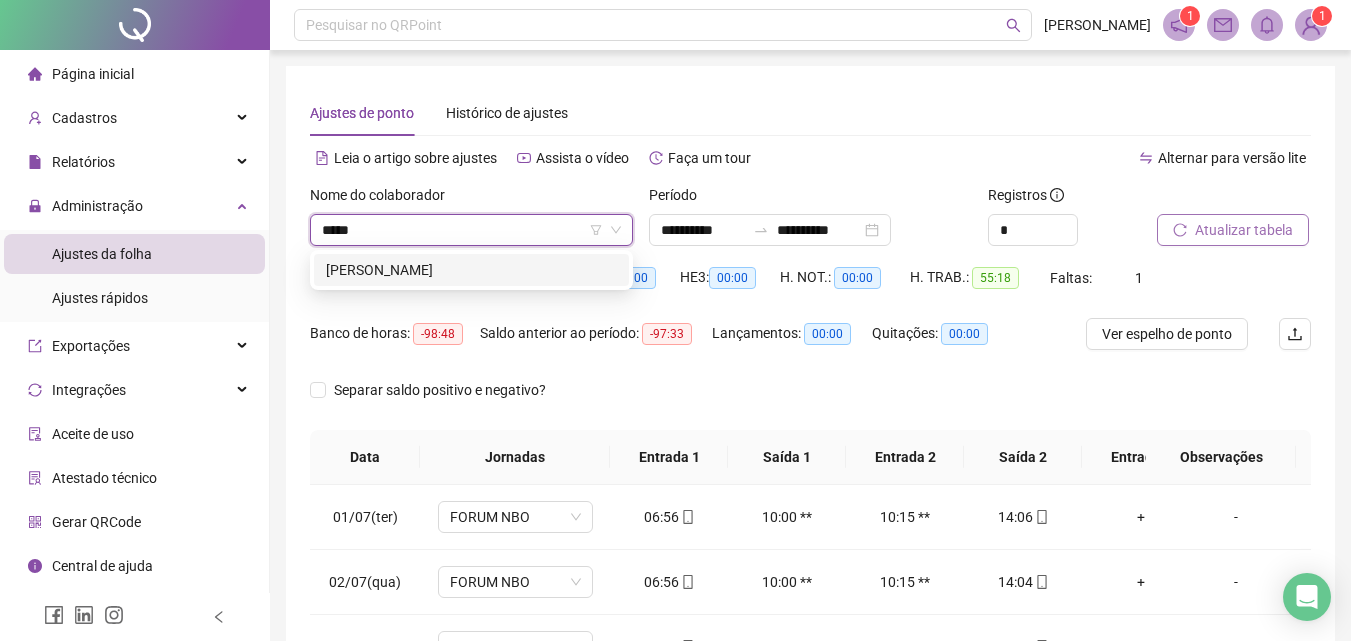 click on "[PERSON_NAME]" at bounding box center [471, 270] 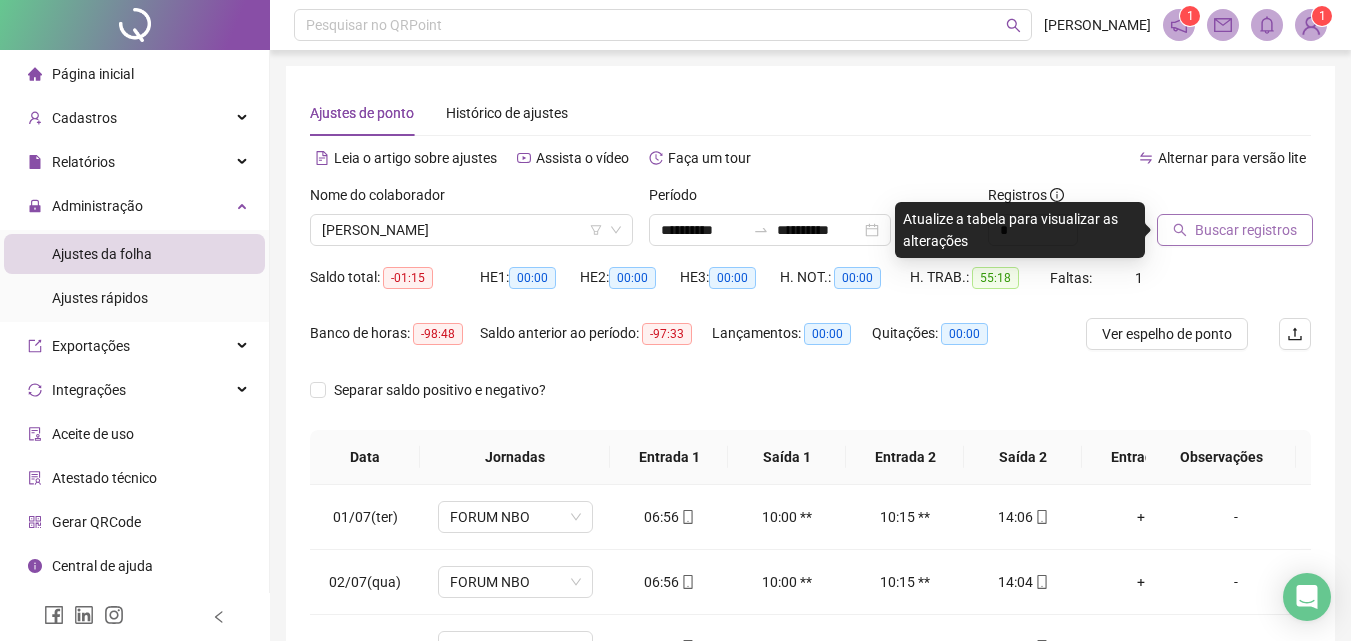 click on "Buscar registros" at bounding box center (1246, 230) 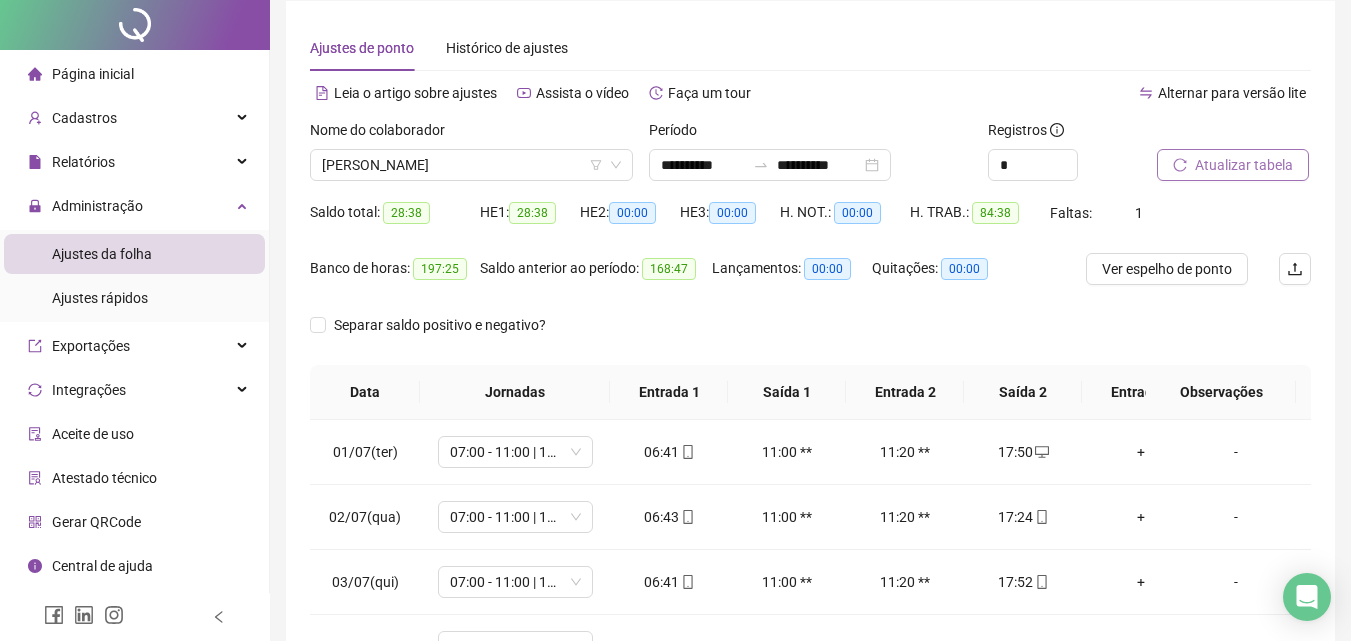 scroll, scrollTop: 100, scrollLeft: 0, axis: vertical 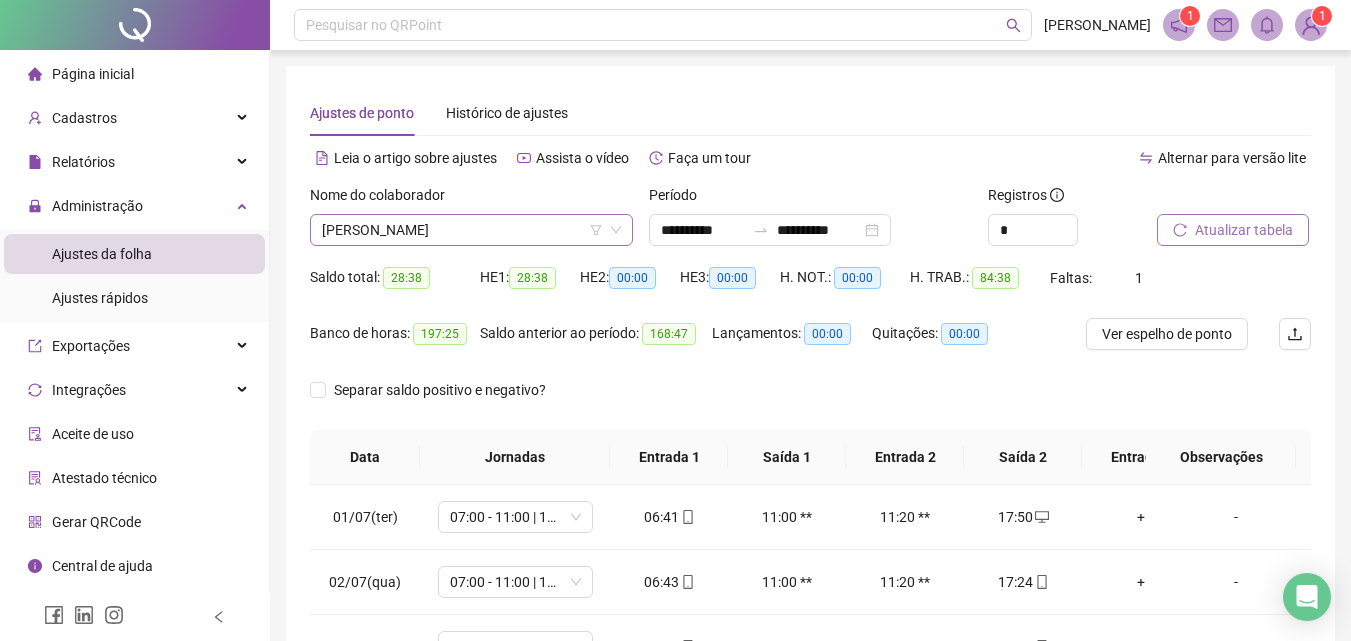 click on "Nome do colaborador [PERSON_NAME]" at bounding box center (471, 215) 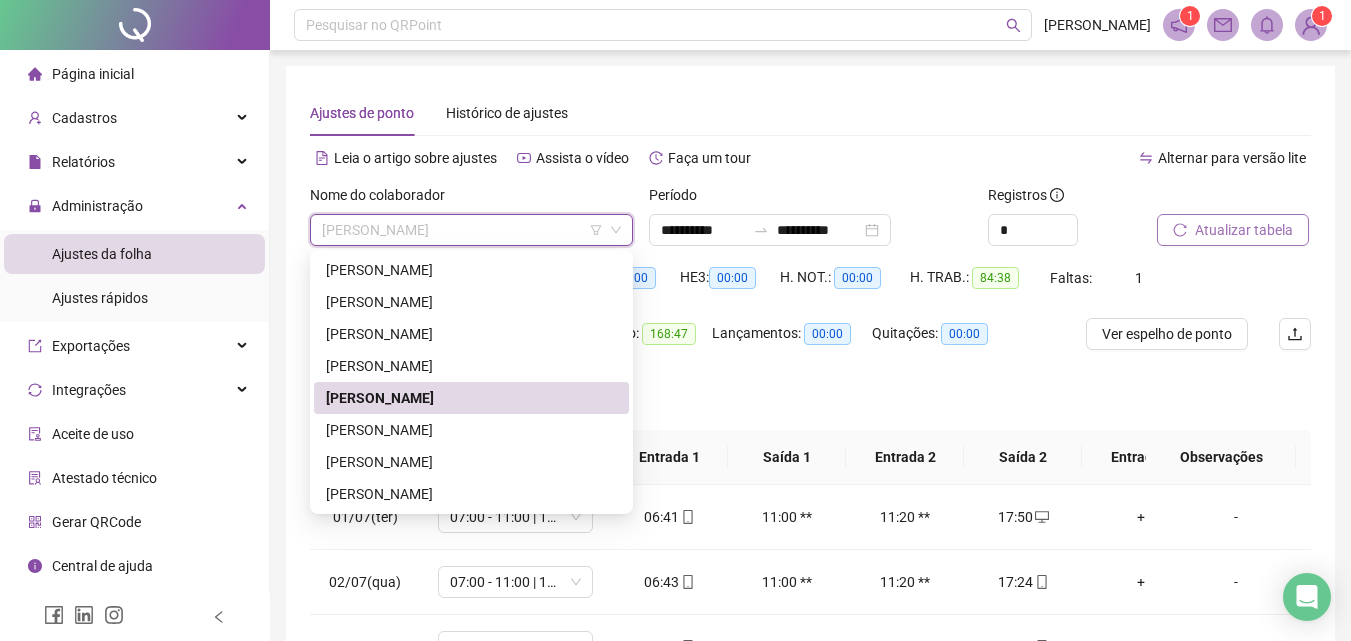 click on "[PERSON_NAME]" at bounding box center [471, 230] 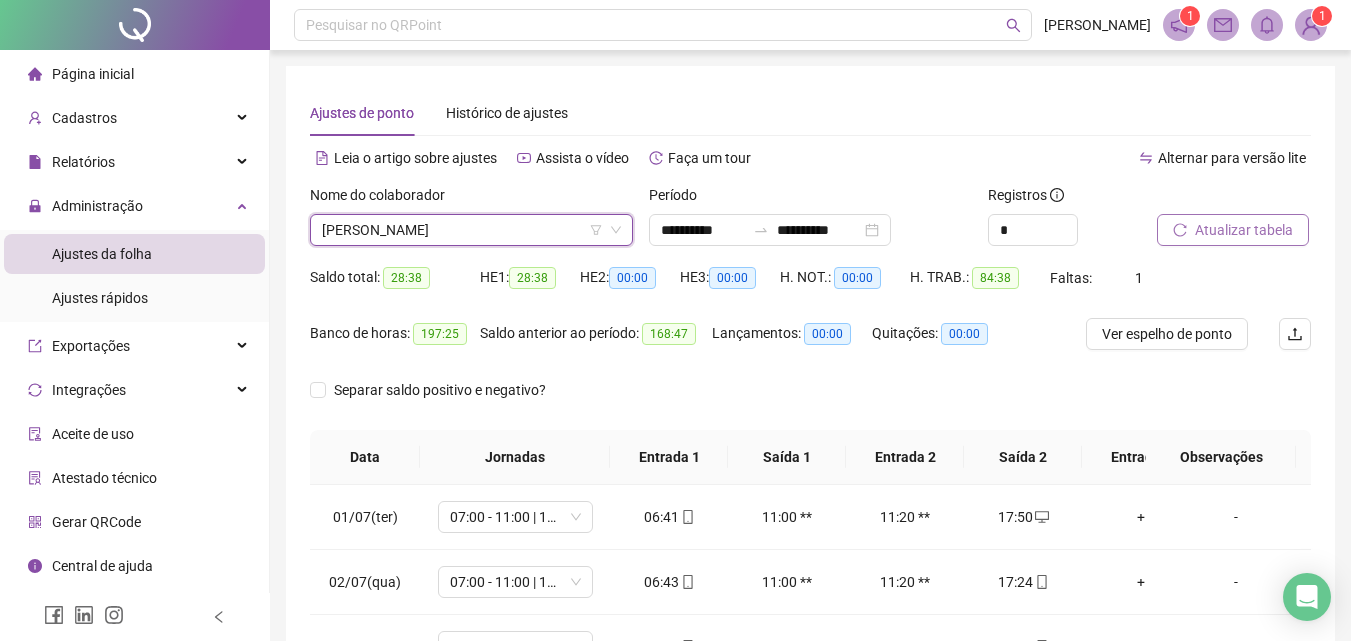 type on "*" 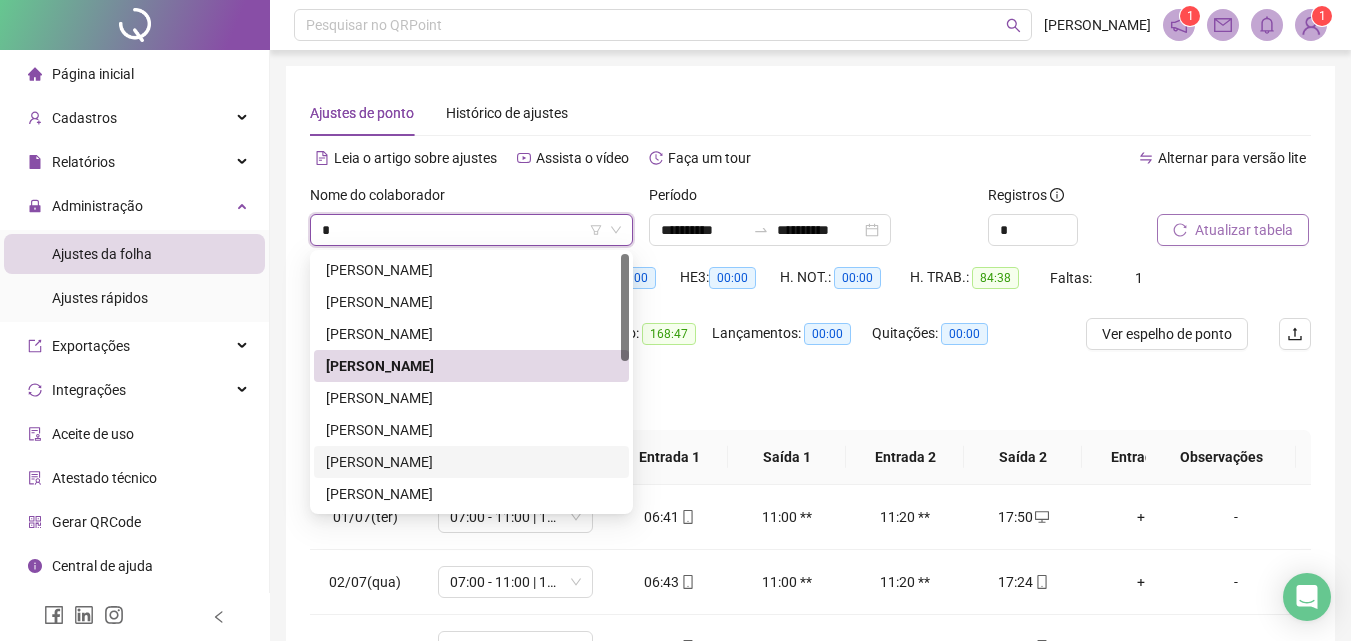click on "[PERSON_NAME]" at bounding box center (471, 462) 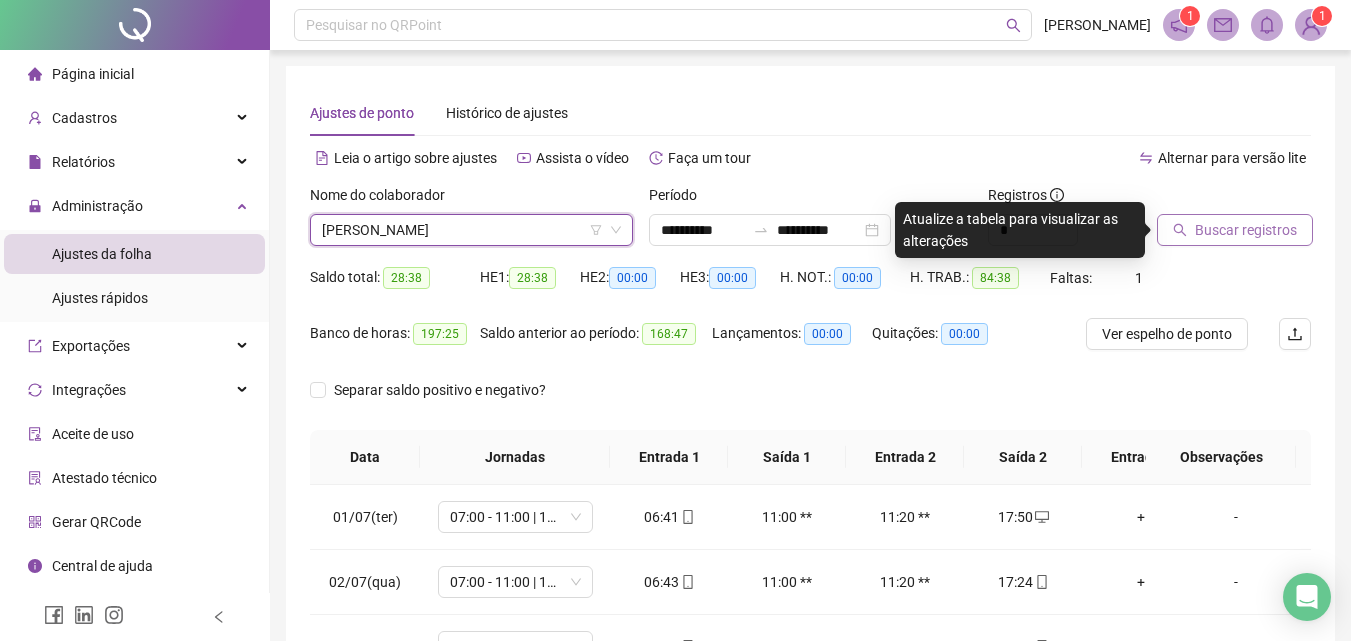 click on "Buscar registros" at bounding box center (1246, 230) 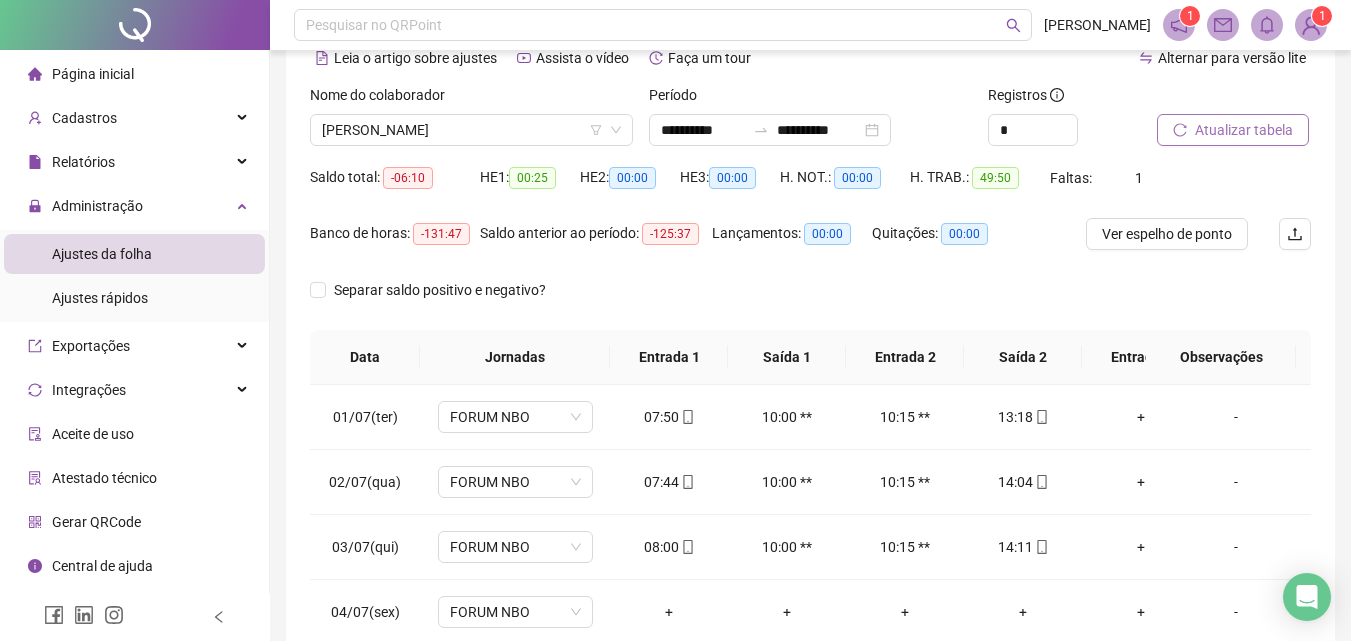 scroll, scrollTop: 200, scrollLeft: 0, axis: vertical 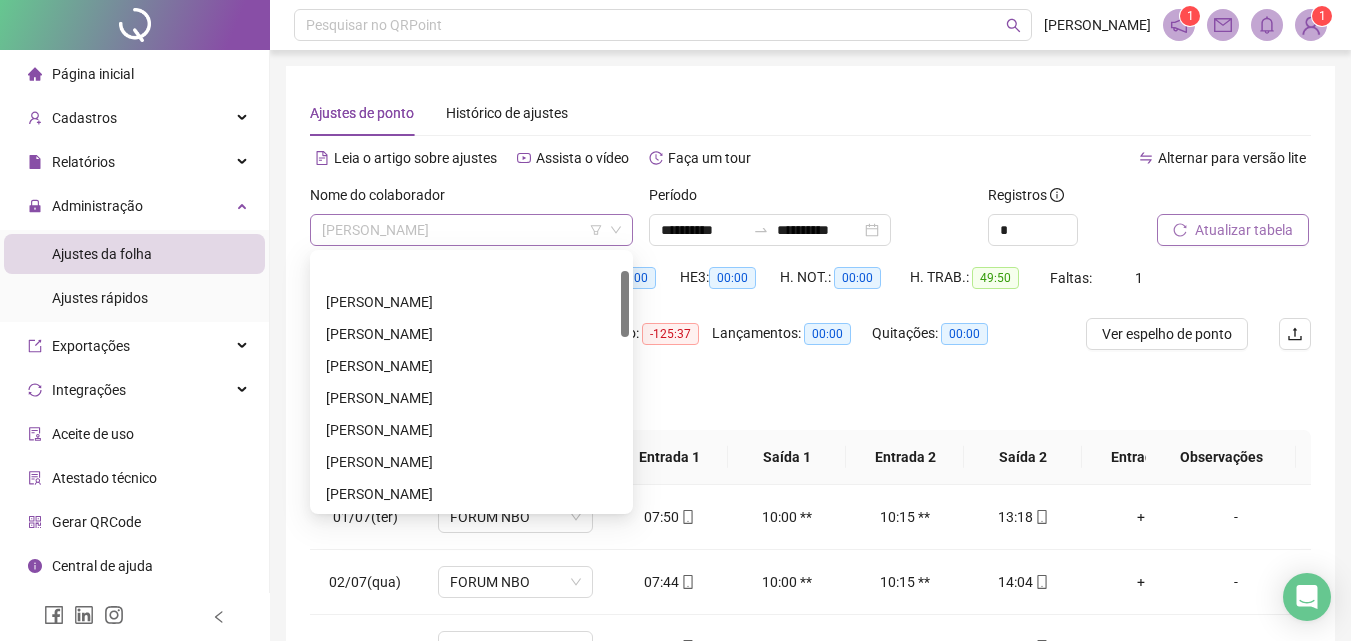 click on "[PERSON_NAME]" at bounding box center [471, 230] 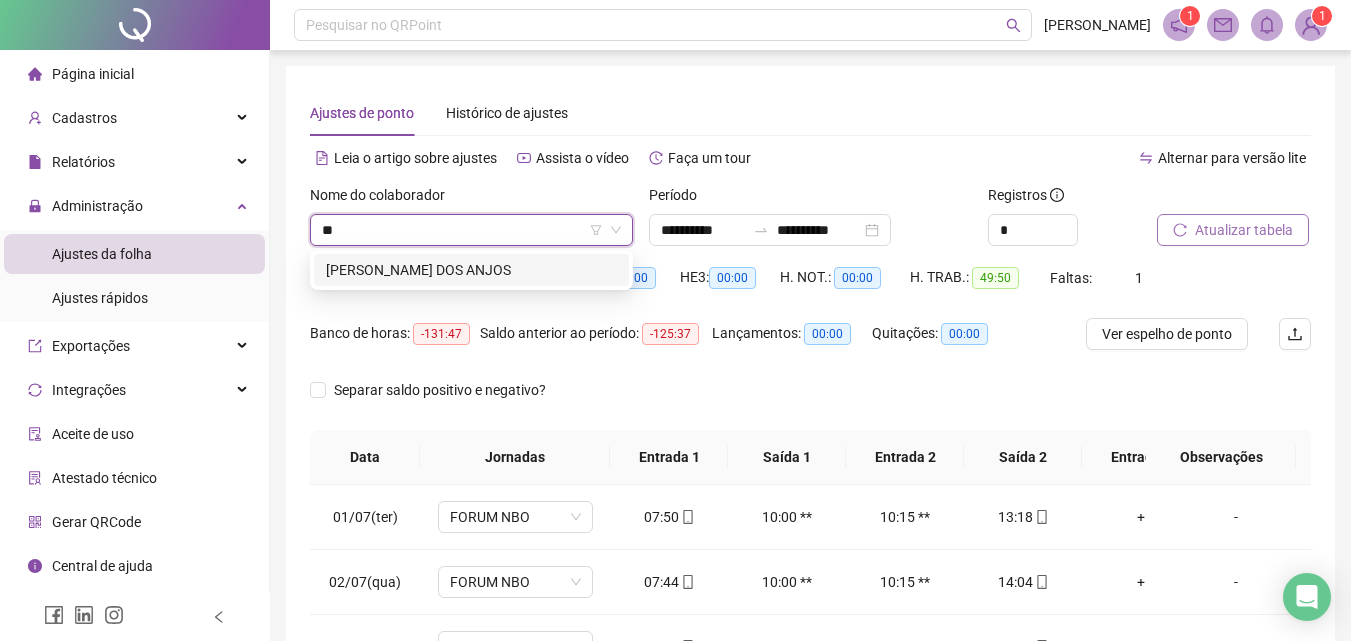 scroll, scrollTop: 0, scrollLeft: 0, axis: both 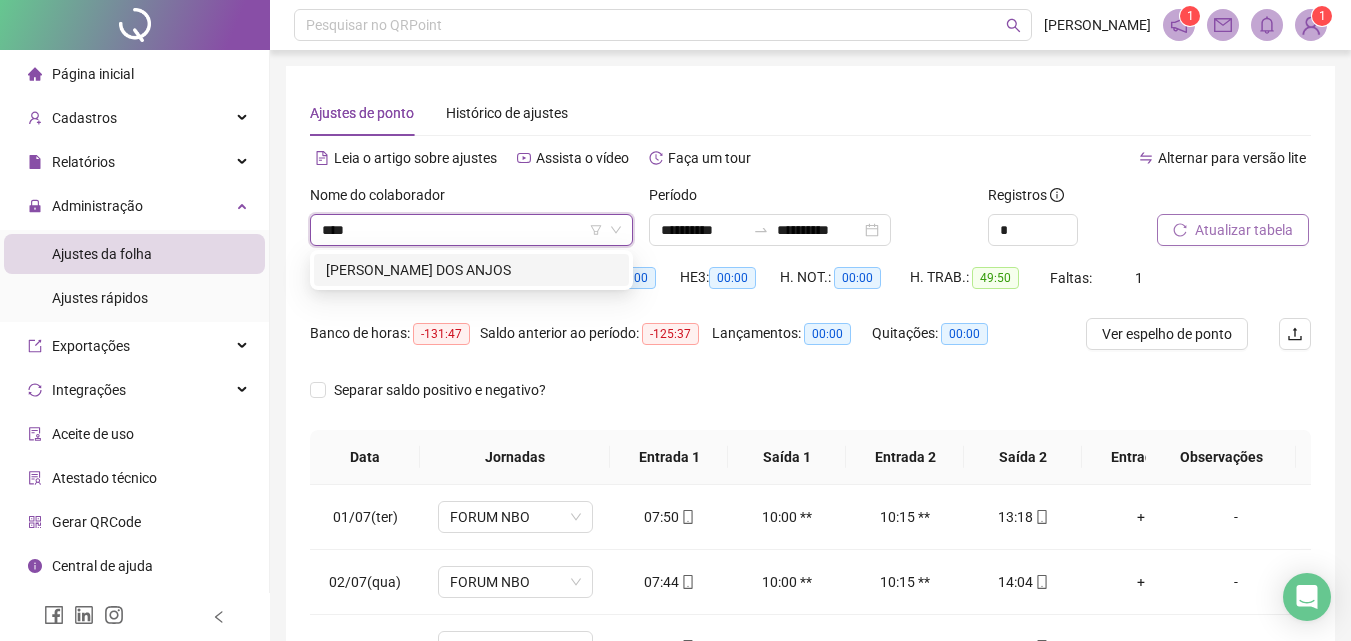 type on "*****" 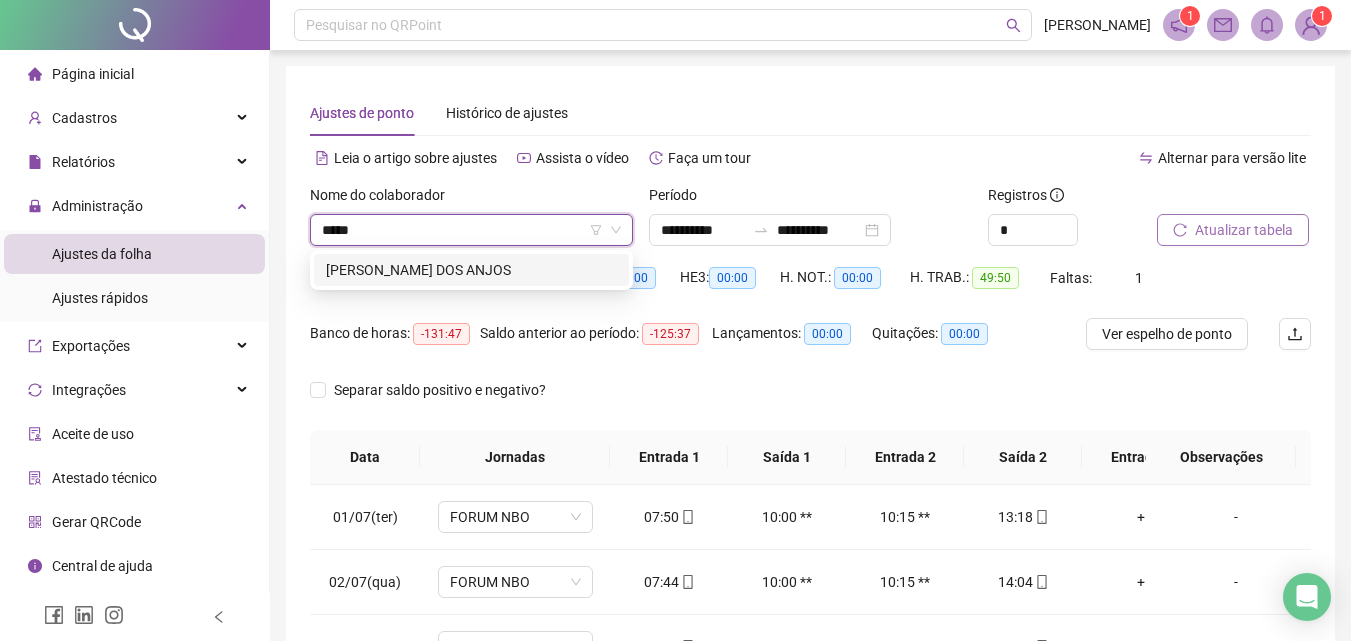 click on "[PERSON_NAME] DOS ANJOS" at bounding box center [471, 270] 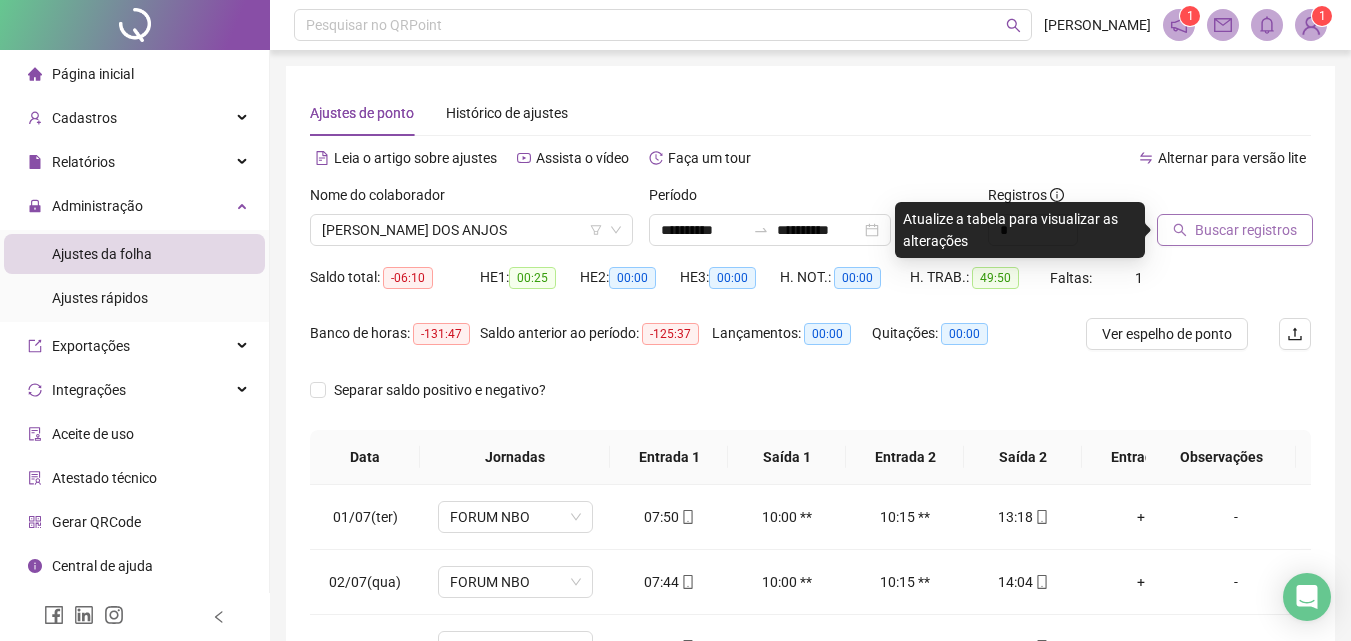 click on "Buscar registros" at bounding box center (1235, 230) 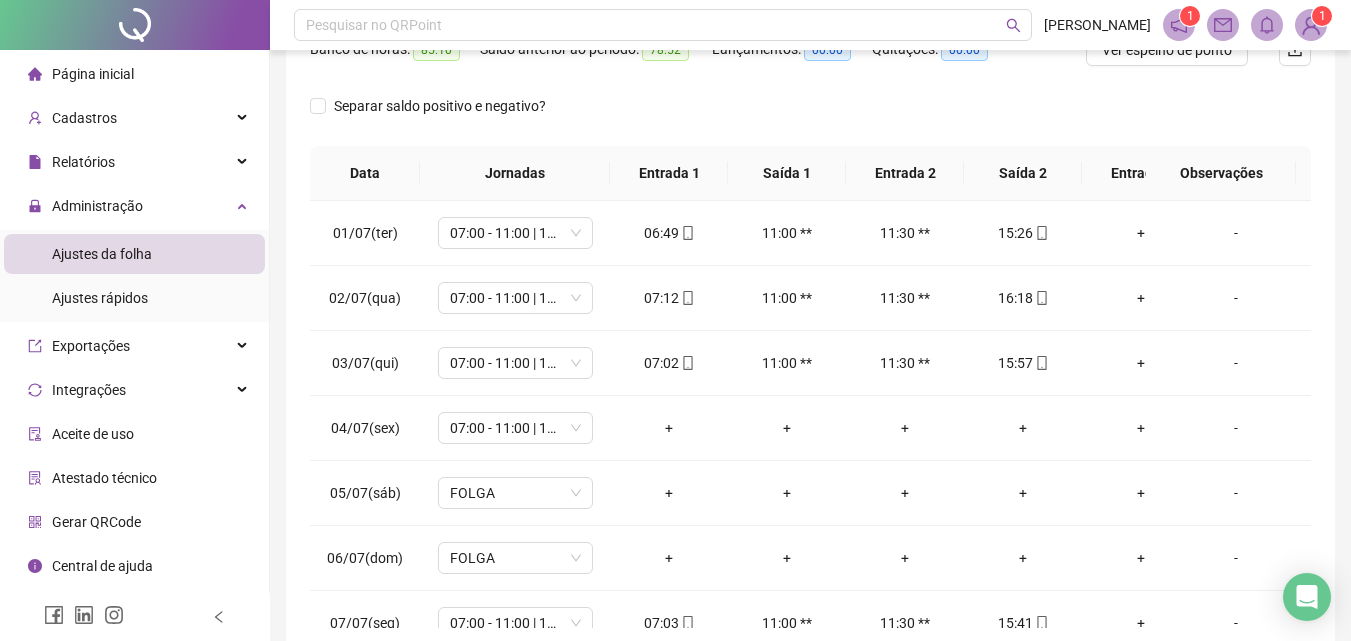 scroll, scrollTop: 300, scrollLeft: 0, axis: vertical 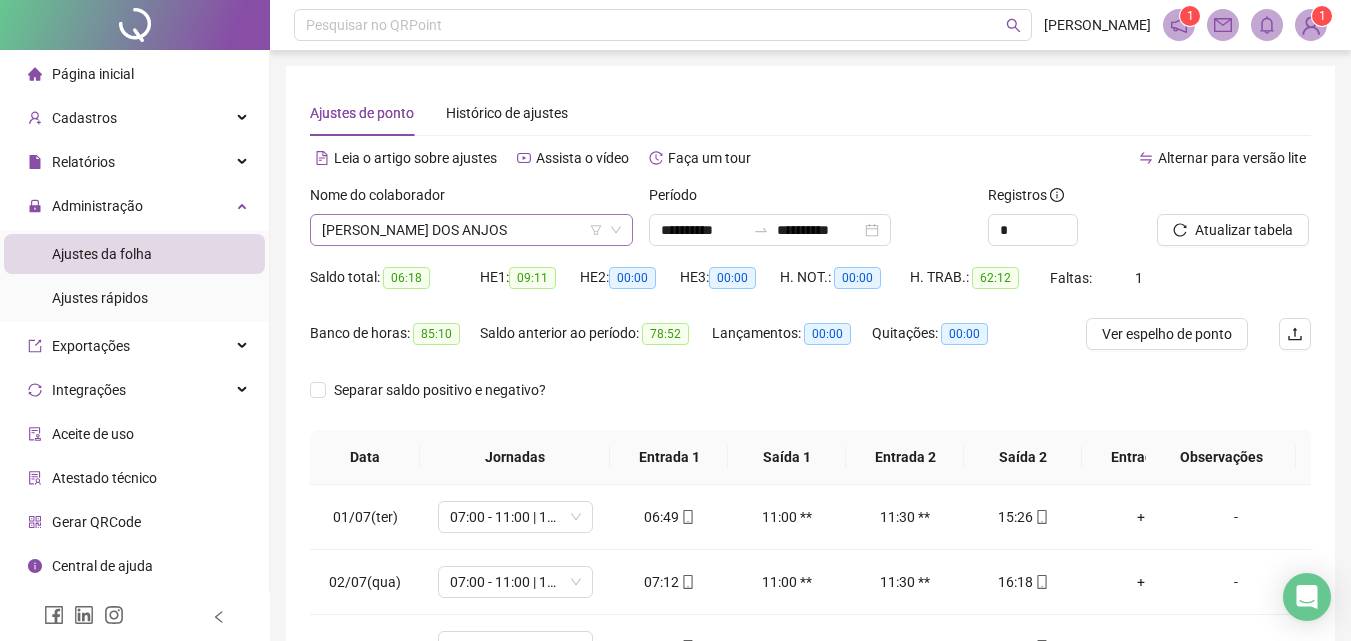 click on "[PERSON_NAME] DOS ANJOS" at bounding box center (471, 230) 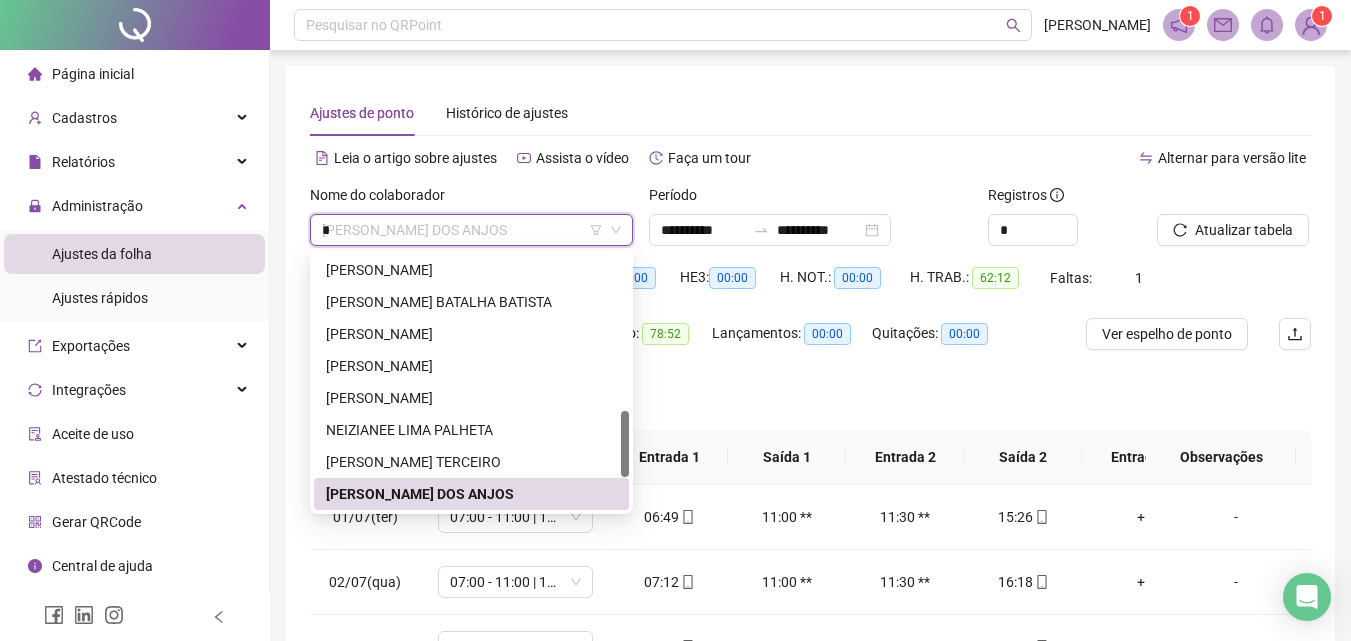 scroll, scrollTop: 0, scrollLeft: 0, axis: both 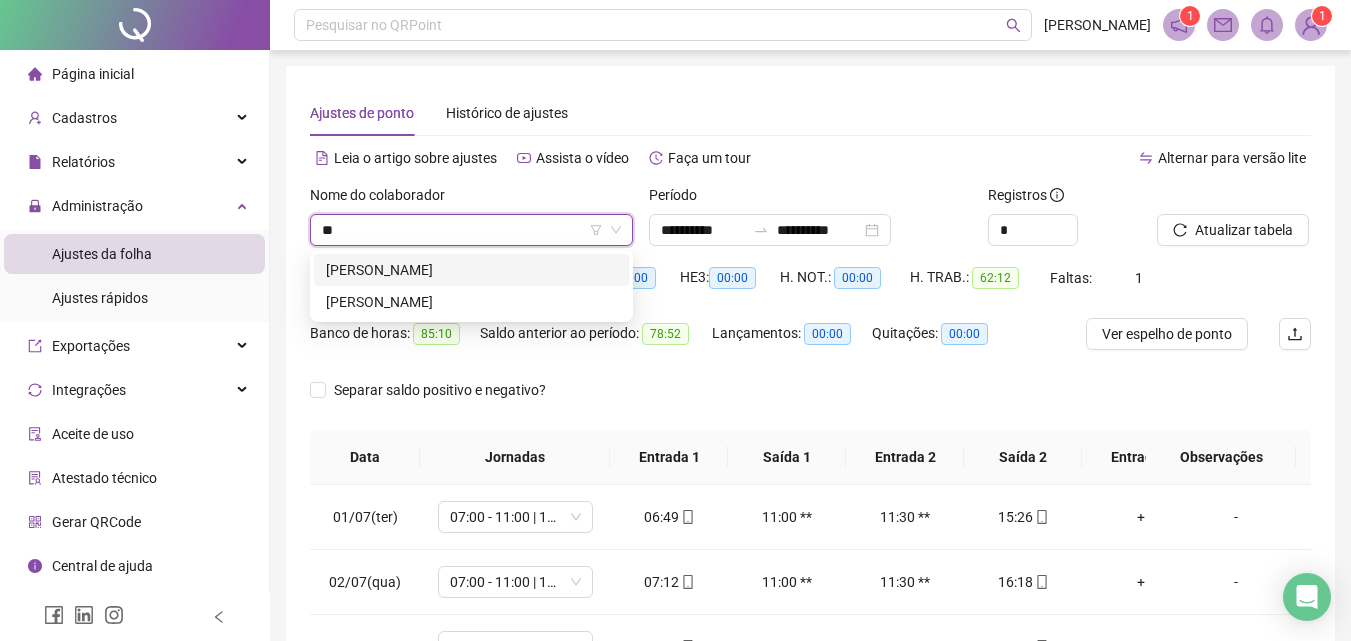 type on "*" 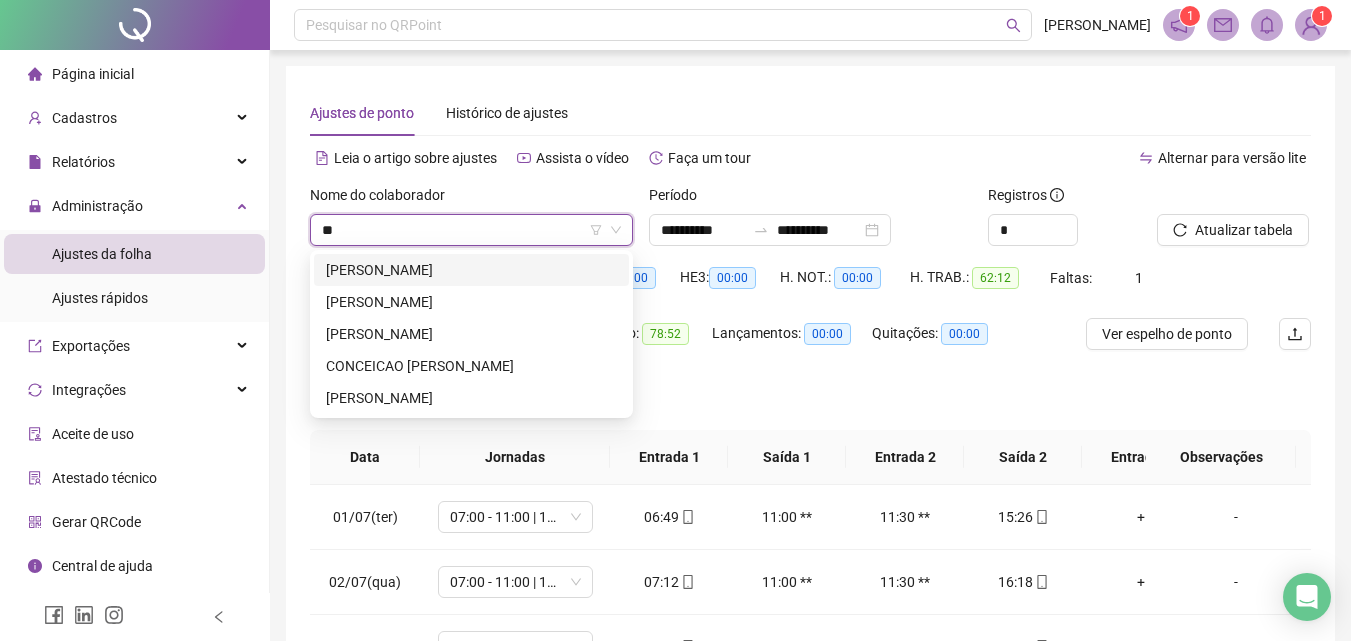 scroll, scrollTop: 0, scrollLeft: 0, axis: both 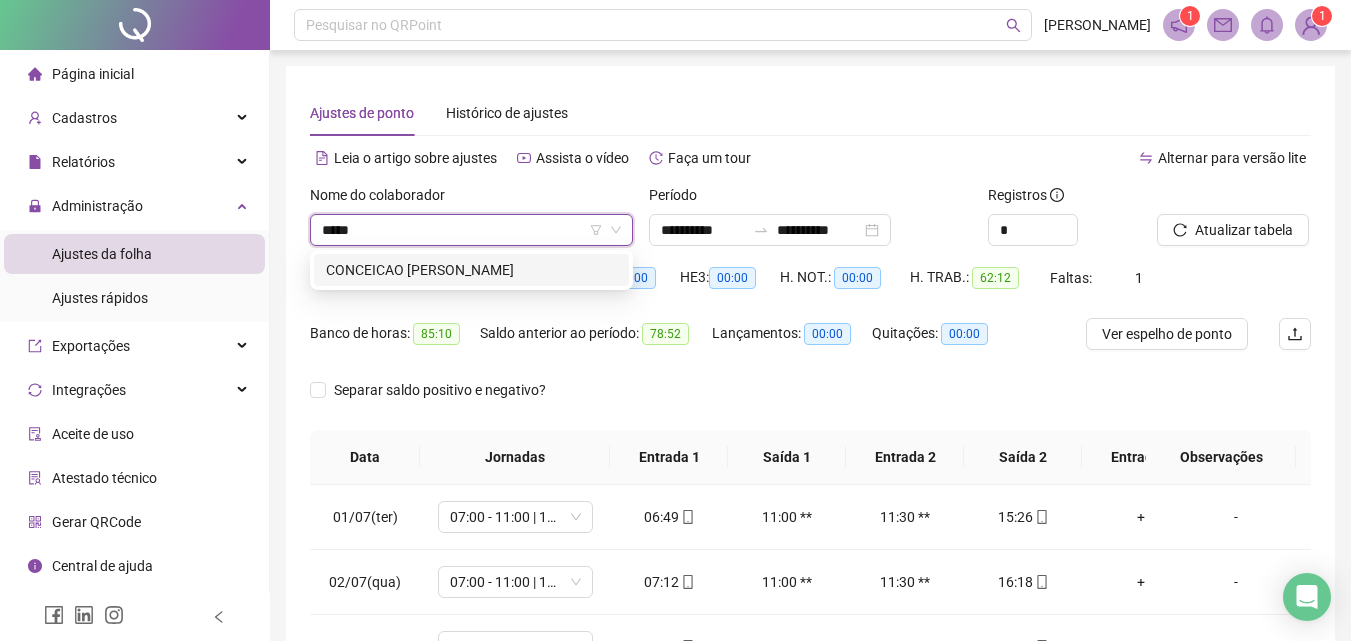 type on "******" 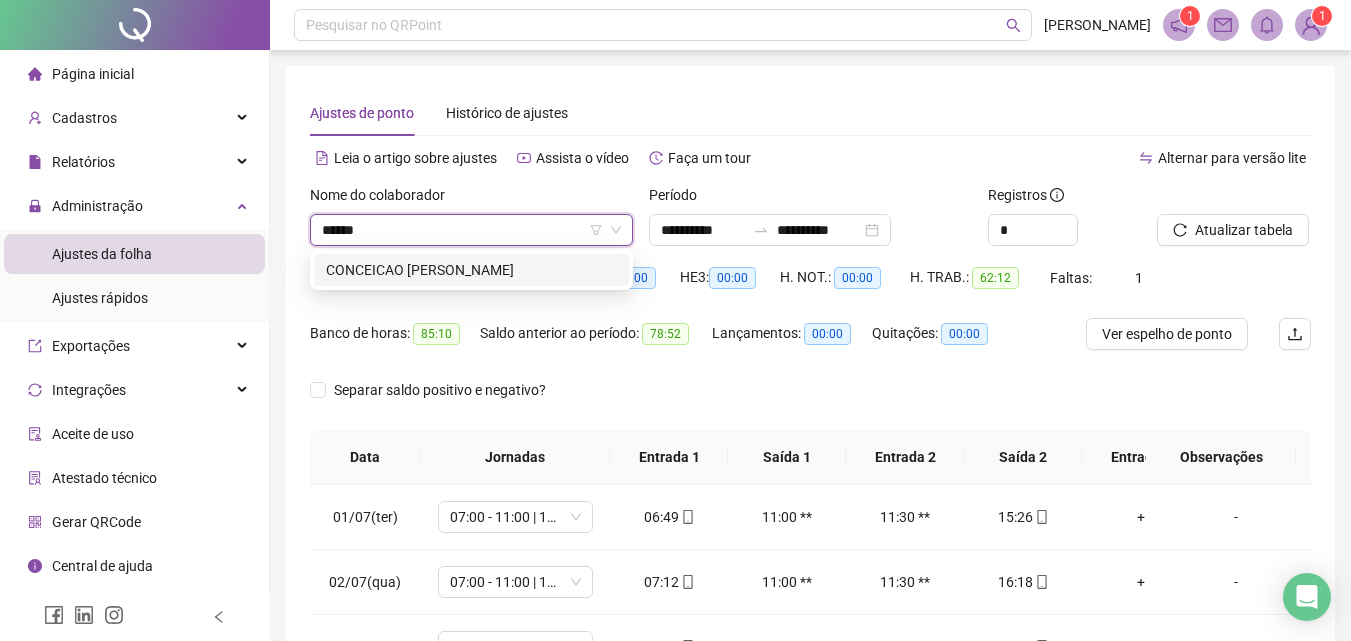 click on "CONCEICAO [PERSON_NAME]" at bounding box center (471, 270) 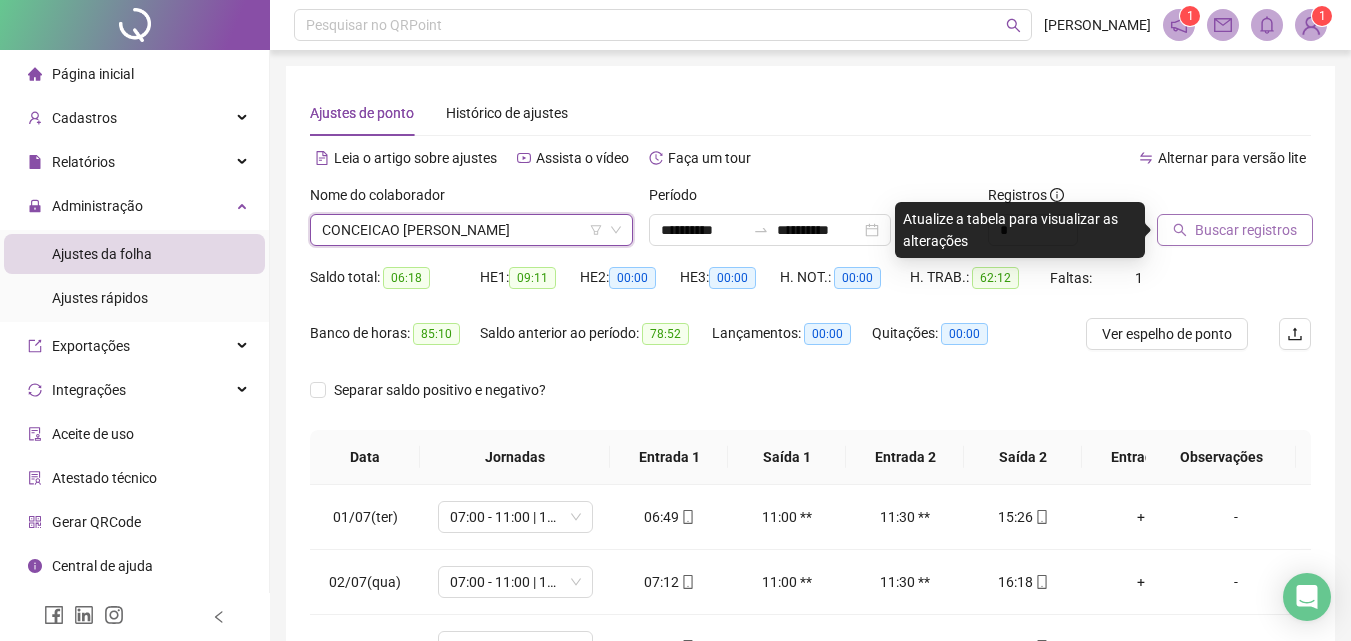 click on "Buscar registros" at bounding box center [1246, 230] 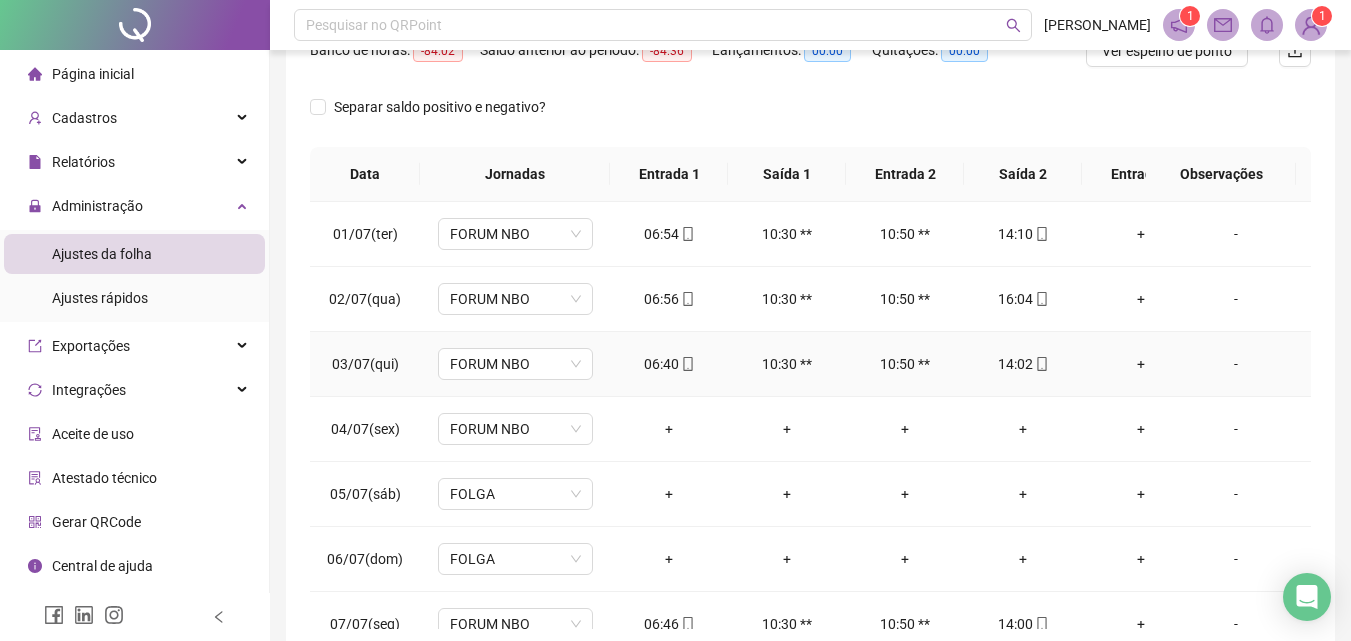 scroll, scrollTop: 381, scrollLeft: 0, axis: vertical 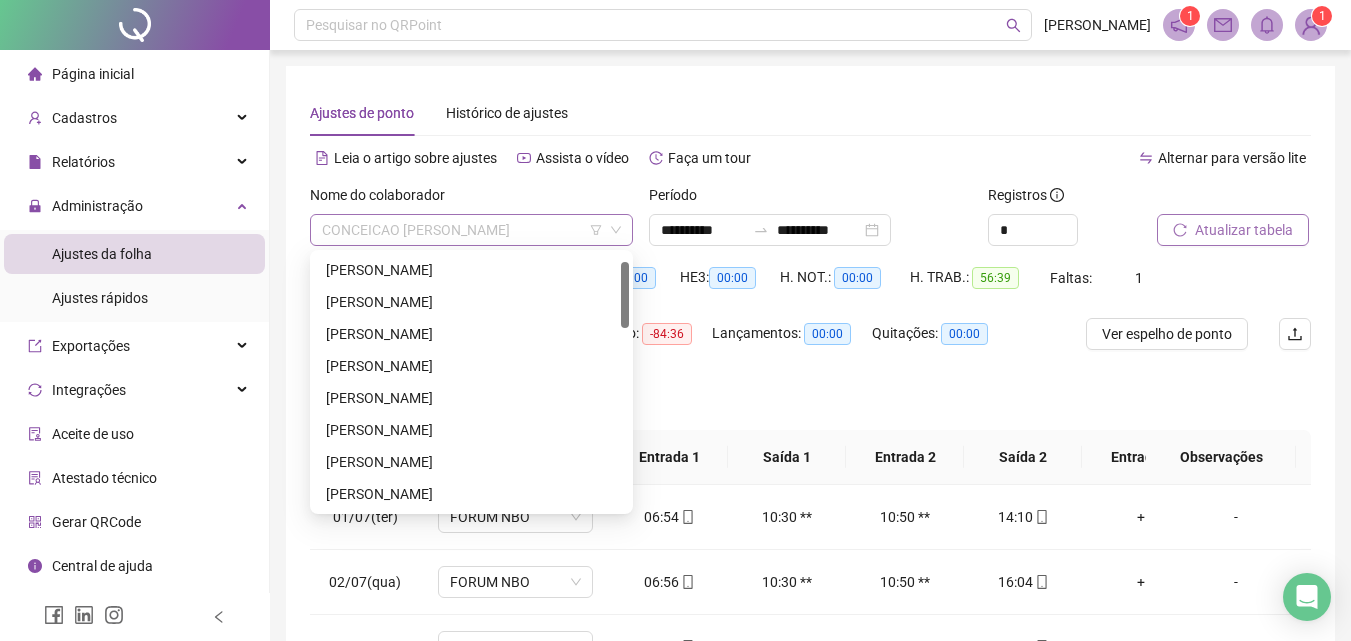 click on "CONCEICAO [PERSON_NAME]" at bounding box center (471, 230) 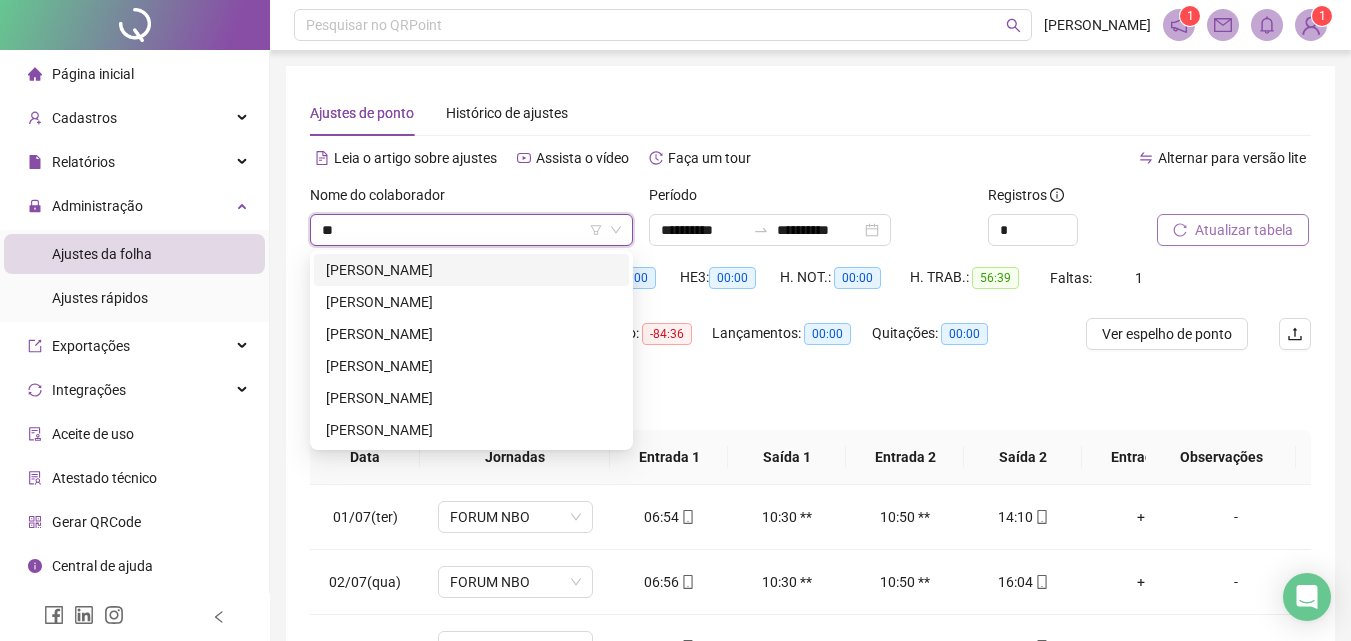 scroll, scrollTop: 0, scrollLeft: 0, axis: both 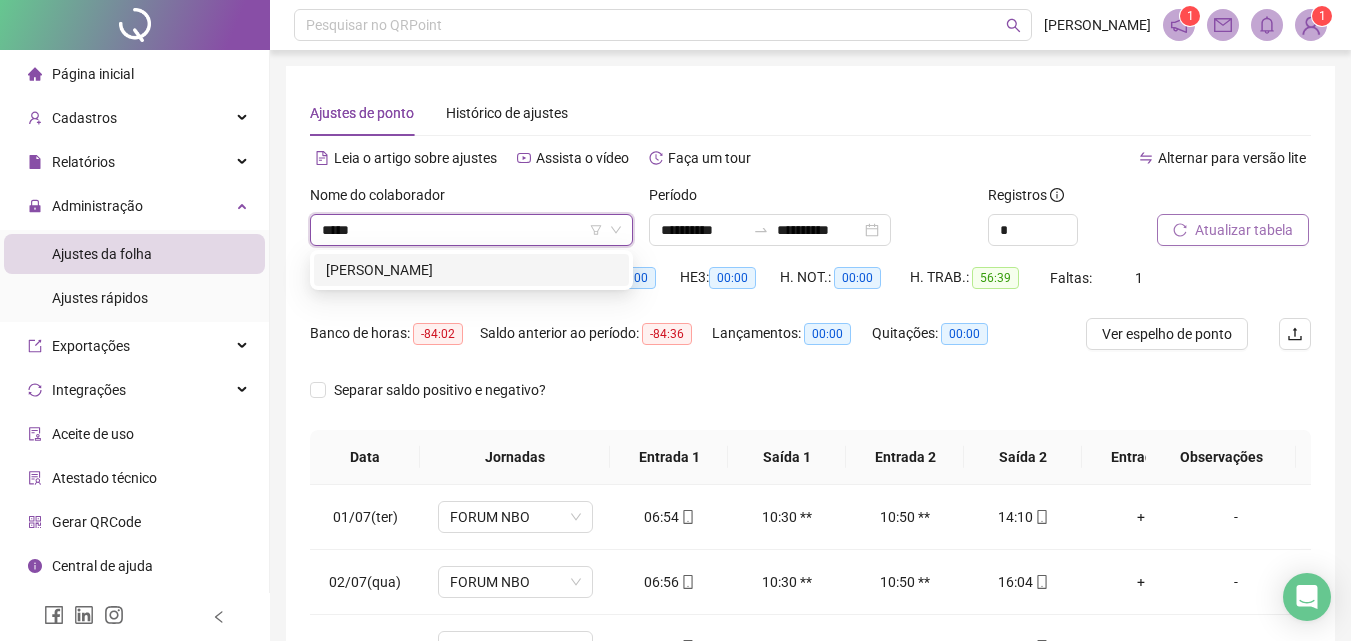type on "******" 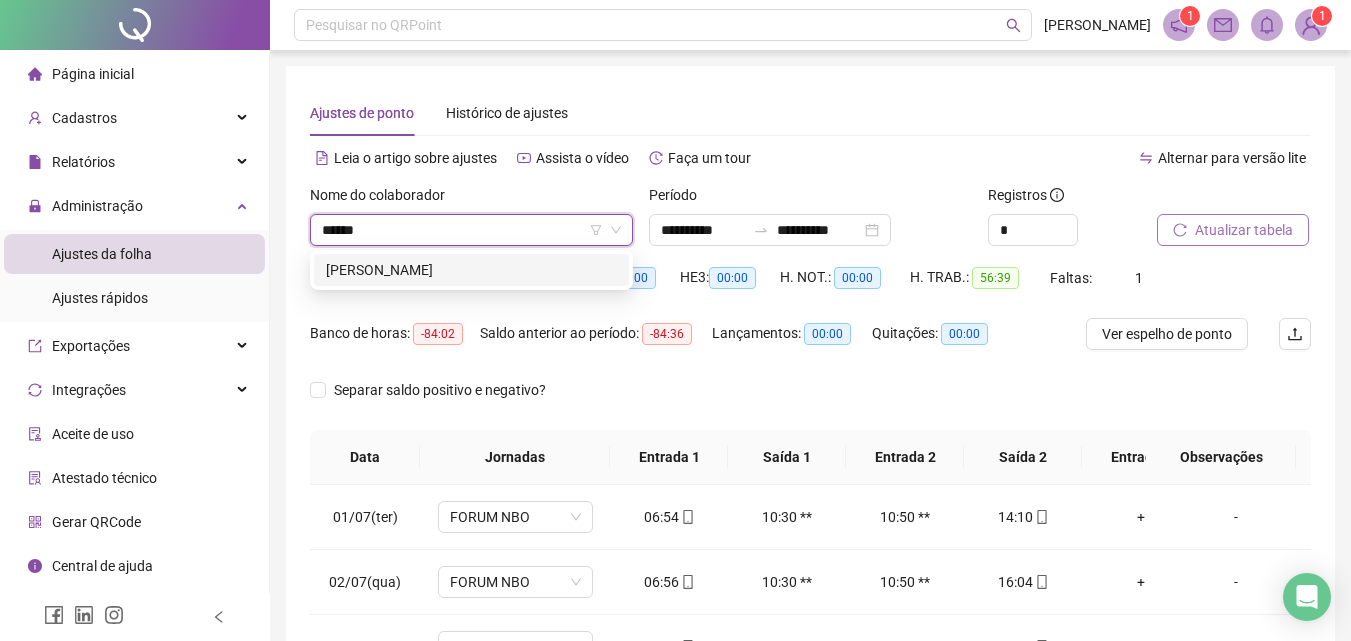 click on "[PERSON_NAME]" at bounding box center (471, 270) 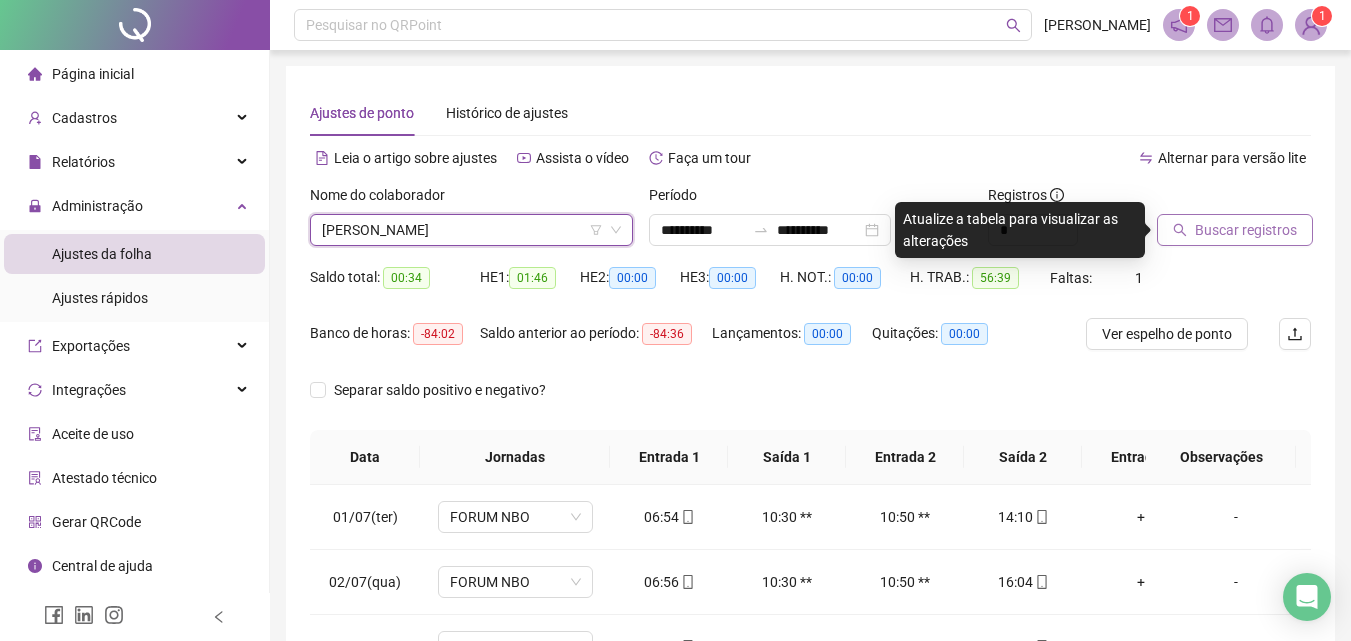 click on "Buscar registros" at bounding box center [1235, 230] 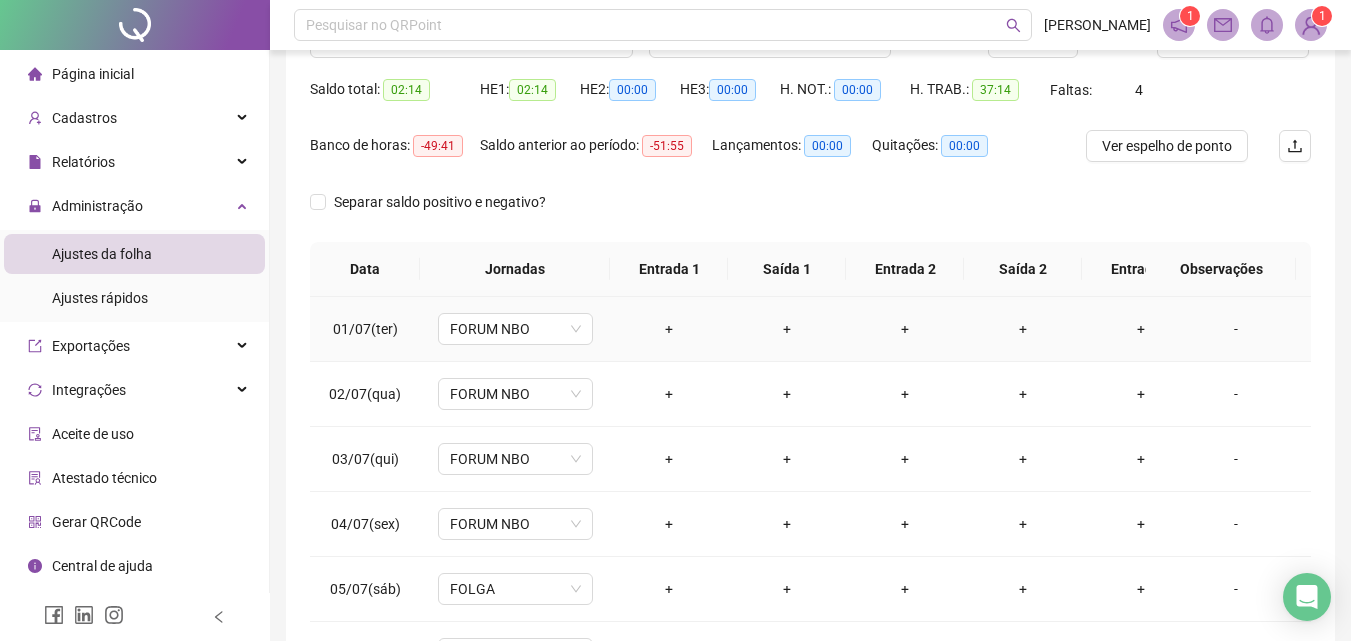 scroll, scrollTop: 200, scrollLeft: 0, axis: vertical 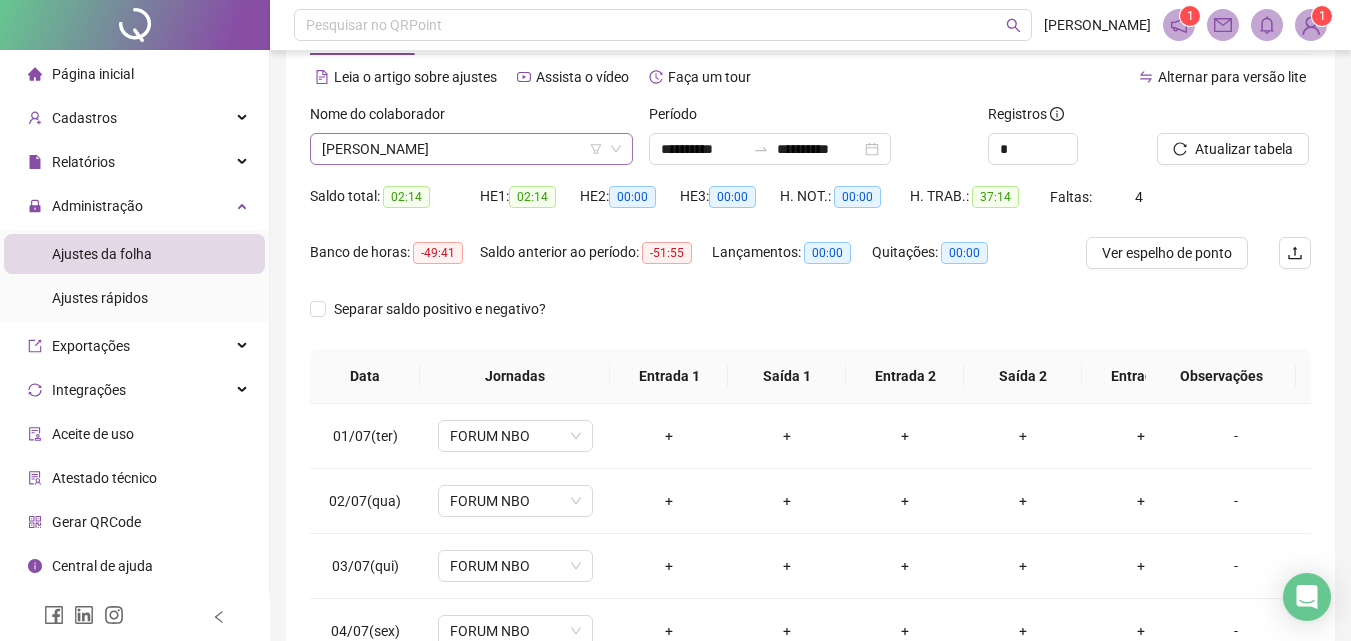 click on "[PERSON_NAME]" at bounding box center (471, 149) 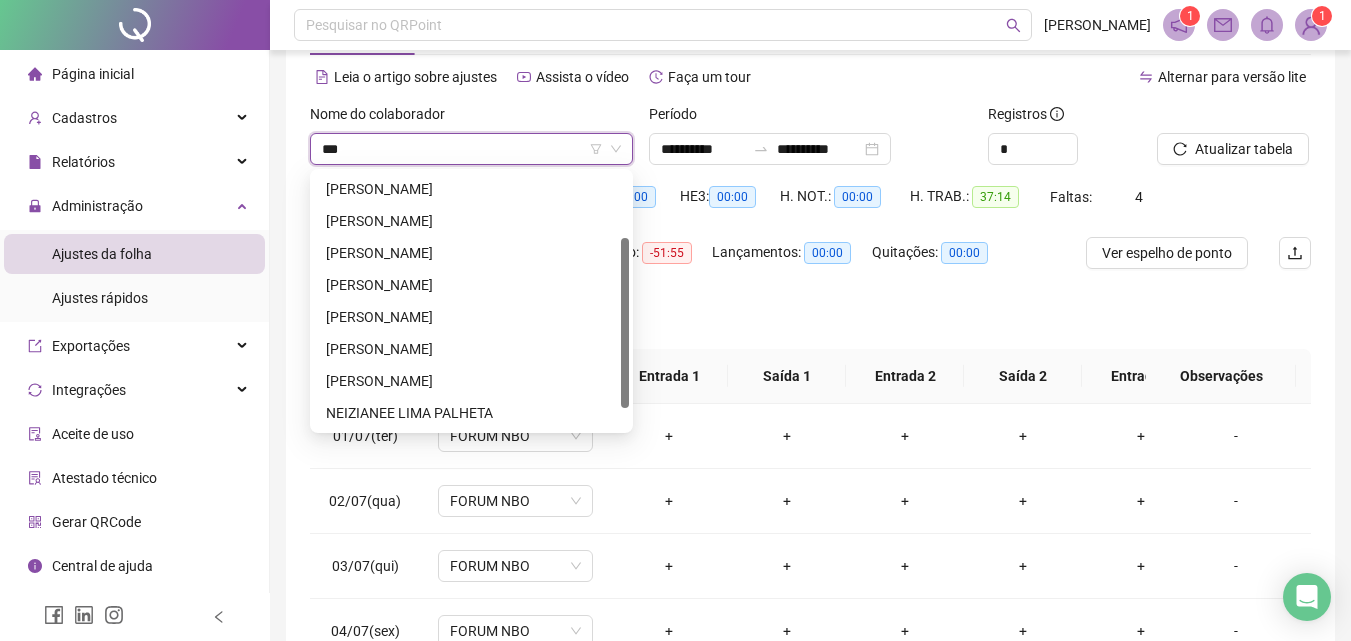 scroll, scrollTop: 0, scrollLeft: 0, axis: both 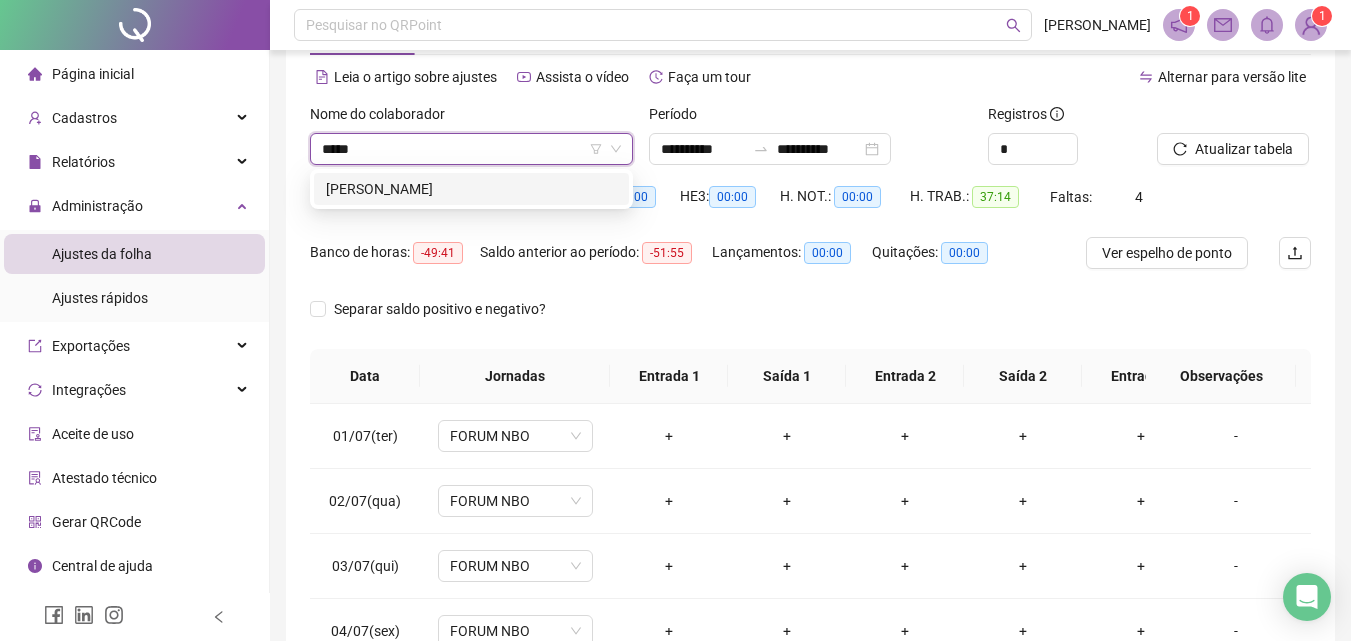type on "******" 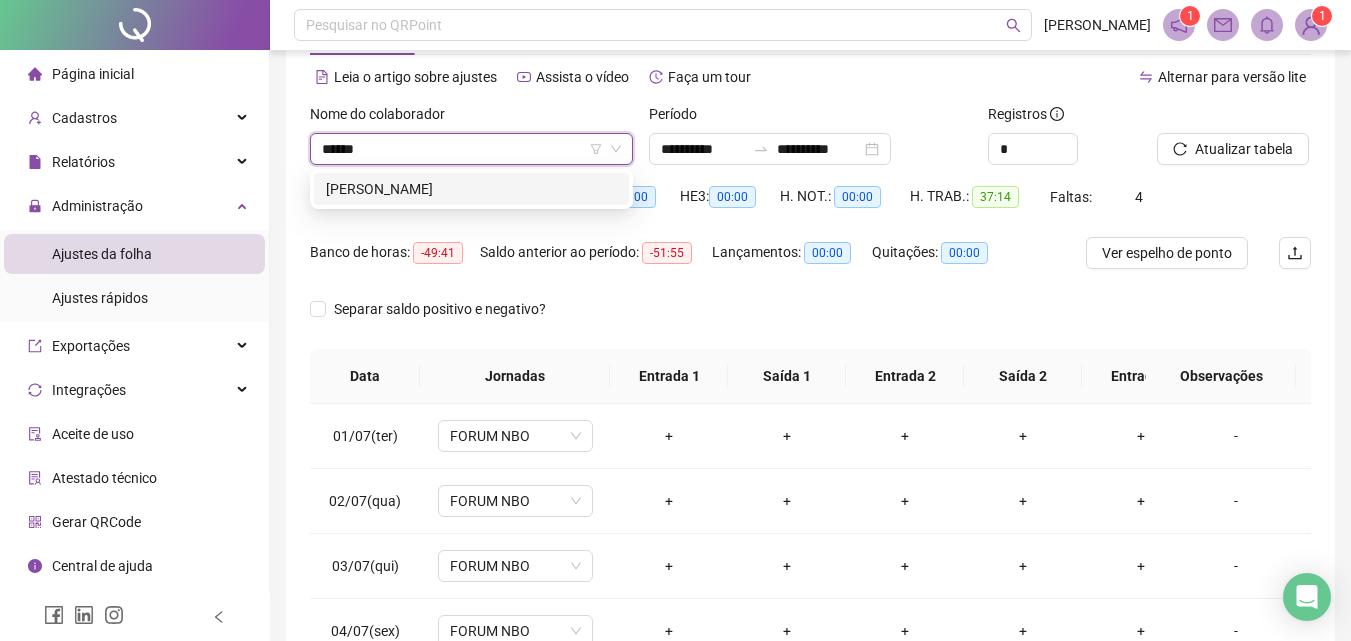 drag, startPoint x: 523, startPoint y: 194, endPoint x: 543, endPoint y: 175, distance: 27.58623 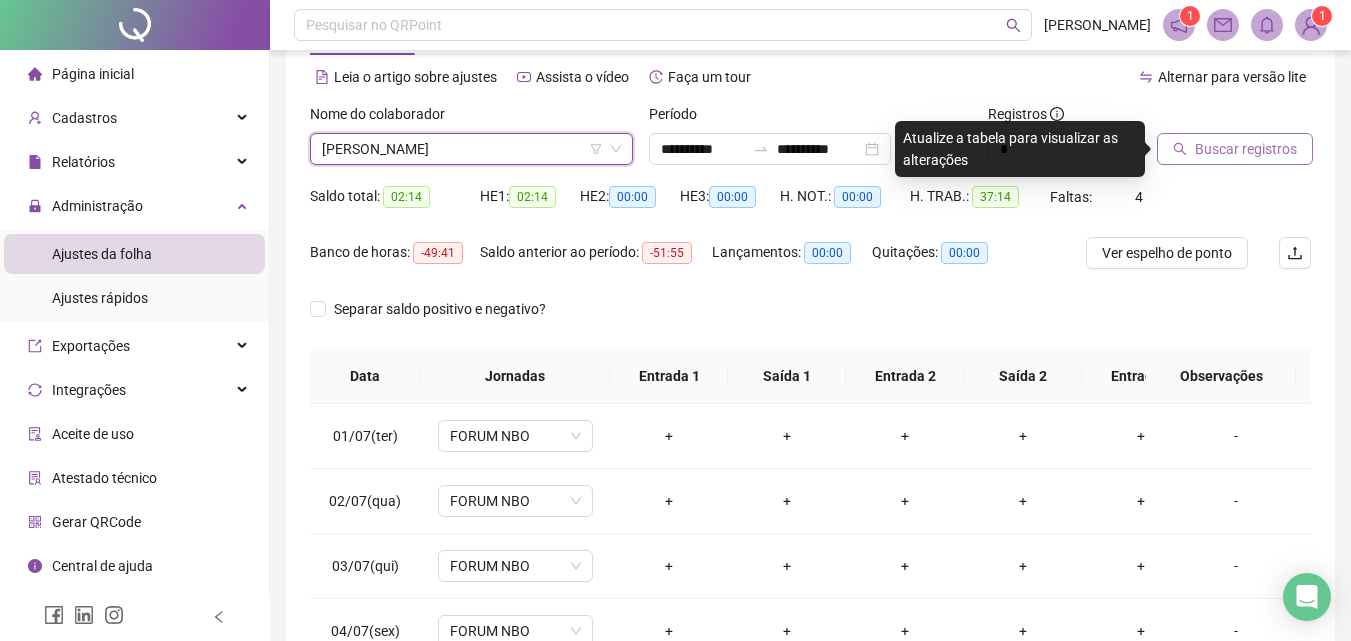 click on "Buscar registros" at bounding box center (1246, 149) 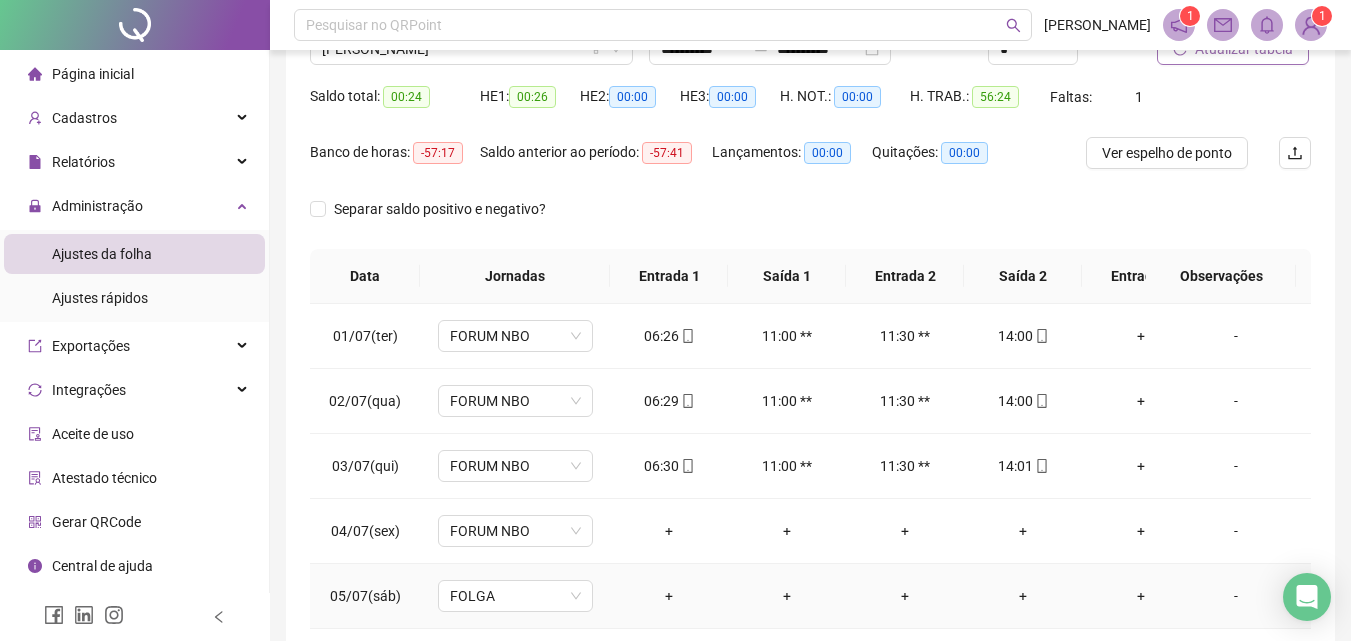 scroll, scrollTop: 81, scrollLeft: 0, axis: vertical 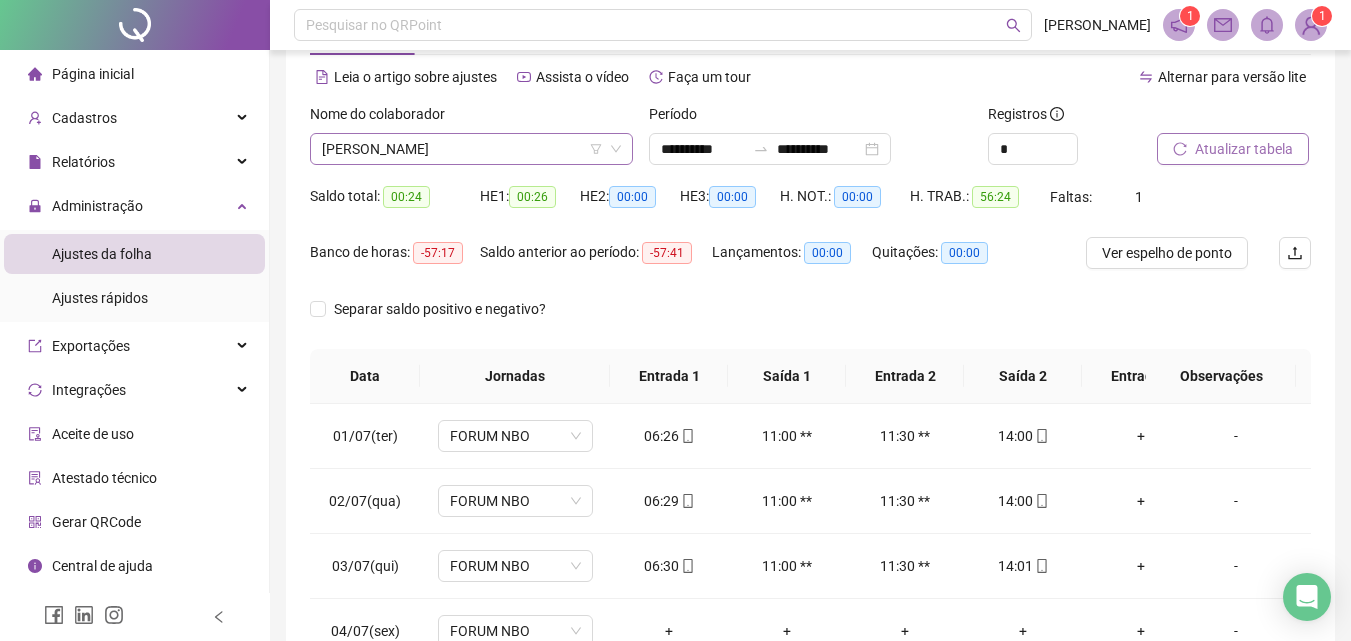 click on "[PERSON_NAME]" at bounding box center [471, 149] 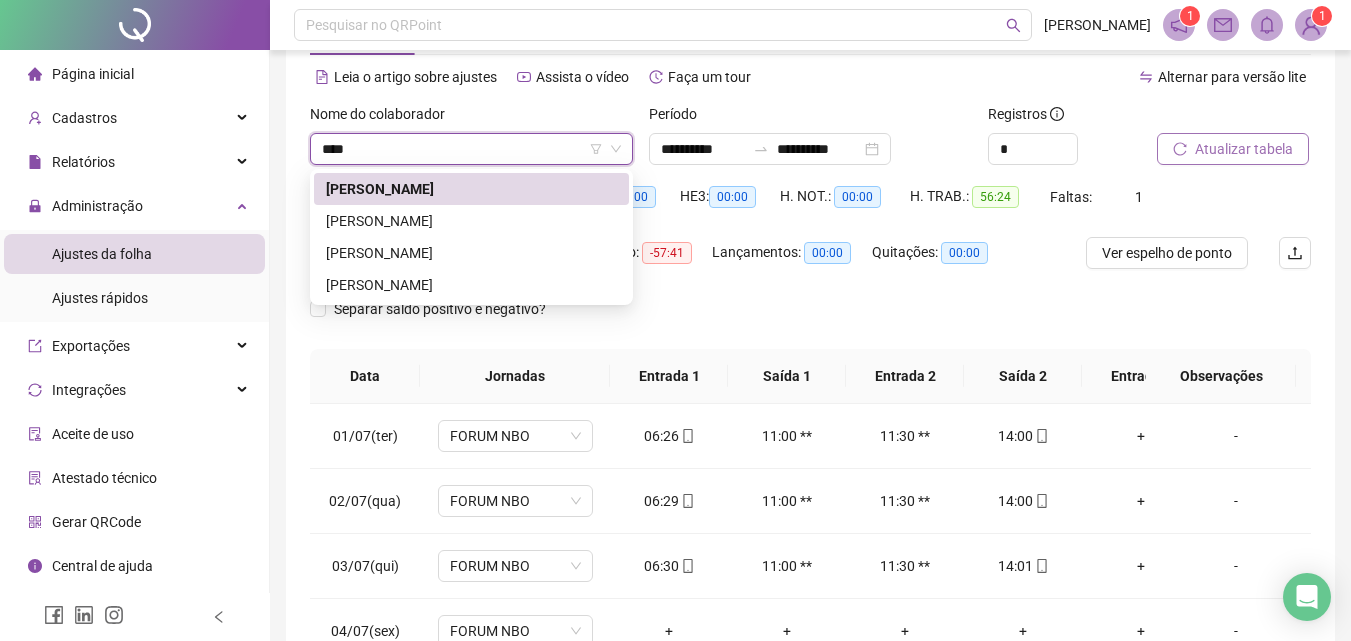 type on "*****" 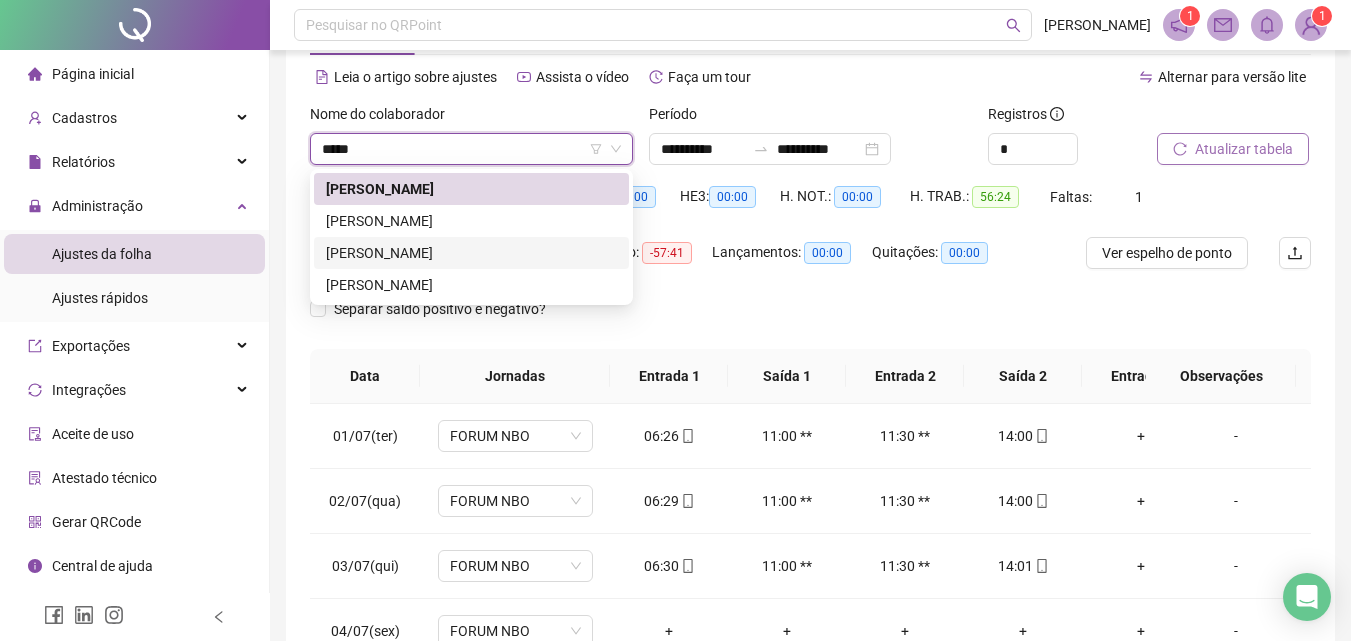 click on "[PERSON_NAME]" at bounding box center (471, 253) 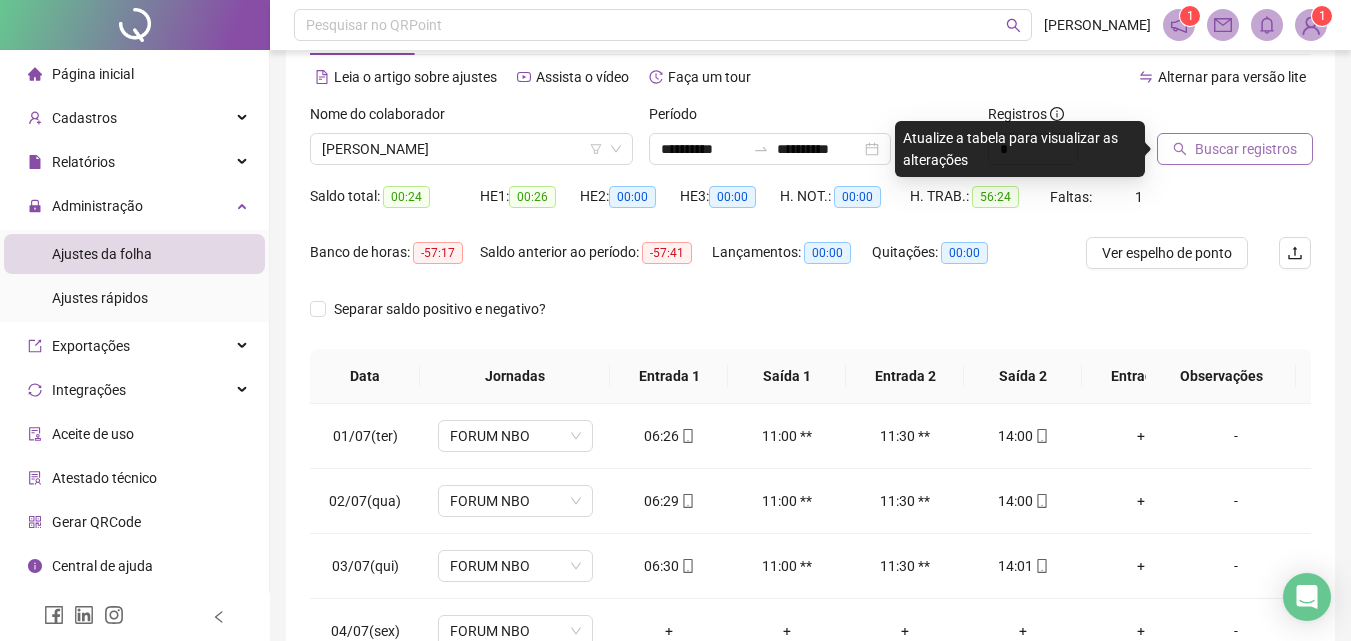 click on "Buscar registros" at bounding box center (1246, 149) 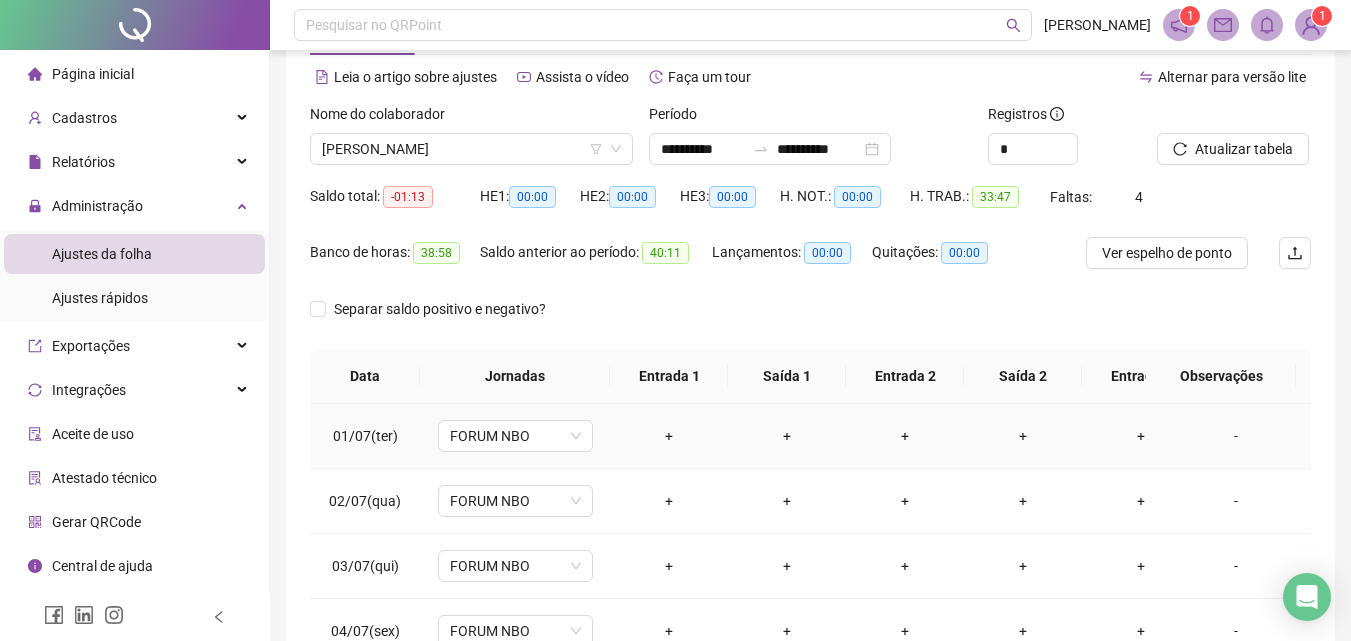 scroll, scrollTop: 381, scrollLeft: 0, axis: vertical 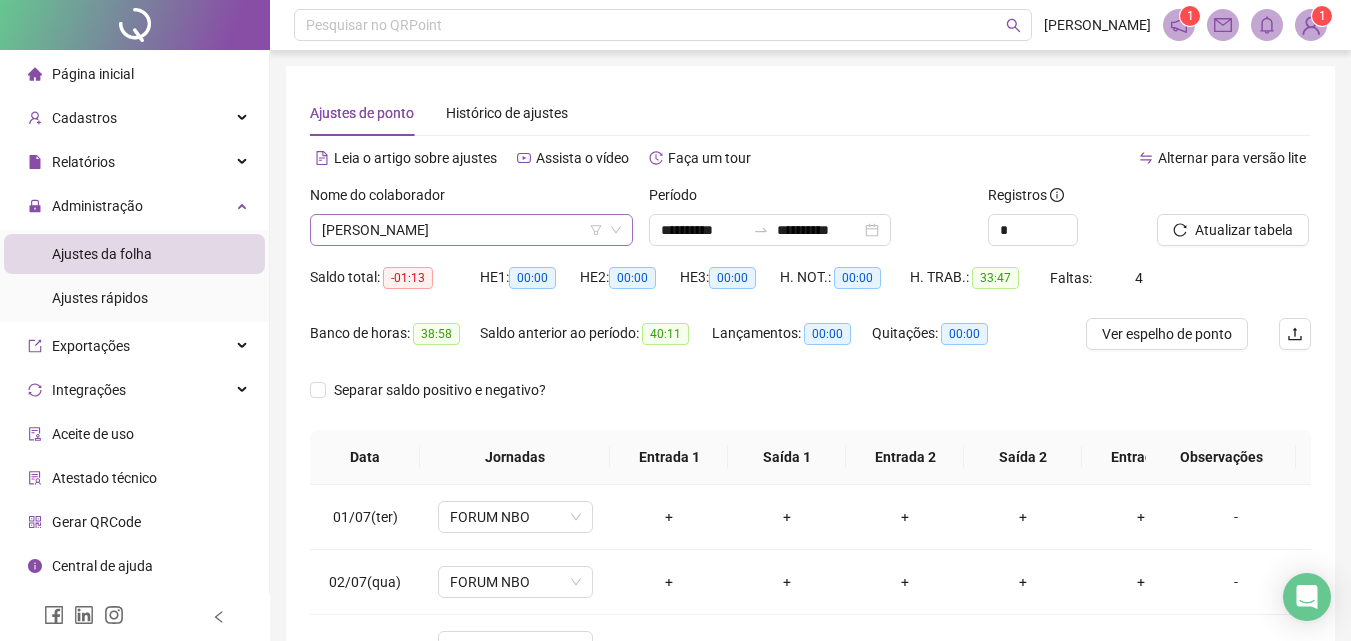 click on "[PERSON_NAME]" at bounding box center (471, 230) 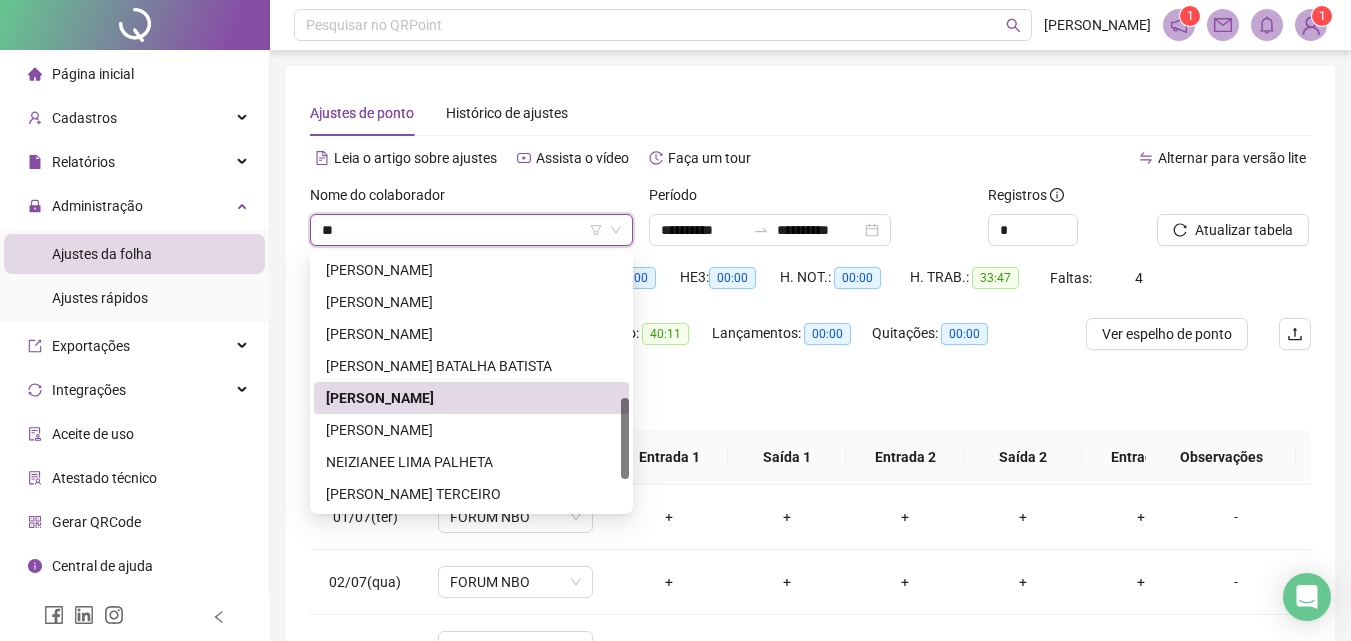 scroll, scrollTop: 0, scrollLeft: 0, axis: both 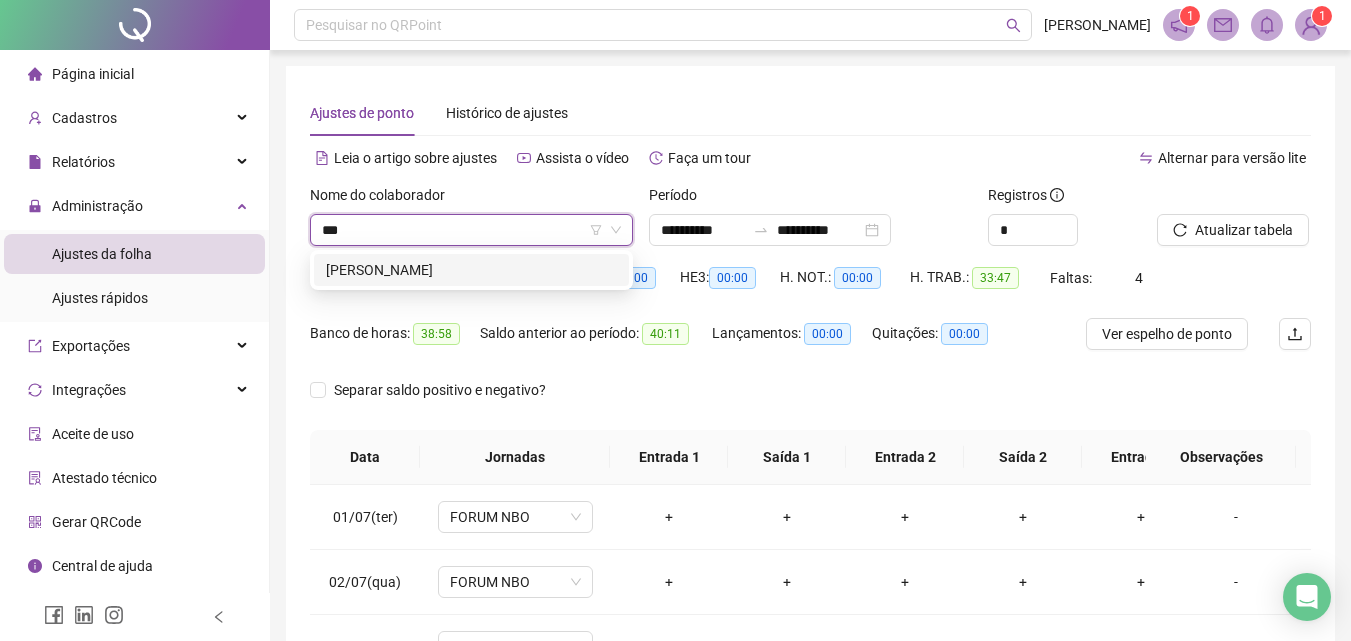 type on "****" 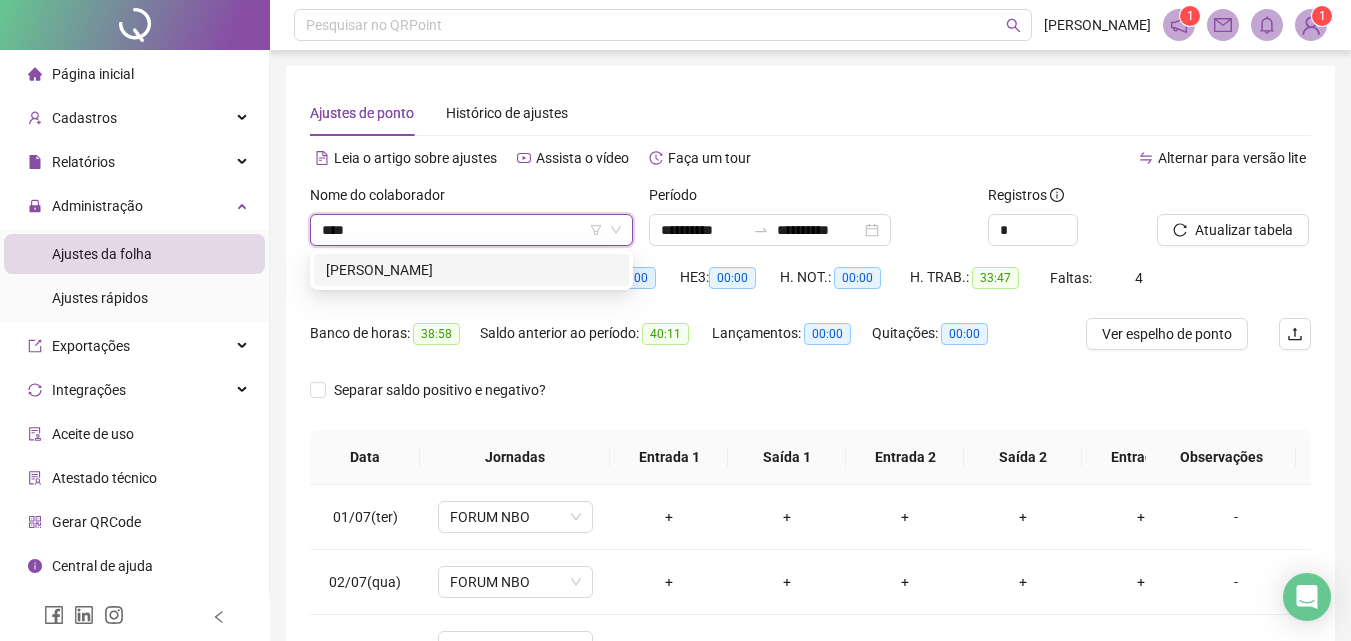 click on "[PERSON_NAME]" at bounding box center [471, 270] 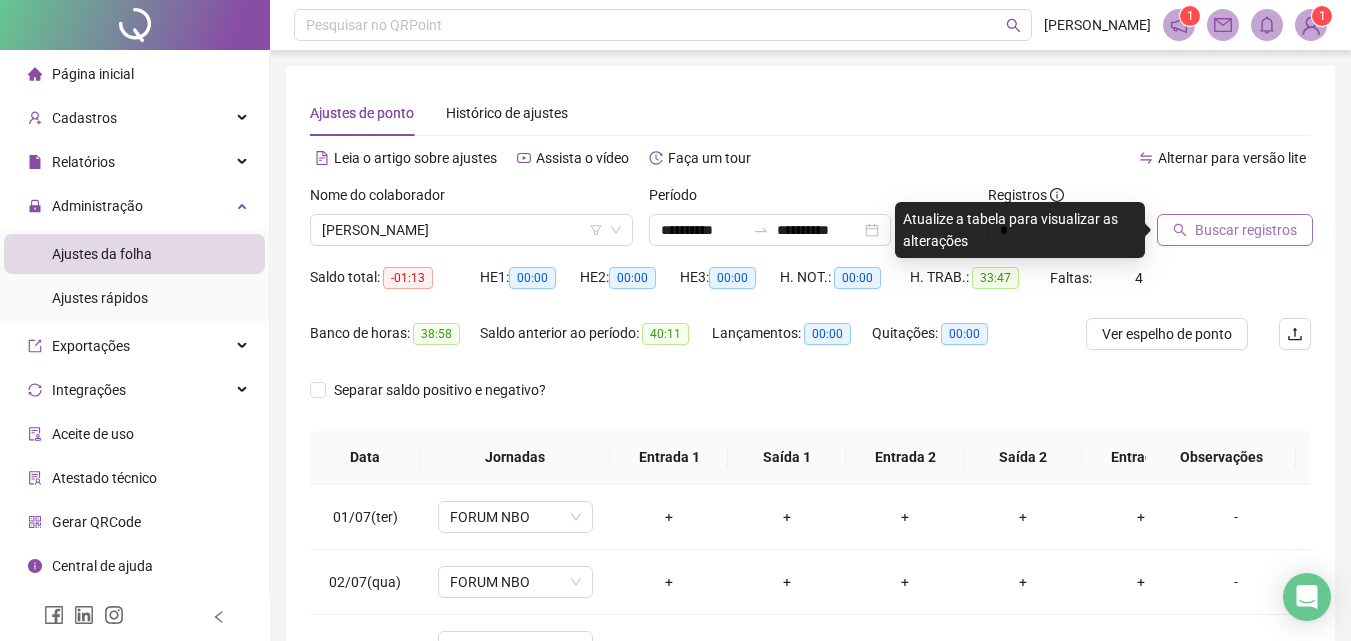 click on "Buscar registros" at bounding box center (1246, 230) 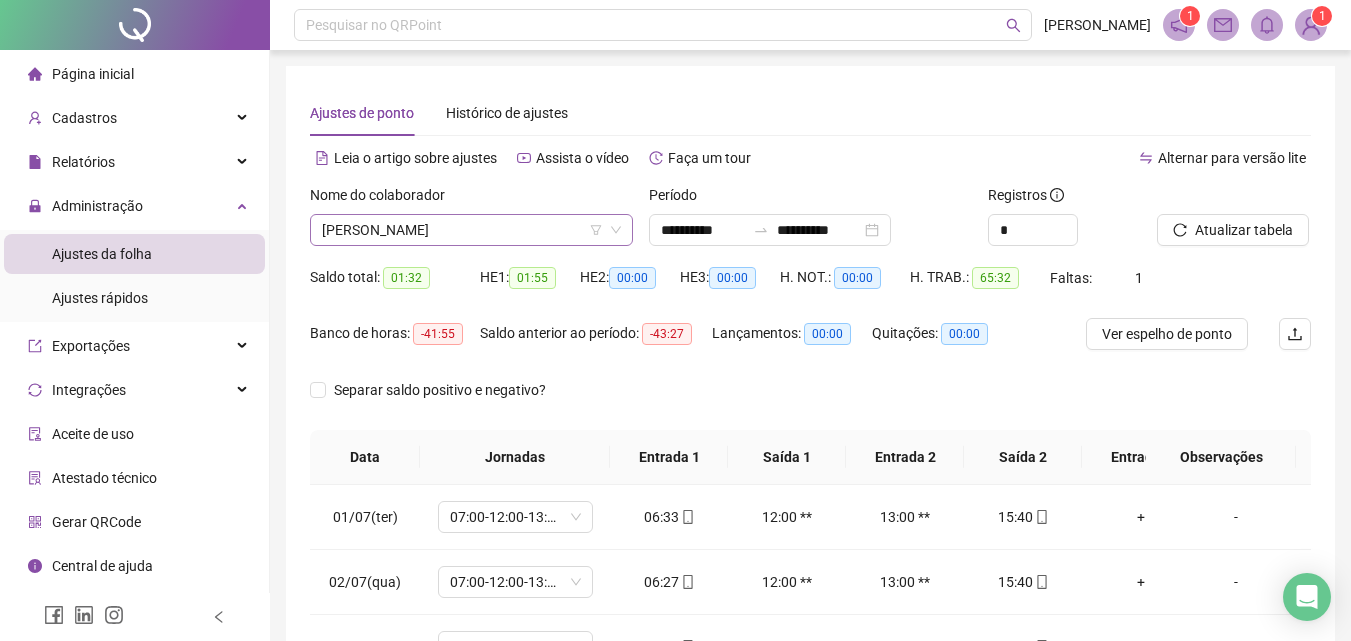 click on "[PERSON_NAME]" at bounding box center [471, 230] 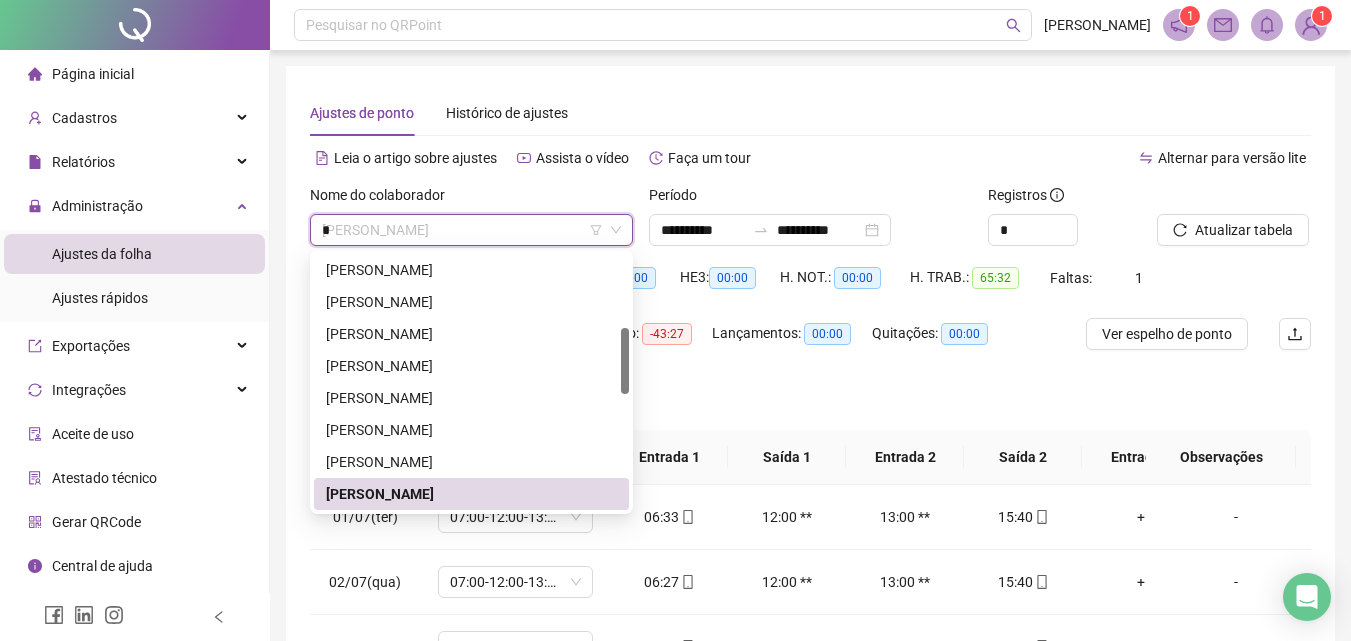 scroll, scrollTop: 0, scrollLeft: 0, axis: both 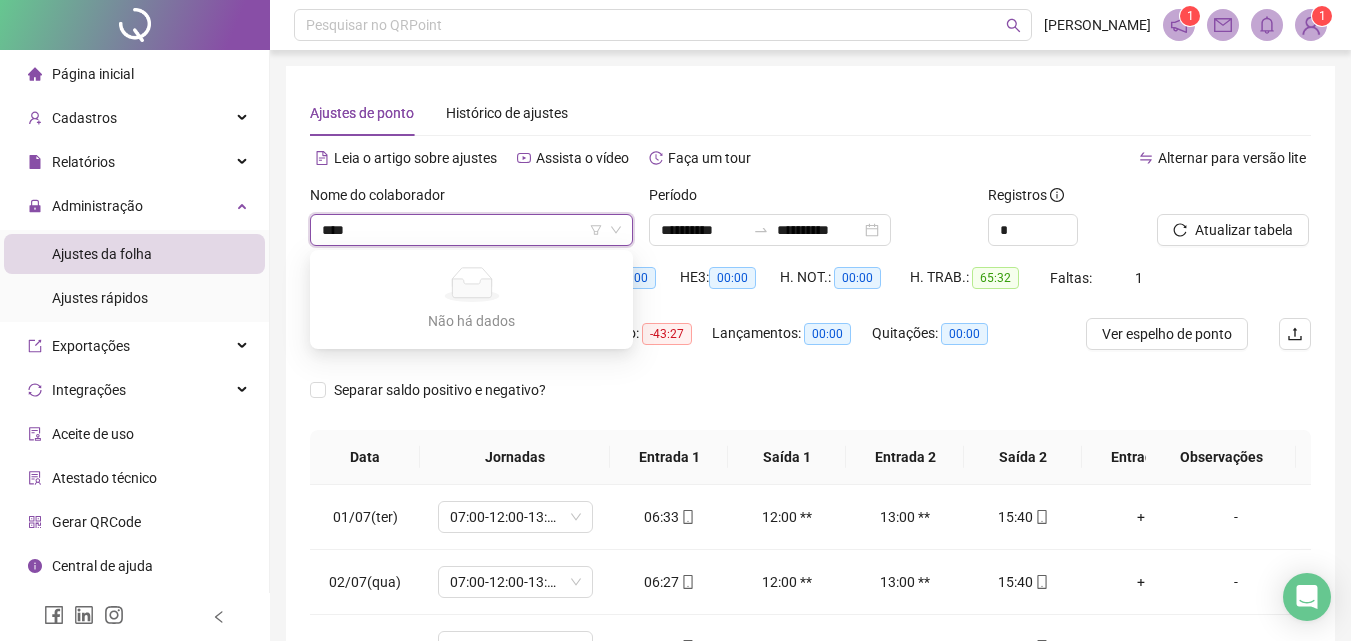 type on "*****" 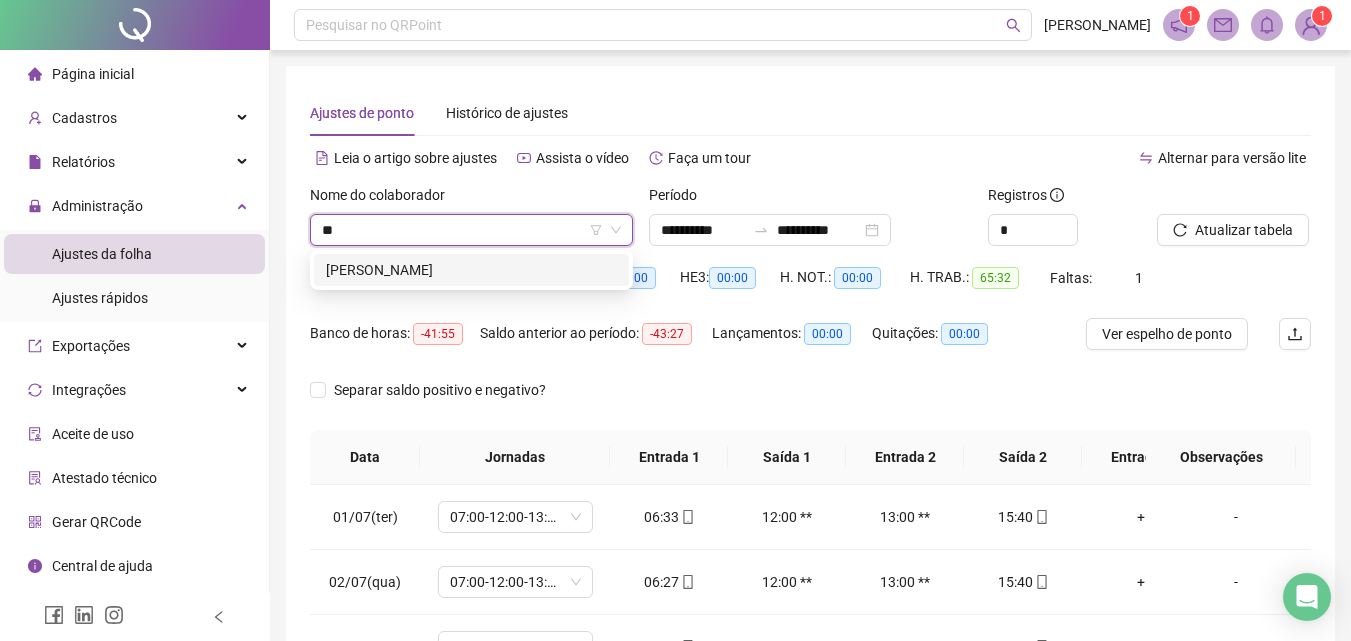 type on "***" 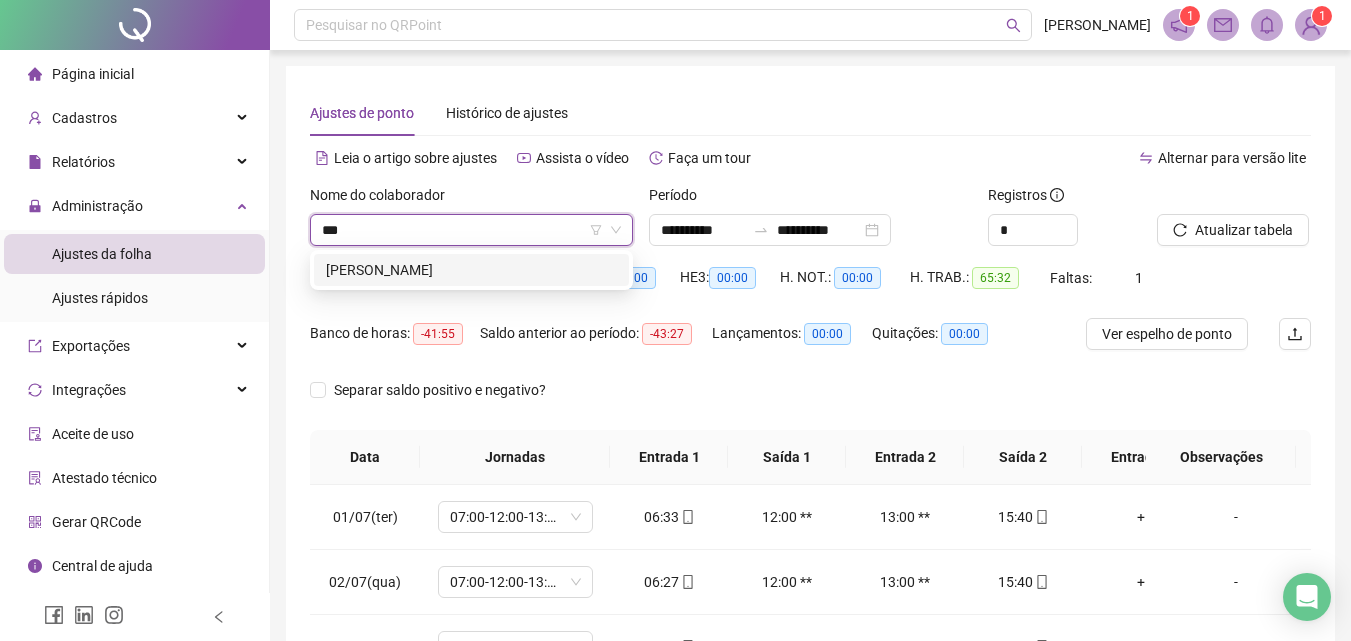 click on "[PERSON_NAME]" at bounding box center [471, 270] 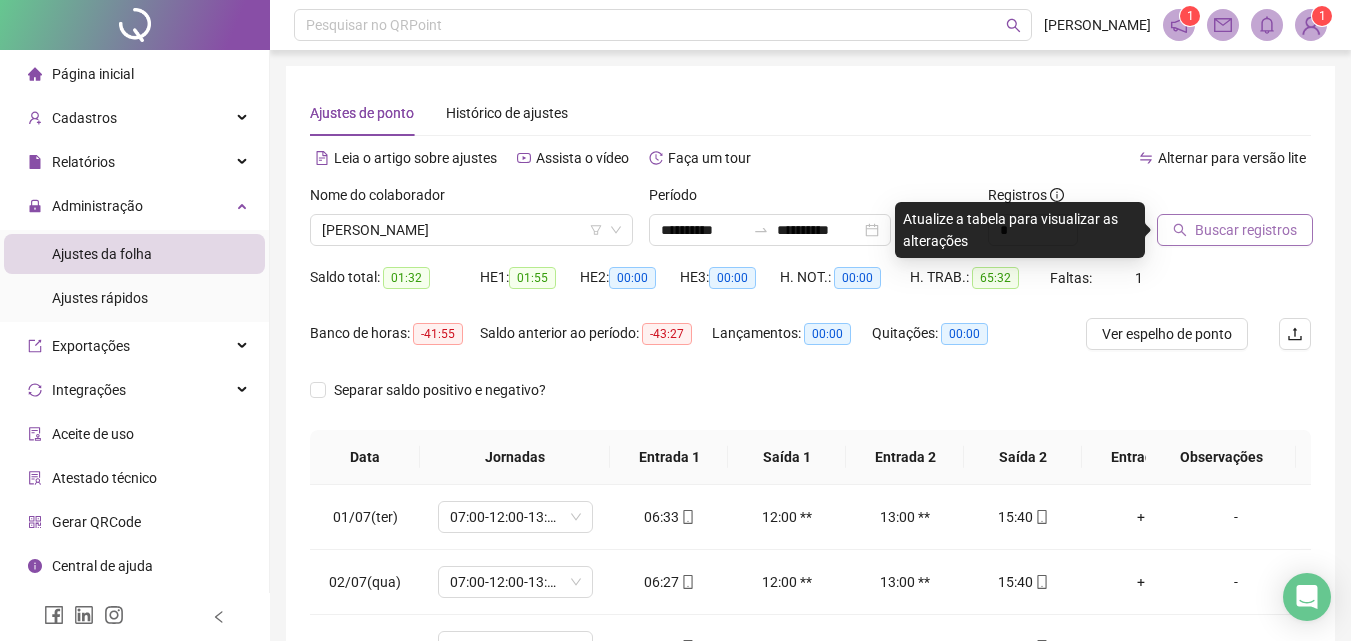click on "Buscar registros" at bounding box center [1246, 230] 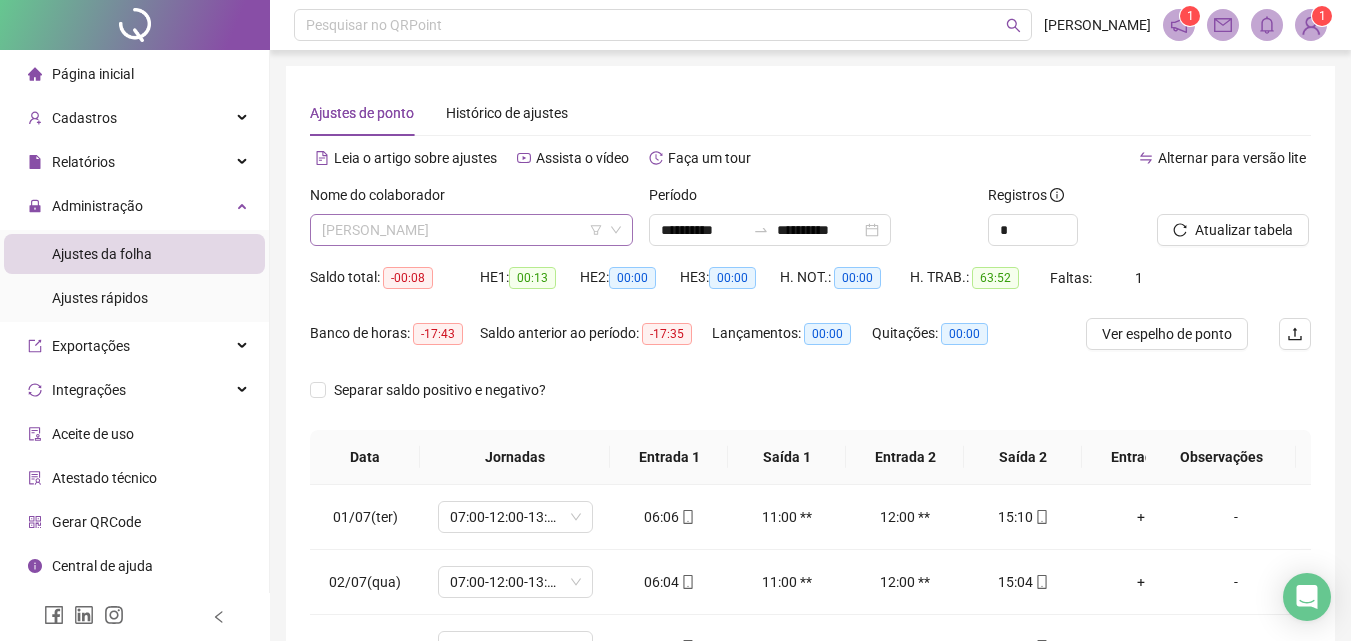 scroll, scrollTop: 736, scrollLeft: 0, axis: vertical 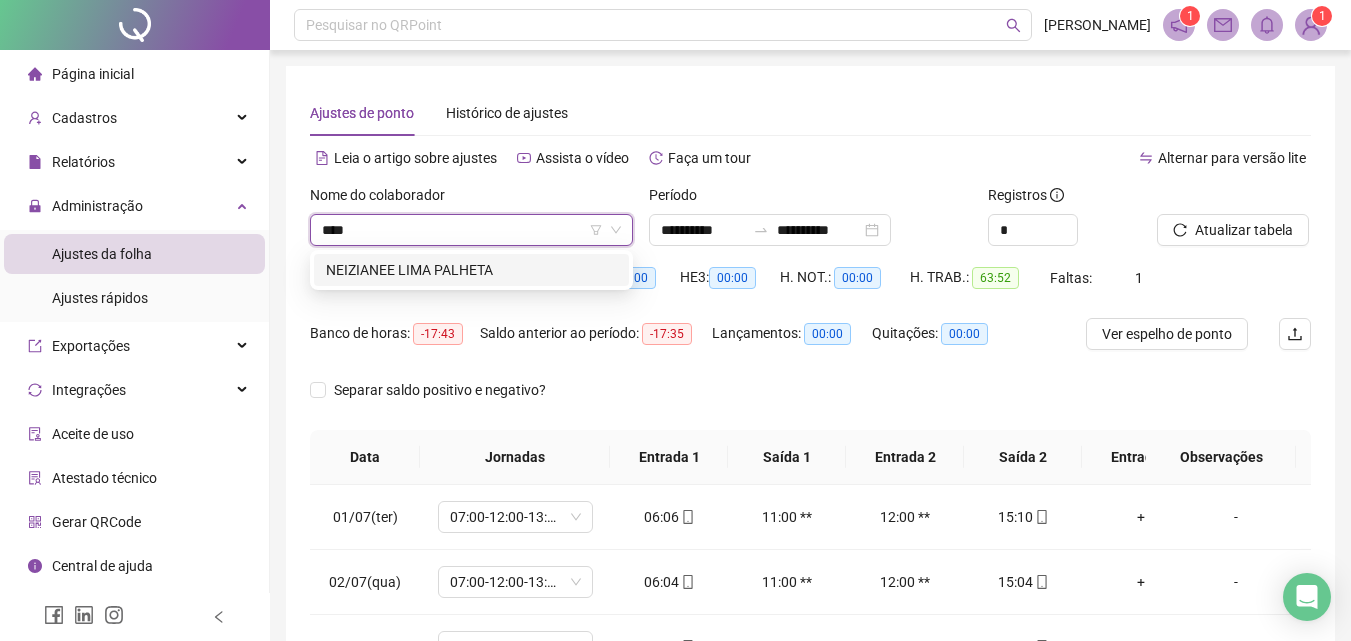 type on "*****" 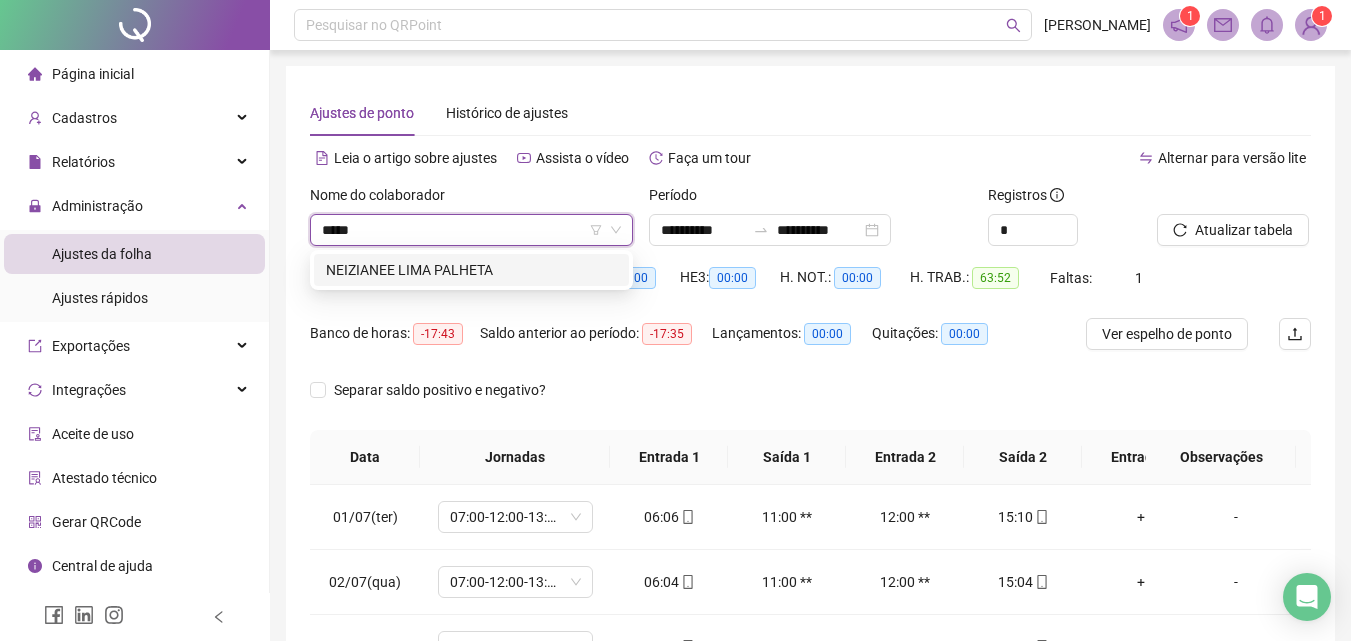click on "NEIZIANEE LIMA PALHETA" at bounding box center [471, 270] 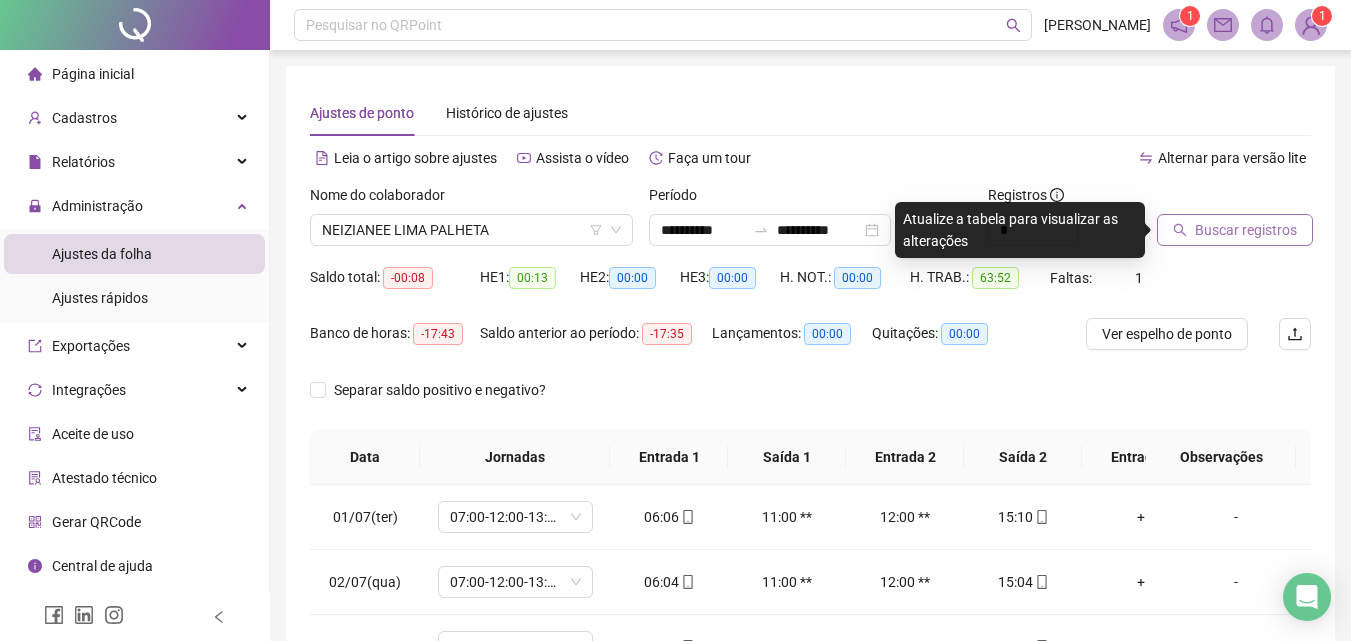 click on "Buscar registros" at bounding box center [1246, 230] 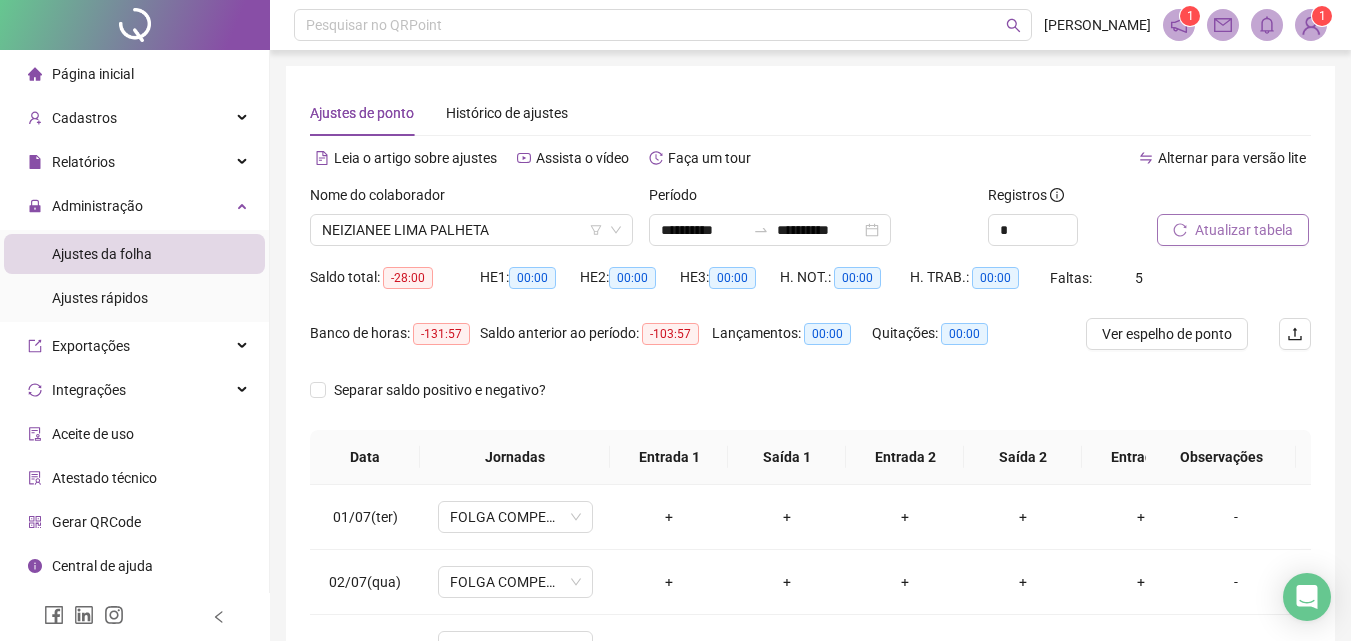 click on "Atualizar tabela" at bounding box center (1244, 230) 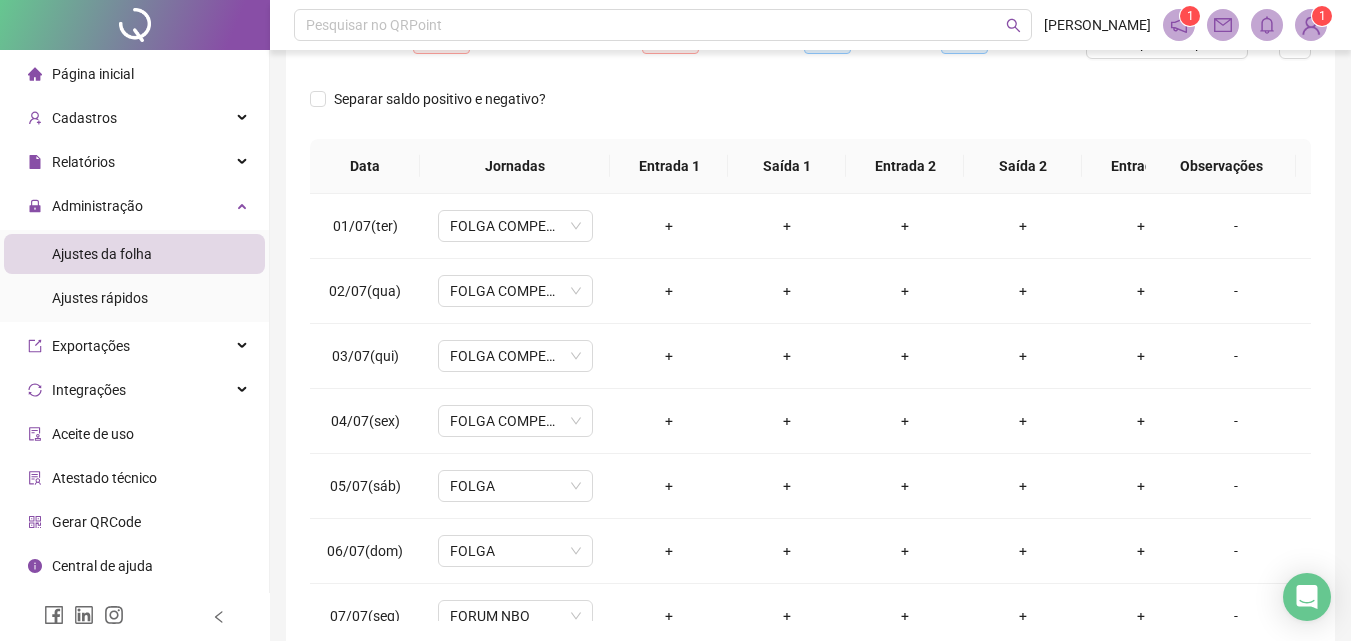 scroll, scrollTop: 381, scrollLeft: 0, axis: vertical 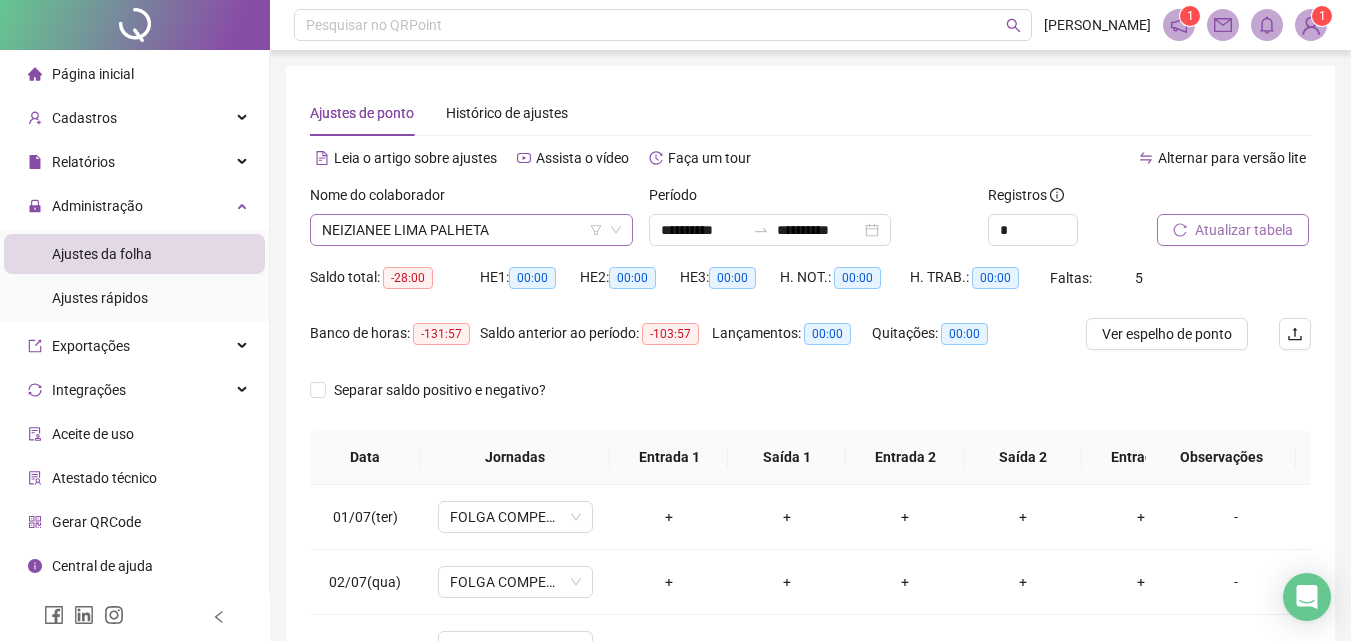click on "NEIZIANEE LIMA PALHETA" at bounding box center [471, 230] 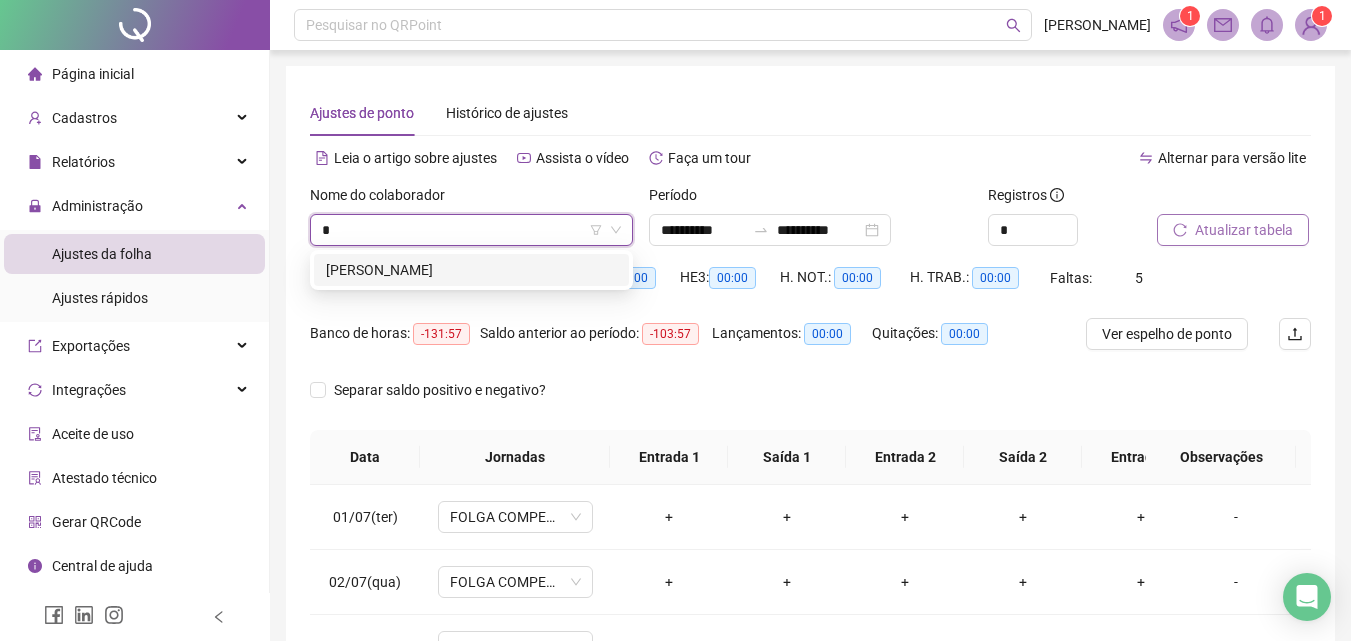 scroll, scrollTop: 0, scrollLeft: 0, axis: both 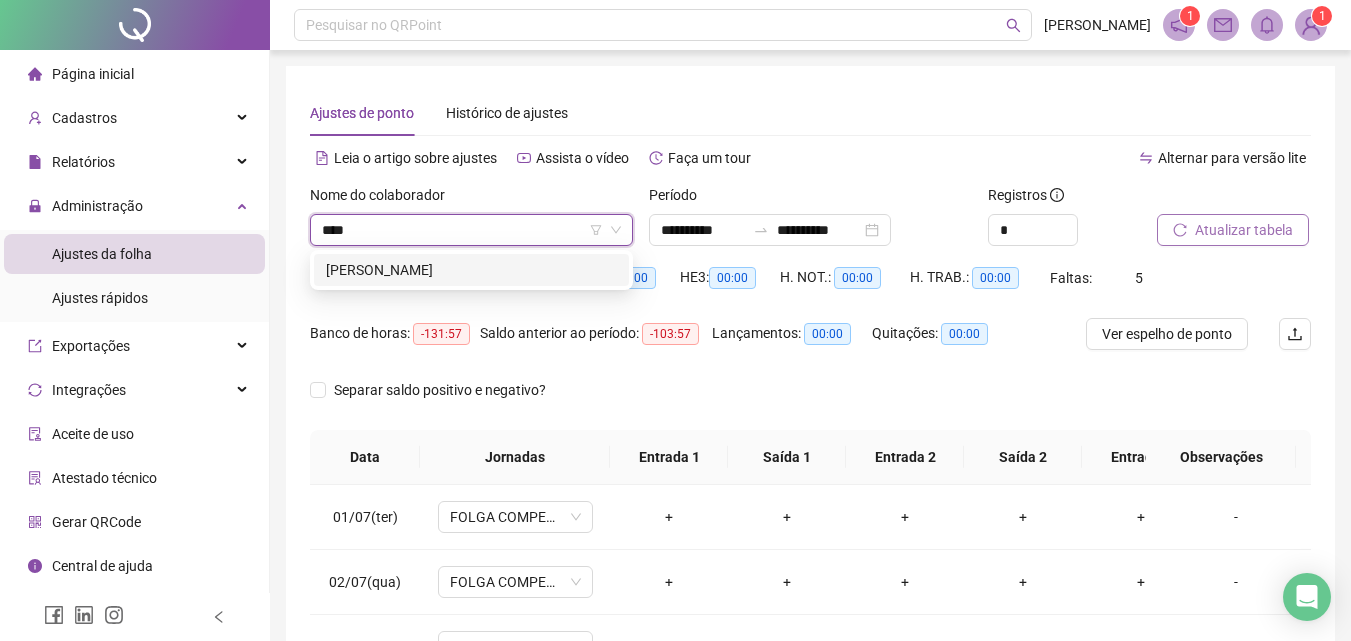 type on "*****" 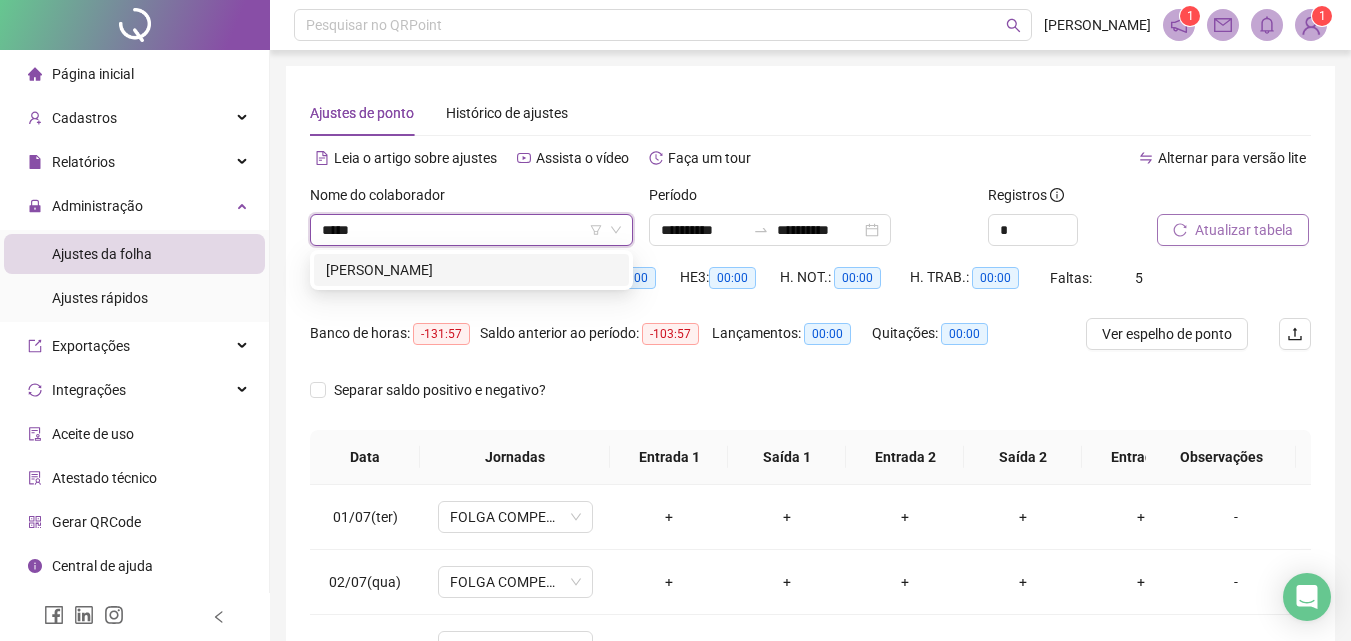 click on "[PERSON_NAME]" at bounding box center [471, 270] 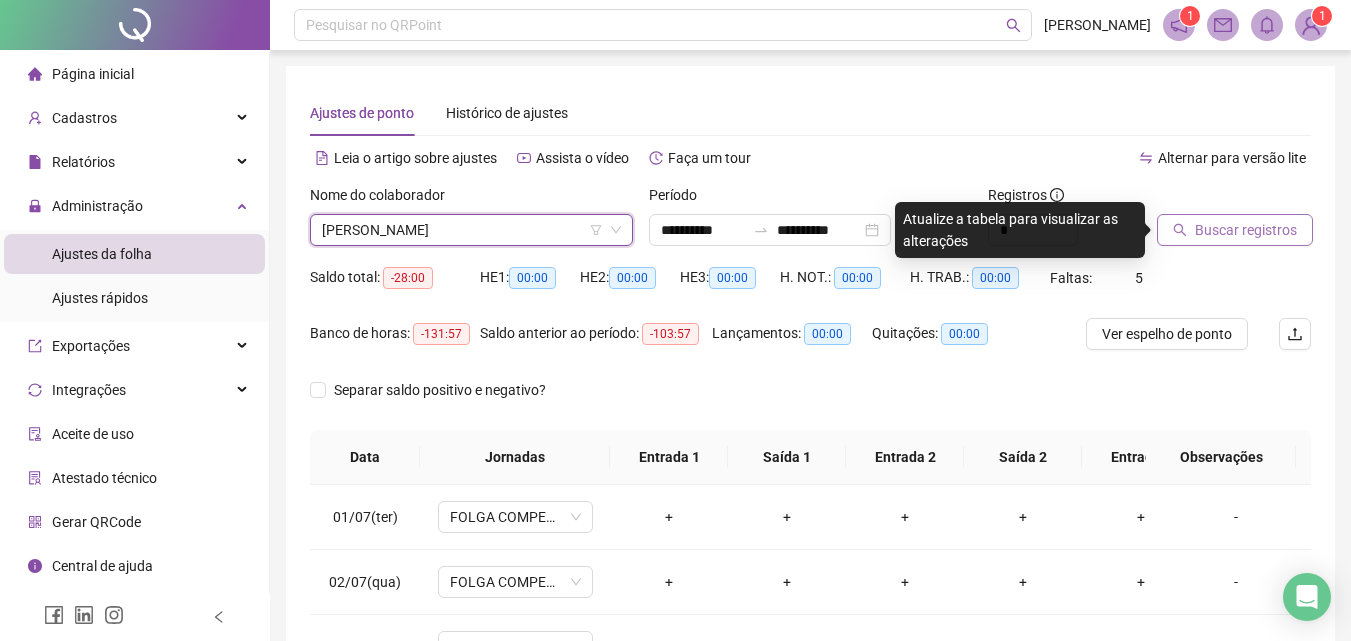 click on "Buscar registros" at bounding box center [1246, 230] 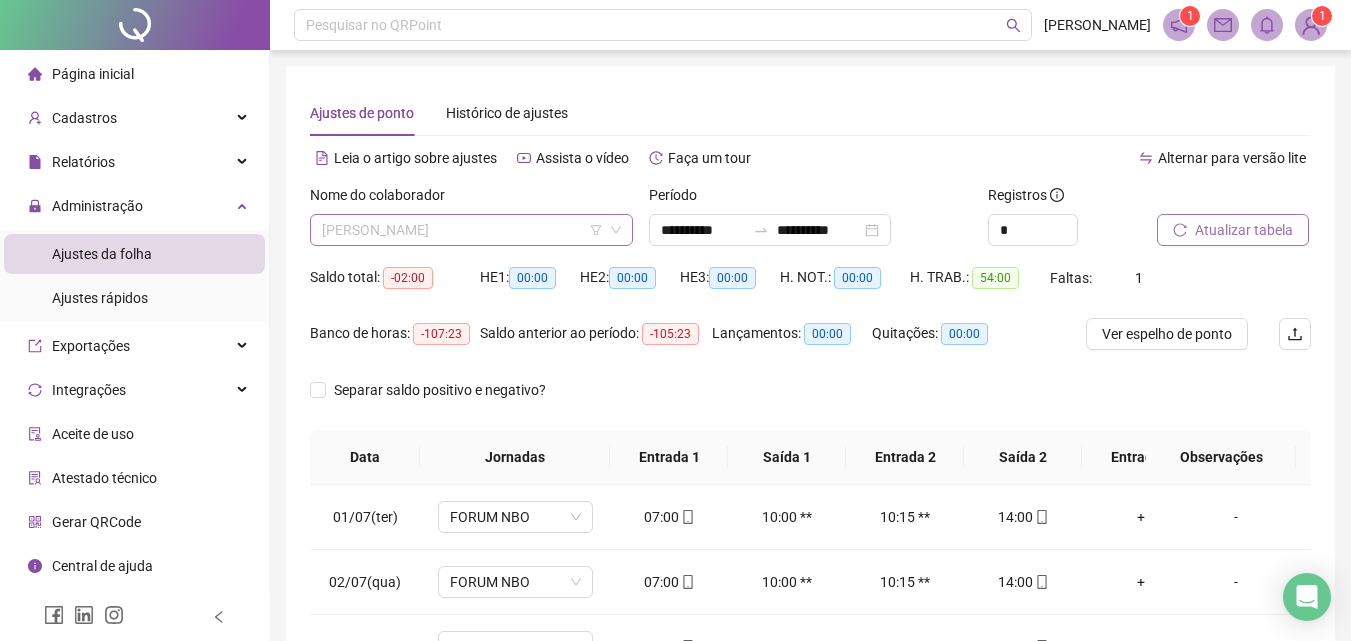scroll, scrollTop: 256, scrollLeft: 0, axis: vertical 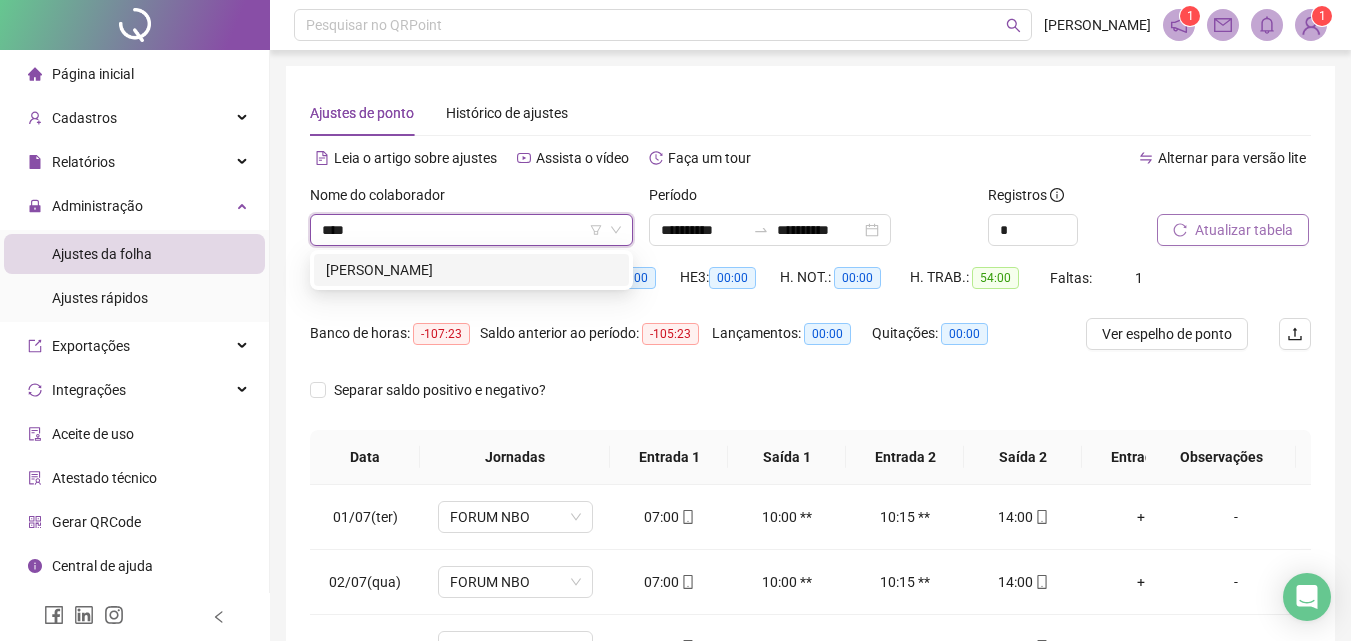 type on "*****" 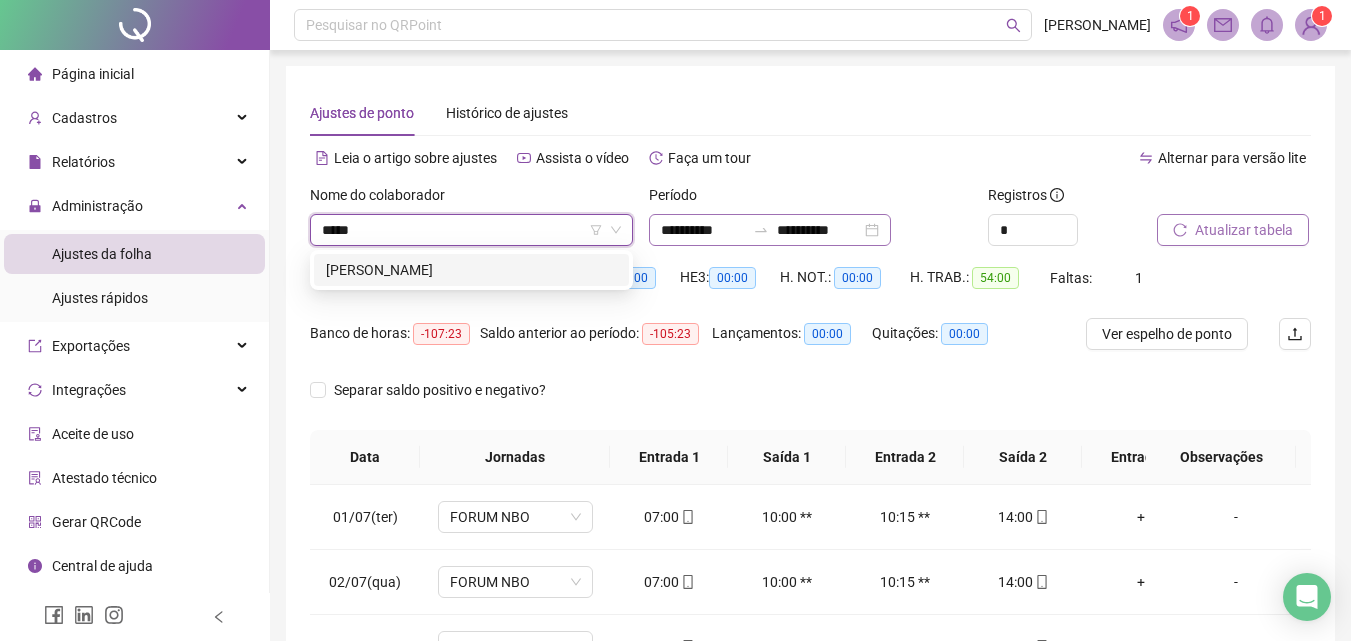drag, startPoint x: 545, startPoint y: 280, endPoint x: 711, endPoint y: 236, distance: 171.73235 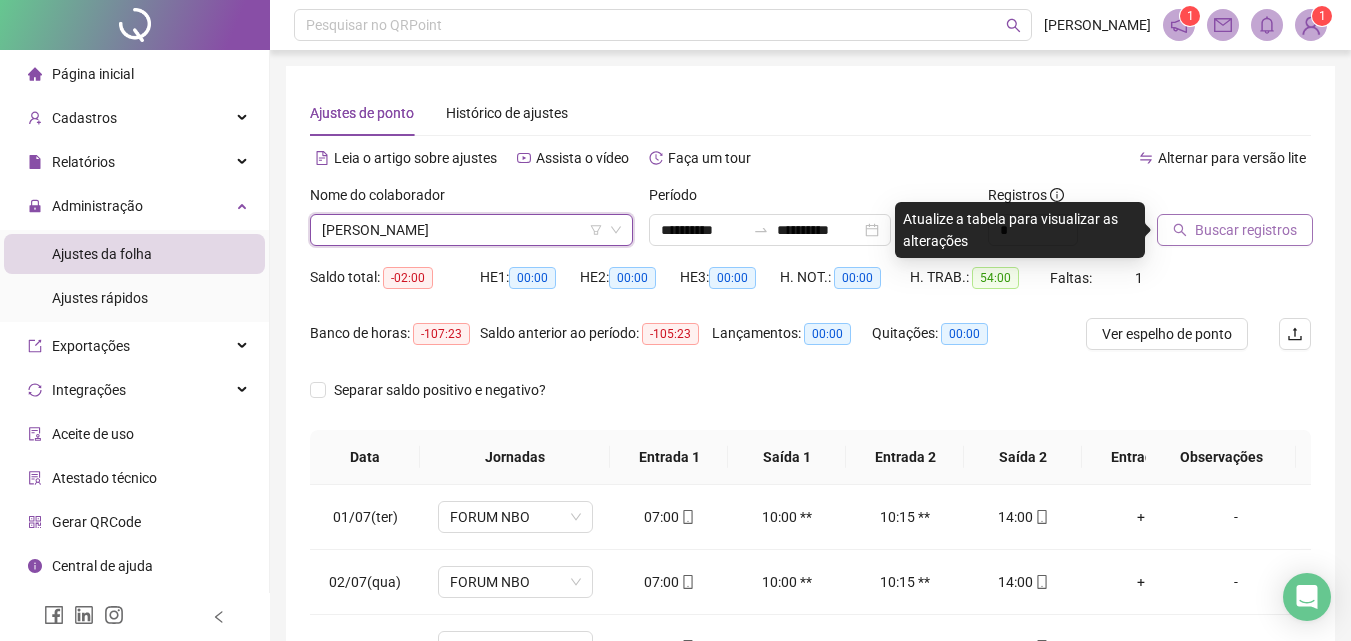 click on "Buscar registros" at bounding box center (1246, 230) 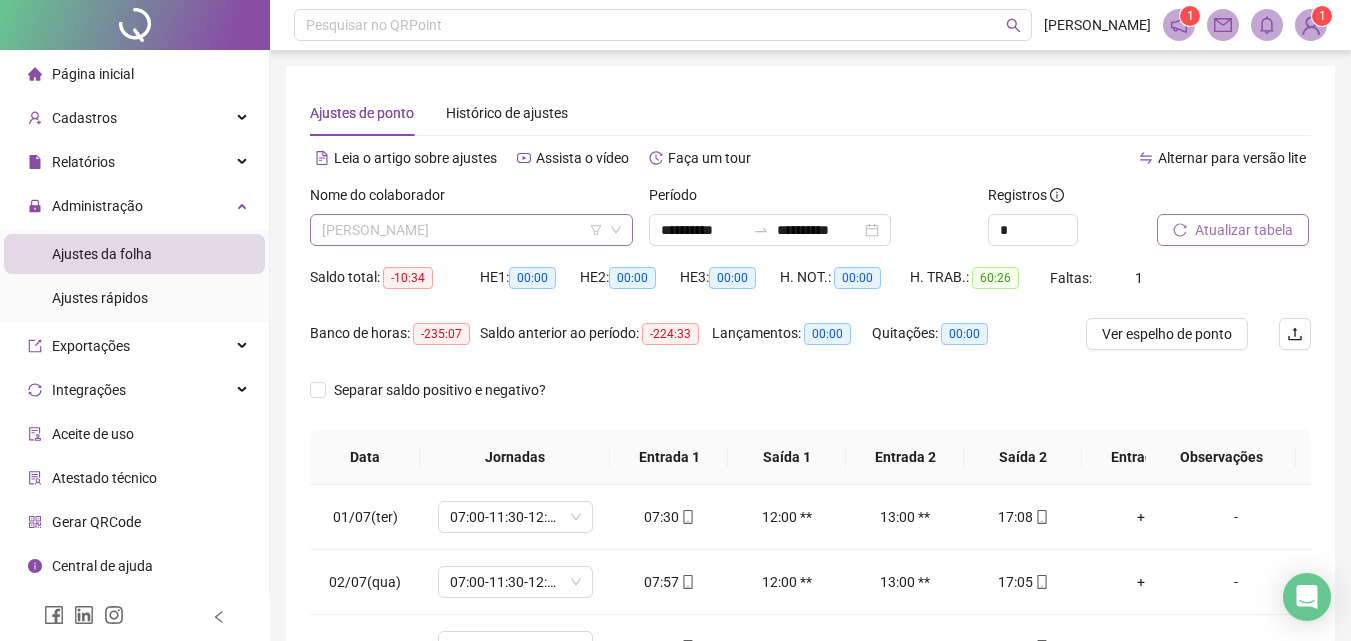 click on "[PERSON_NAME]" at bounding box center [471, 230] 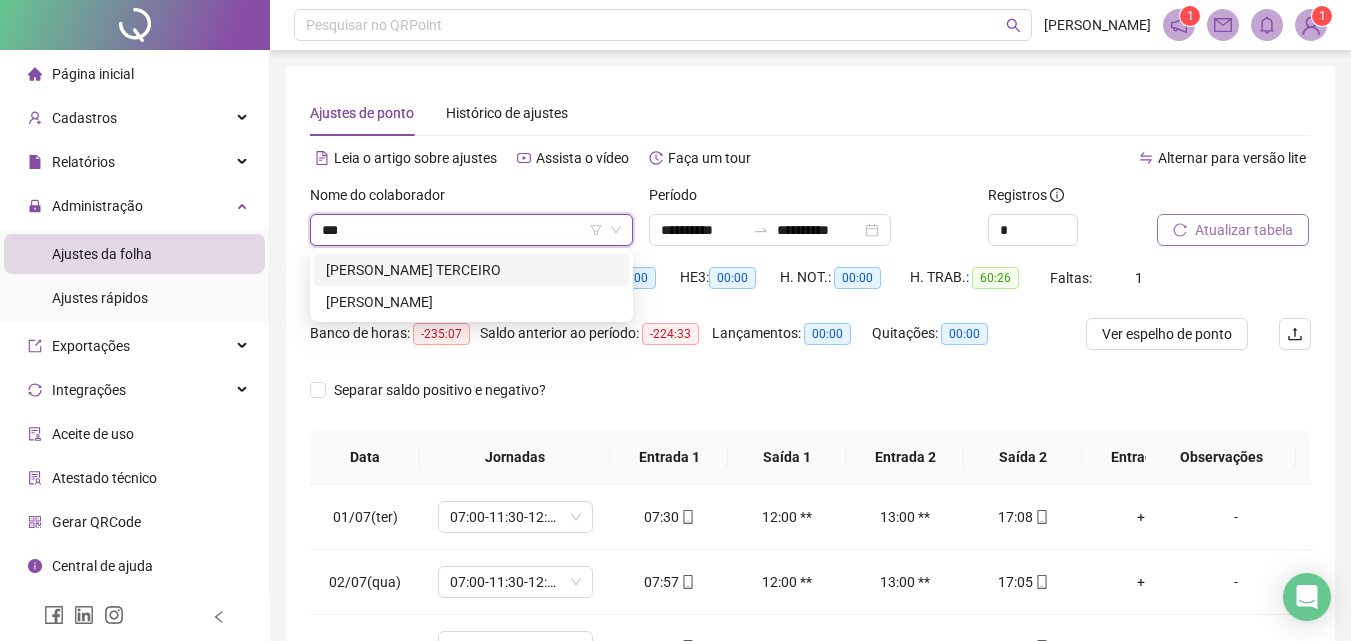 scroll, scrollTop: 0, scrollLeft: 0, axis: both 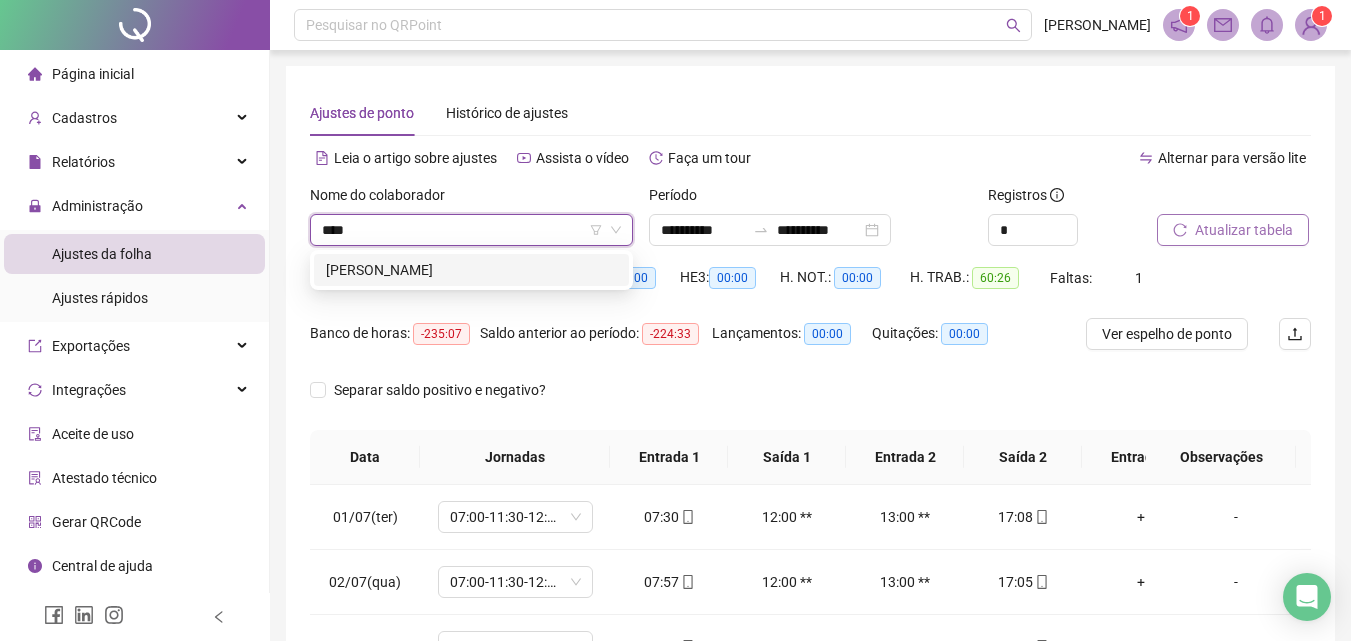 click on "[PERSON_NAME]" at bounding box center (471, 270) 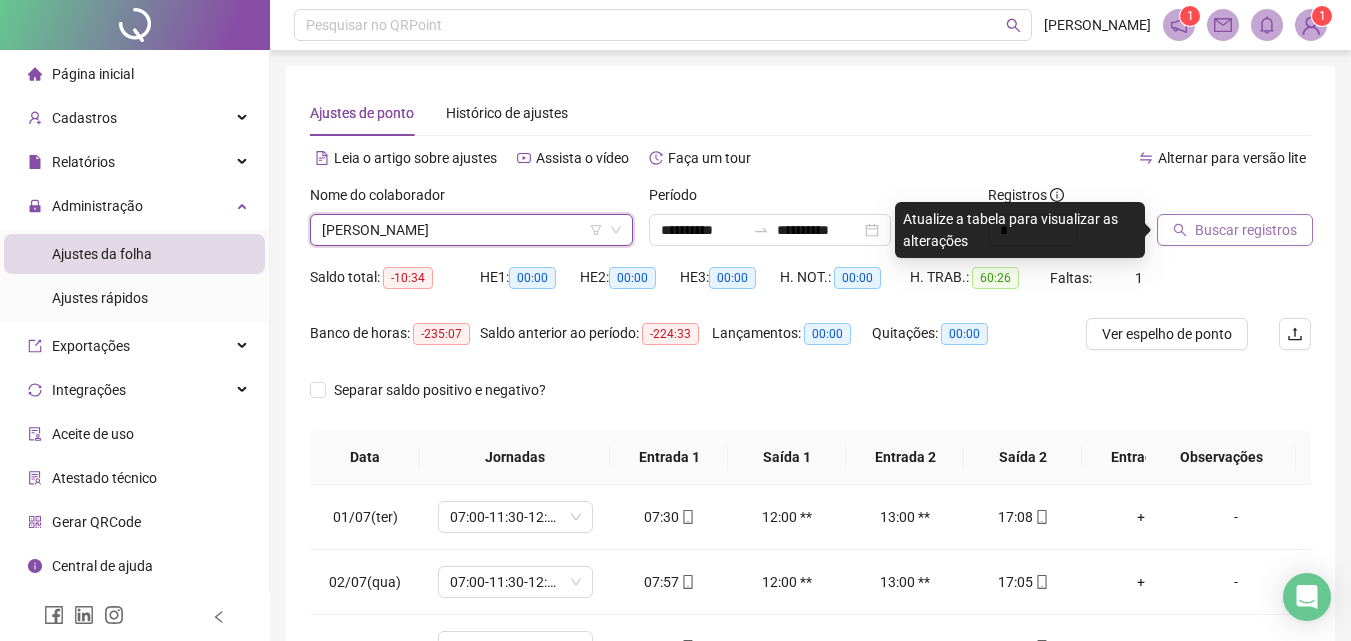 click on "Buscar registros" at bounding box center [1246, 230] 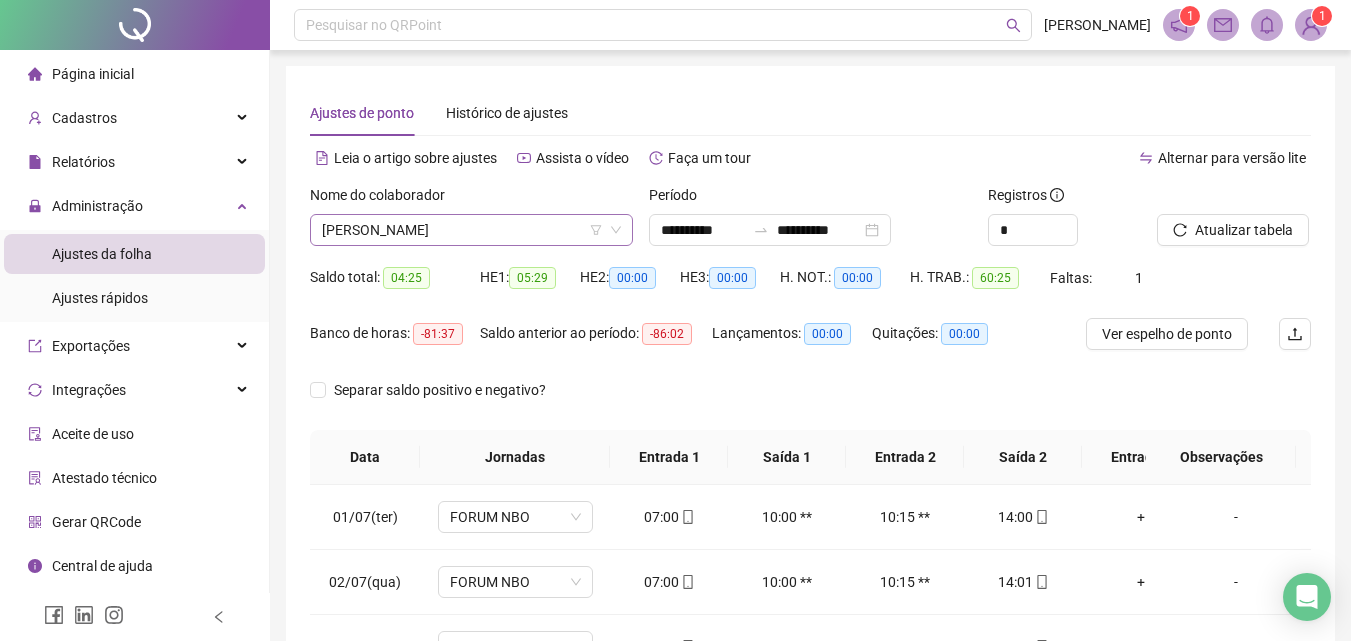 click on "[PERSON_NAME]" at bounding box center (471, 230) 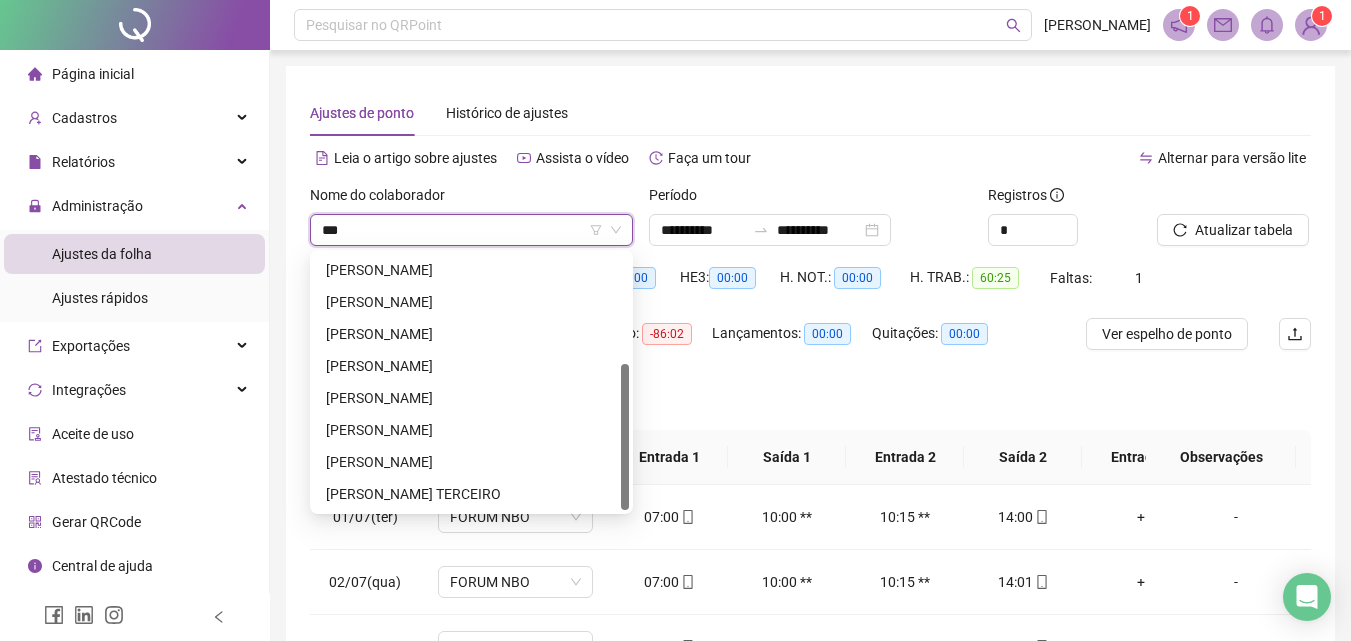 scroll, scrollTop: 0, scrollLeft: 0, axis: both 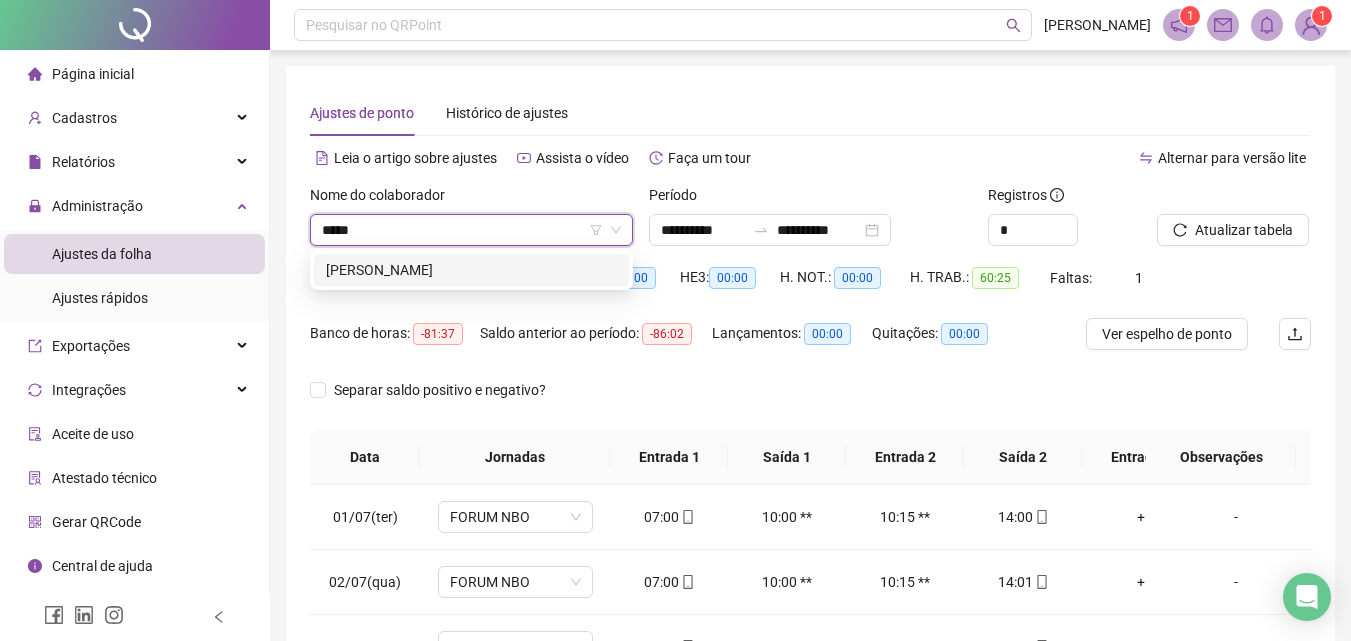 type on "******" 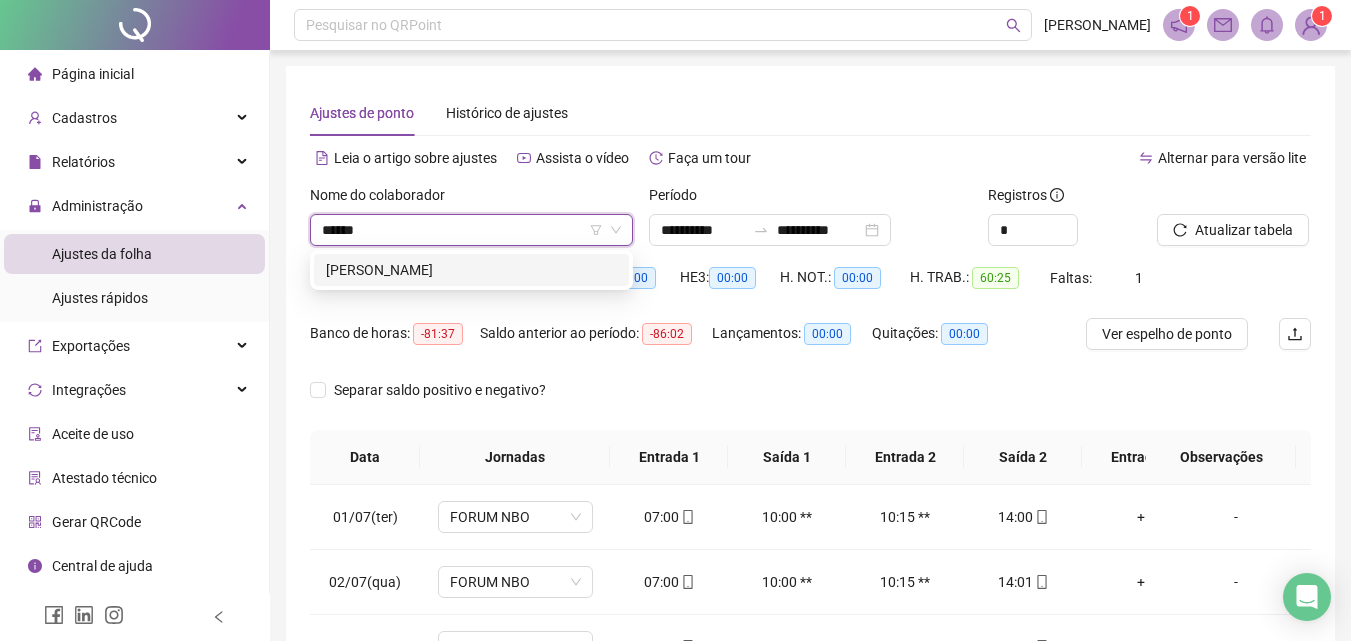 click on "[PERSON_NAME]" at bounding box center [471, 270] 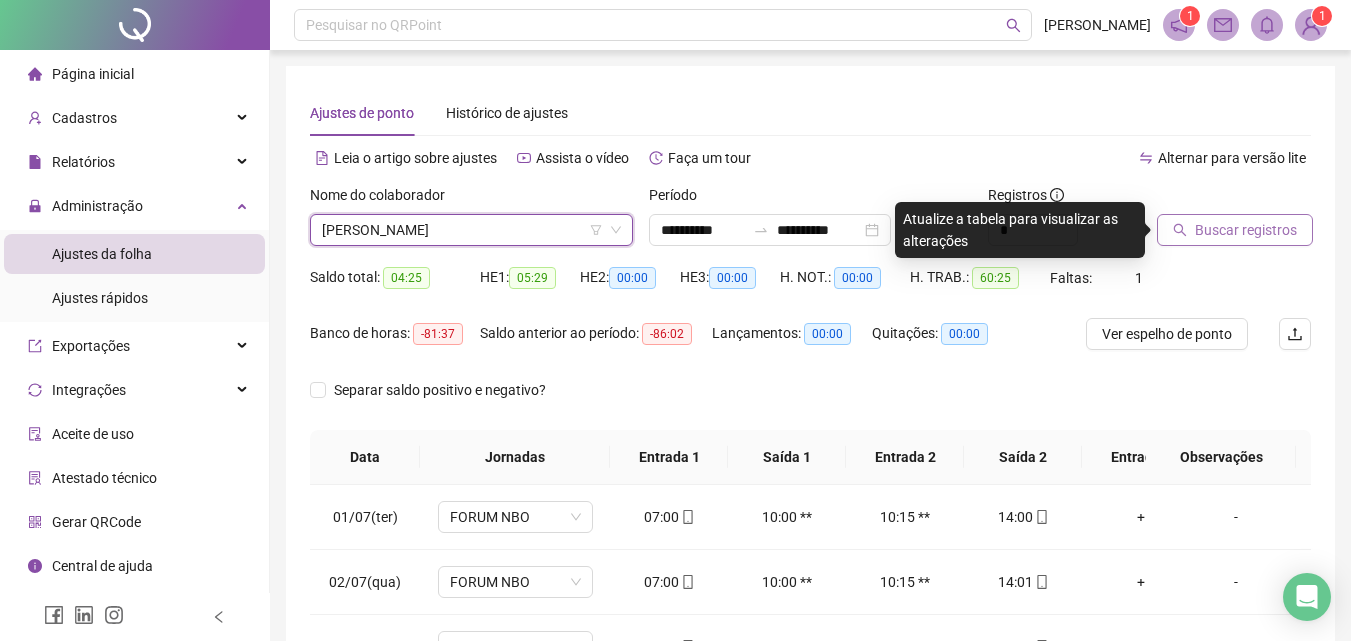 click on "Buscar registros" at bounding box center (1246, 230) 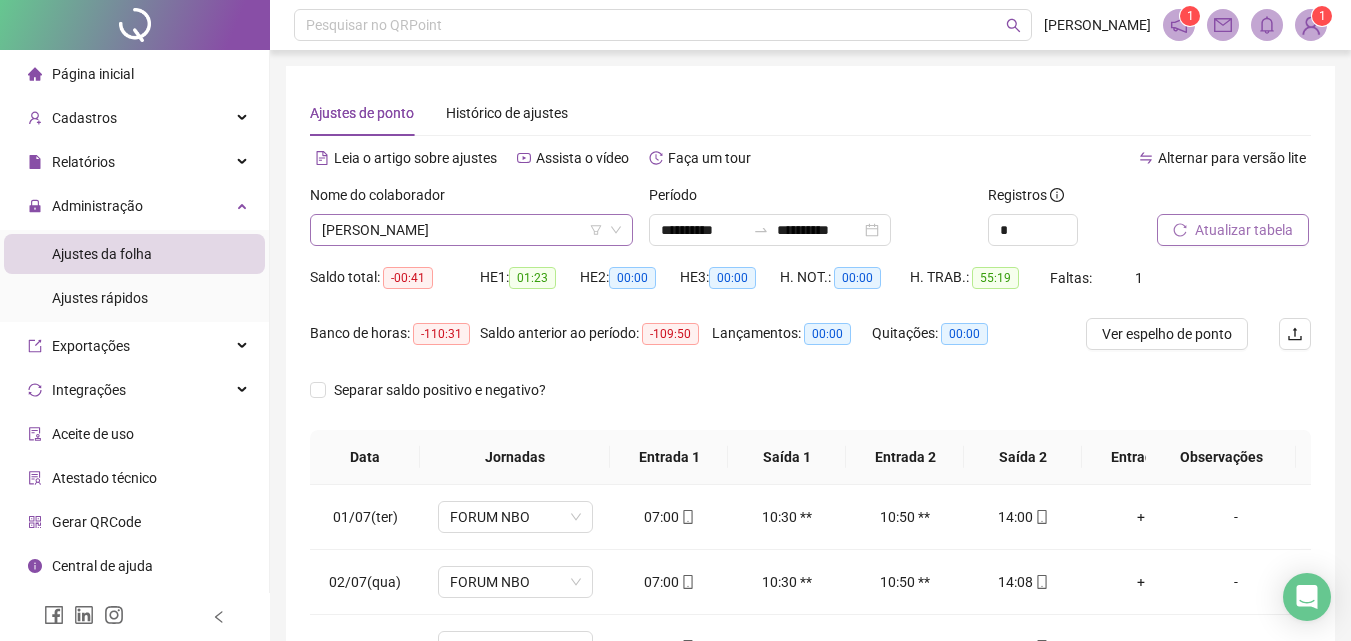 click on "[PERSON_NAME]" at bounding box center (471, 230) 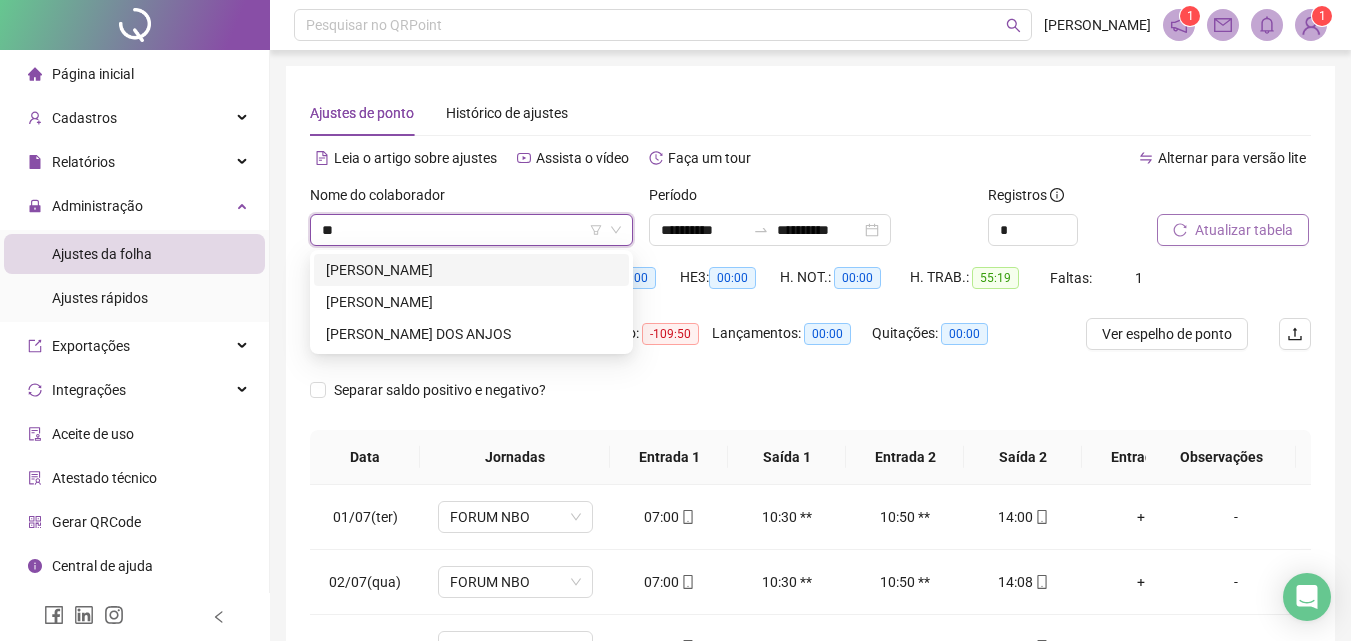 type on "***" 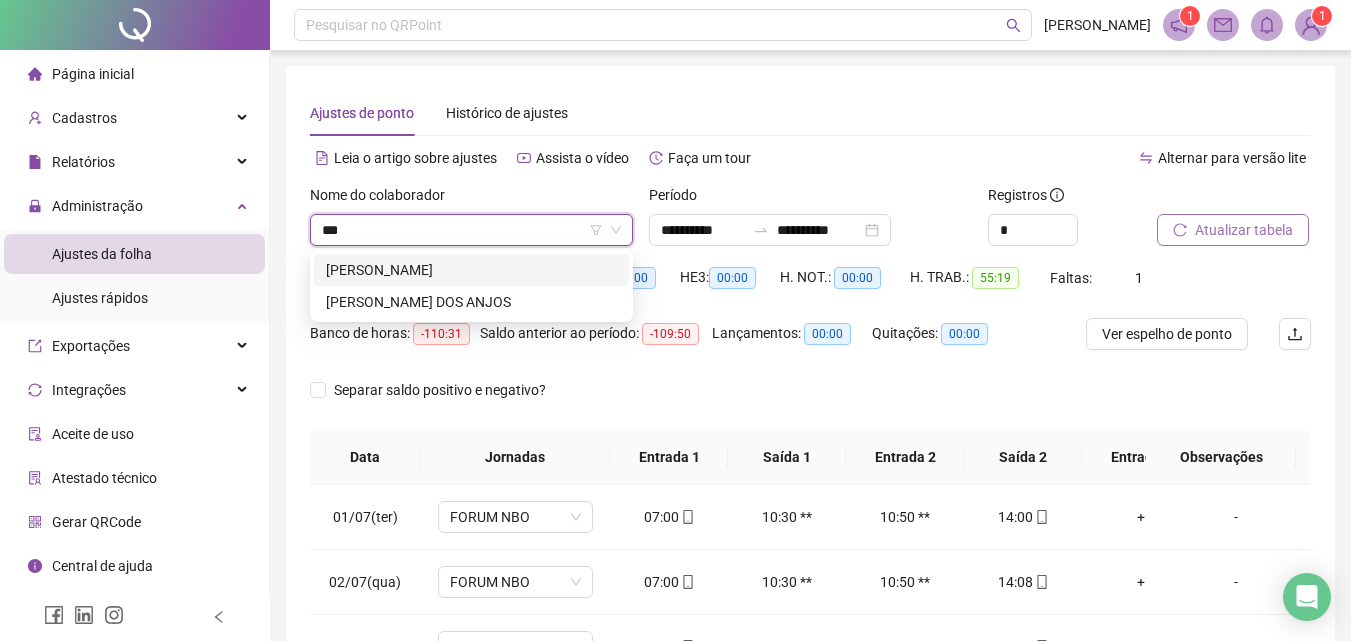click on "[PERSON_NAME]" at bounding box center (471, 270) 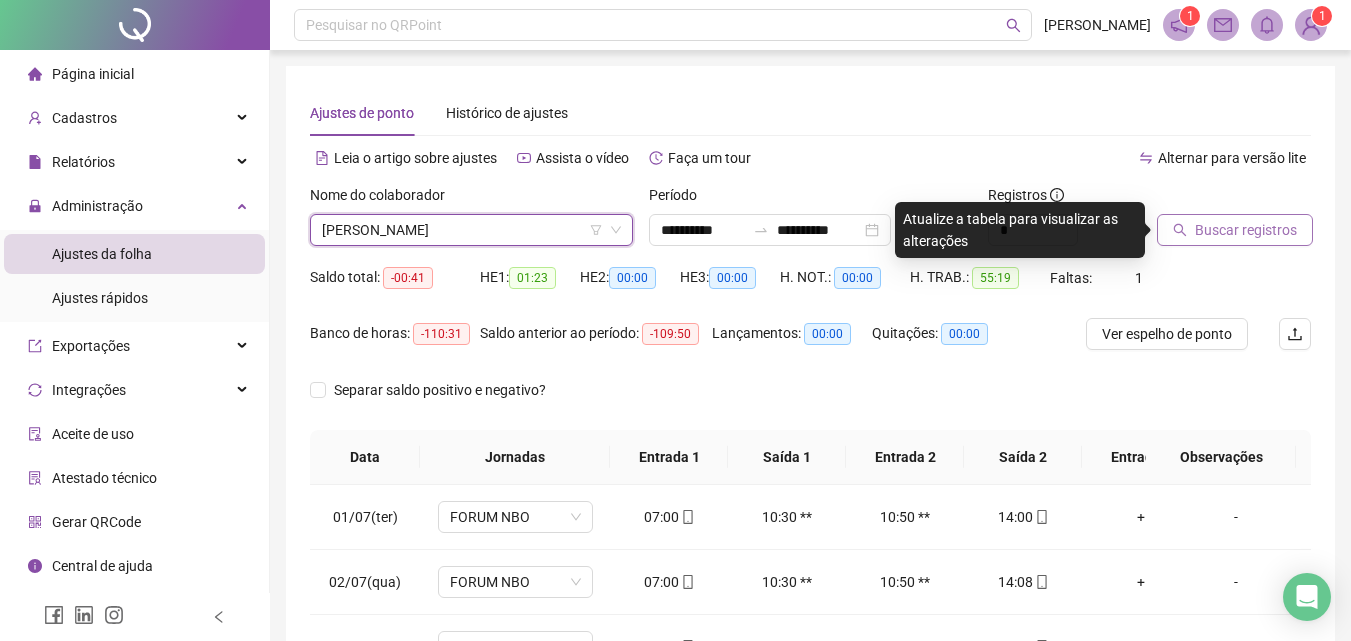 click on "Buscar registros" at bounding box center (1246, 230) 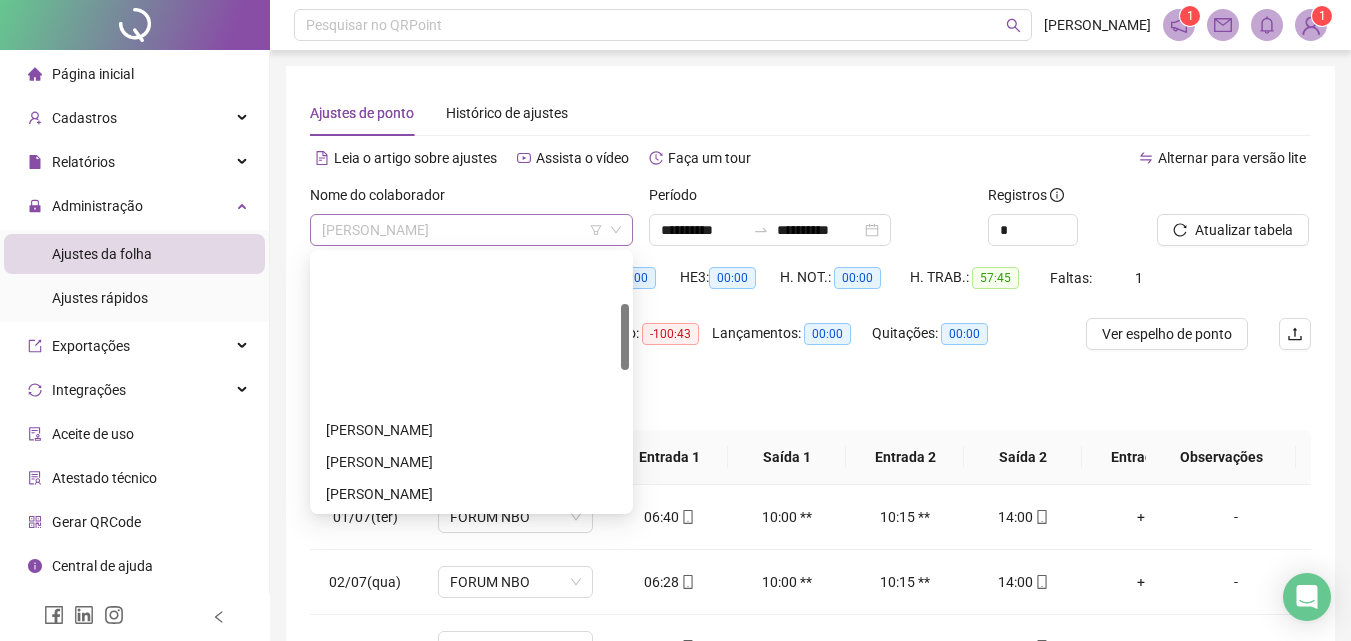 scroll, scrollTop: 192, scrollLeft: 0, axis: vertical 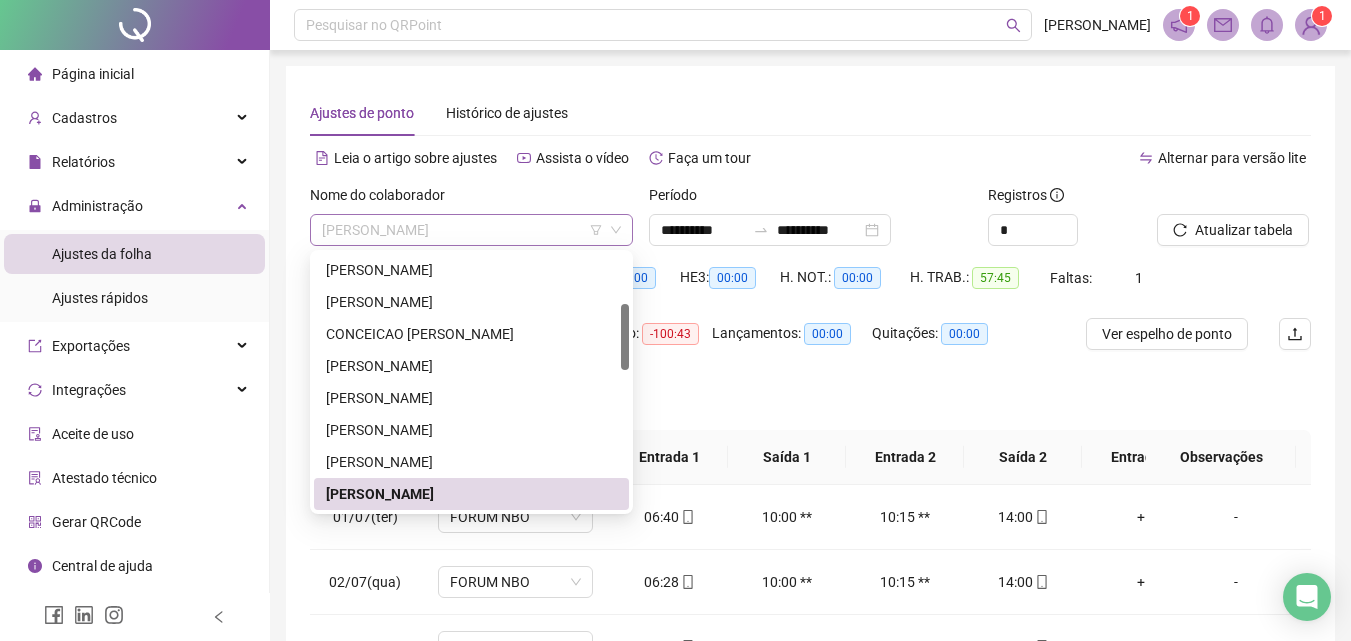 click on "[PERSON_NAME]" at bounding box center (471, 230) 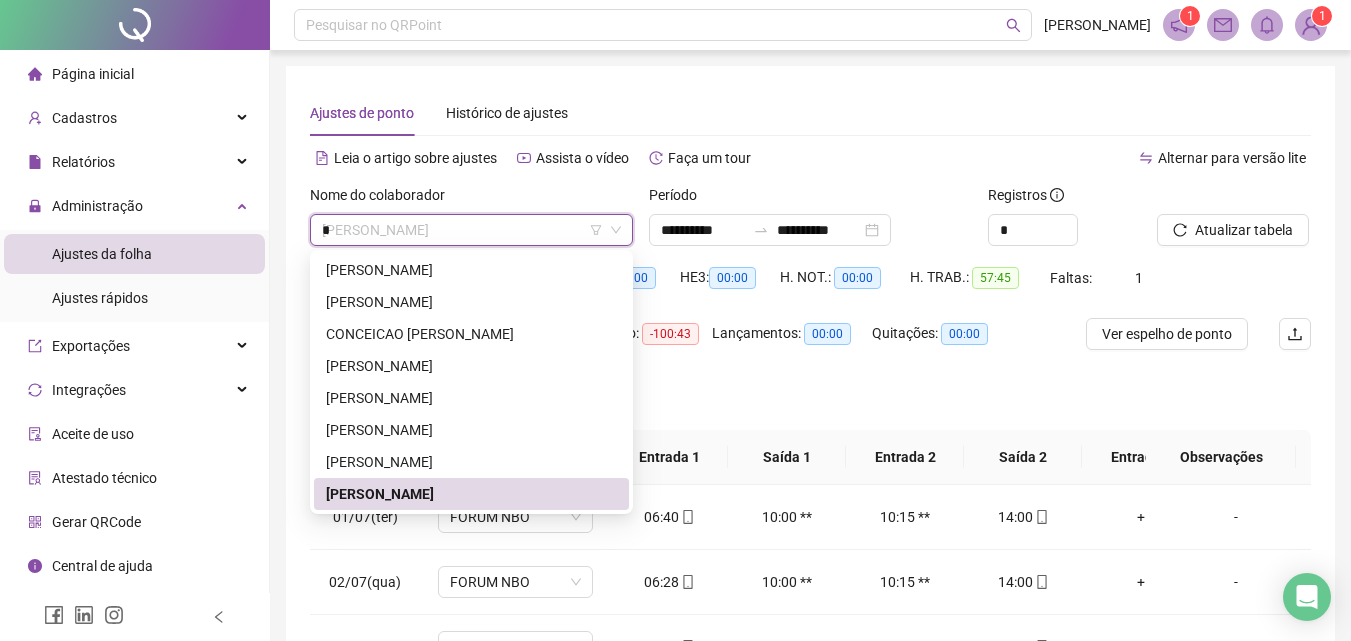 scroll, scrollTop: 0, scrollLeft: 0, axis: both 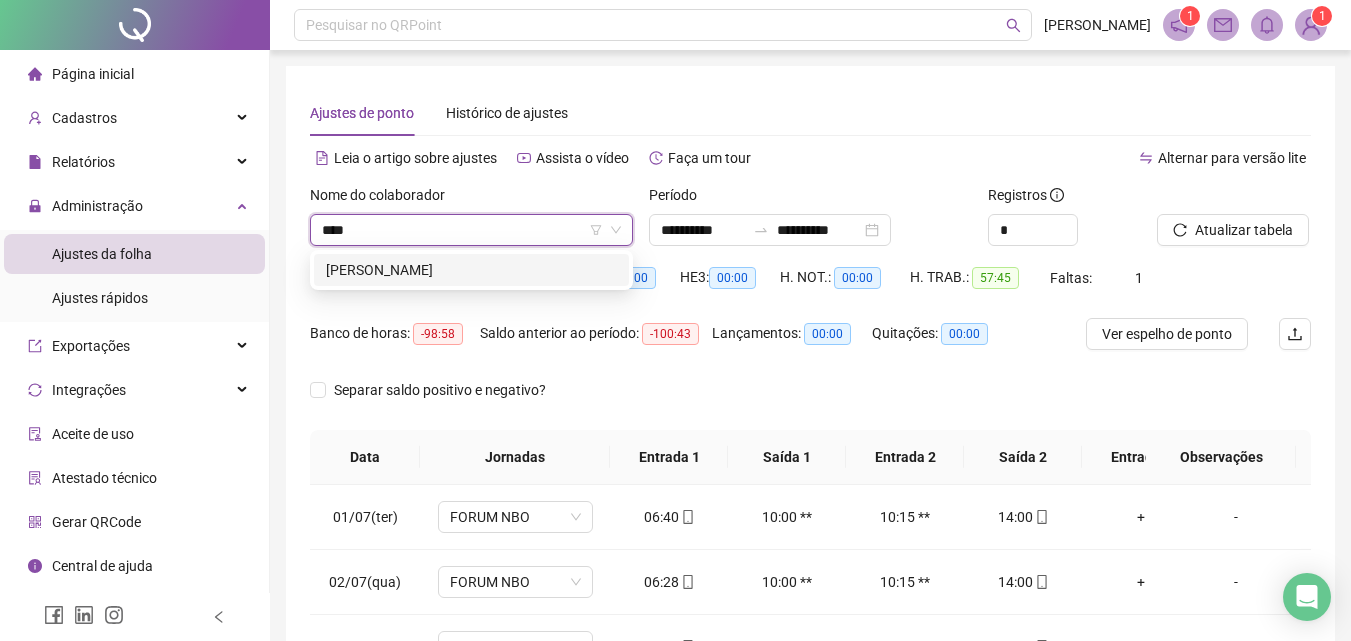 type on "*****" 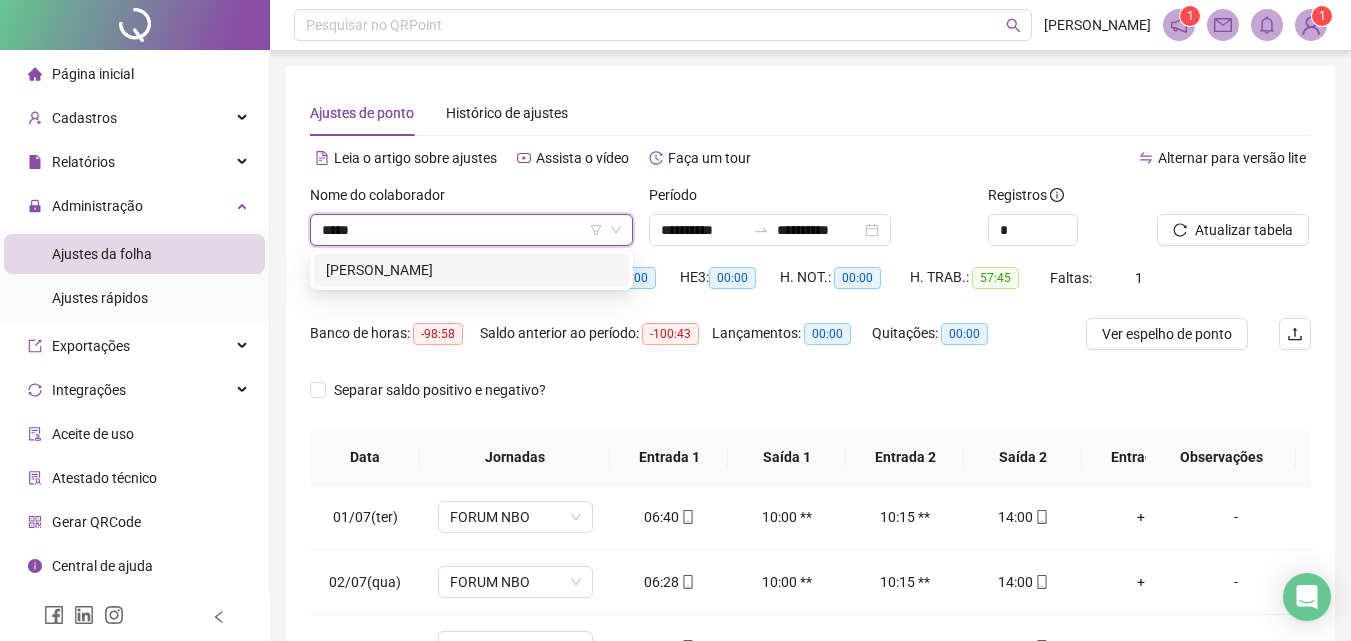 click on "[PERSON_NAME]" at bounding box center (471, 270) 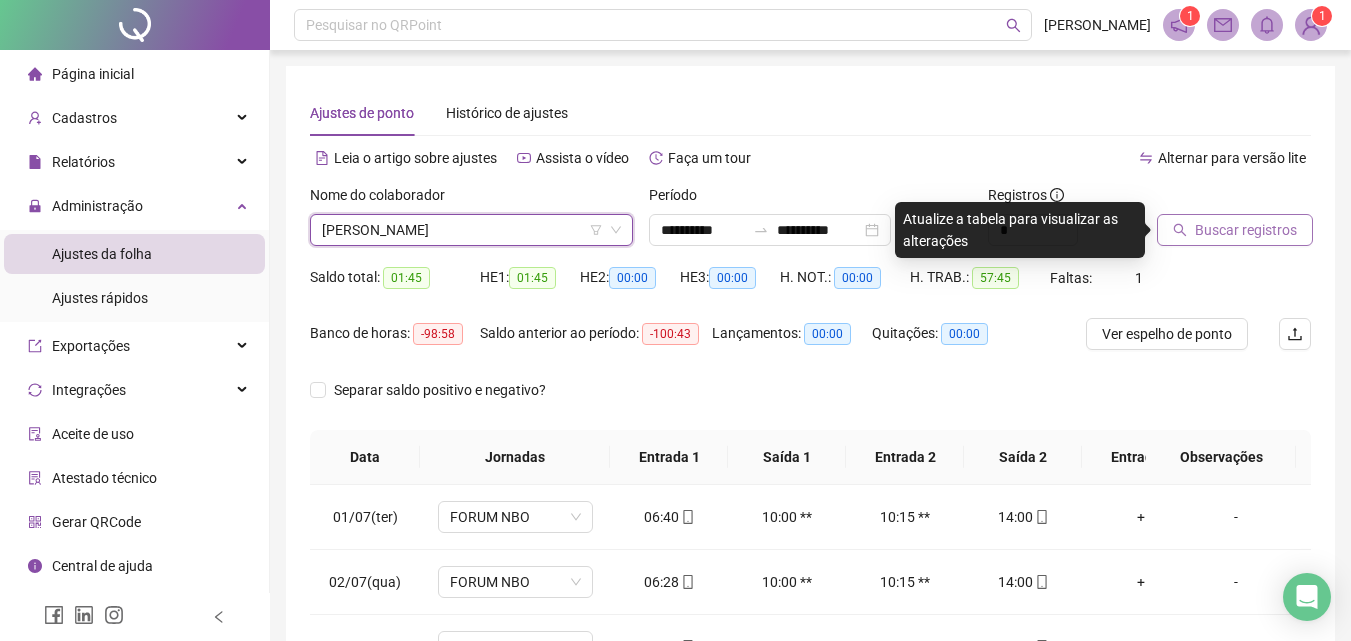 click on "Buscar registros" at bounding box center [1246, 230] 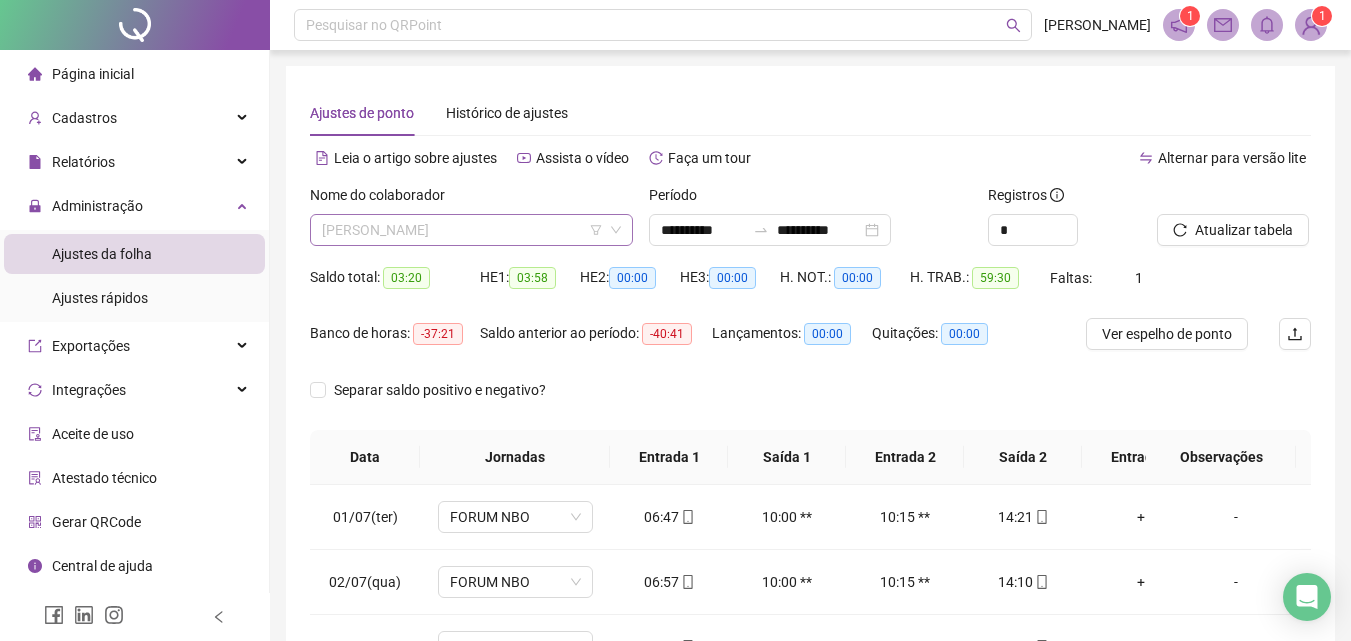click on "[PERSON_NAME]" at bounding box center [471, 230] 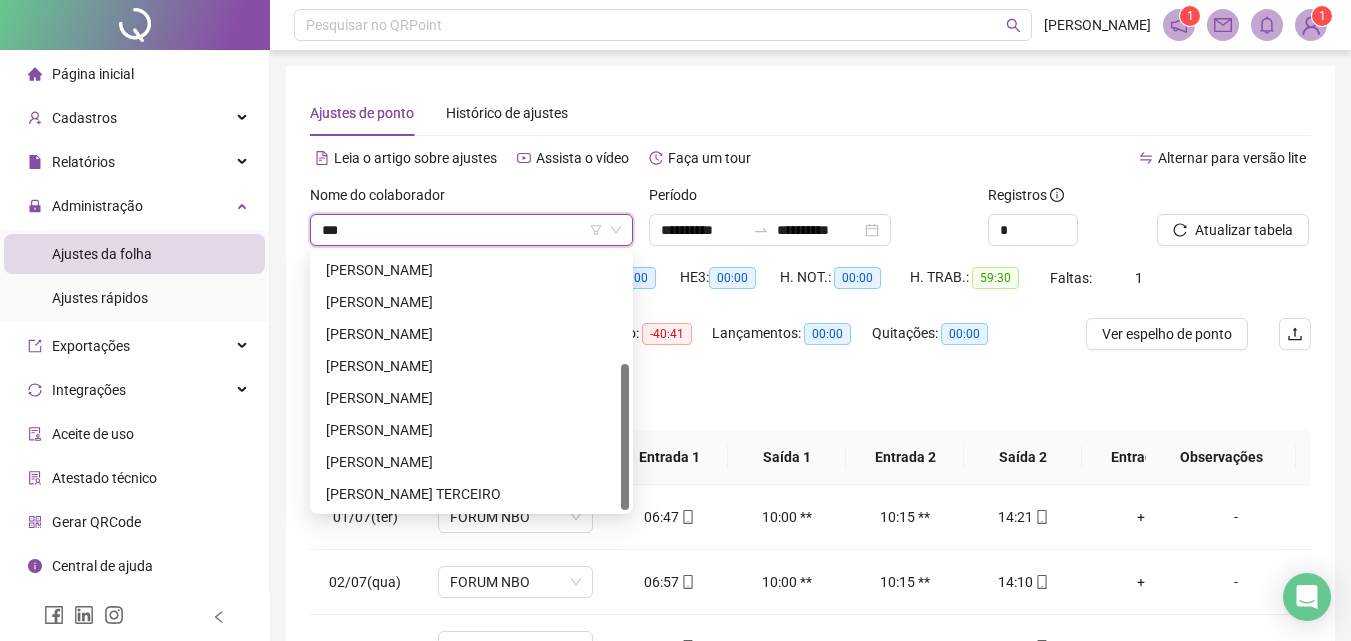 scroll, scrollTop: 0, scrollLeft: 0, axis: both 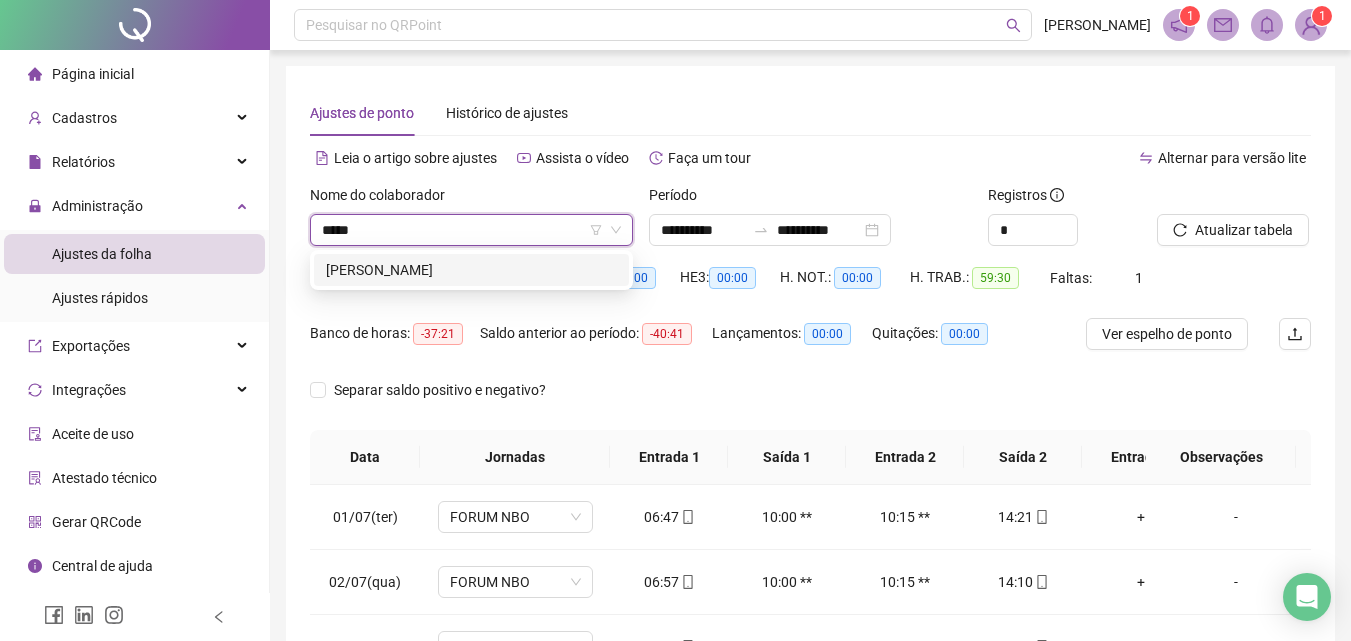 type on "******" 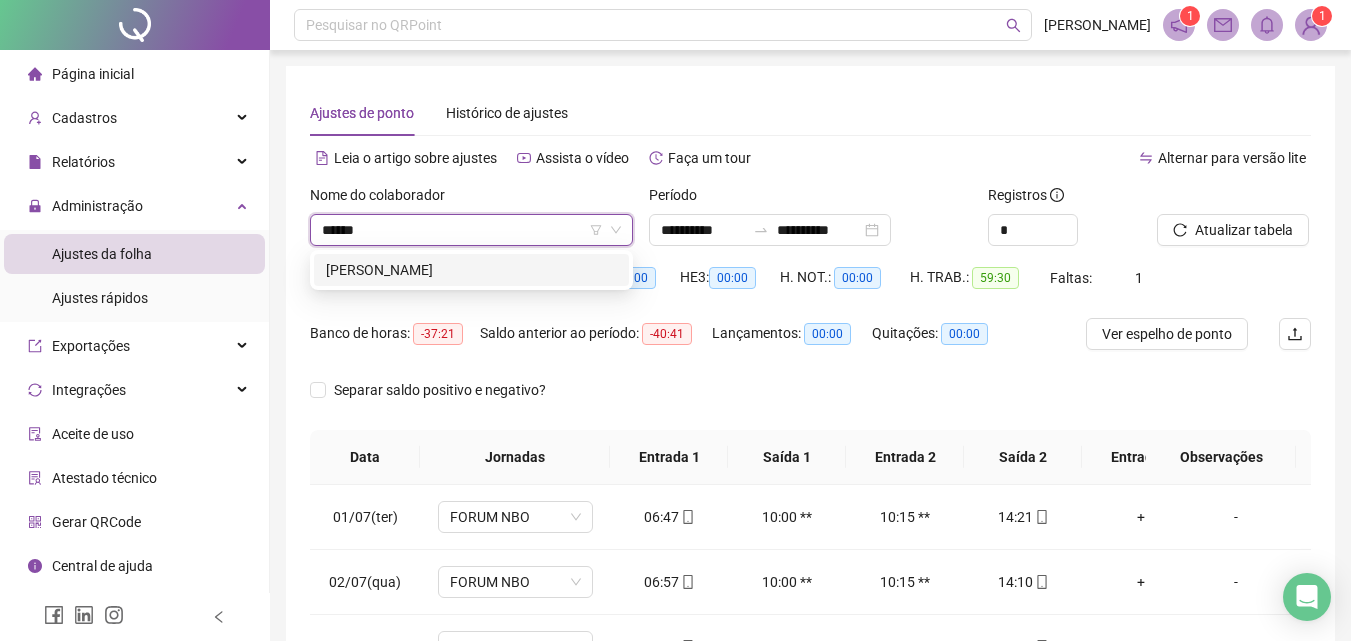 click on "[PERSON_NAME]" at bounding box center (471, 270) 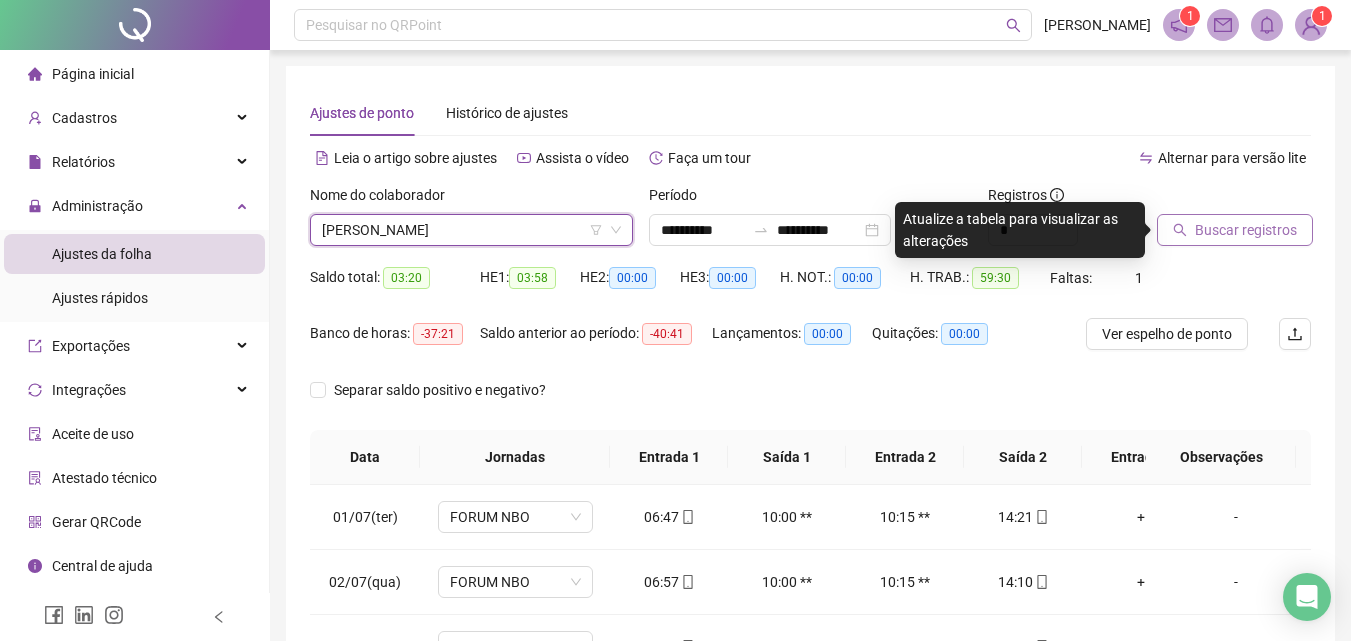 click on "Buscar registros" at bounding box center (1246, 230) 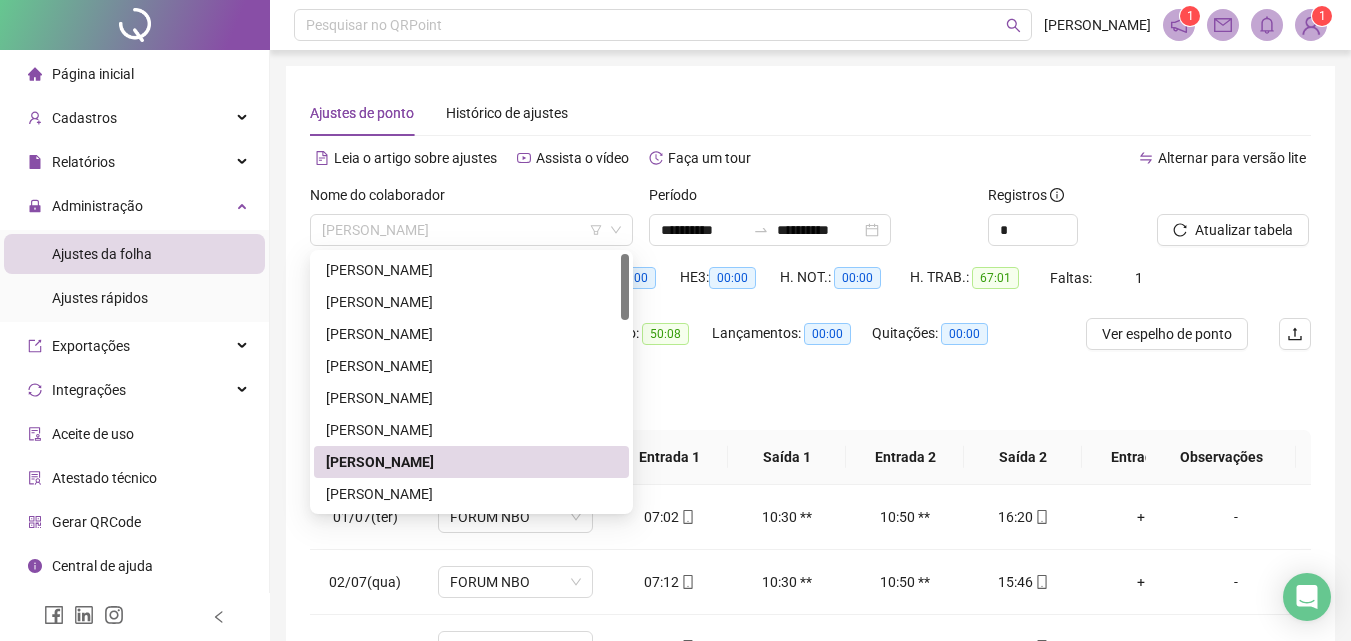 click on "[PERSON_NAME]" at bounding box center [471, 230] 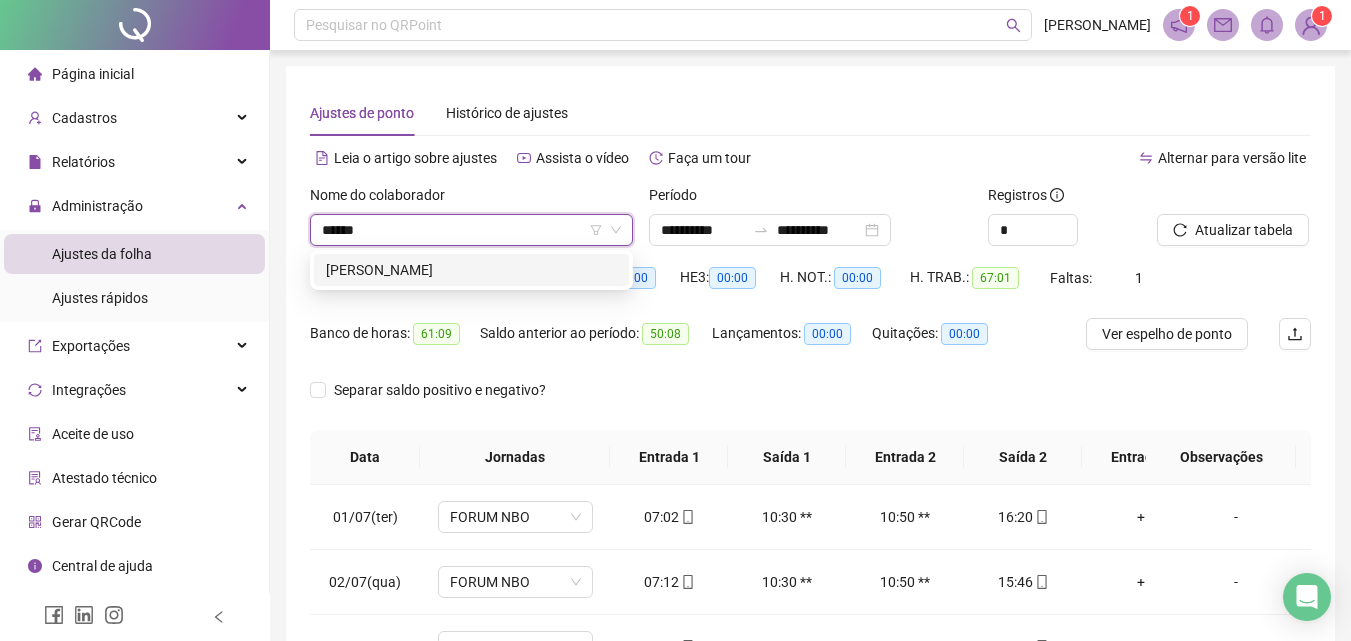 type on "*******" 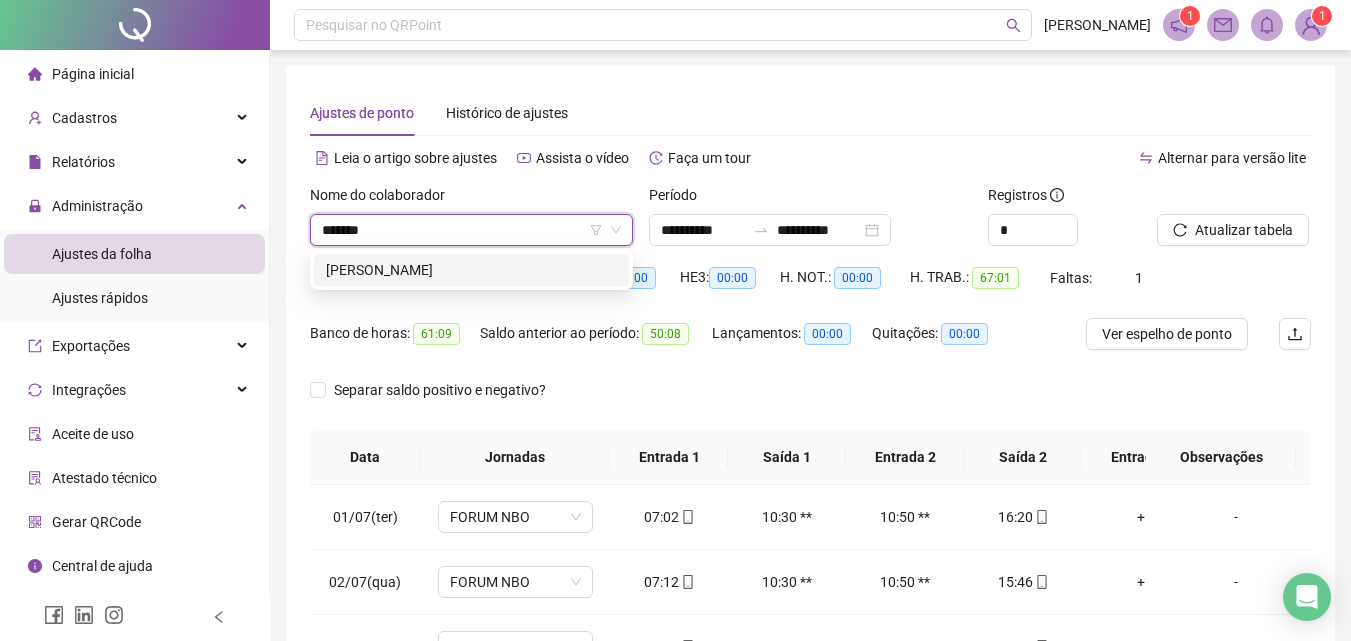 click on "[PERSON_NAME]" at bounding box center (471, 270) 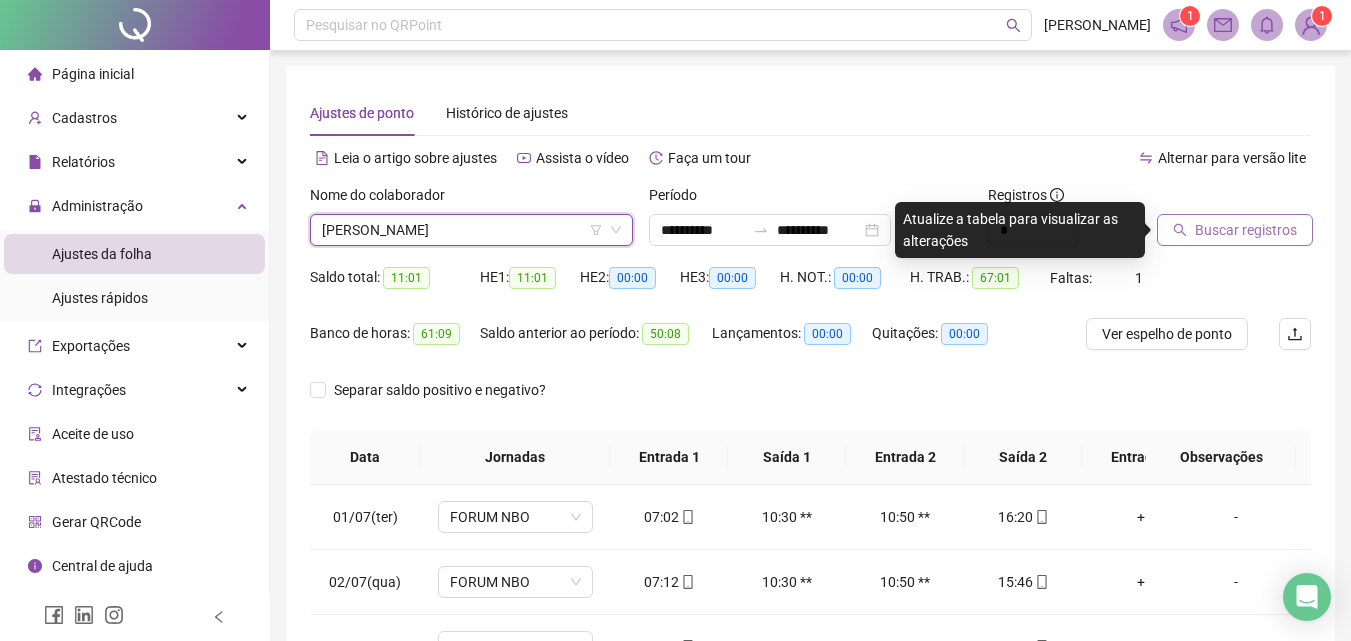 click on "Buscar registros" at bounding box center (1235, 230) 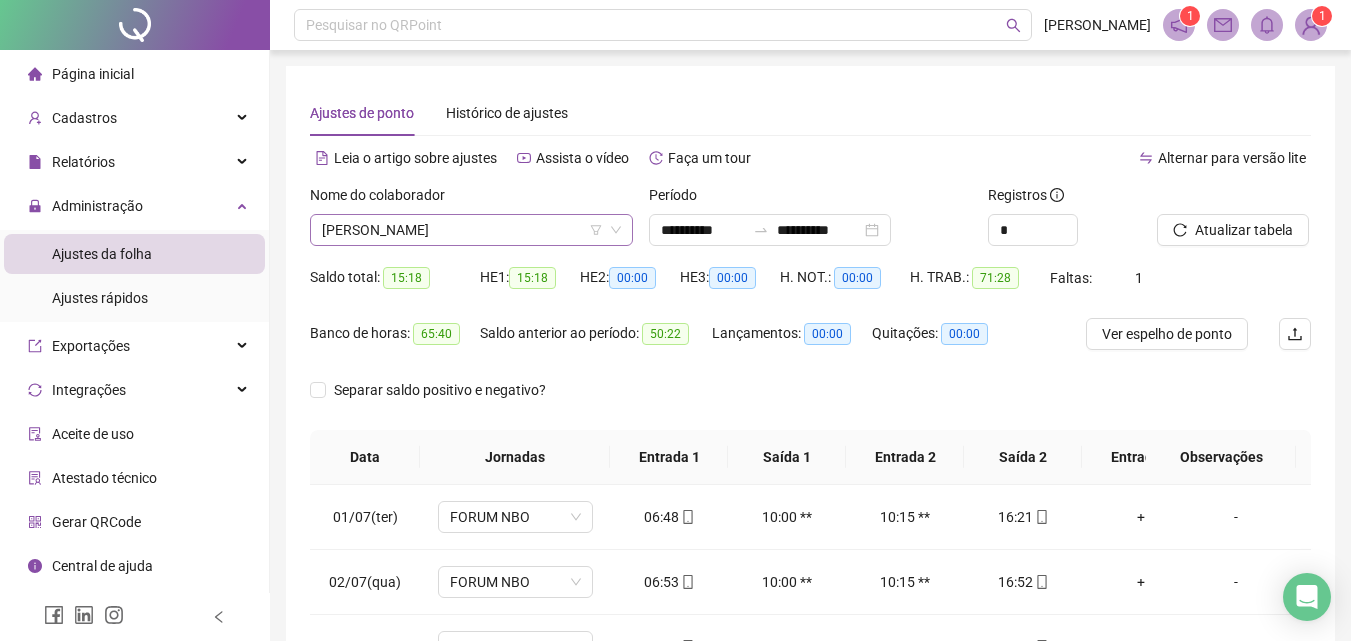 click on "[PERSON_NAME]" at bounding box center (471, 230) 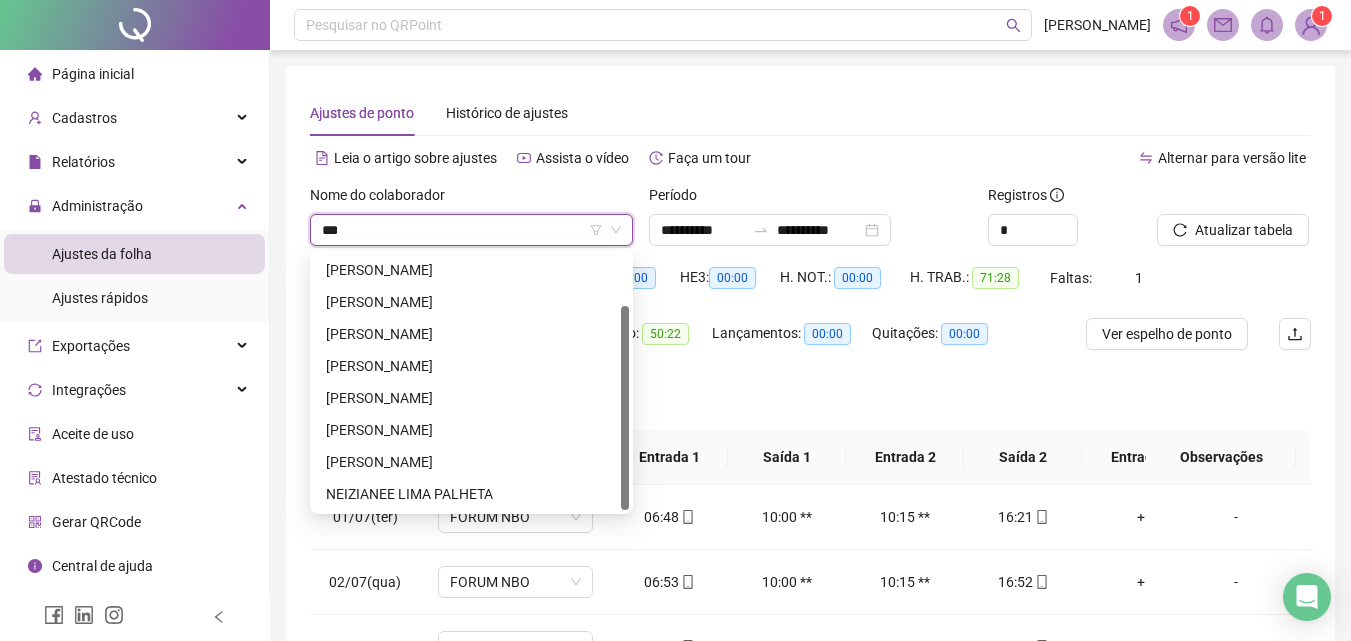 scroll, scrollTop: 0, scrollLeft: 0, axis: both 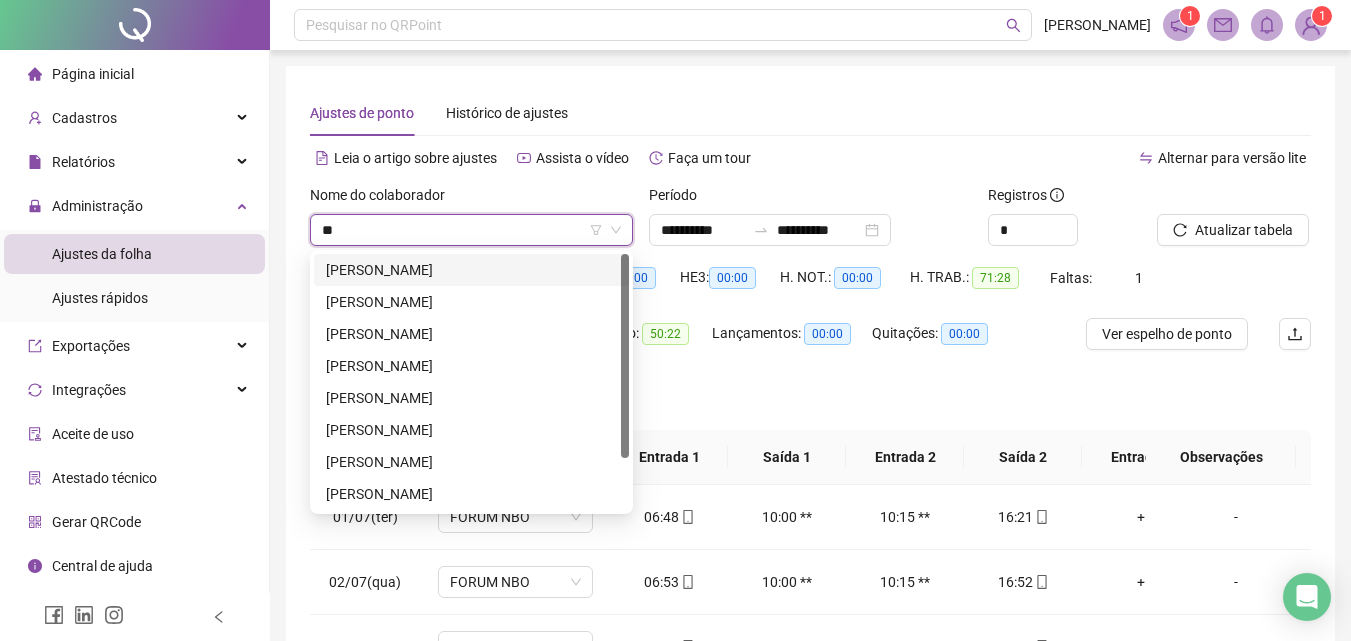 type on "*" 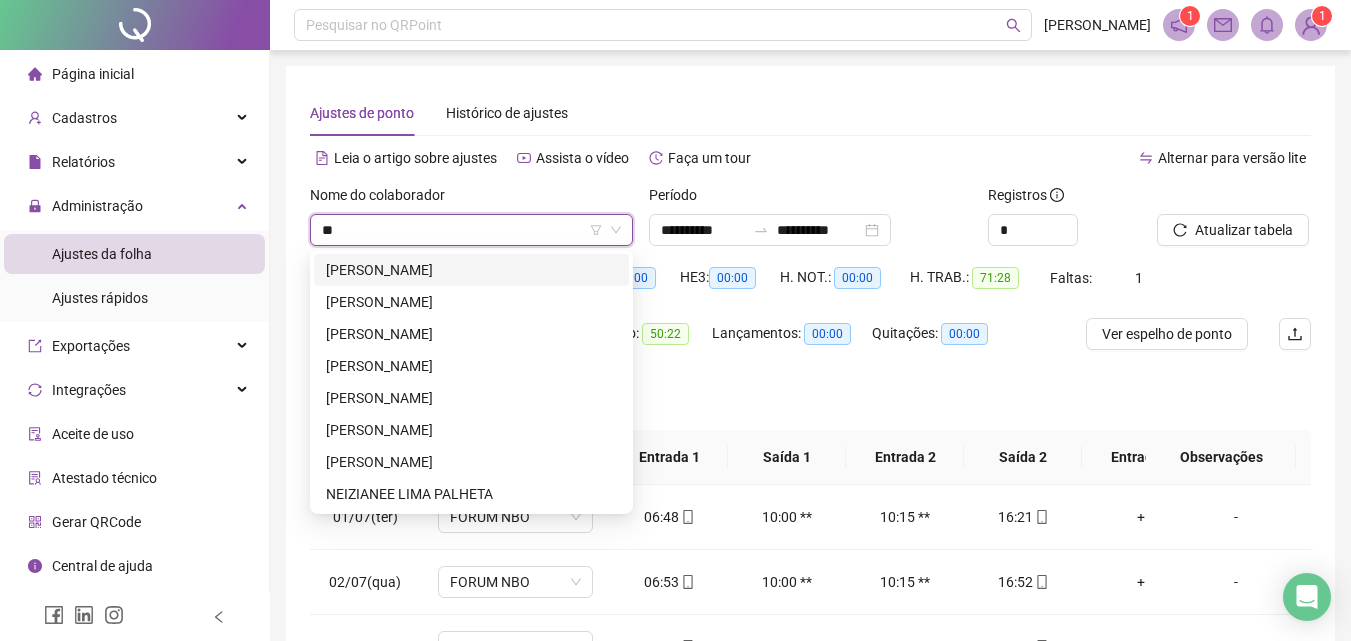 scroll, scrollTop: 0, scrollLeft: 0, axis: both 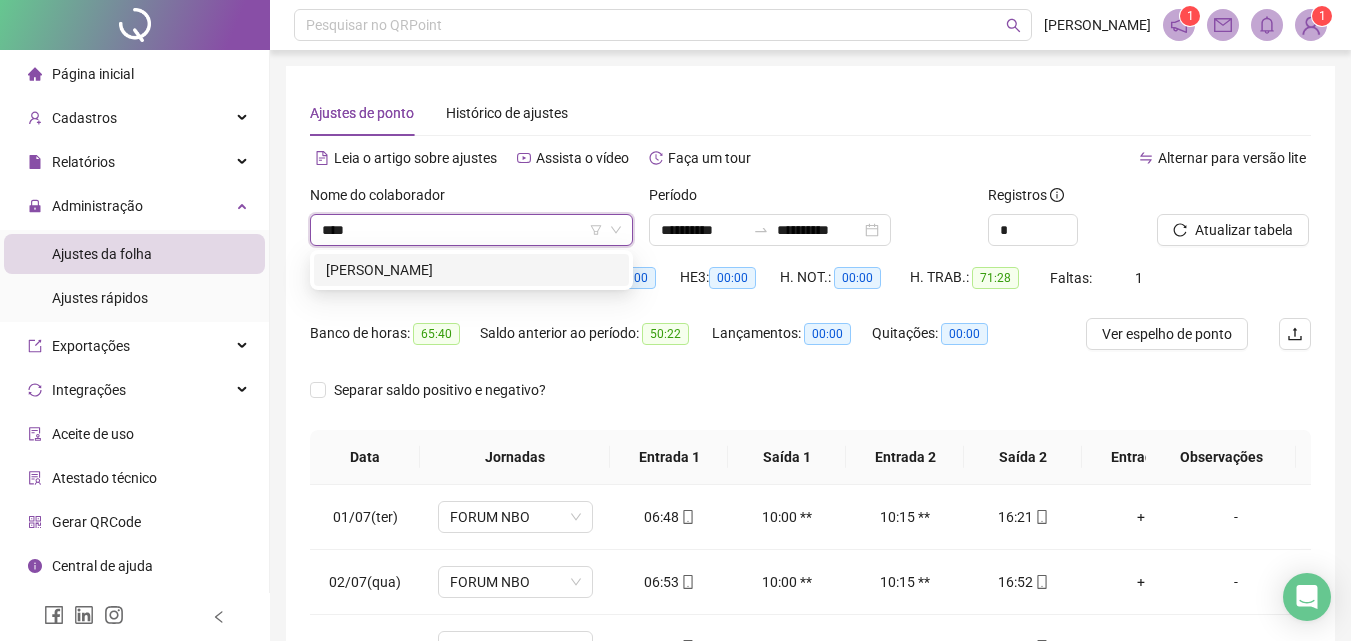type on "*****" 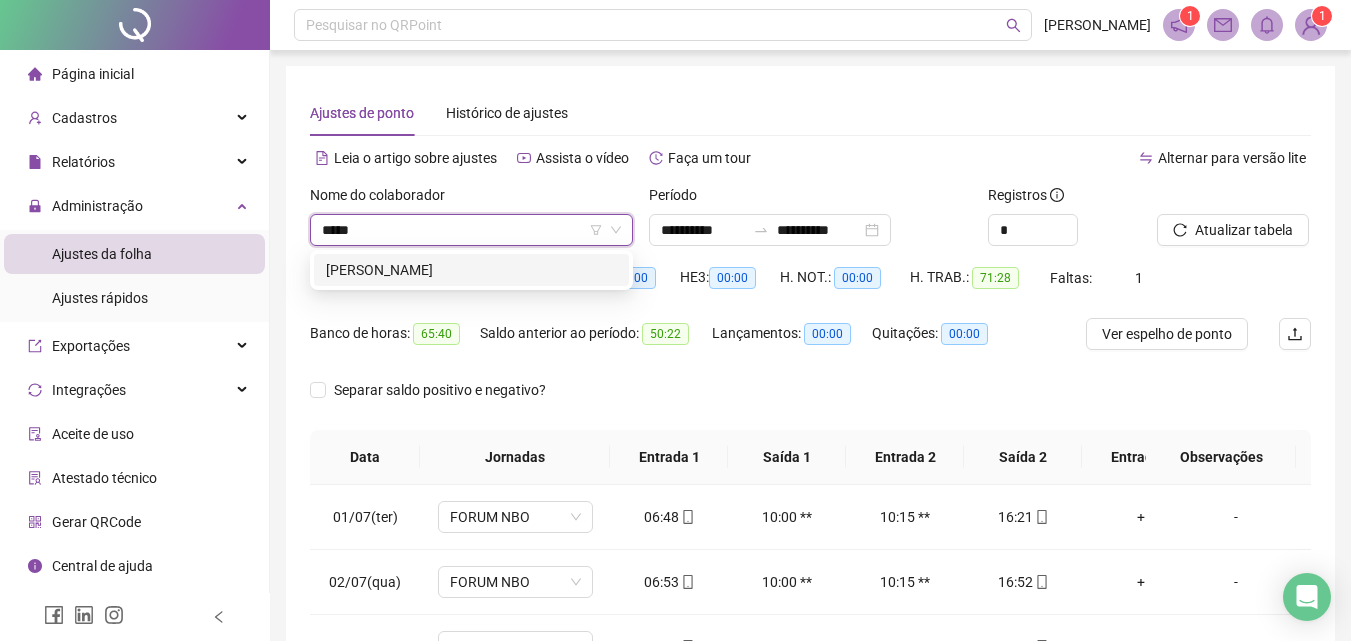 click on "[PERSON_NAME]" at bounding box center (471, 270) 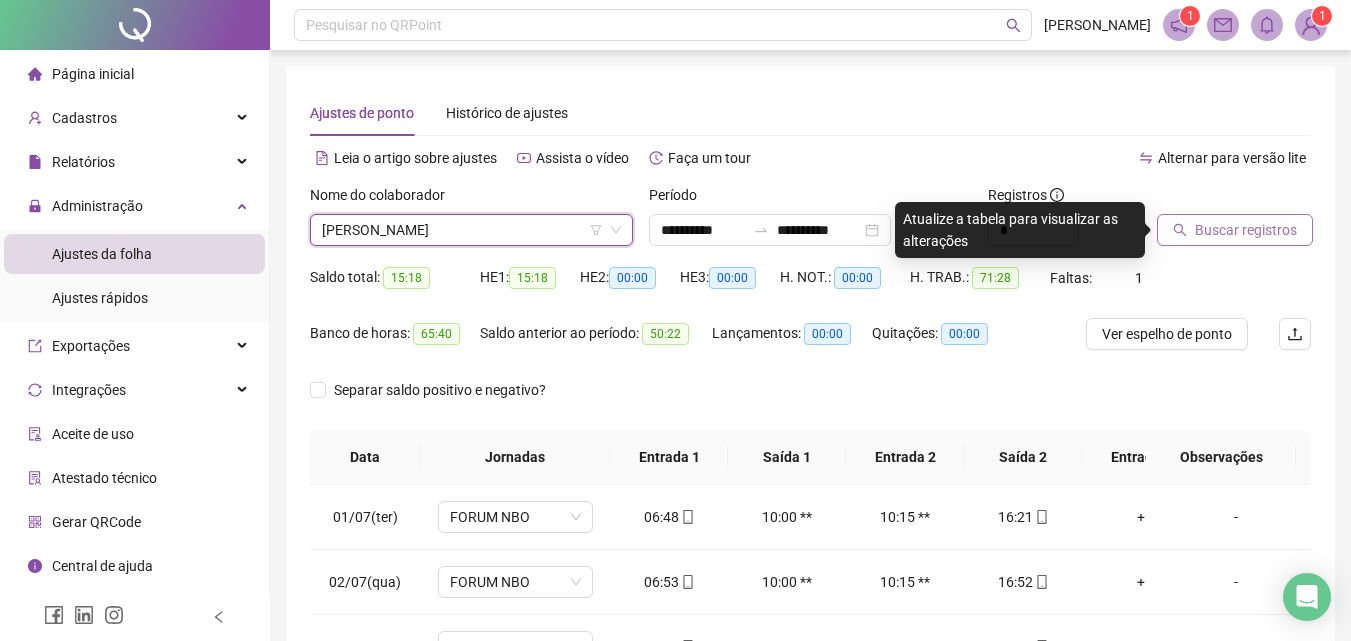 click on "Buscar registros" at bounding box center [1246, 230] 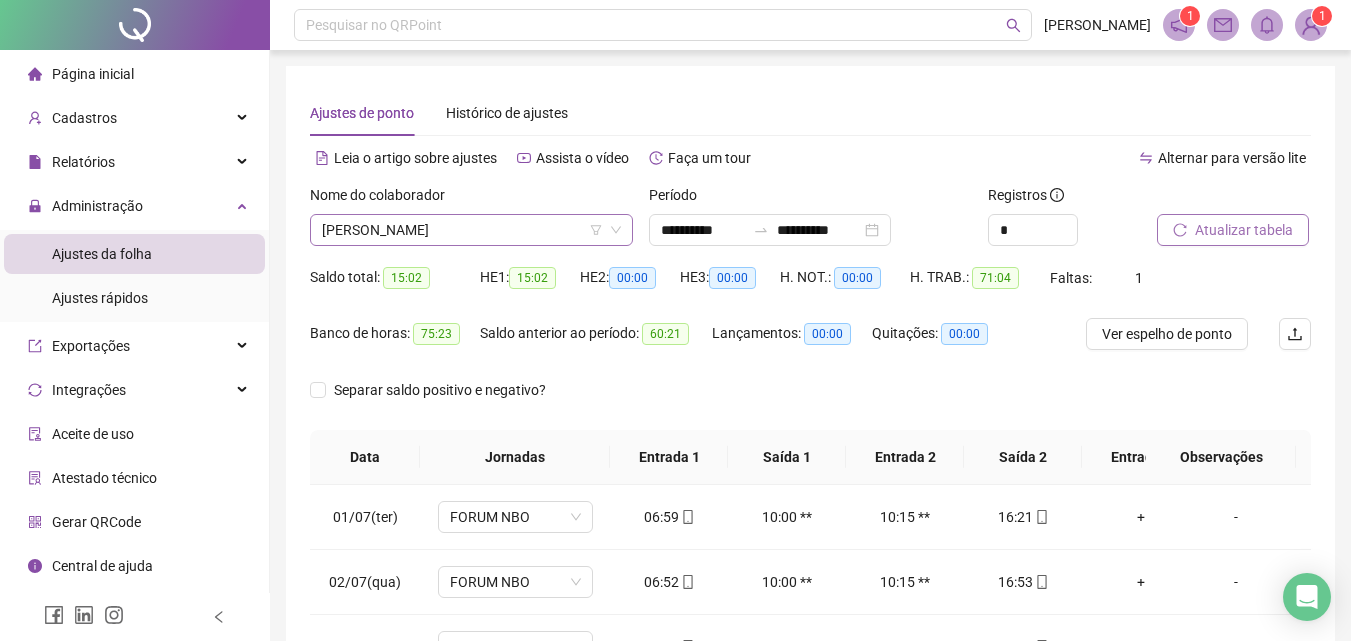click on "[PERSON_NAME]" at bounding box center [471, 230] 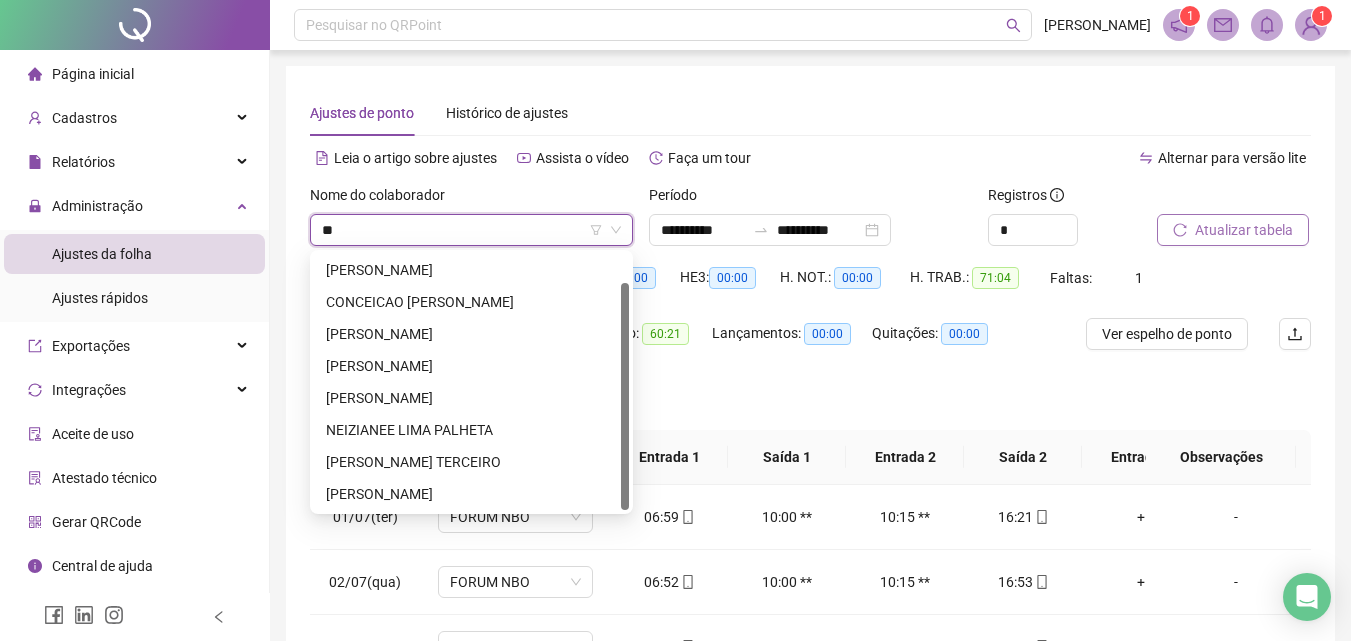 scroll, scrollTop: 0, scrollLeft: 0, axis: both 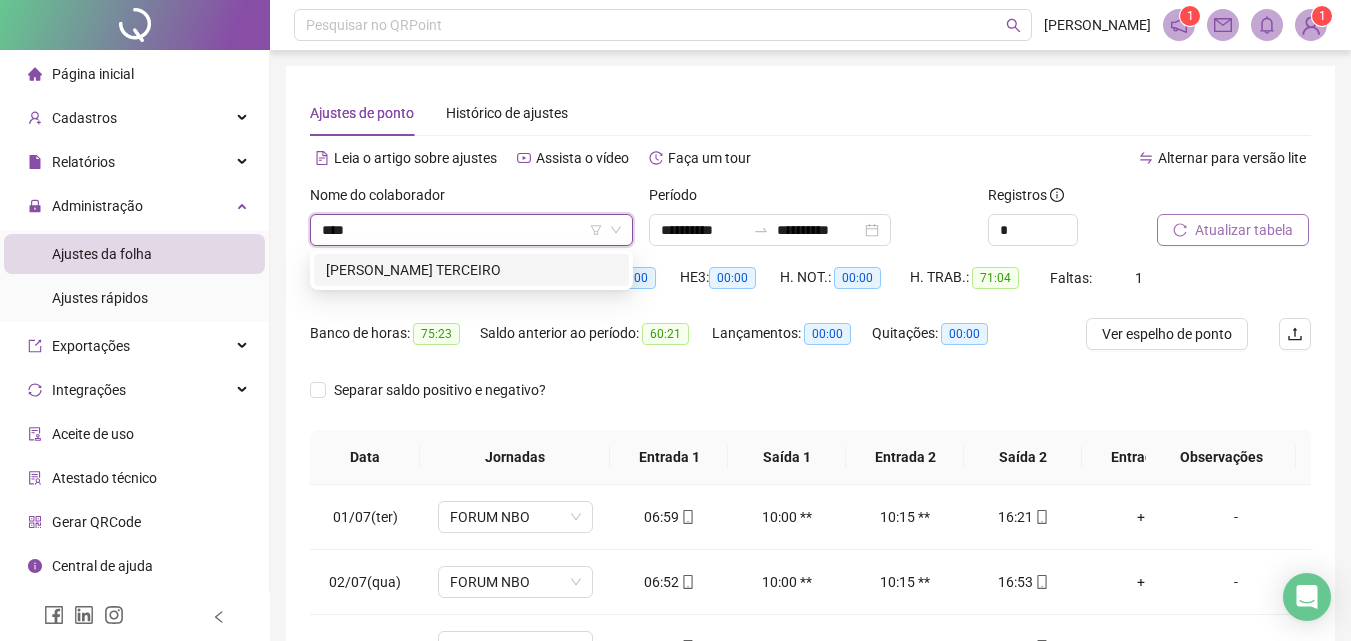 type on "*****" 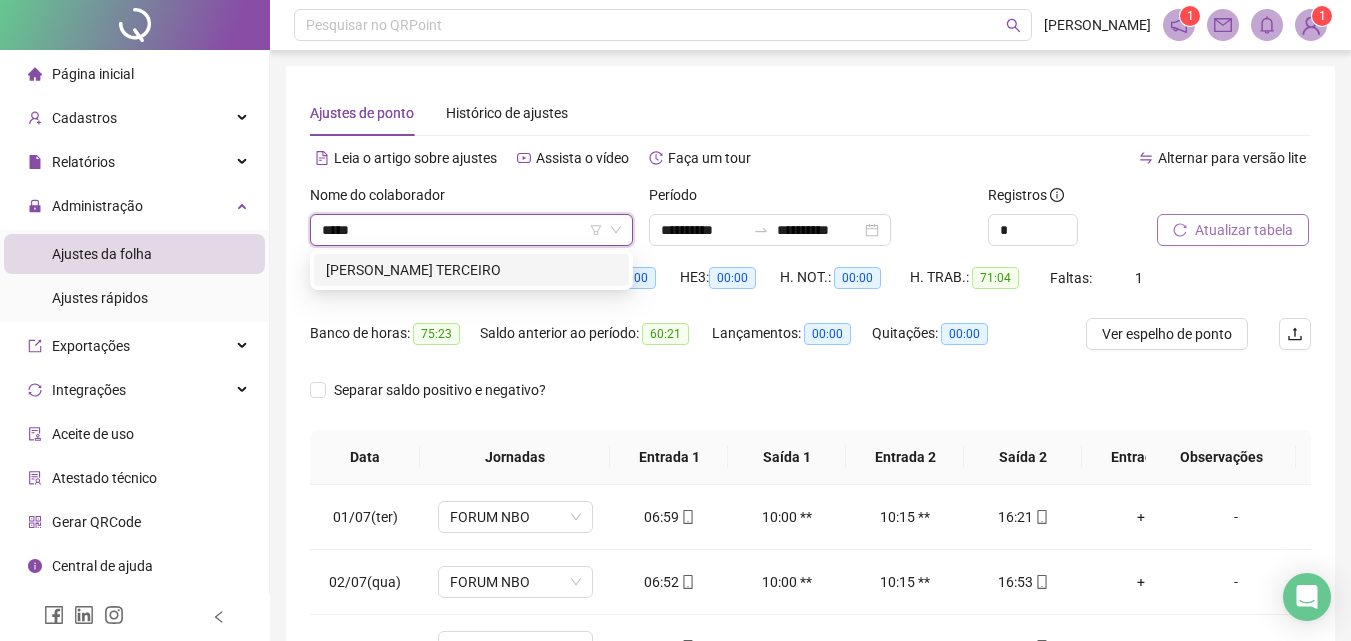 click on "[PERSON_NAME] TERCEIRO" at bounding box center (471, 270) 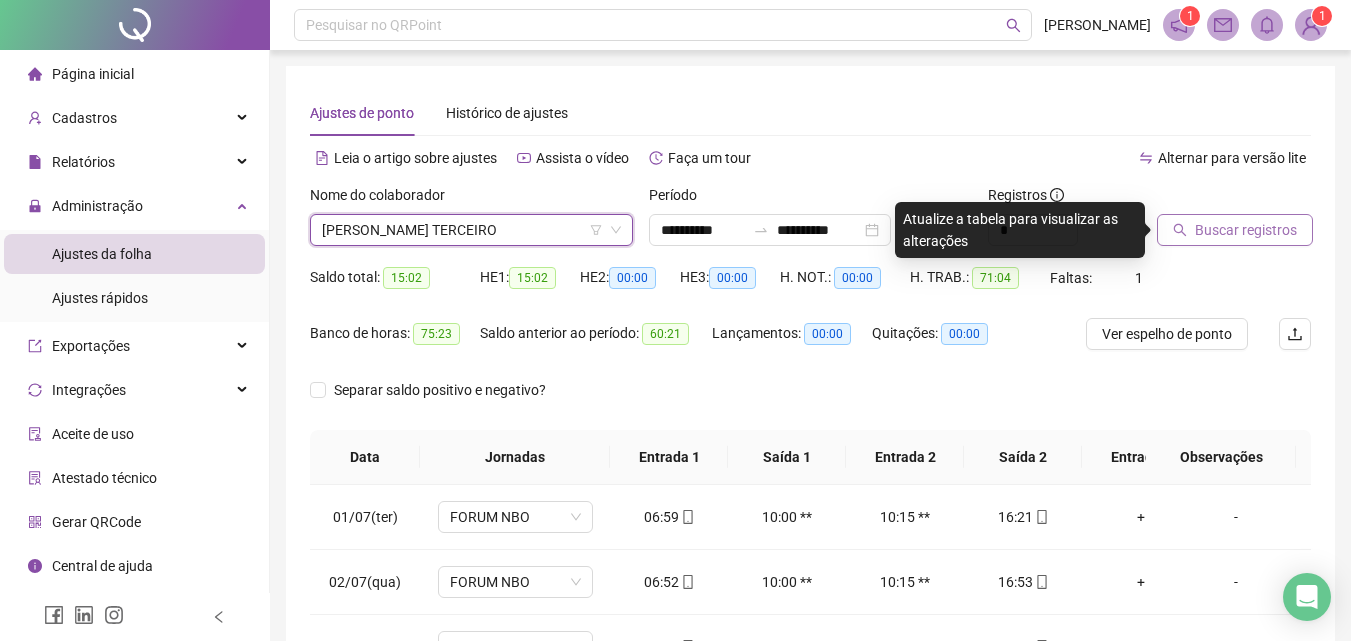 click on "Buscar registros" at bounding box center [1246, 230] 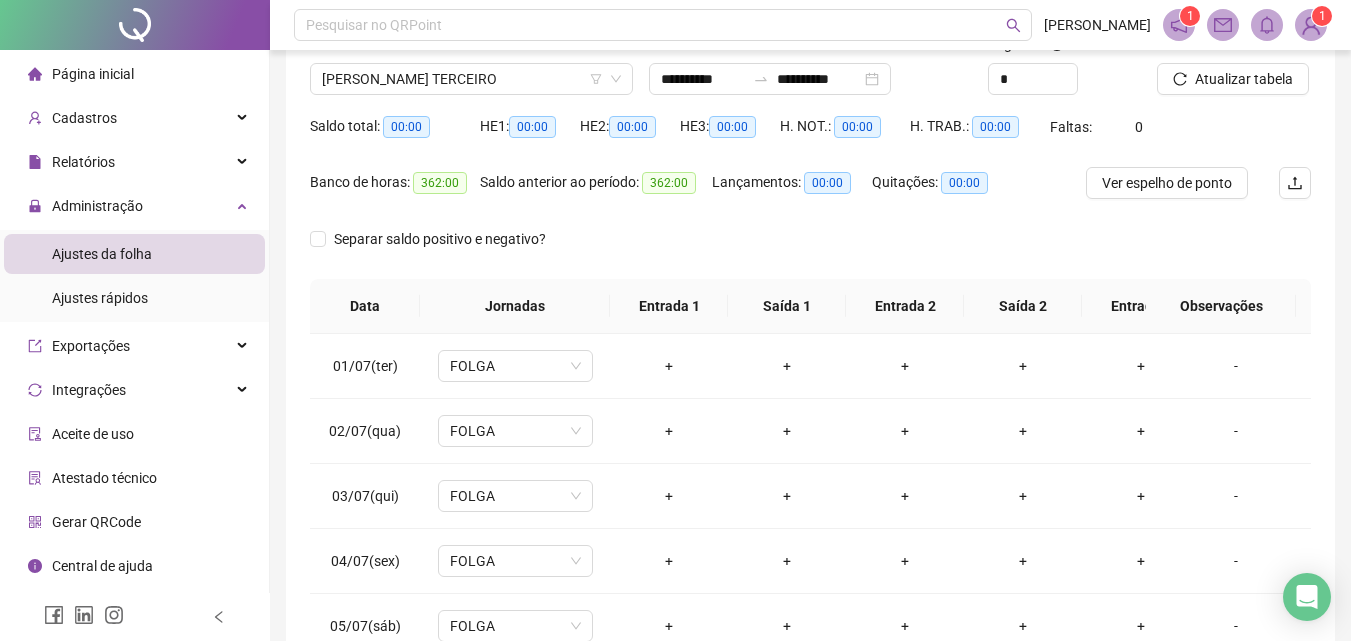 scroll, scrollTop: 200, scrollLeft: 0, axis: vertical 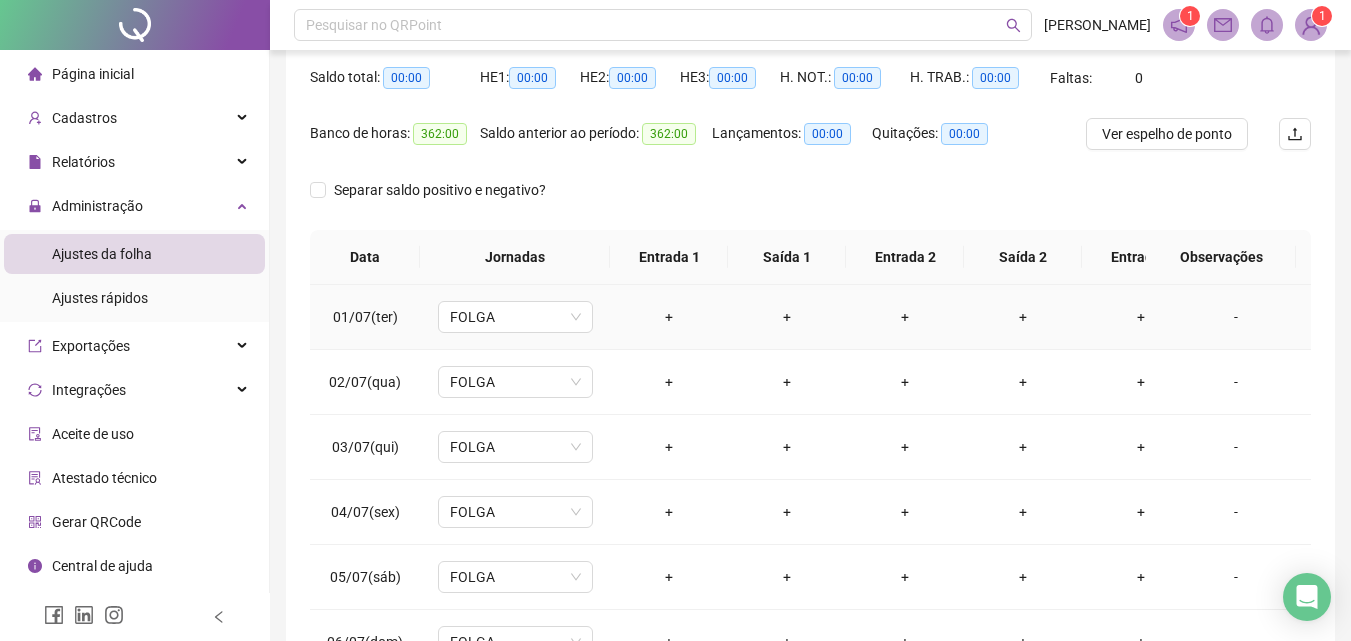 click on "+" at bounding box center [669, 317] 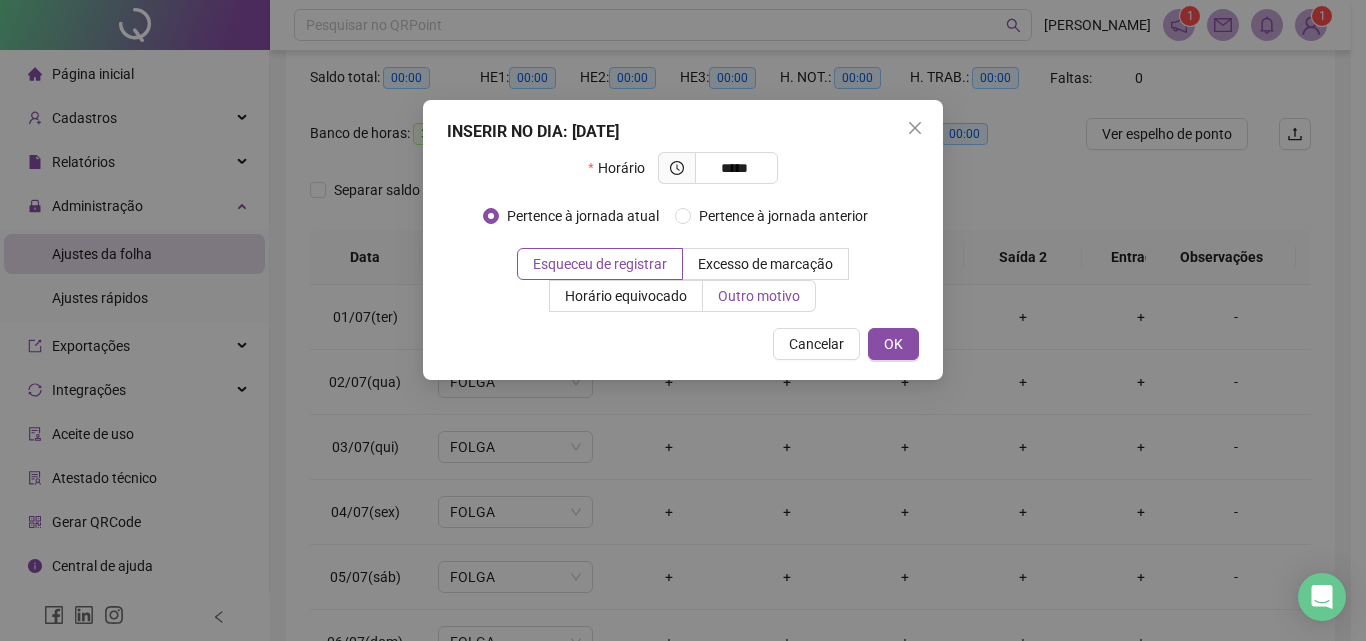 type on "*****" 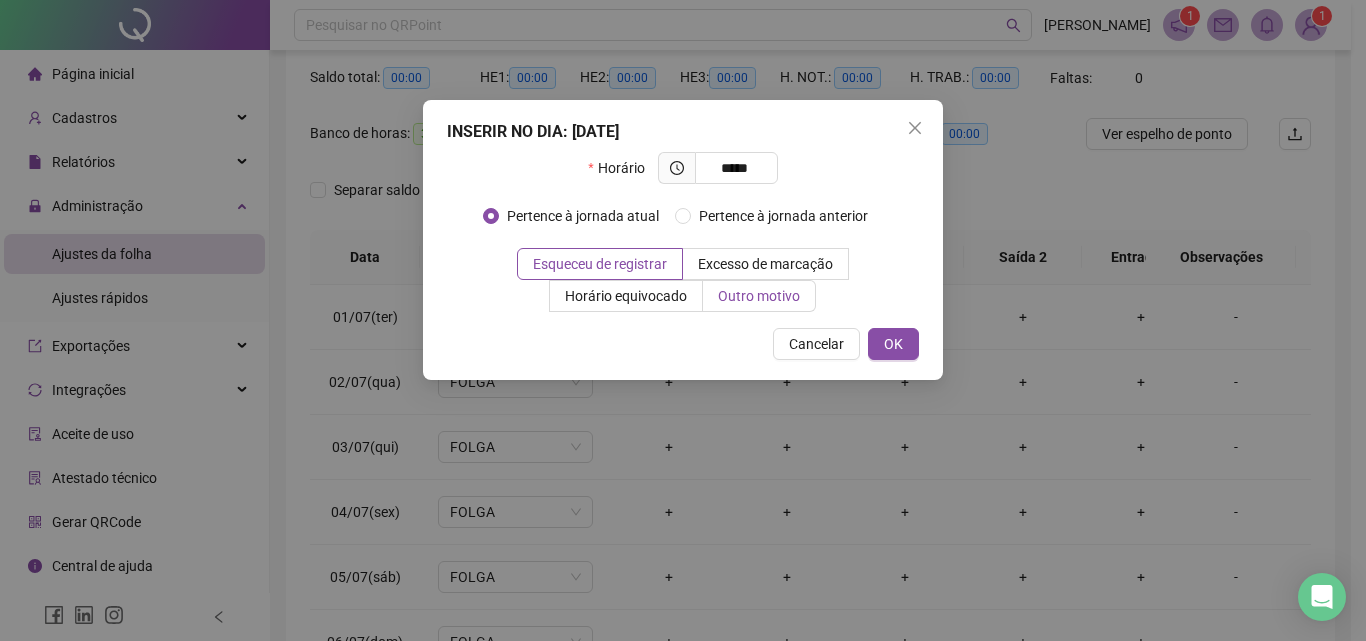 click on "Outro motivo" at bounding box center (759, 296) 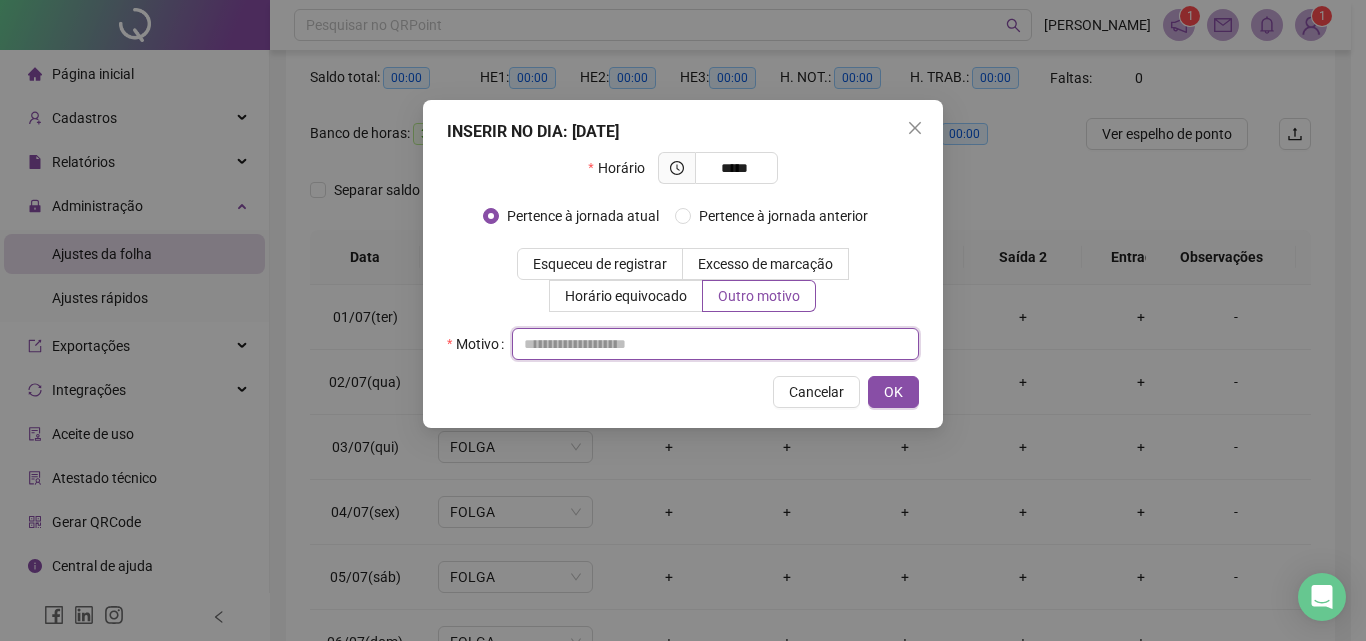 click at bounding box center [715, 344] 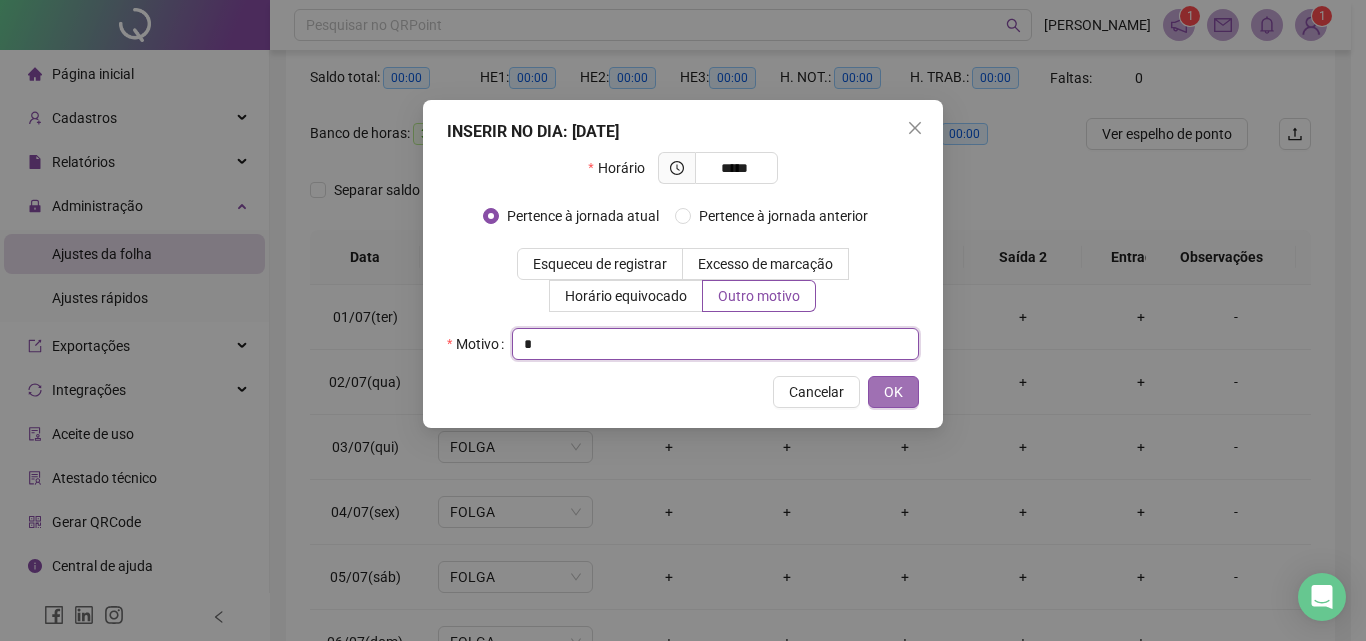 type on "*" 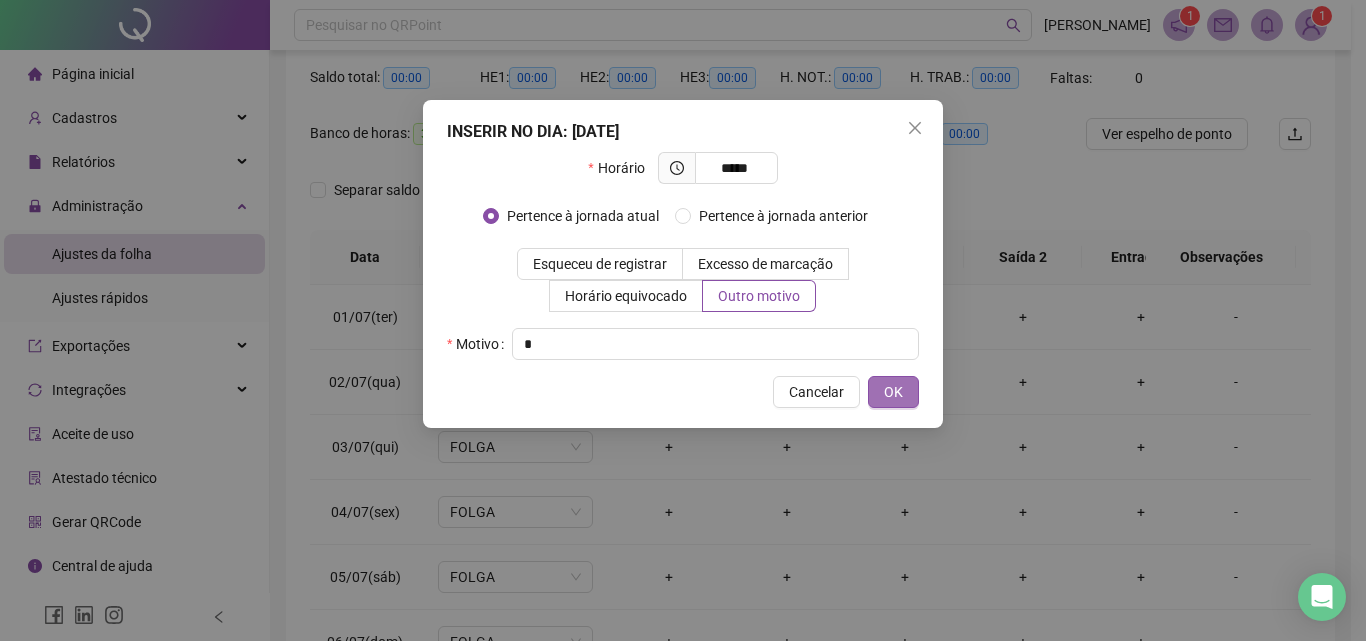click on "OK" at bounding box center (893, 392) 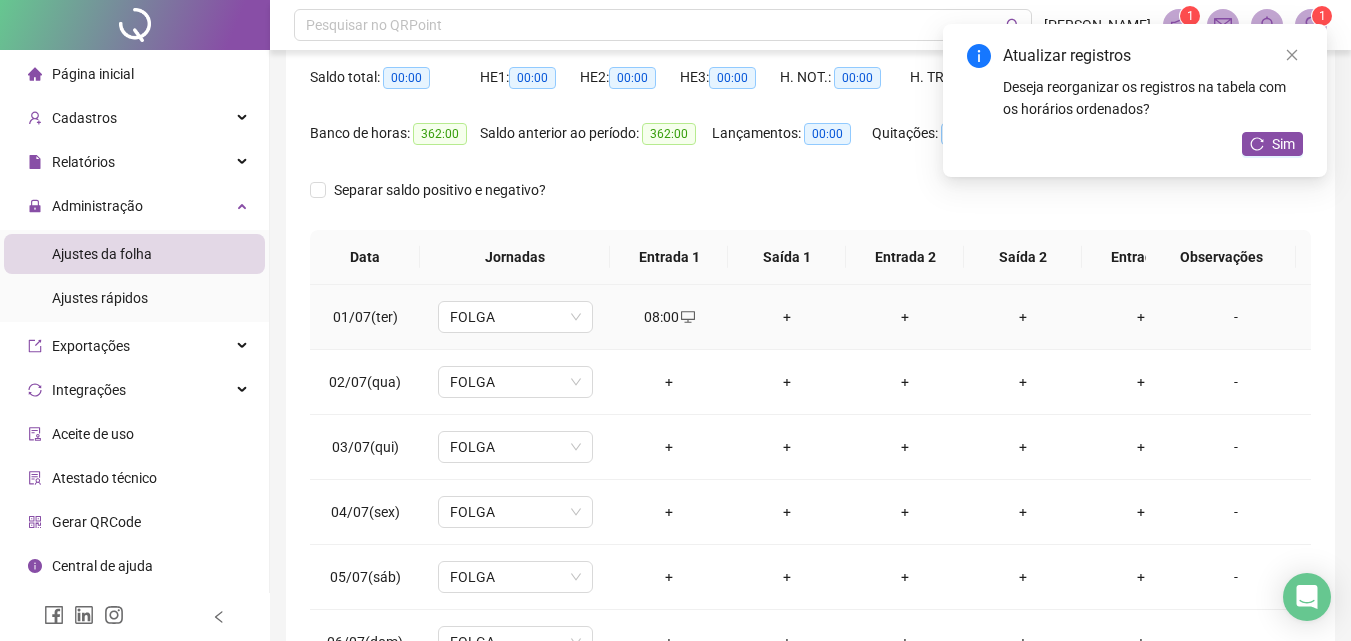 click on "+" at bounding box center [787, 317] 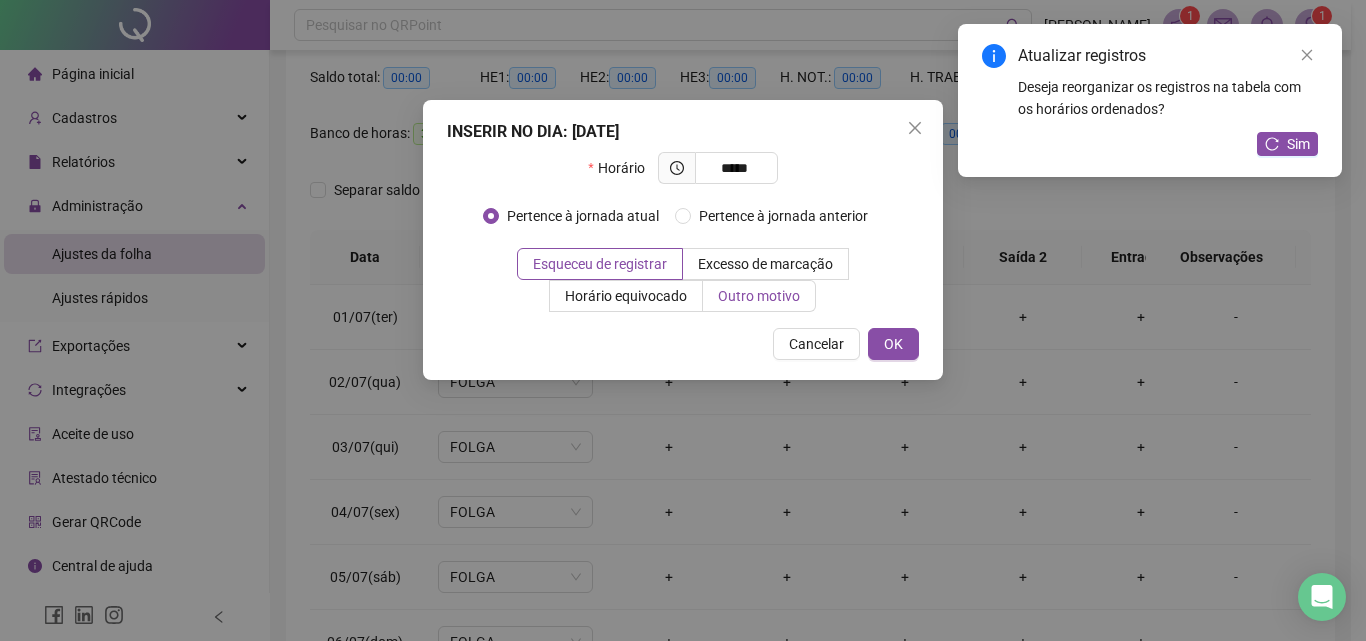 type on "*****" 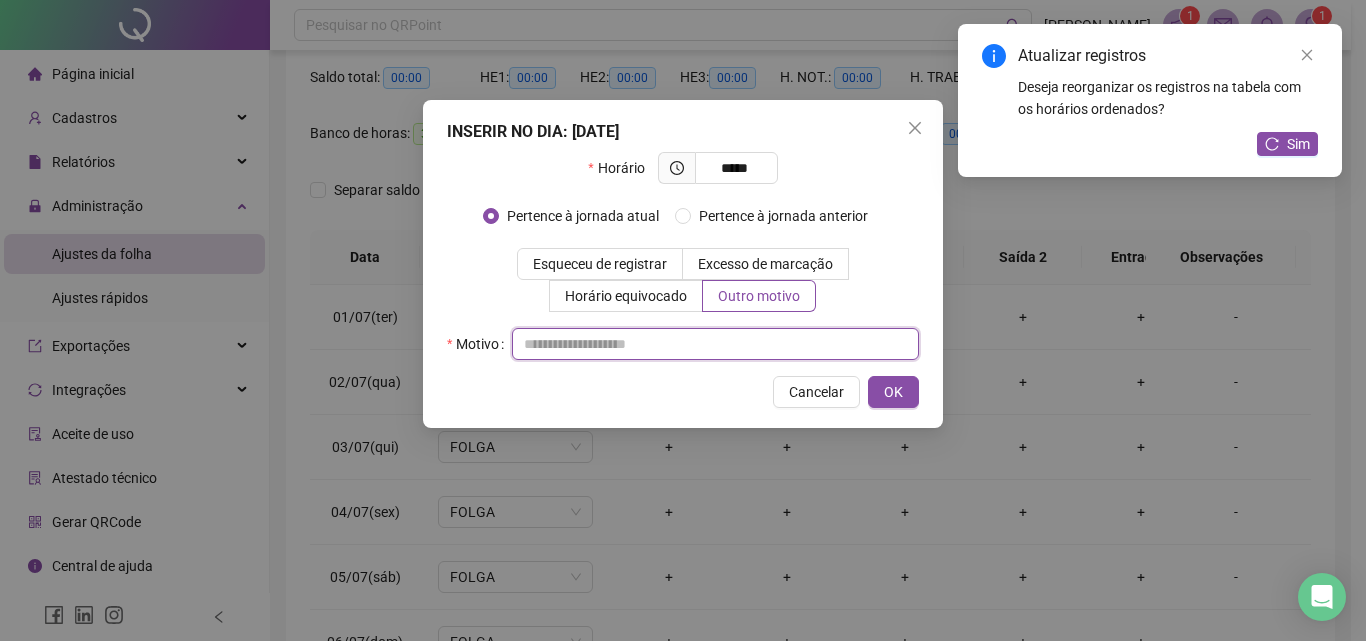 click at bounding box center [715, 344] 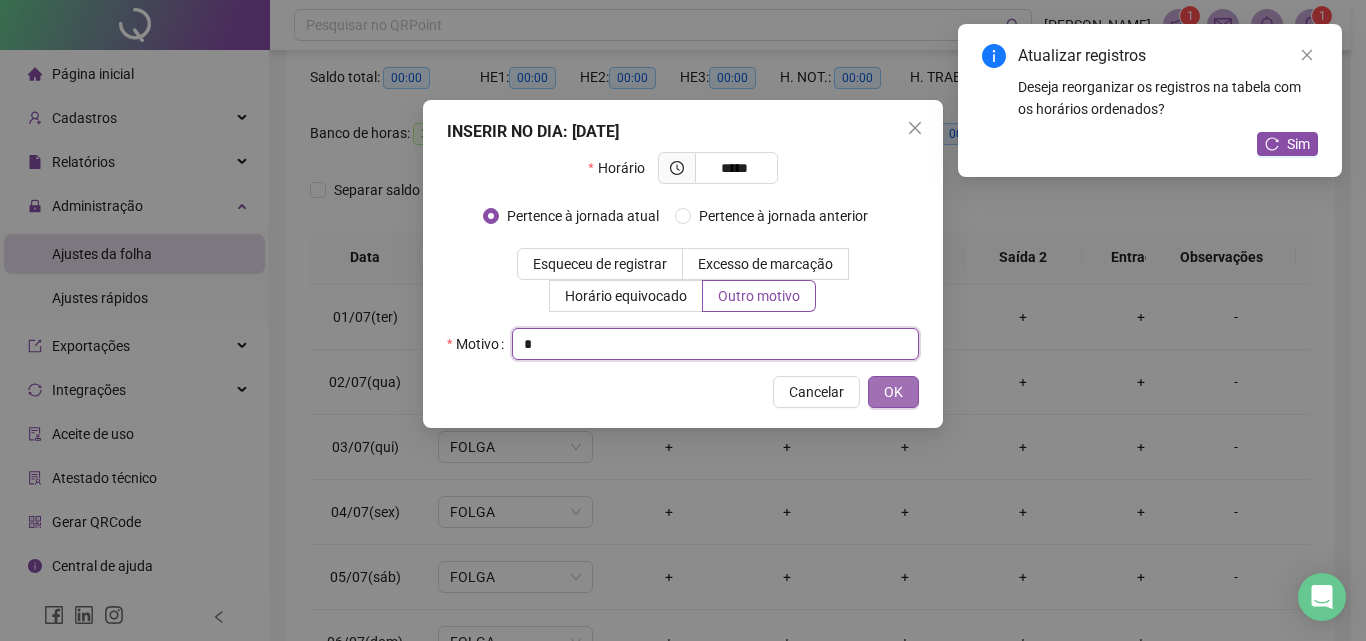 type on "*" 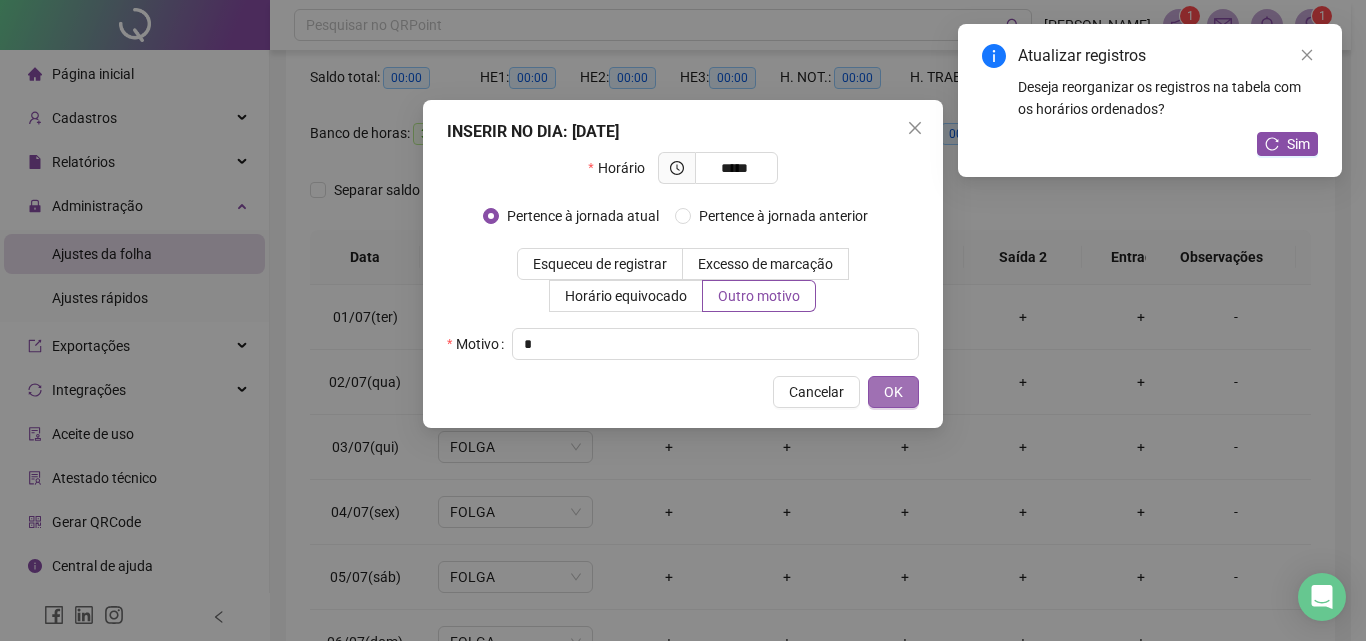 click on "OK" at bounding box center [893, 392] 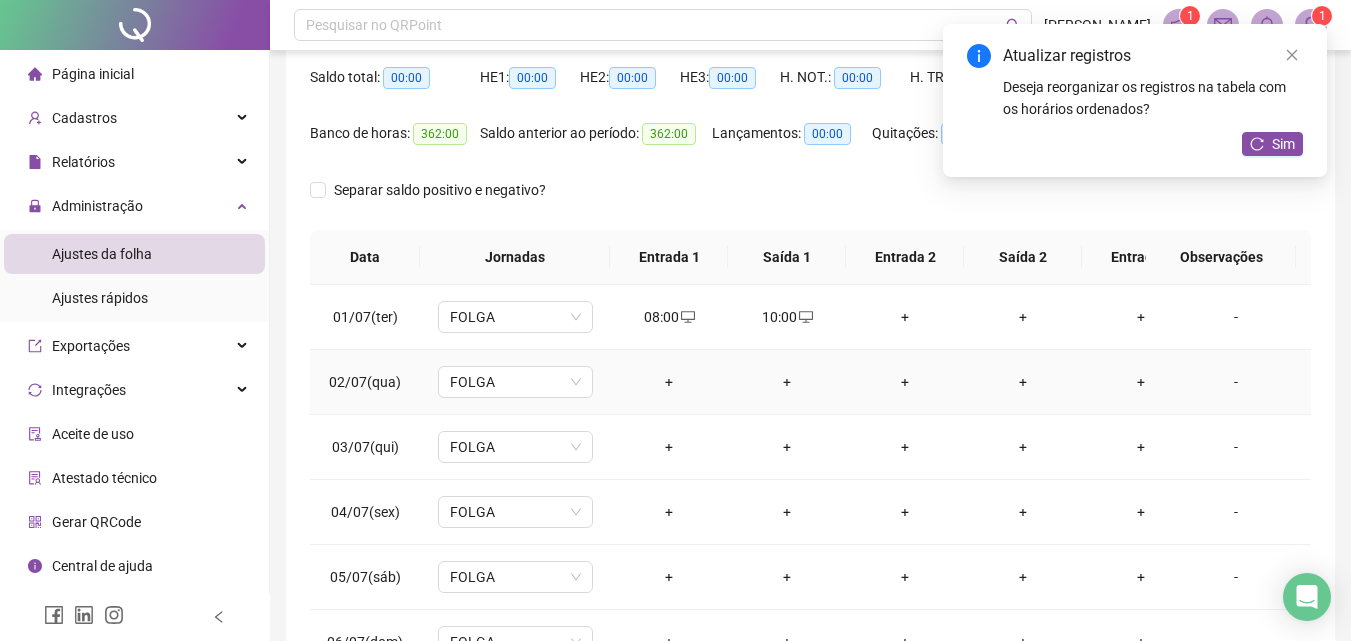 click on "+" at bounding box center [669, 382] 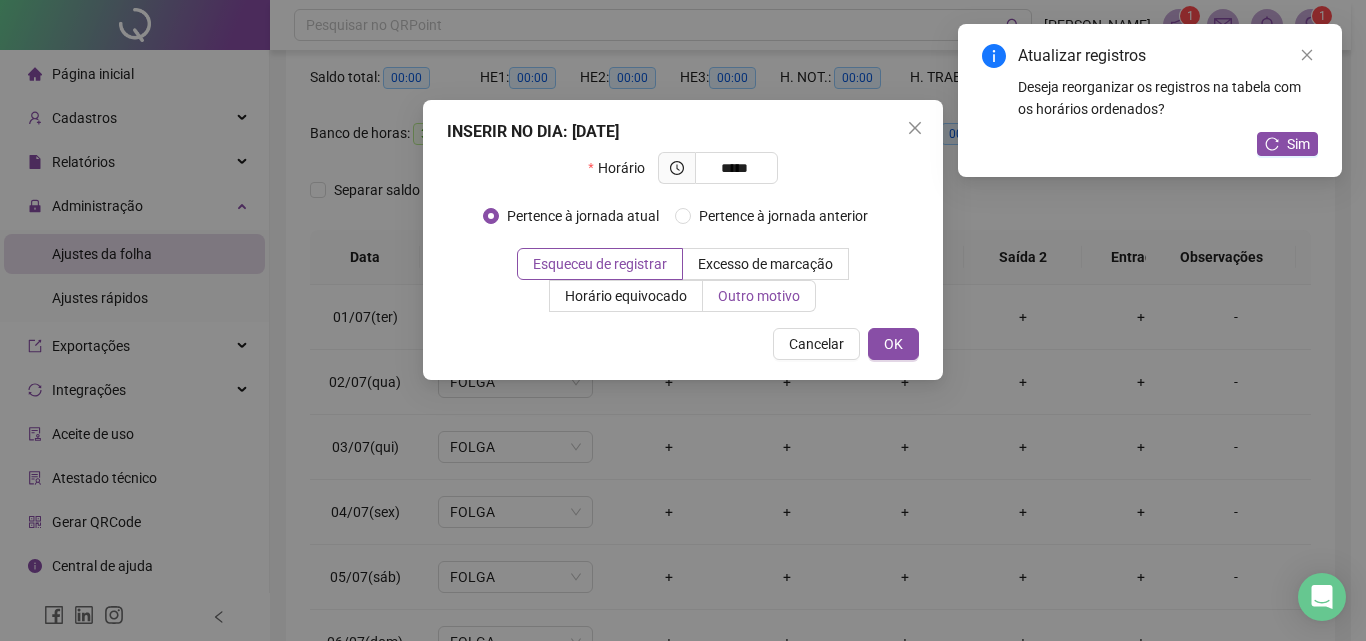 type on "*****" 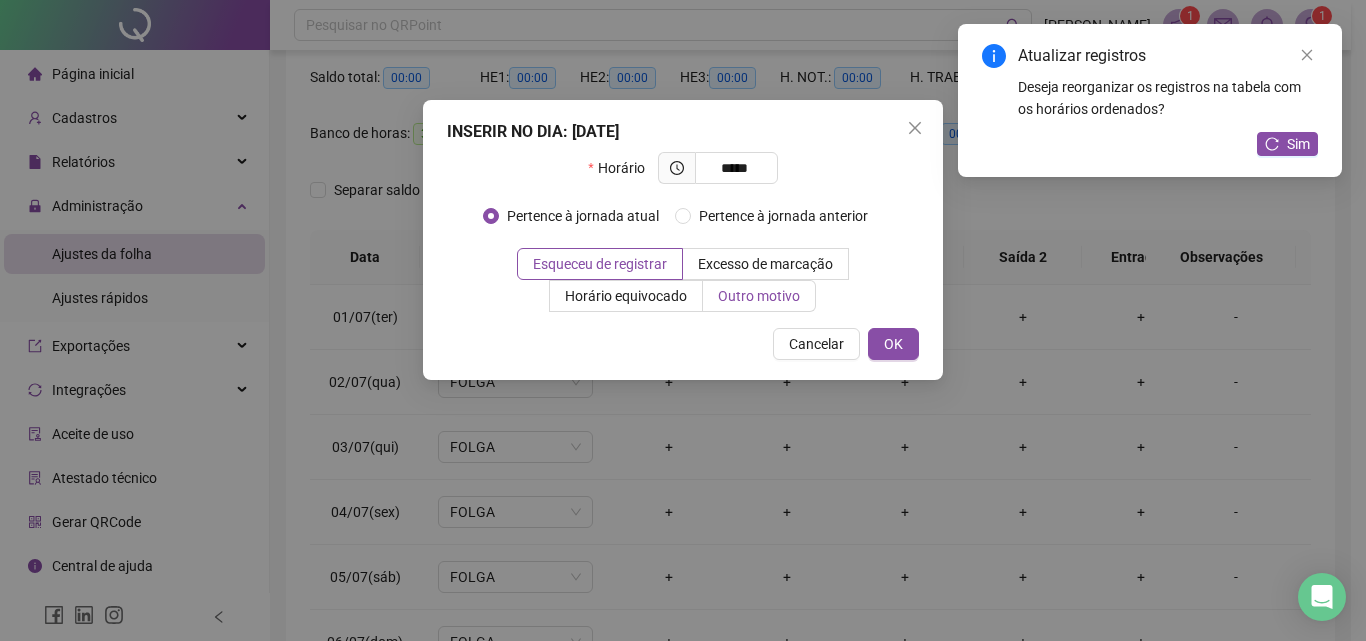 click on "Outro motivo" at bounding box center [759, 296] 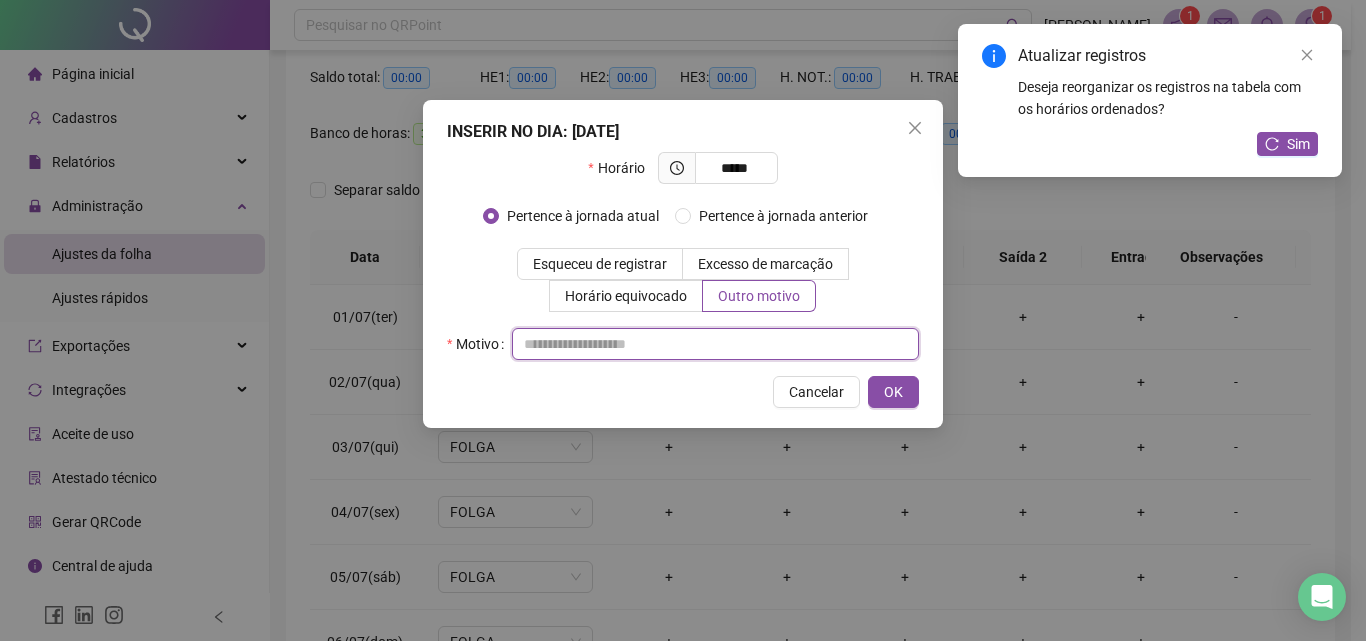 click at bounding box center (715, 344) 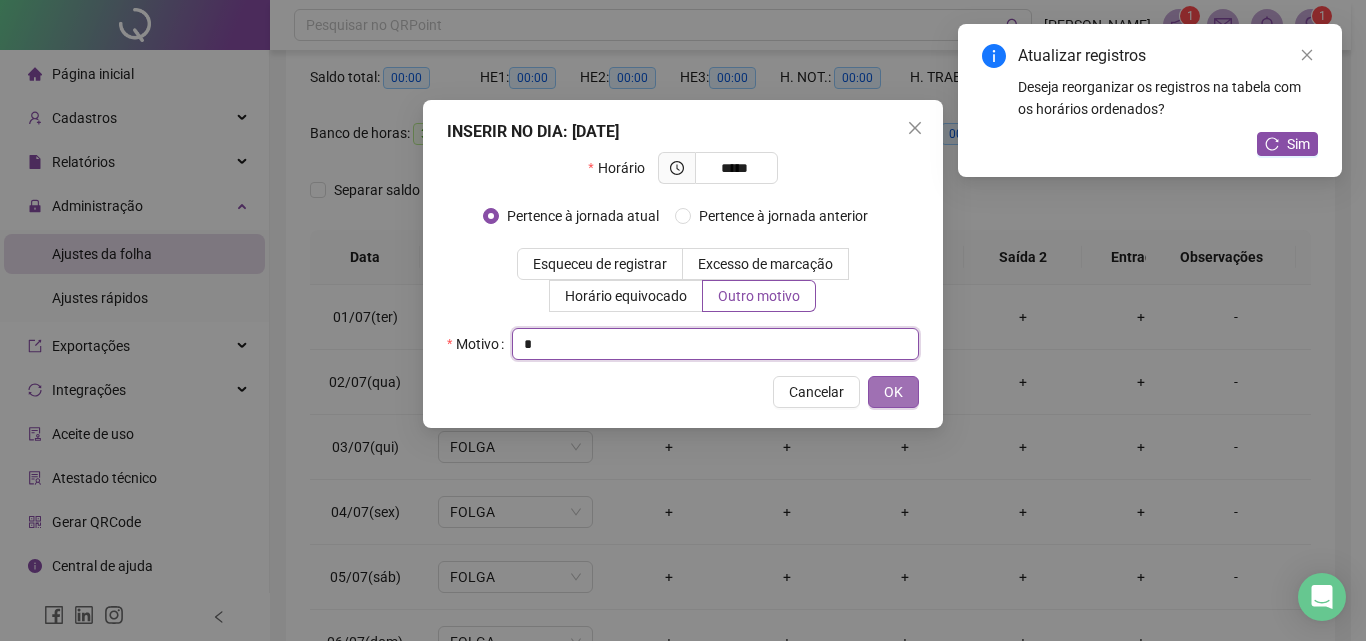 type on "*" 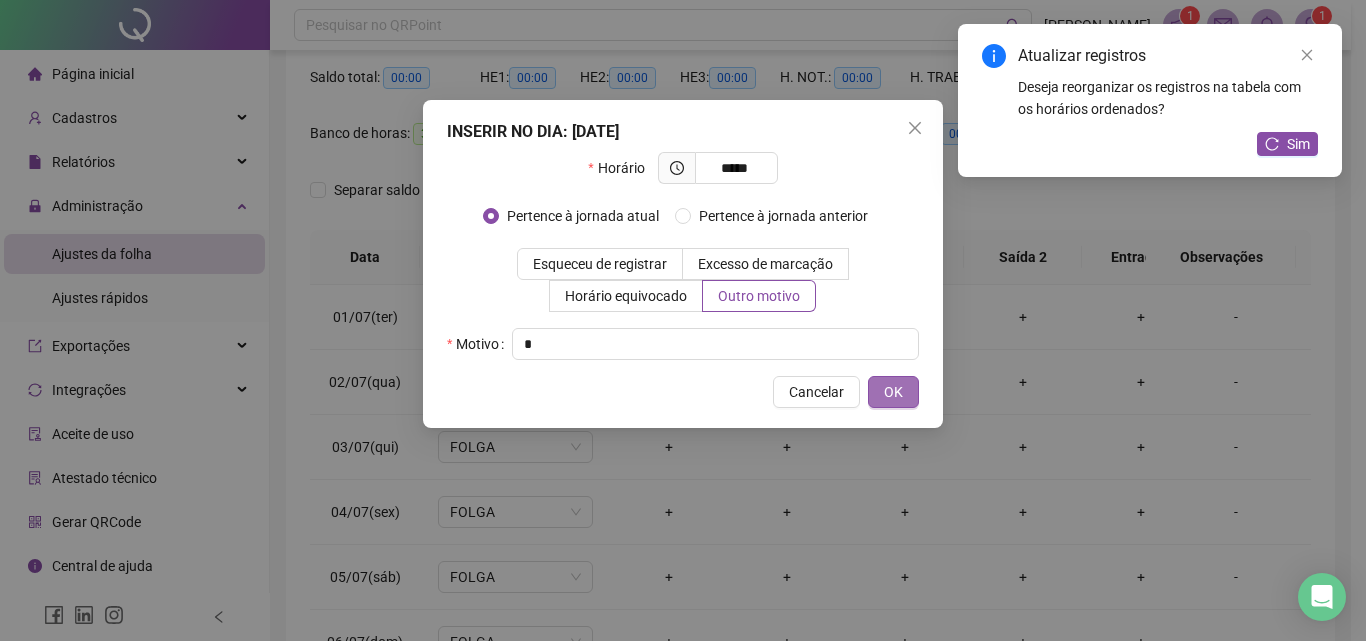 click on "OK" at bounding box center (893, 392) 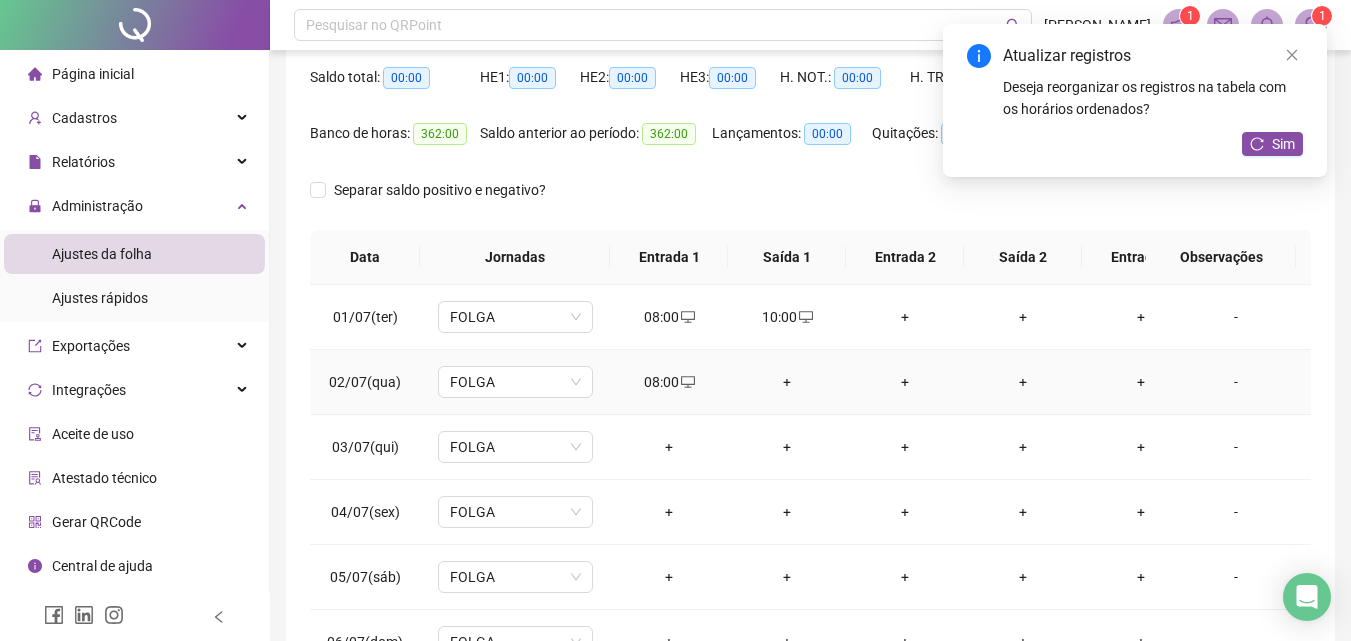 click on "+" at bounding box center (787, 382) 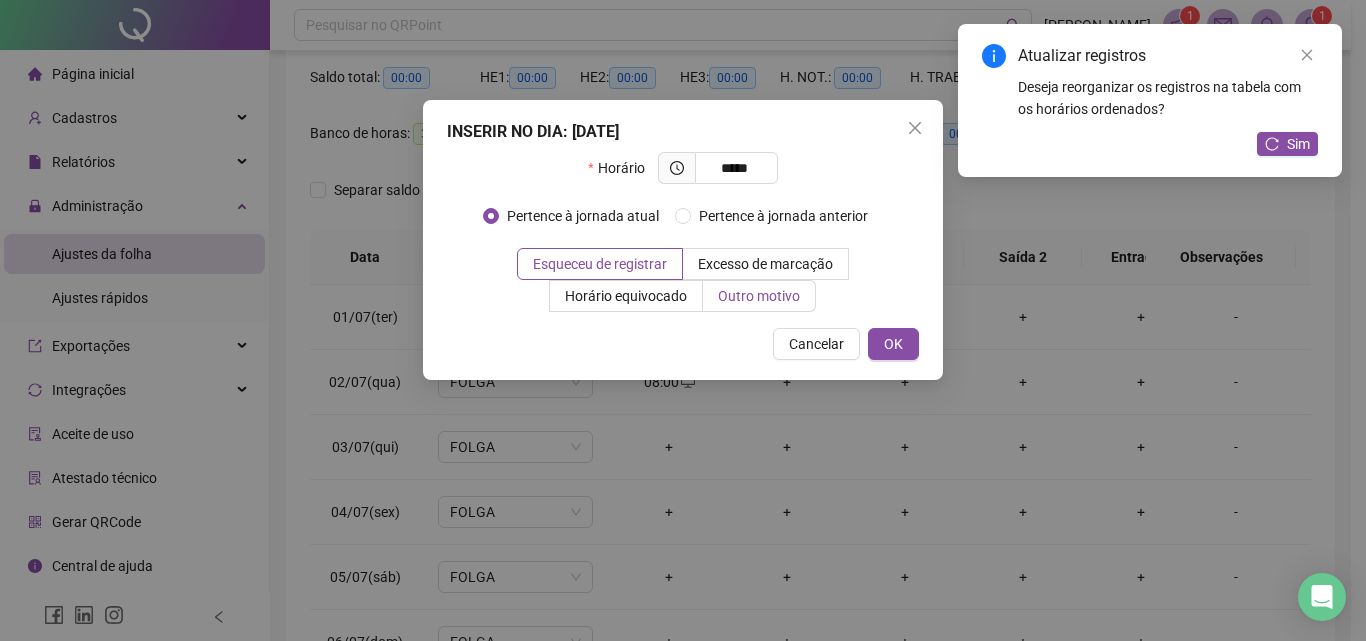 type on "*****" 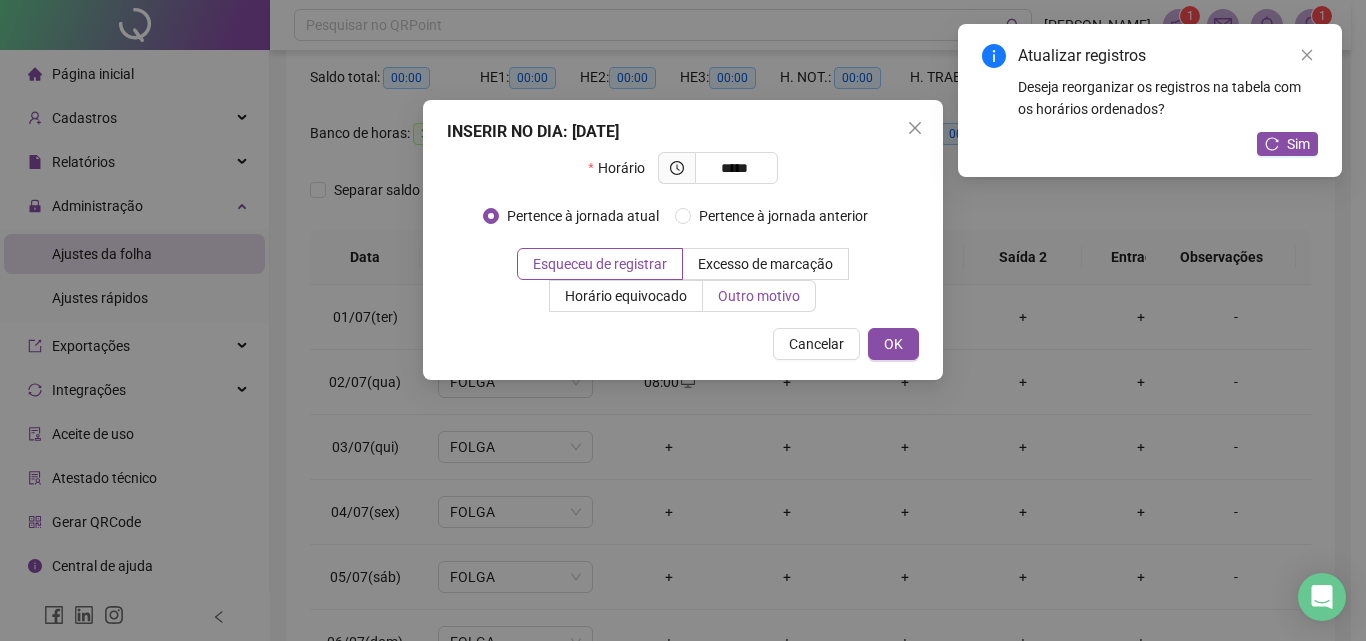 click on "Outro motivo" at bounding box center (759, 296) 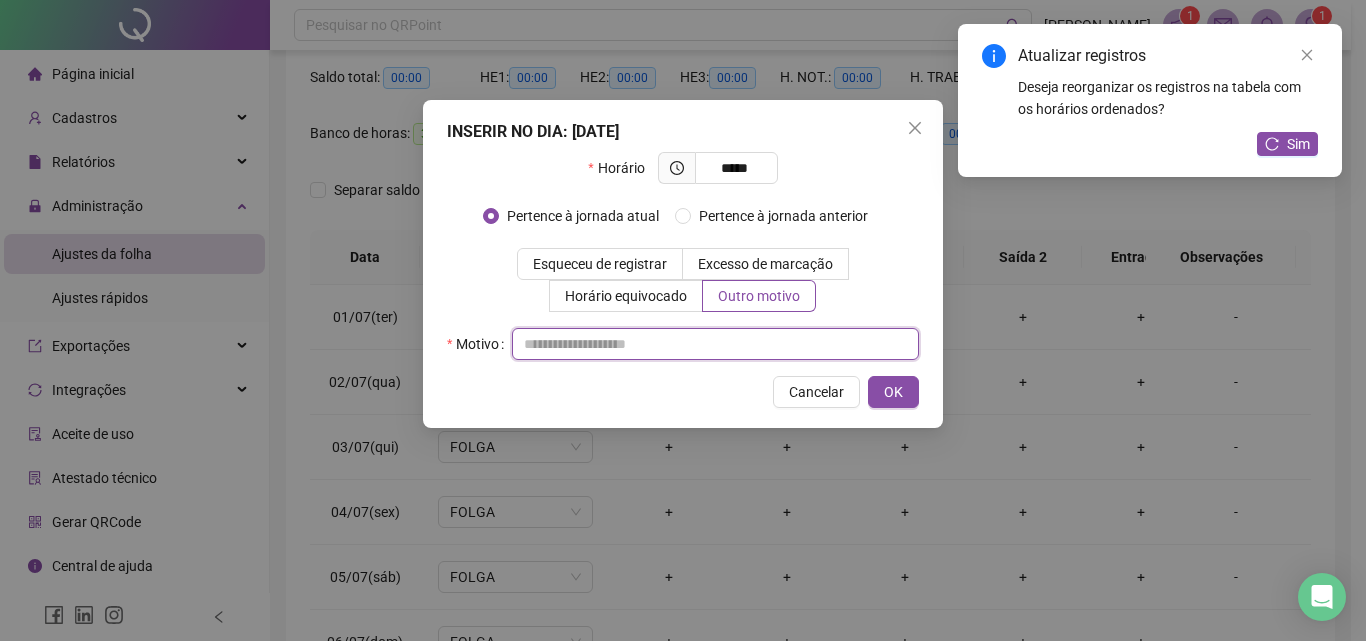 click at bounding box center (715, 344) 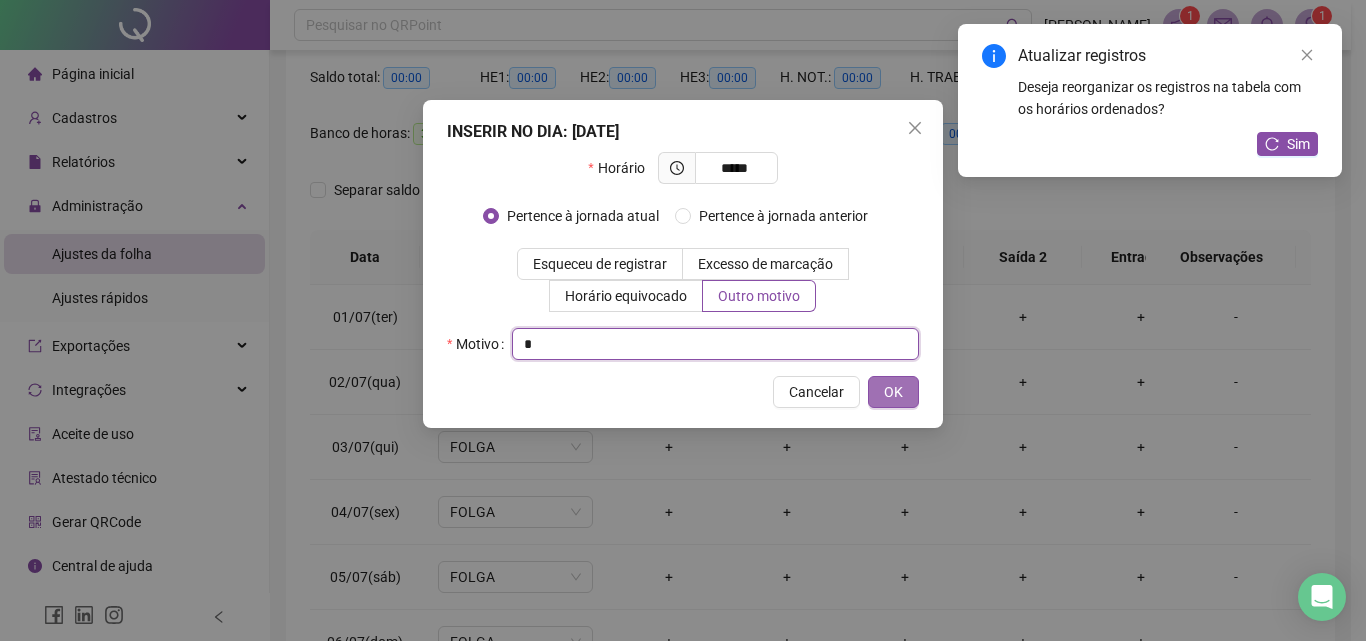 type on "*" 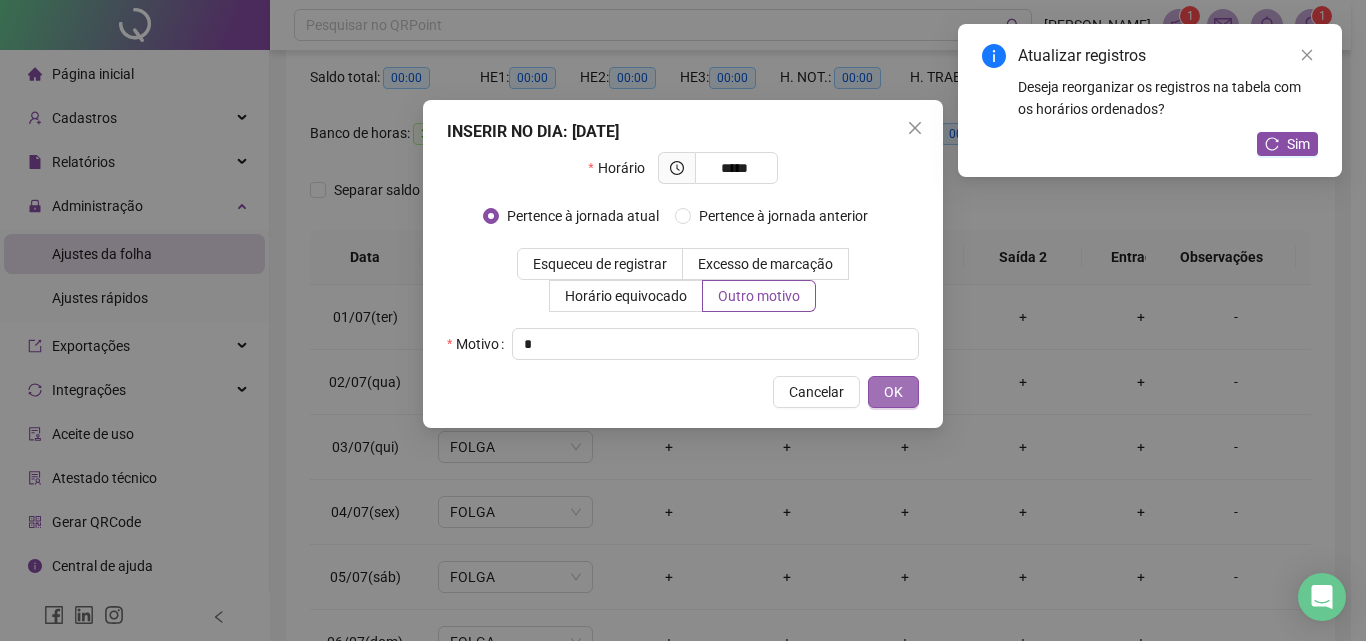 click on "OK" at bounding box center (893, 392) 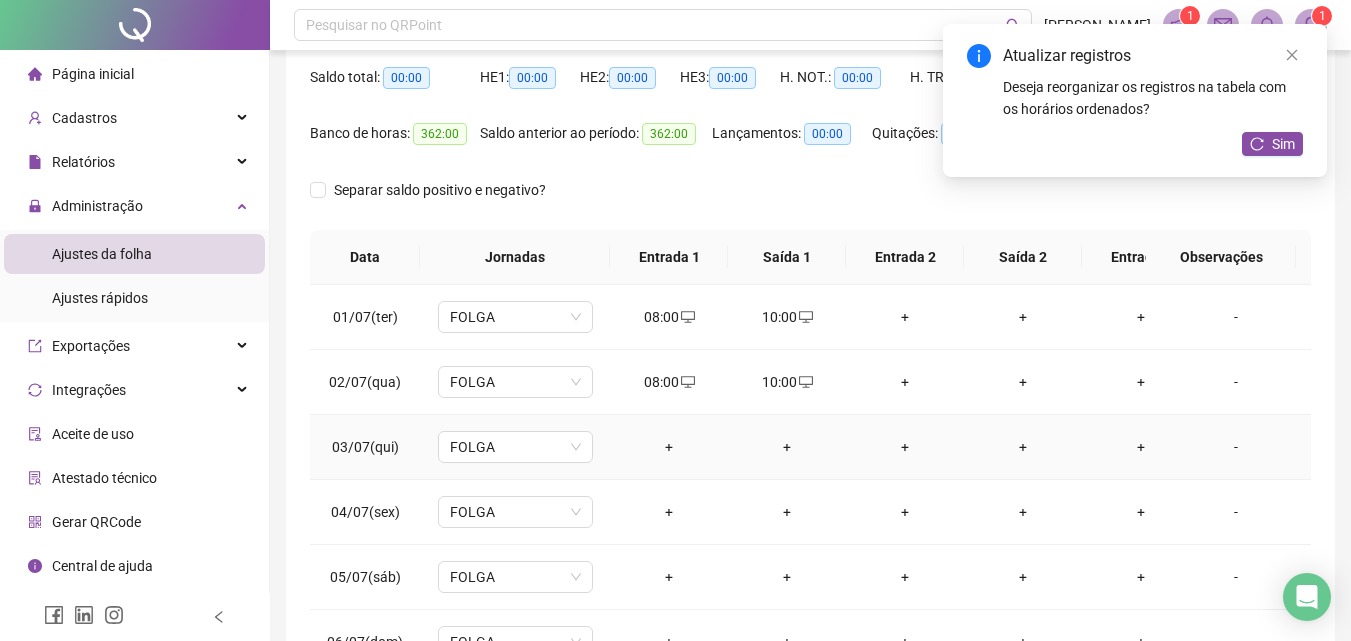 click on "+" at bounding box center (669, 447) 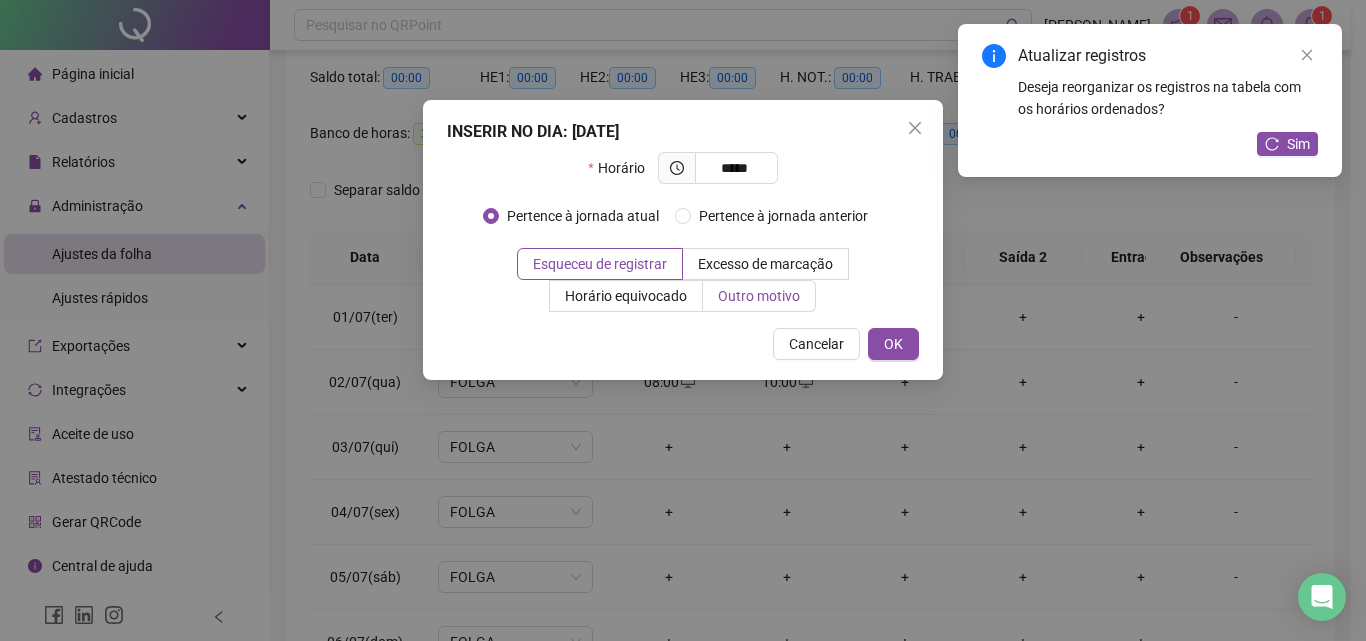 type on "*****" 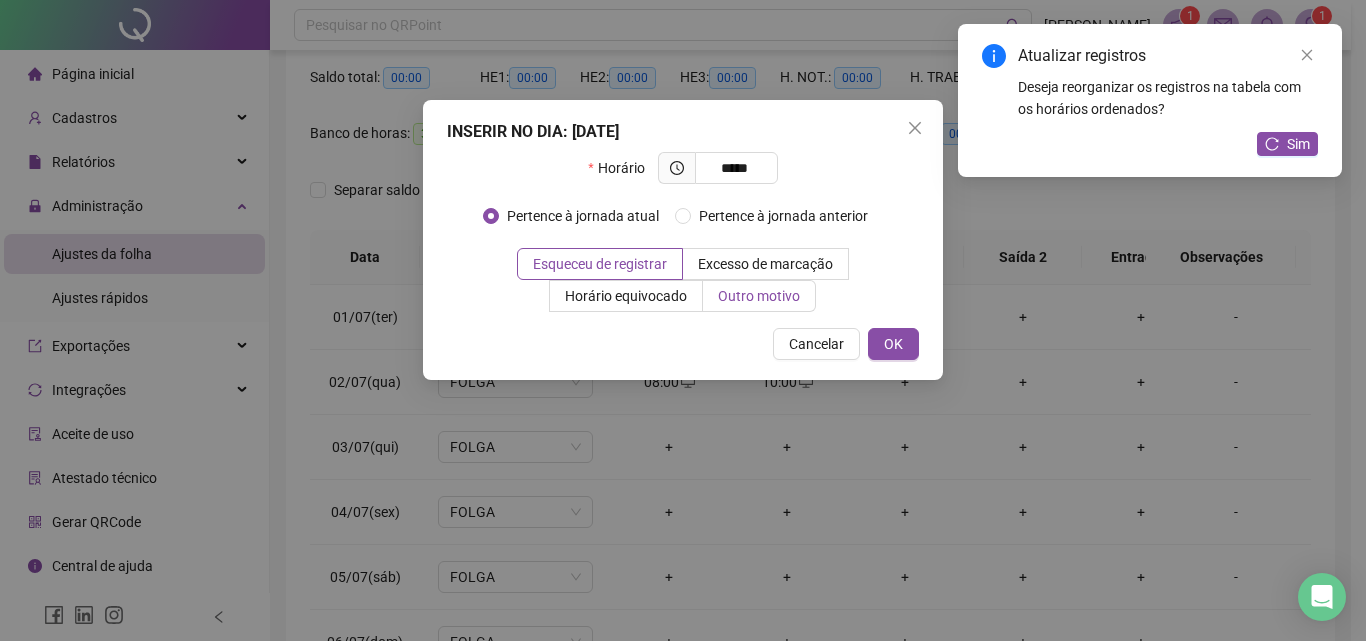 click on "Outro motivo" at bounding box center (759, 296) 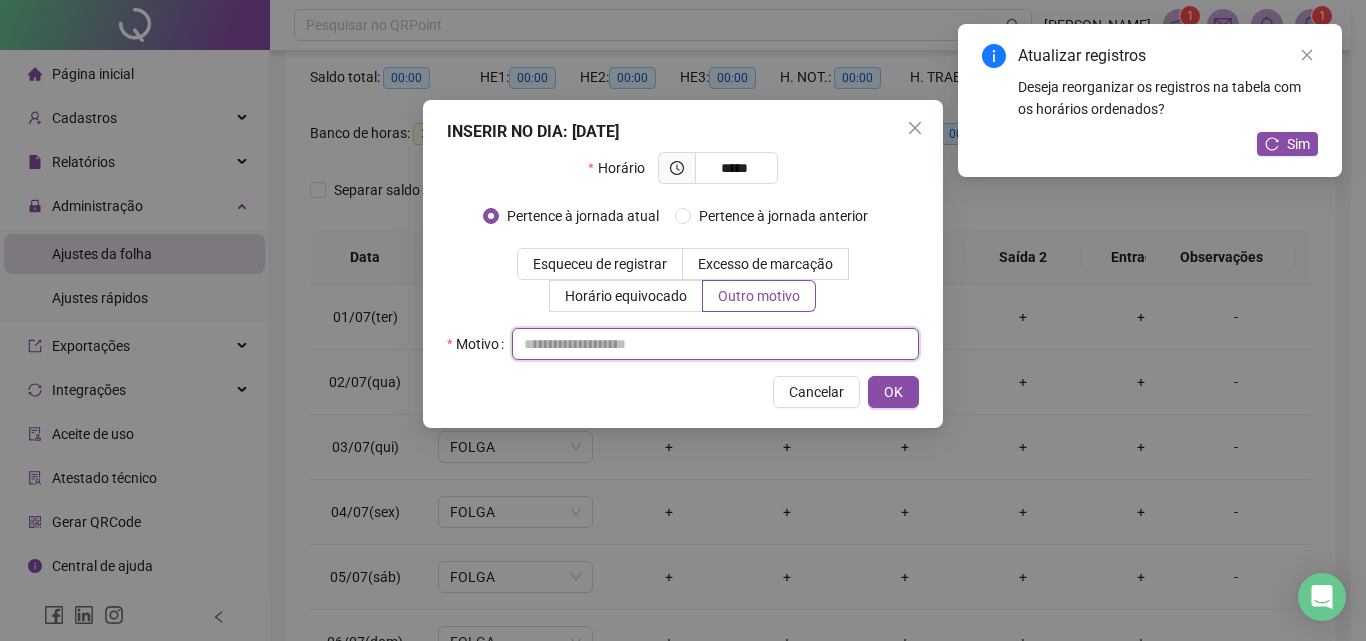 click at bounding box center [715, 344] 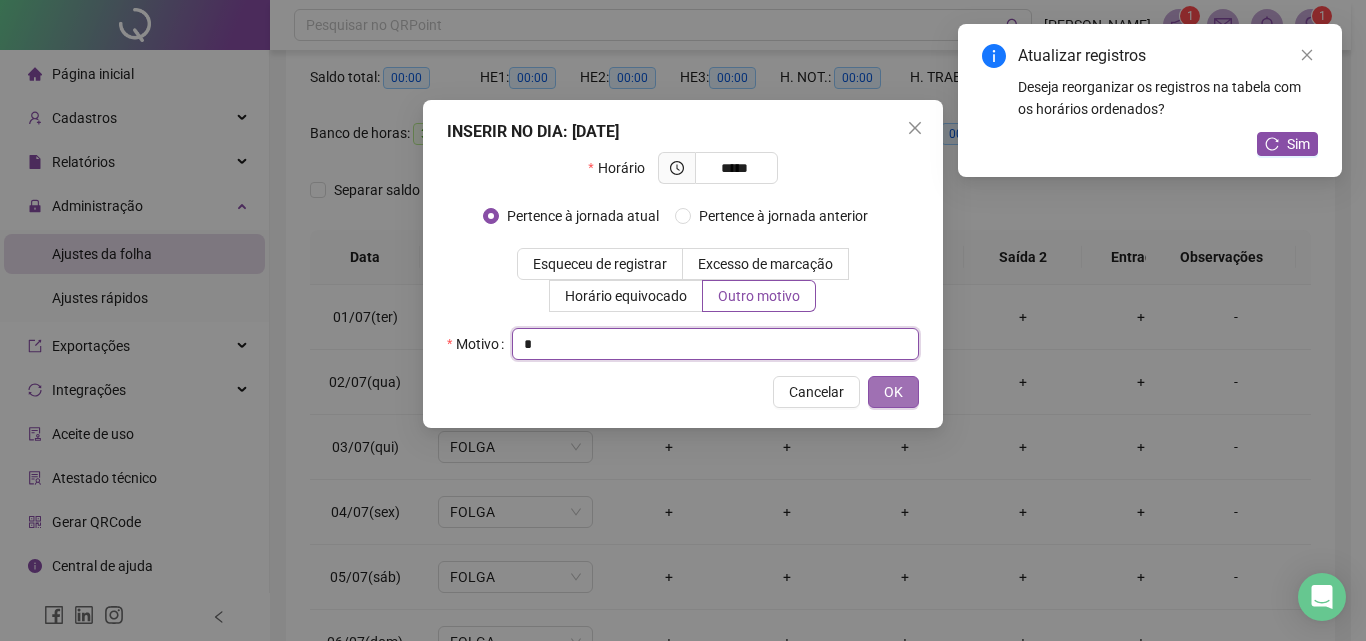 type on "*" 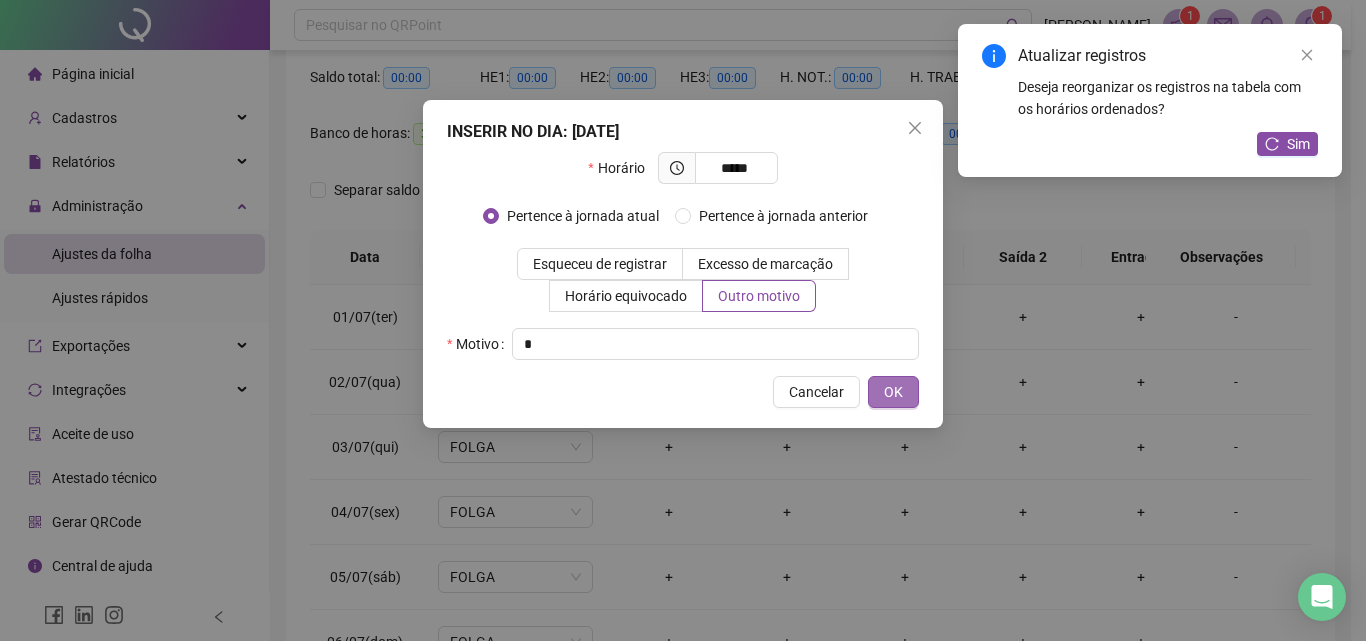 click on "OK" at bounding box center [893, 392] 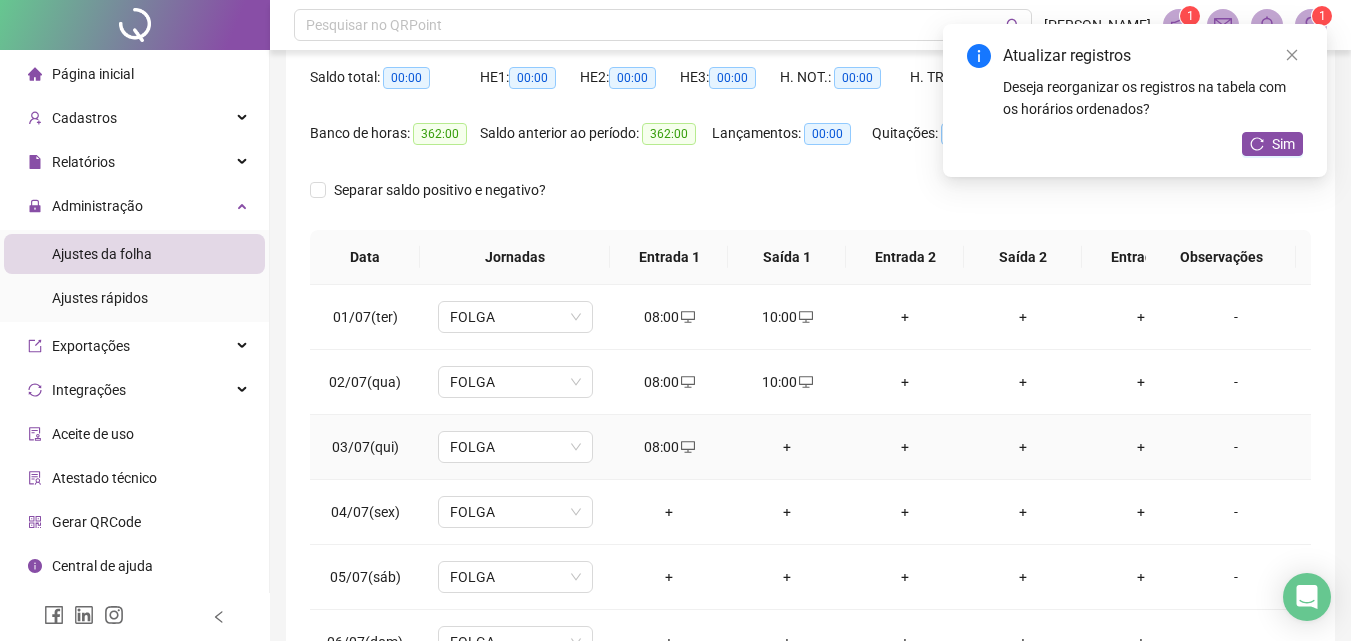 drag, startPoint x: 788, startPoint y: 450, endPoint x: 767, endPoint y: 455, distance: 21.587032 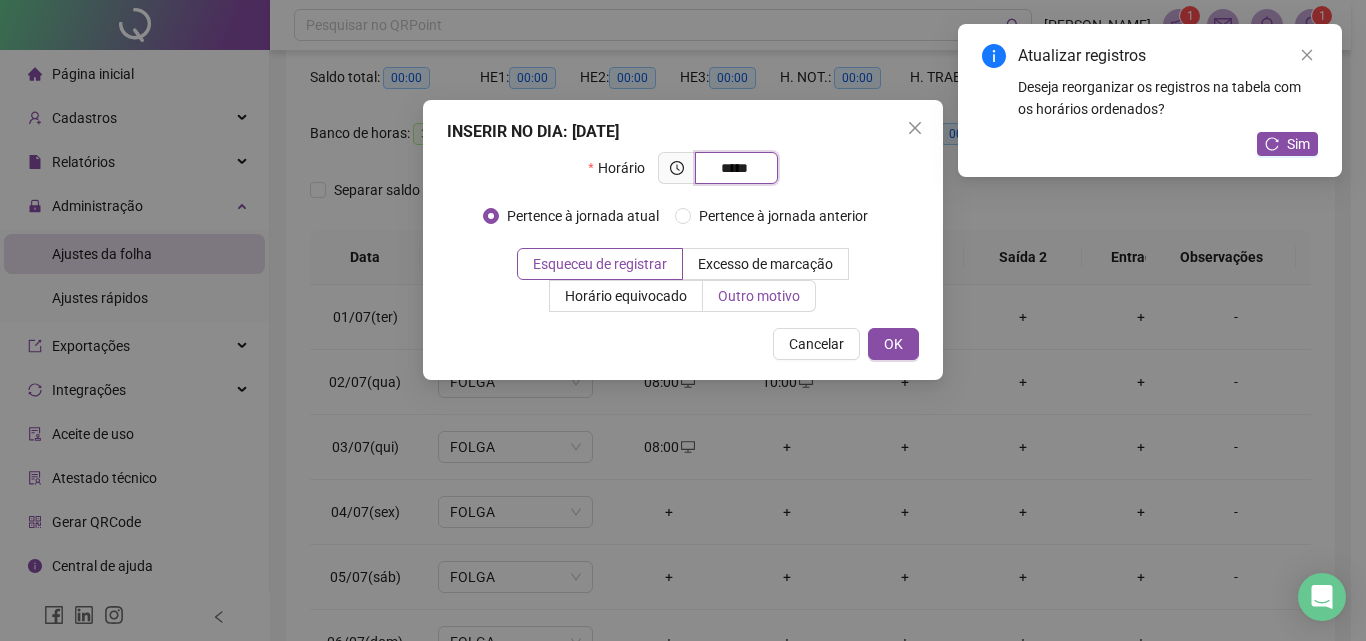 type on "*****" 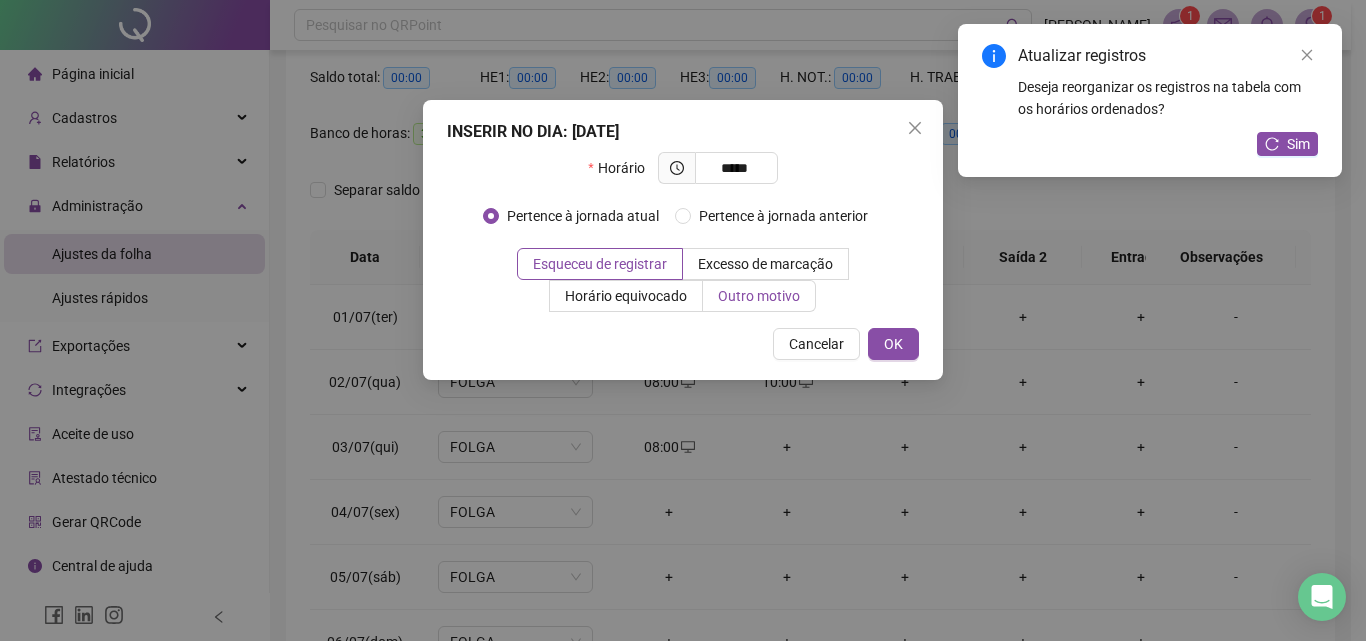 click on "Outro motivo" at bounding box center [759, 296] 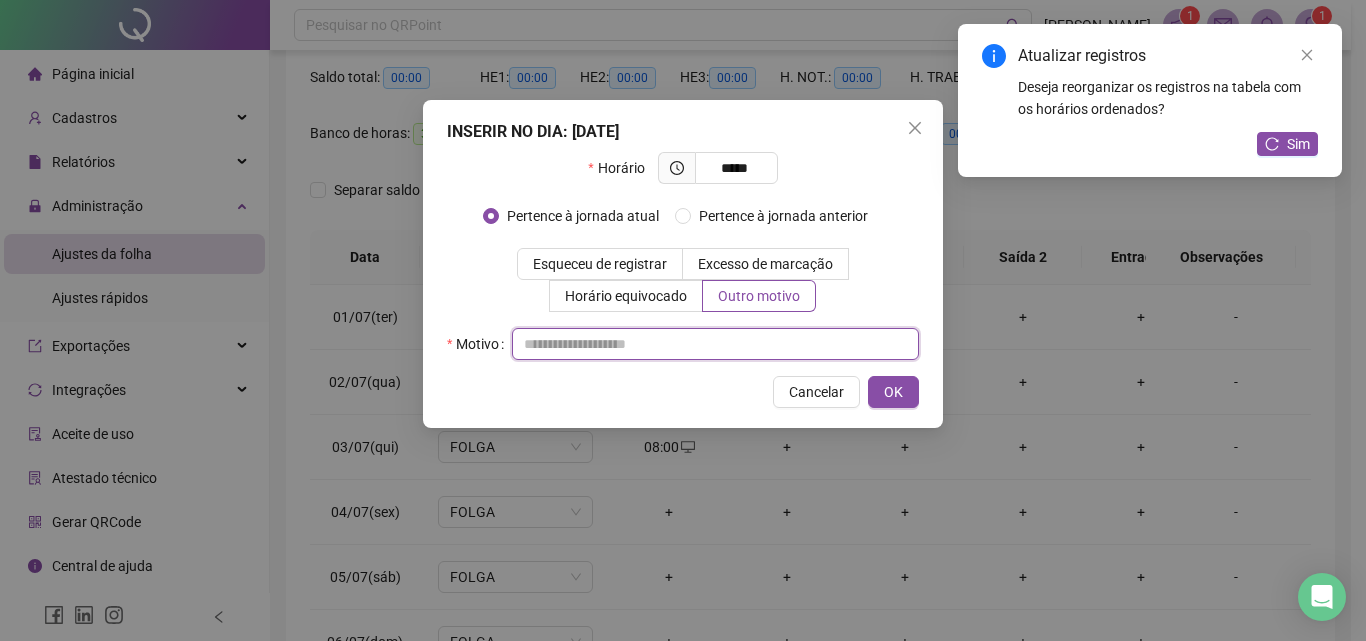 click at bounding box center (715, 344) 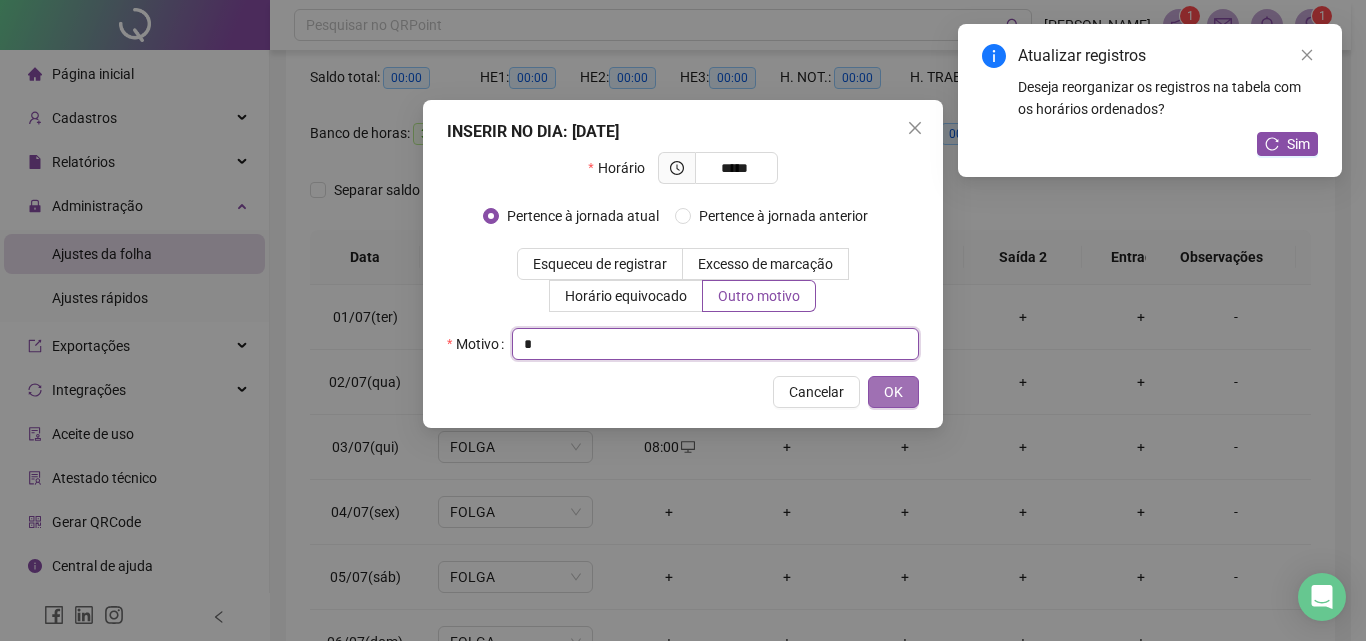type on "*" 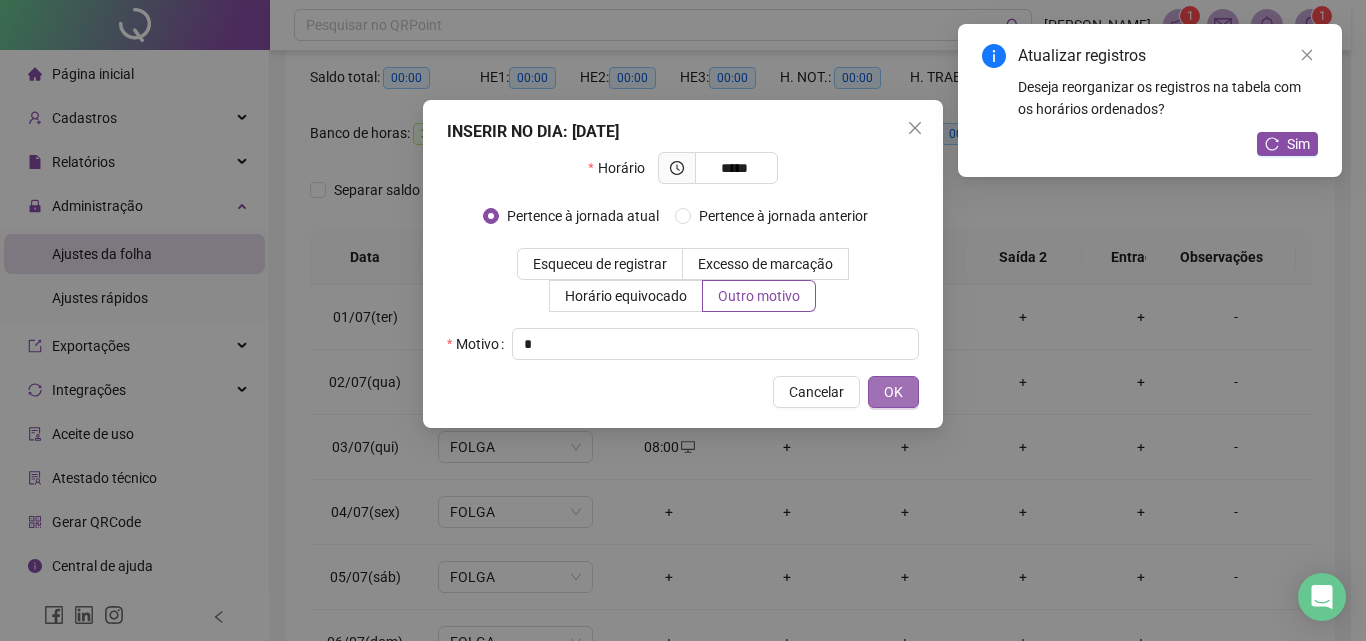 click on "OK" at bounding box center (893, 392) 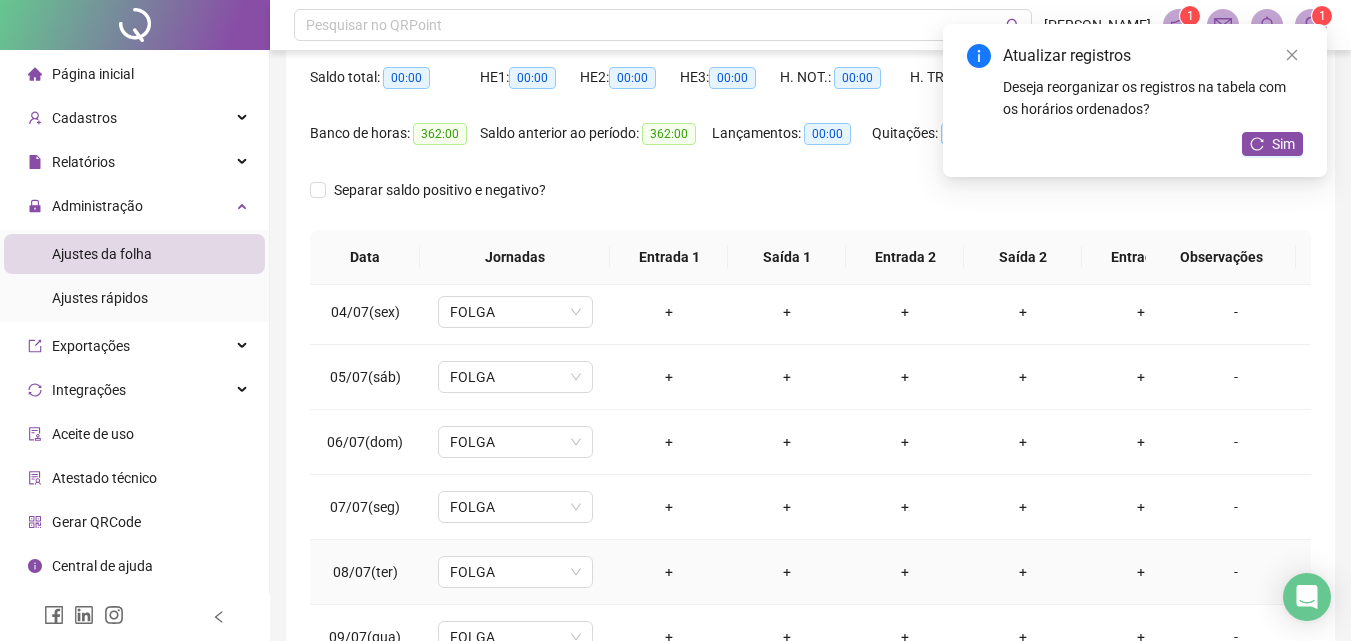 scroll, scrollTop: 0, scrollLeft: 0, axis: both 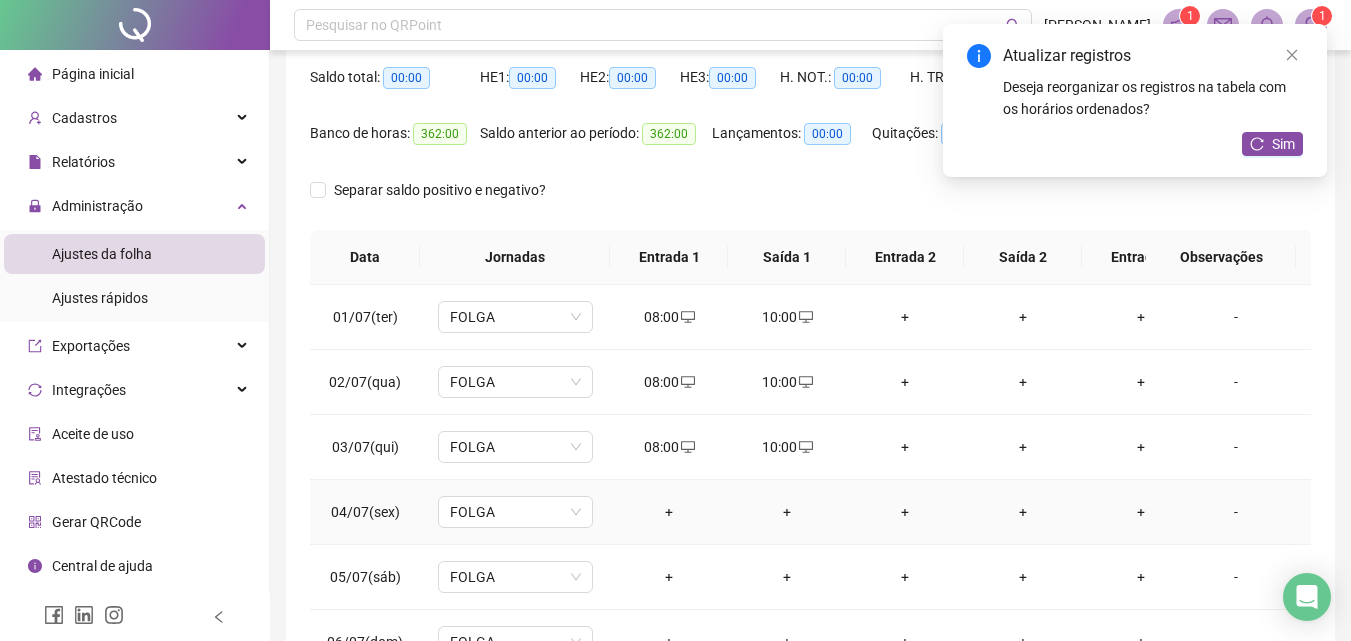 click on "+" at bounding box center (669, 512) 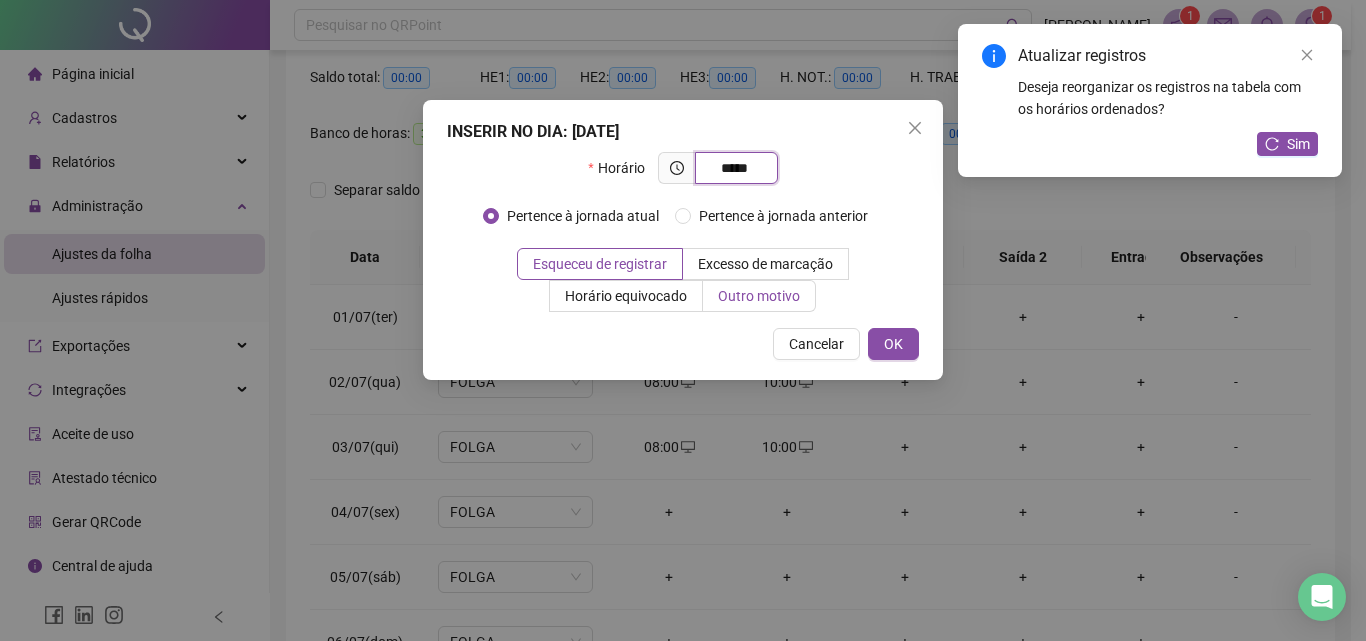 type on "*****" 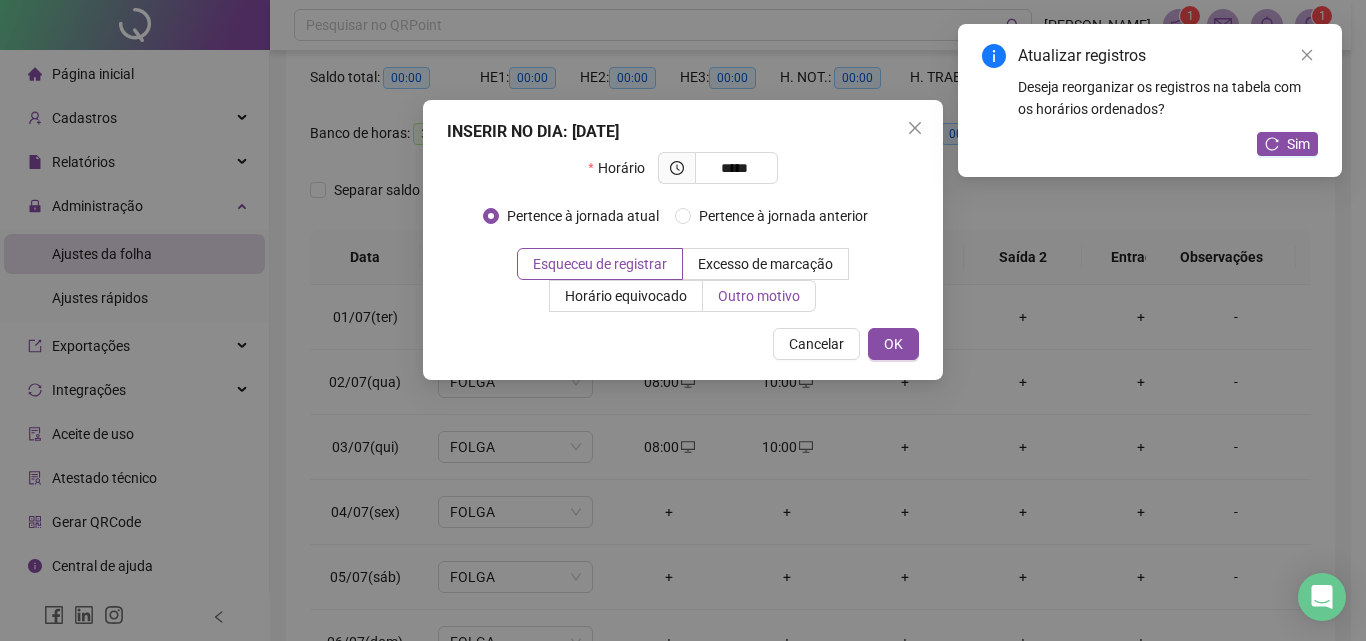click on "Outro motivo" at bounding box center [759, 296] 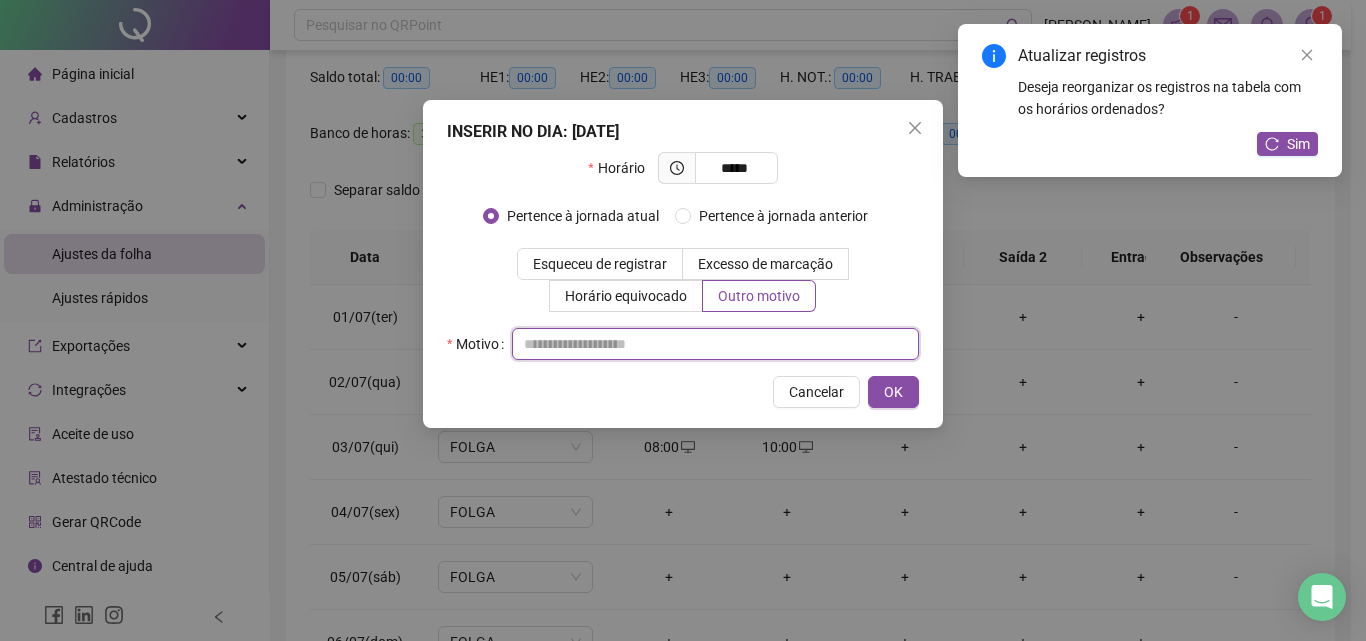 click at bounding box center [715, 344] 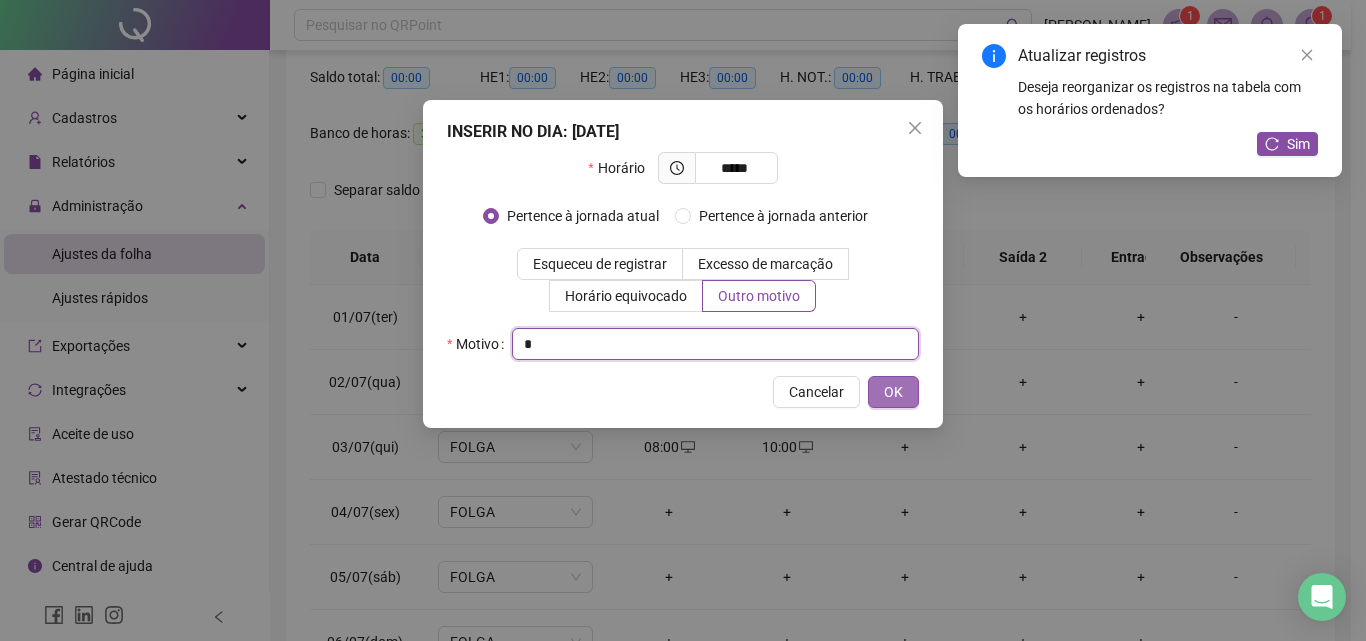 type on "*" 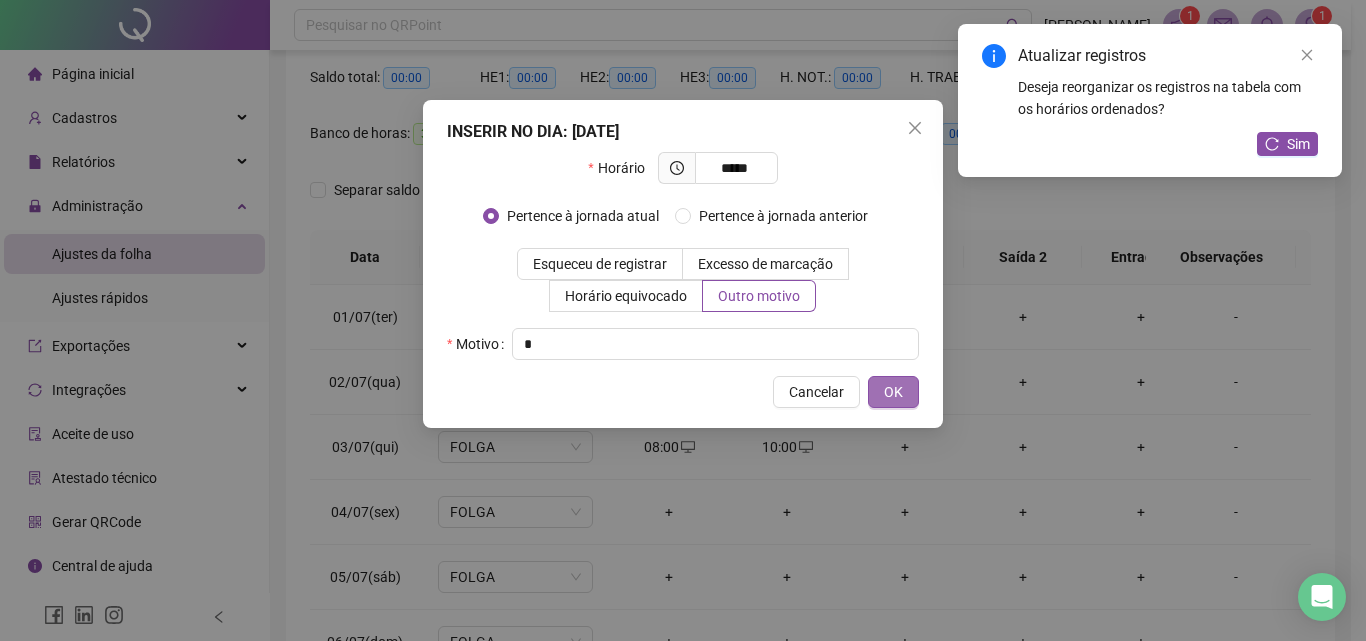 click on "OK" at bounding box center [893, 392] 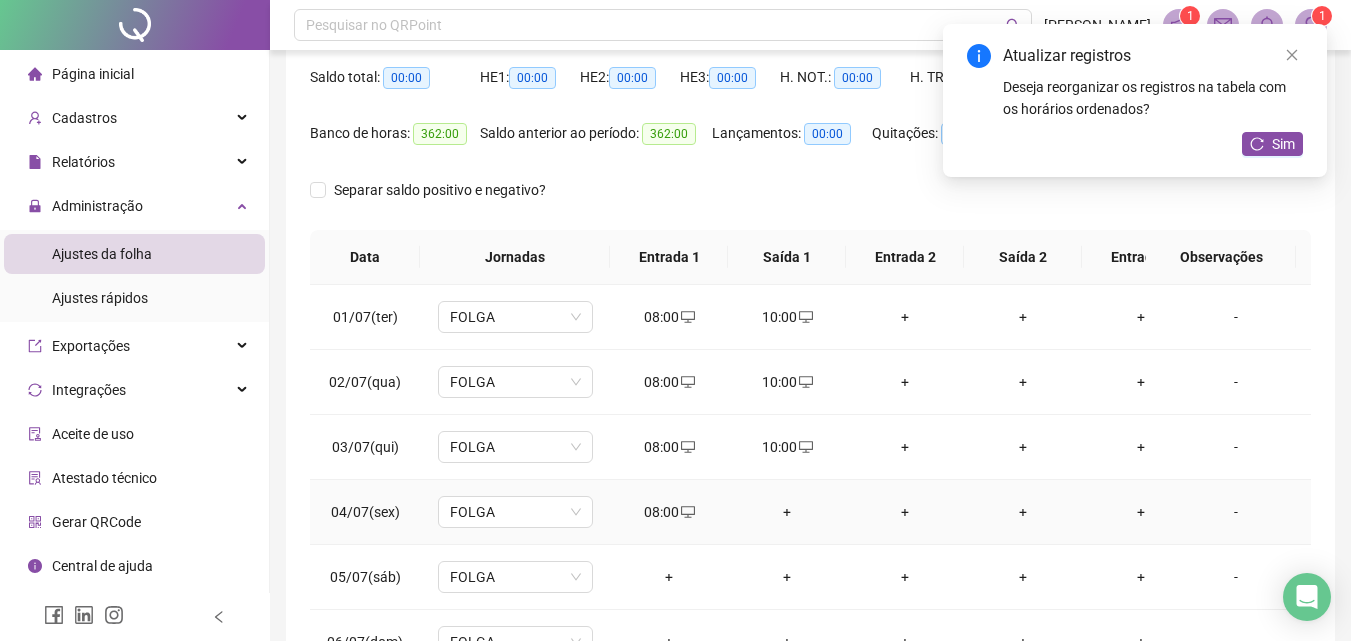 click on "+" at bounding box center [787, 512] 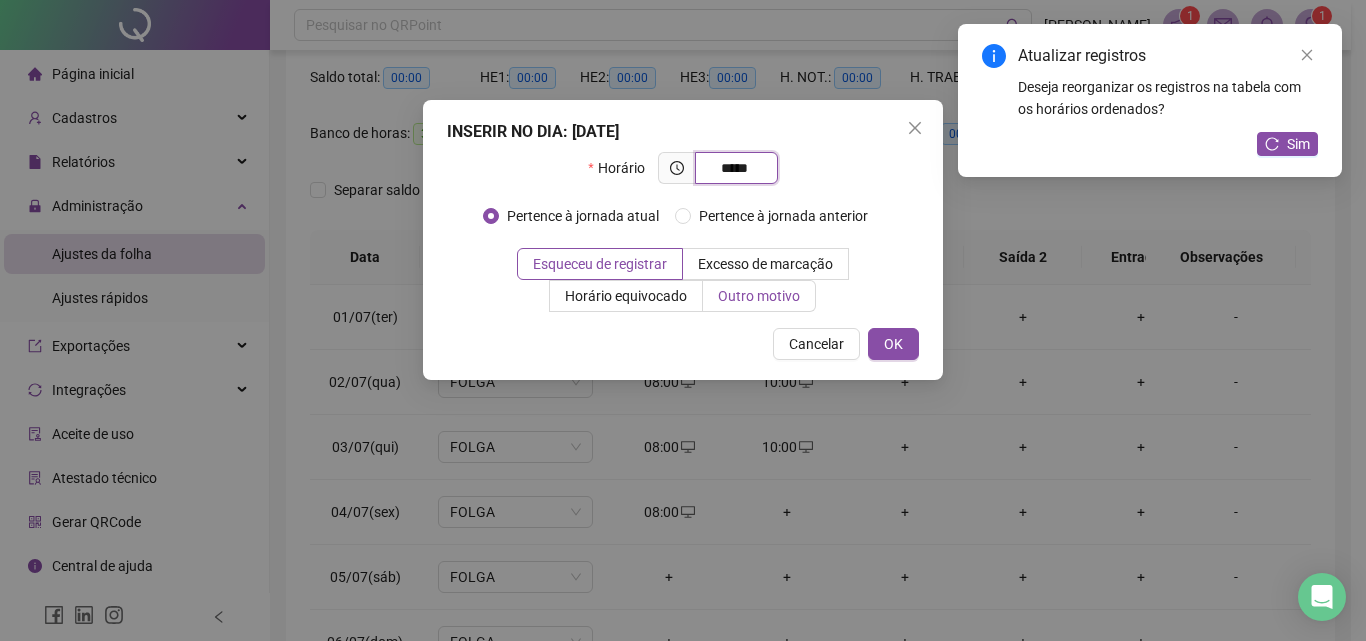 type on "*****" 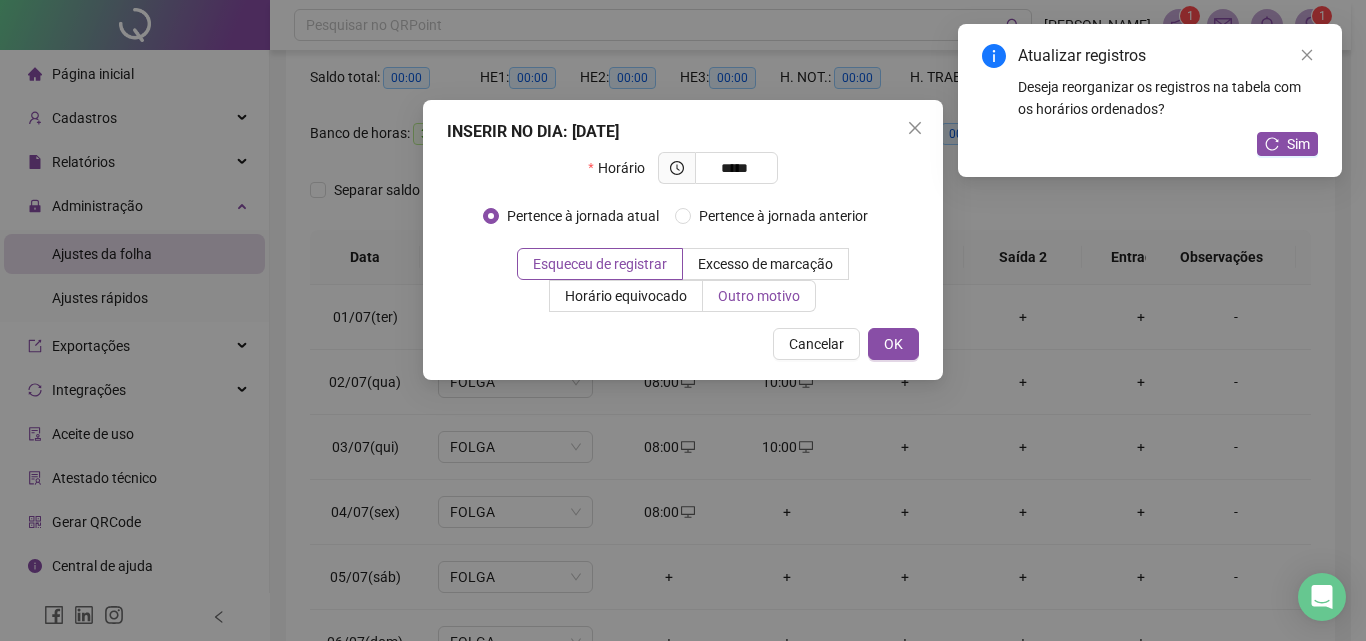 click on "Outro motivo" at bounding box center (759, 296) 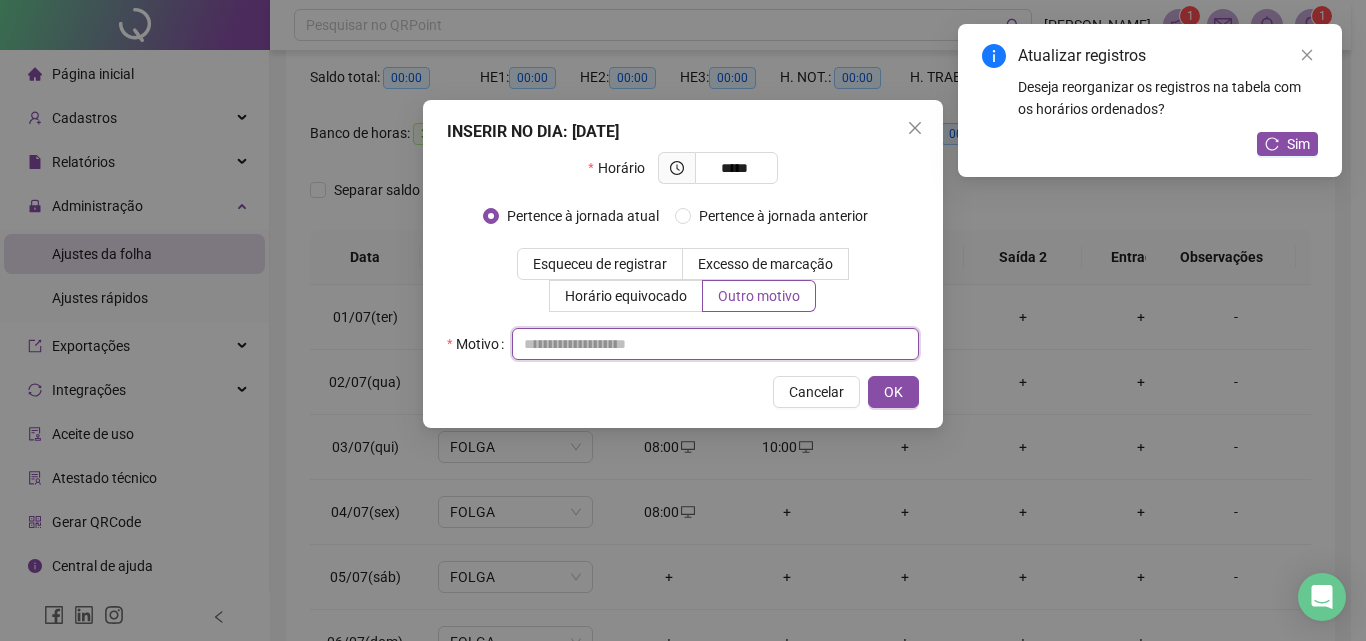 click at bounding box center (715, 344) 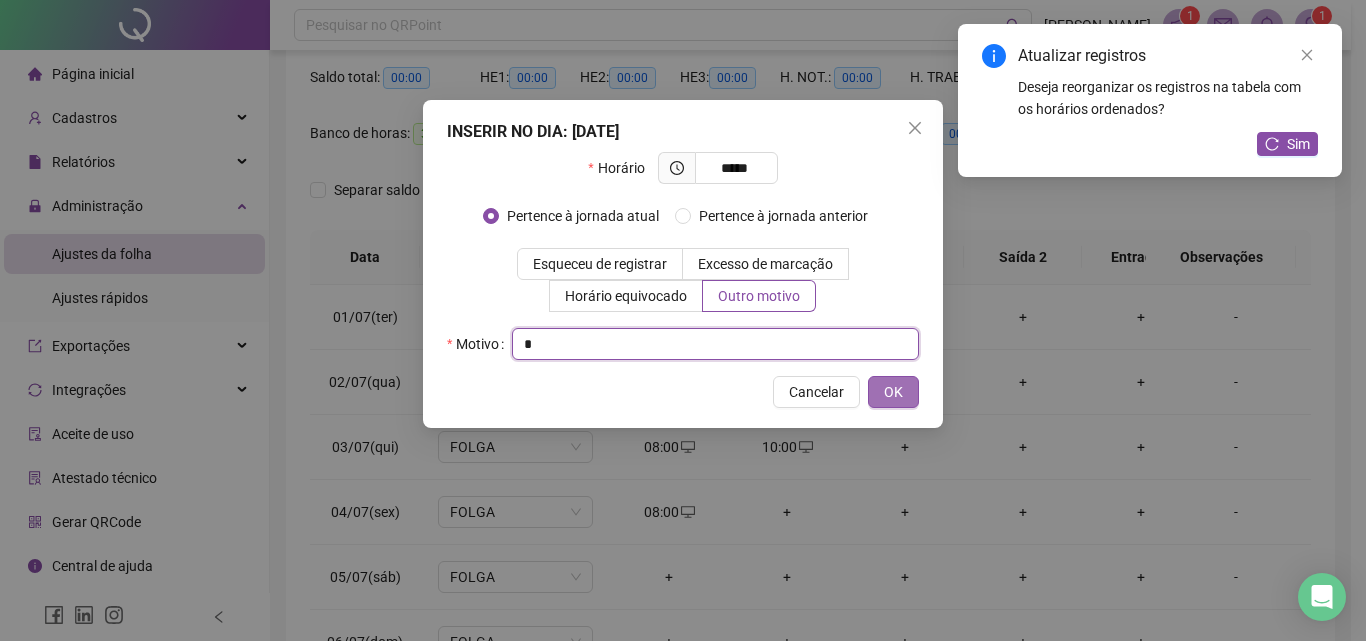 type on "*" 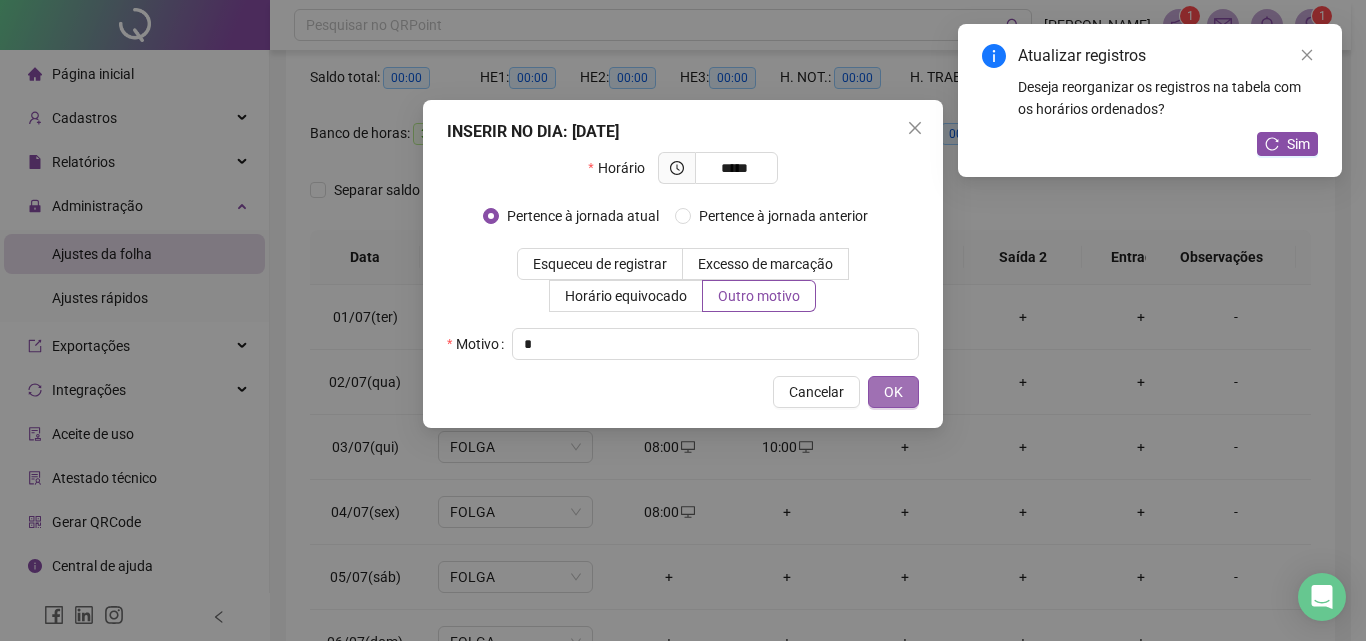 click on "OK" at bounding box center (893, 392) 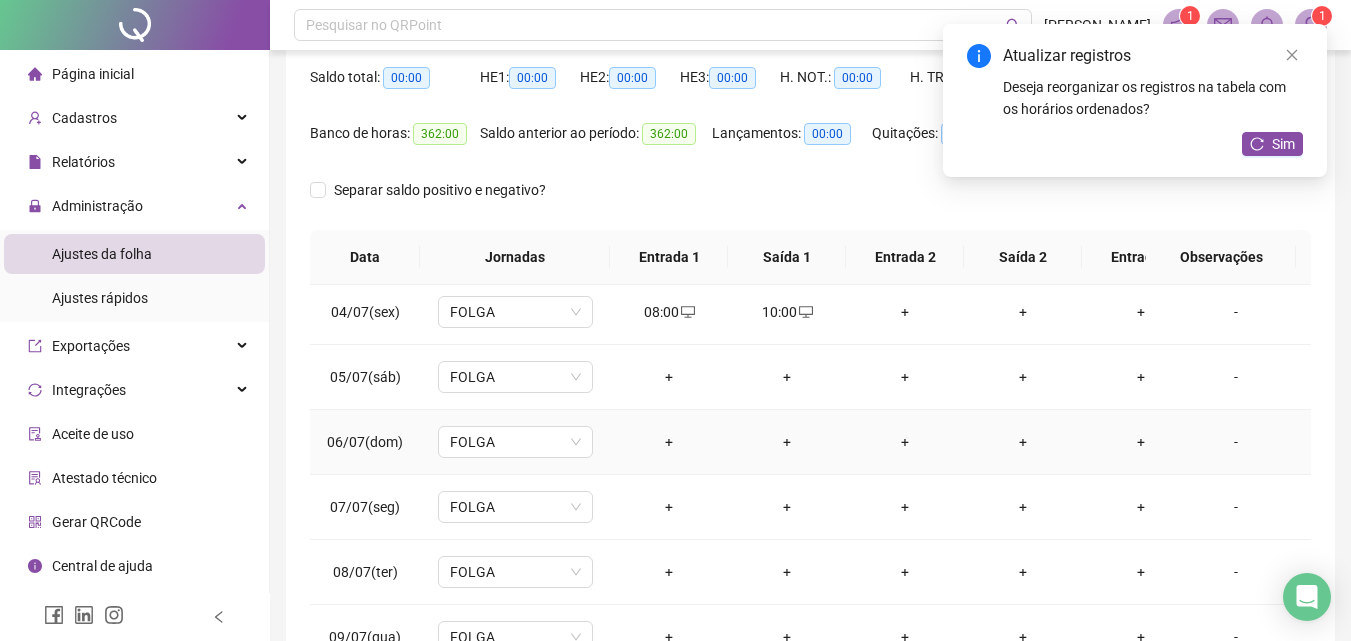 scroll, scrollTop: 300, scrollLeft: 0, axis: vertical 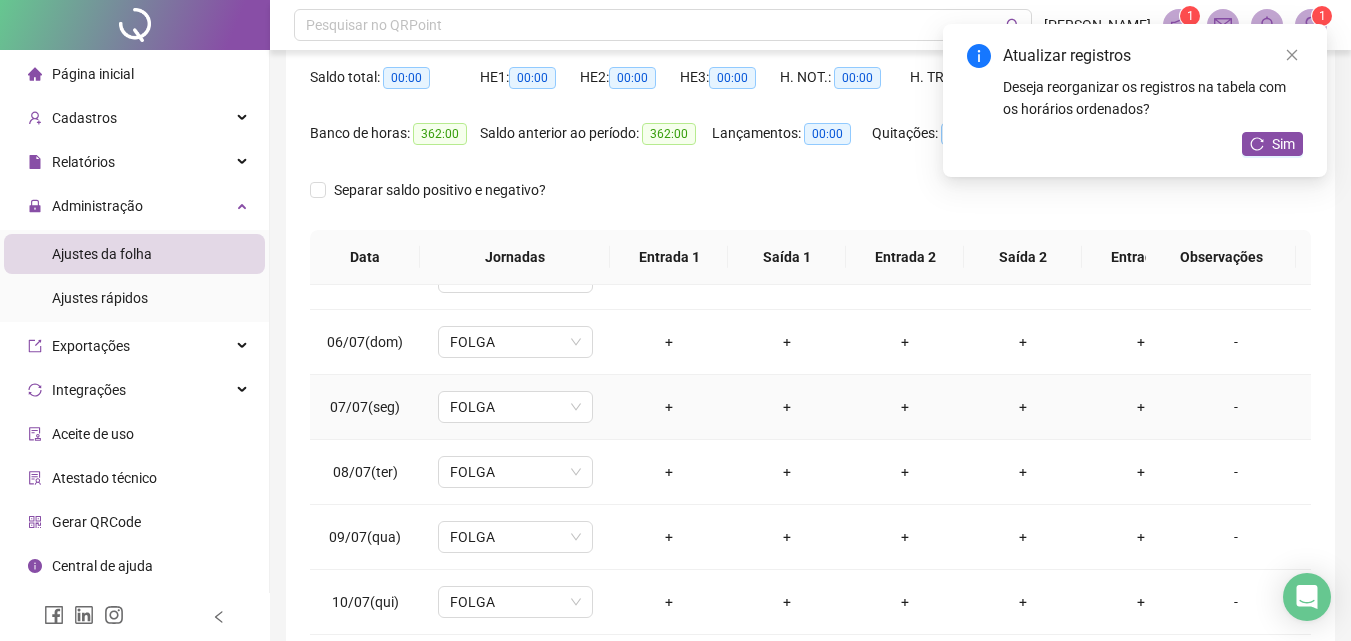 click on "+" at bounding box center (669, 407) 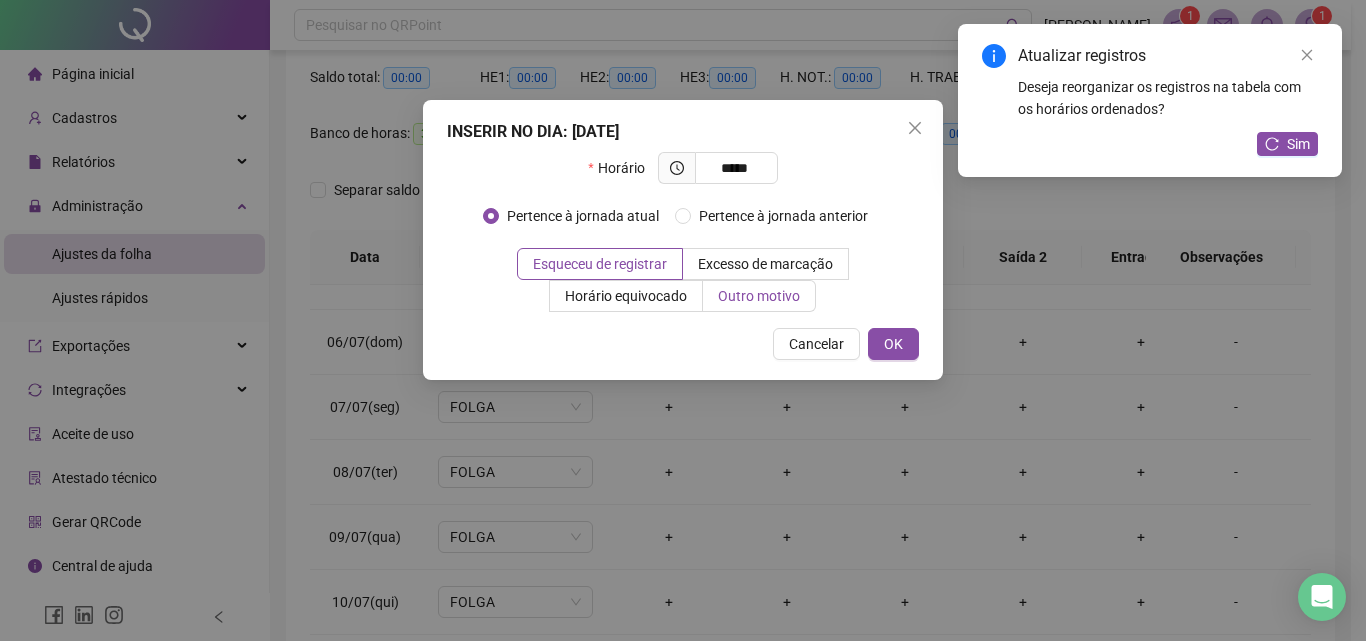 type on "*****" 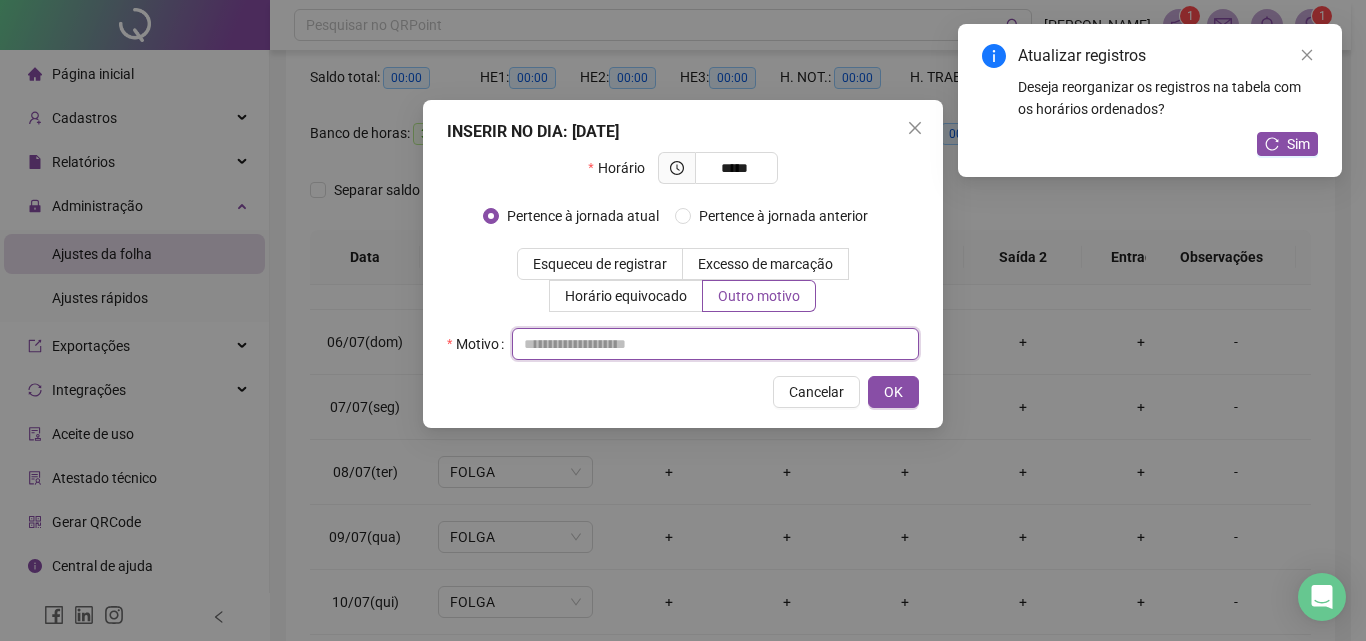 click at bounding box center [715, 344] 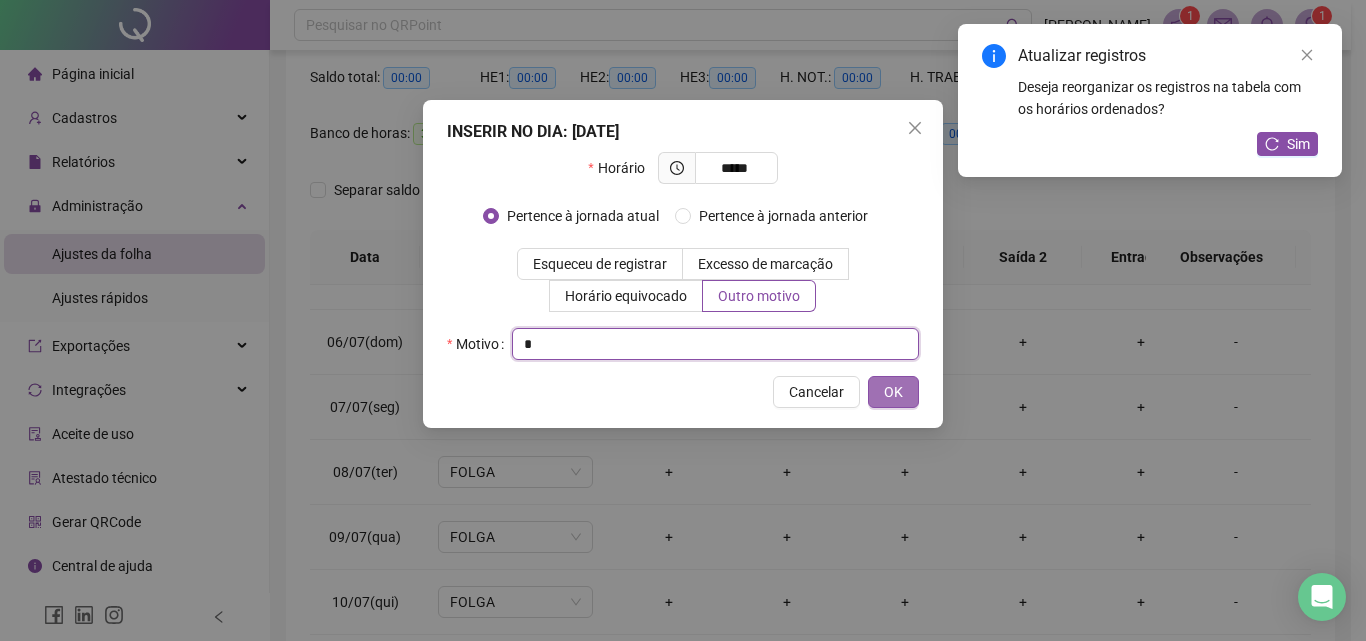 type on "*" 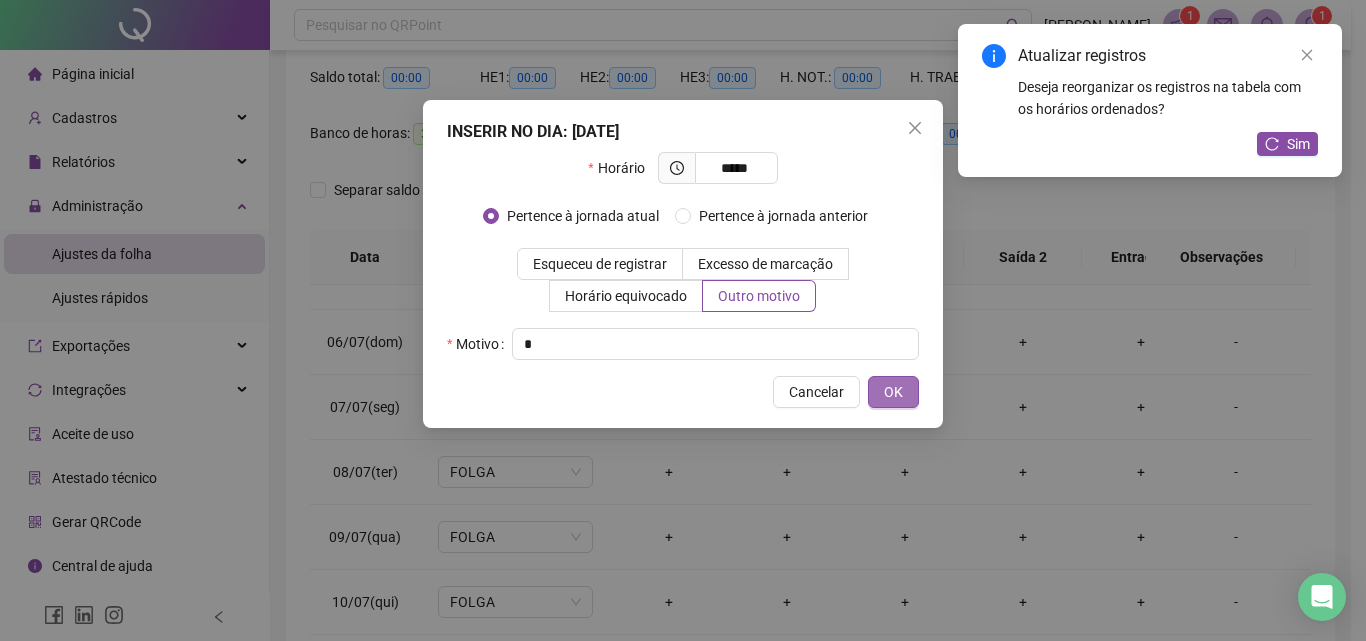 click on "OK" at bounding box center [893, 392] 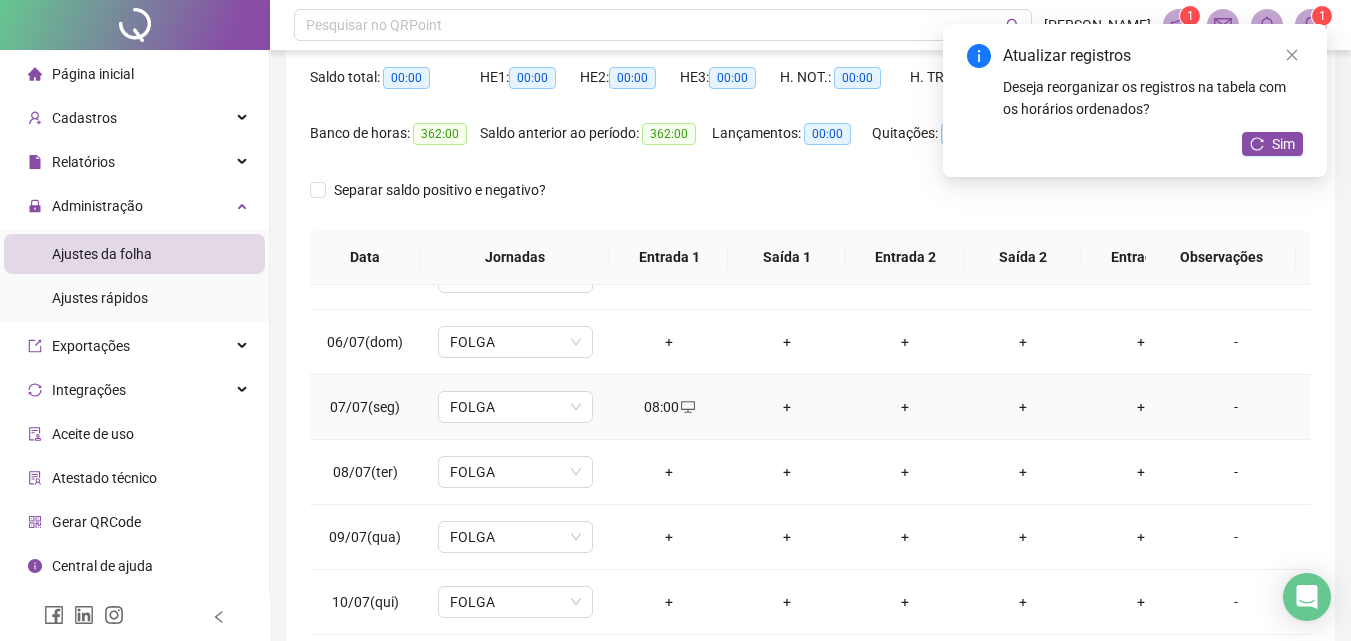 click on "+" at bounding box center [787, 407] 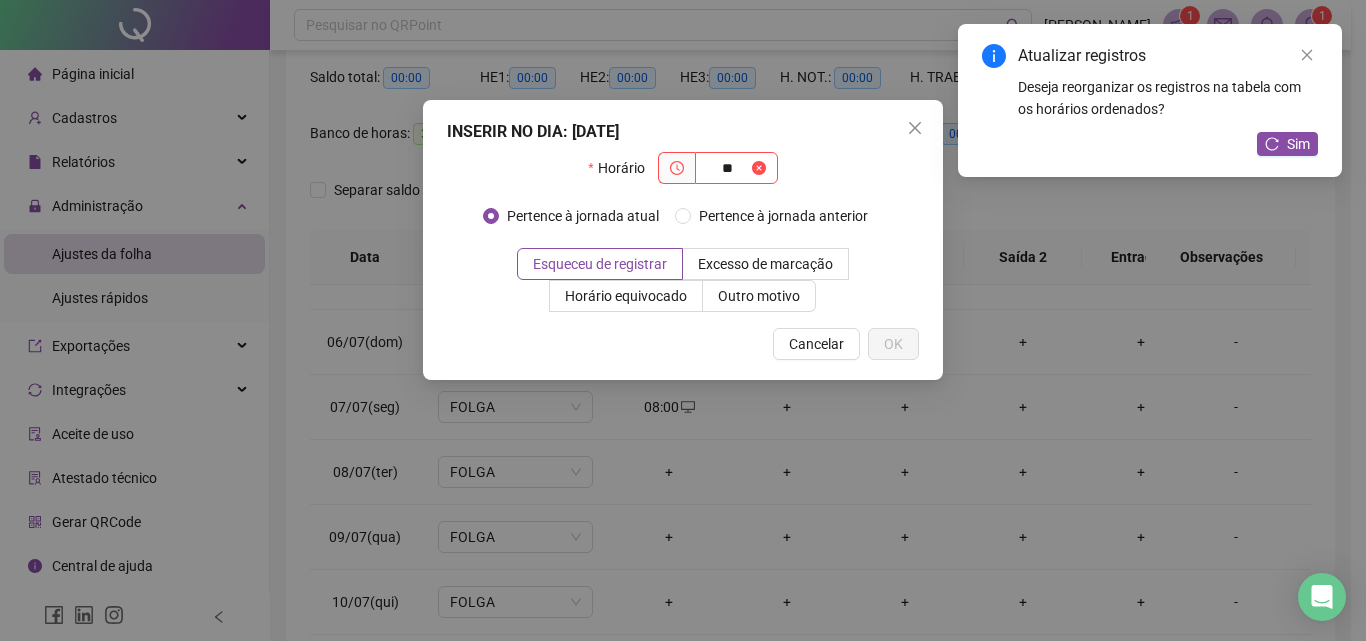 type on "*" 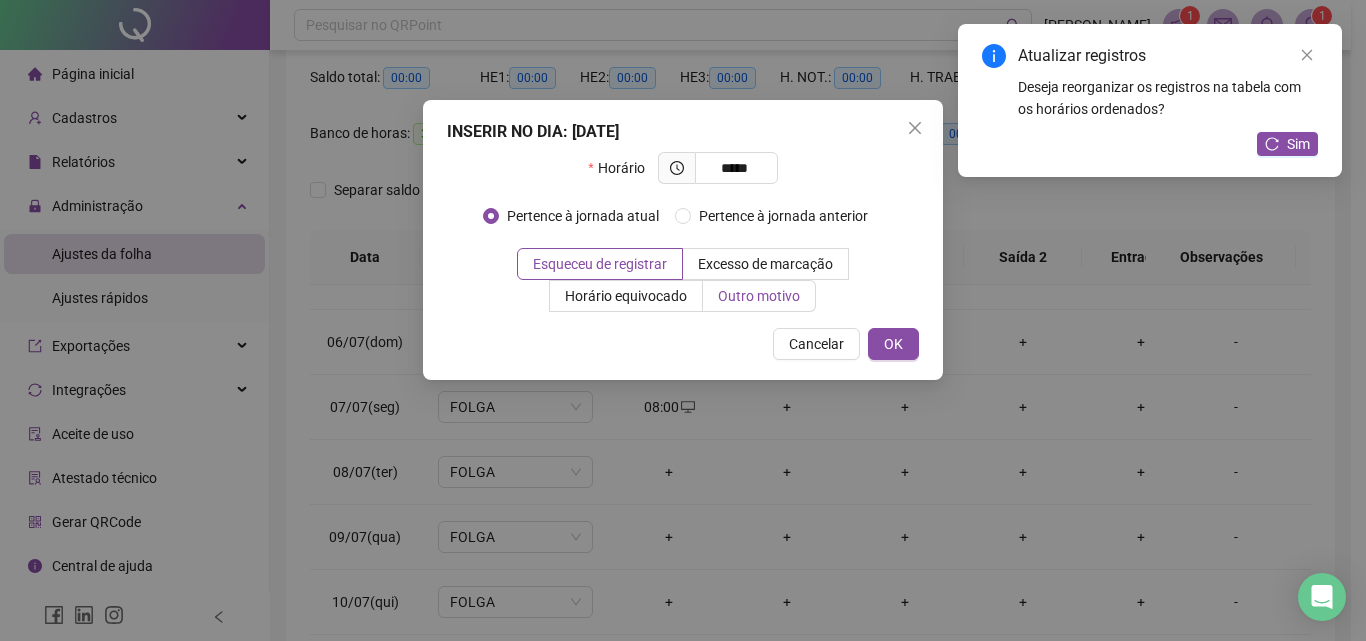type on "*****" 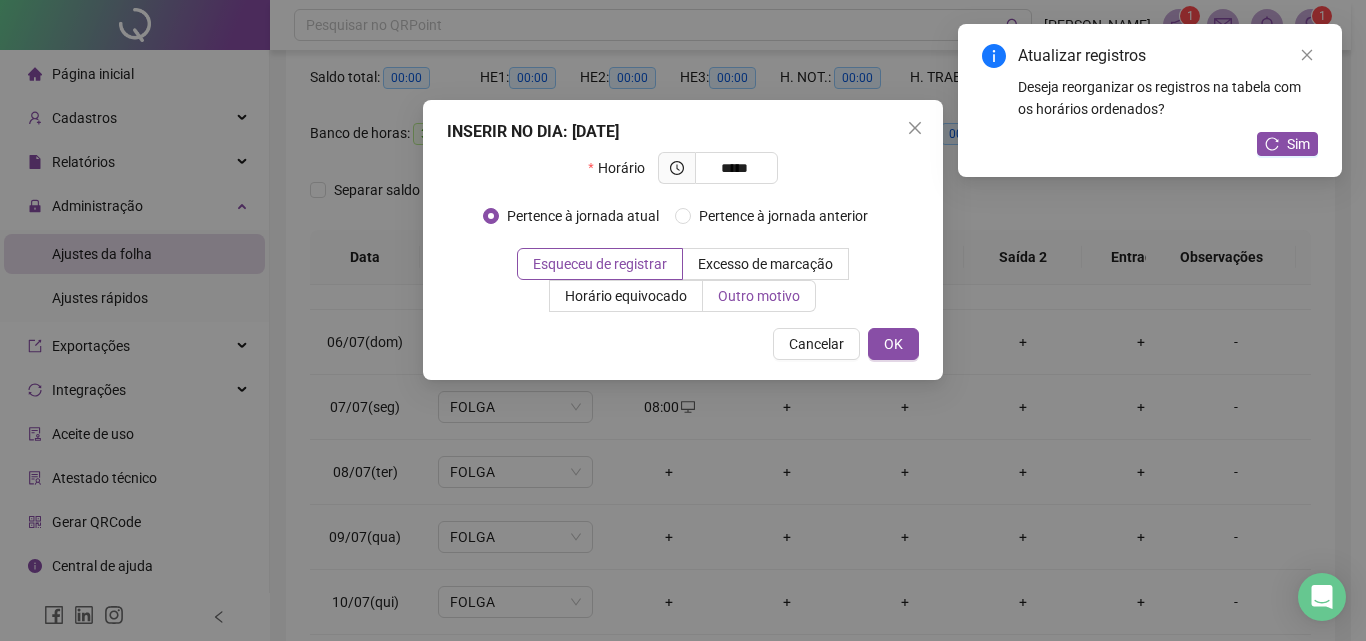 click on "Outro motivo" at bounding box center [759, 296] 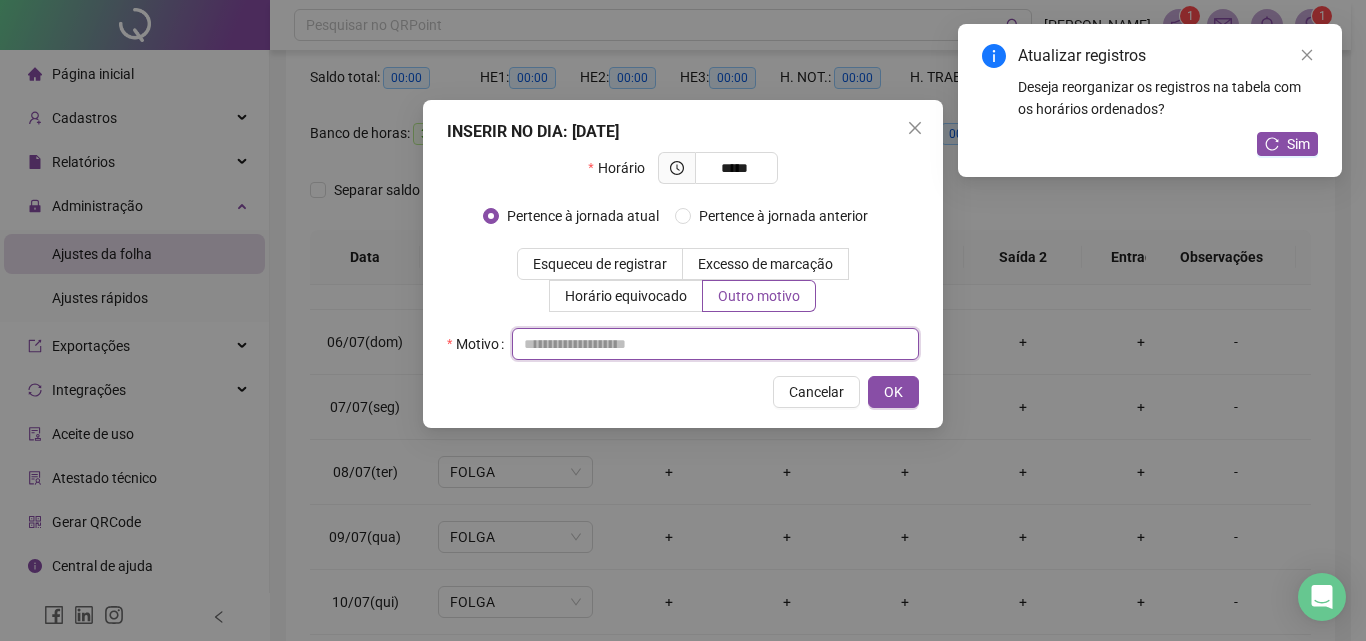 click at bounding box center (715, 344) 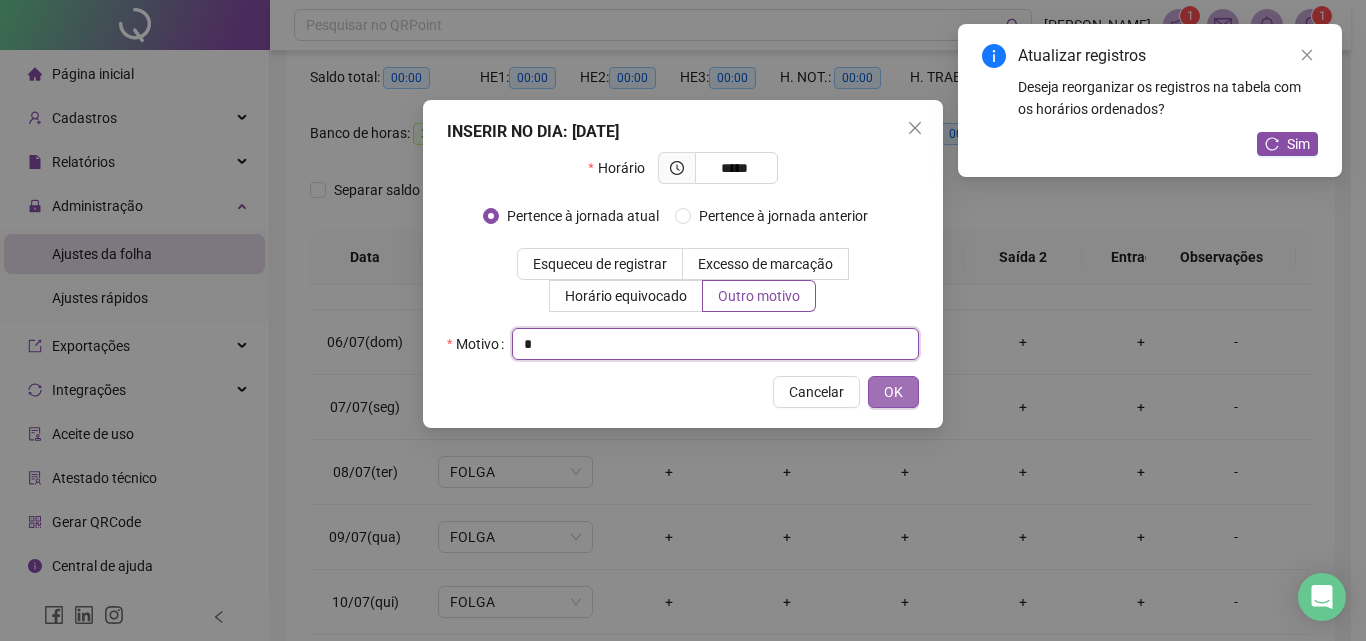 type on "*" 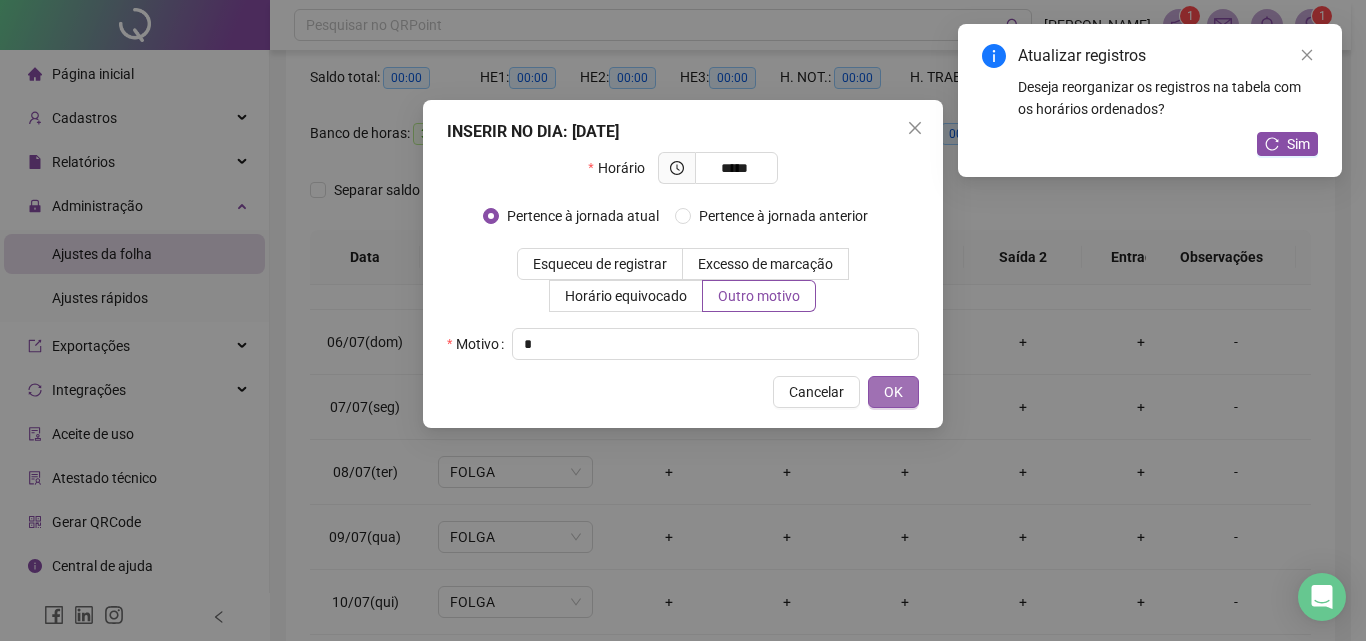 click on "OK" at bounding box center (893, 392) 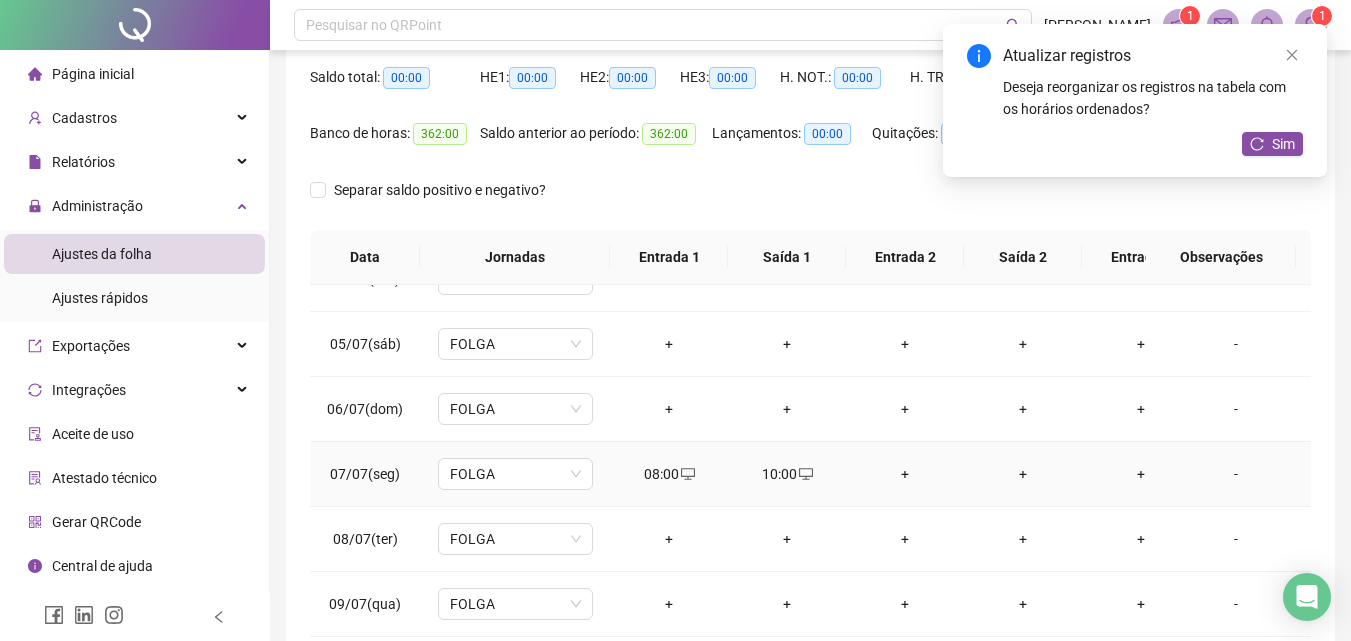 scroll, scrollTop: 333, scrollLeft: 0, axis: vertical 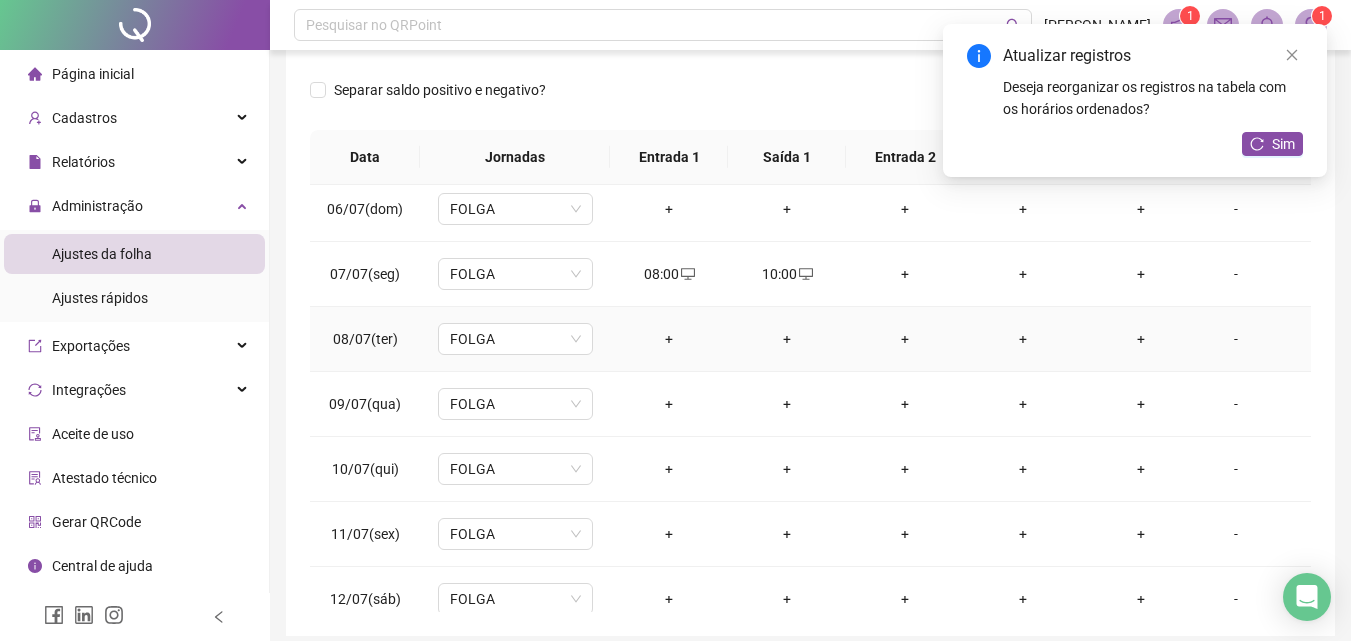 click on "+" at bounding box center [669, 339] 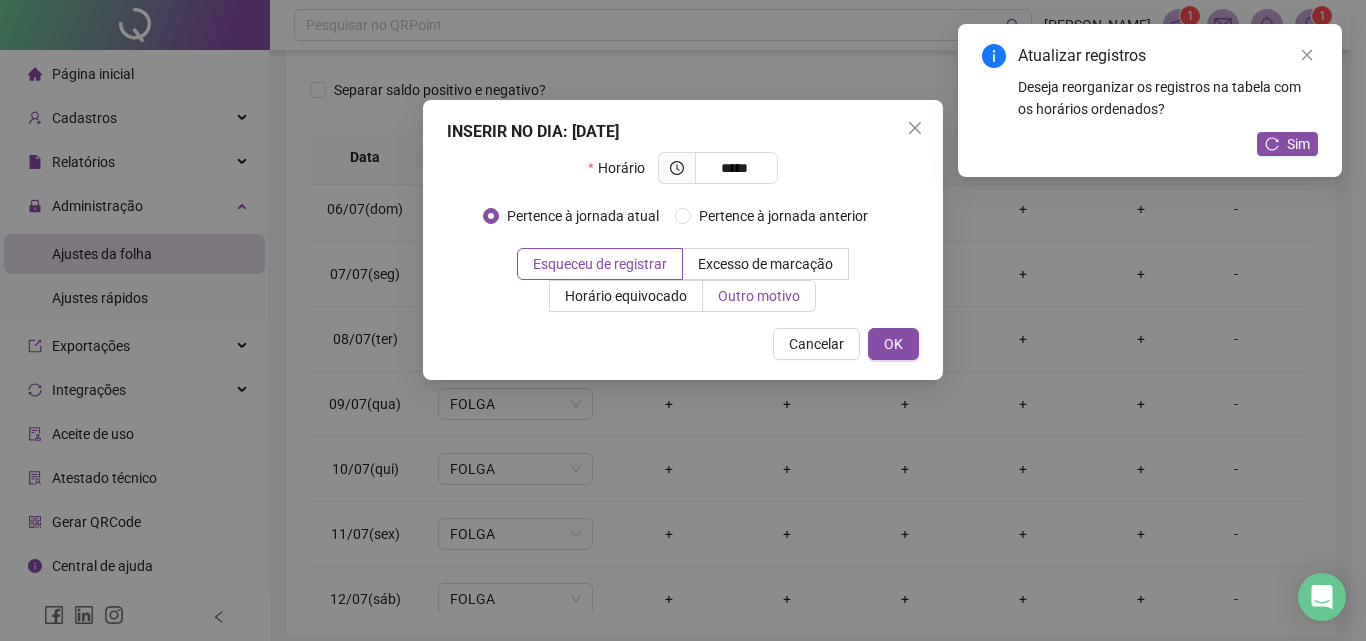 type on "*****" 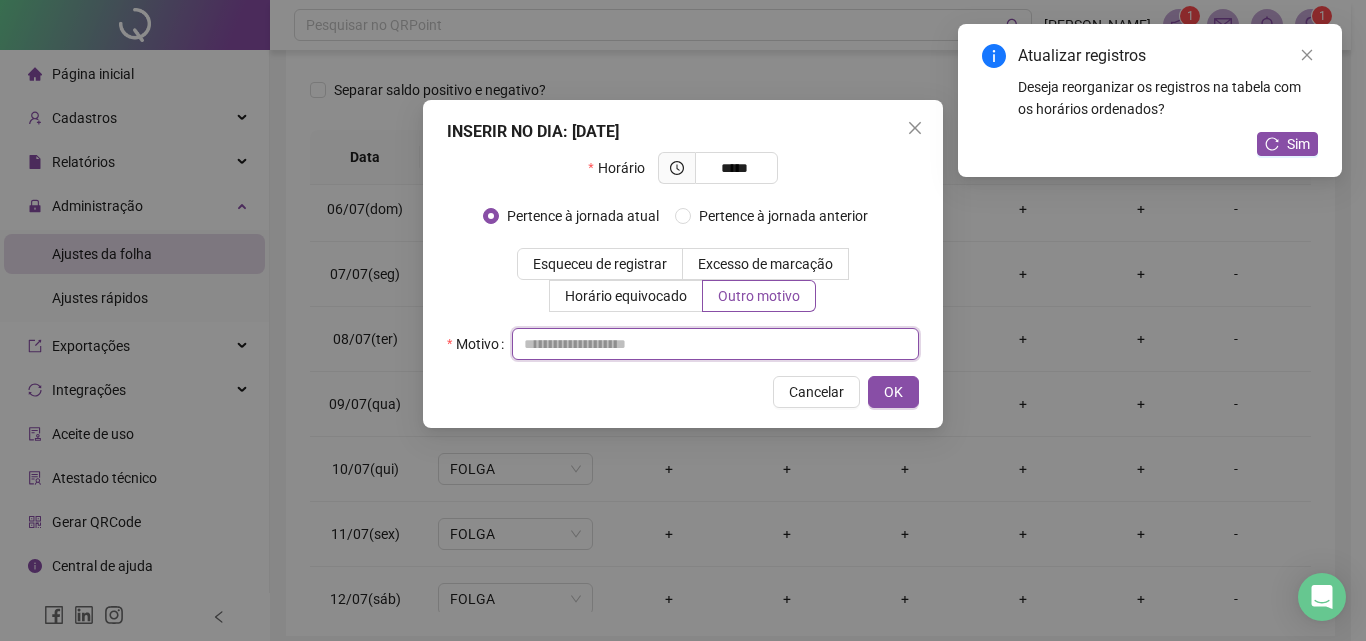 click at bounding box center (715, 344) 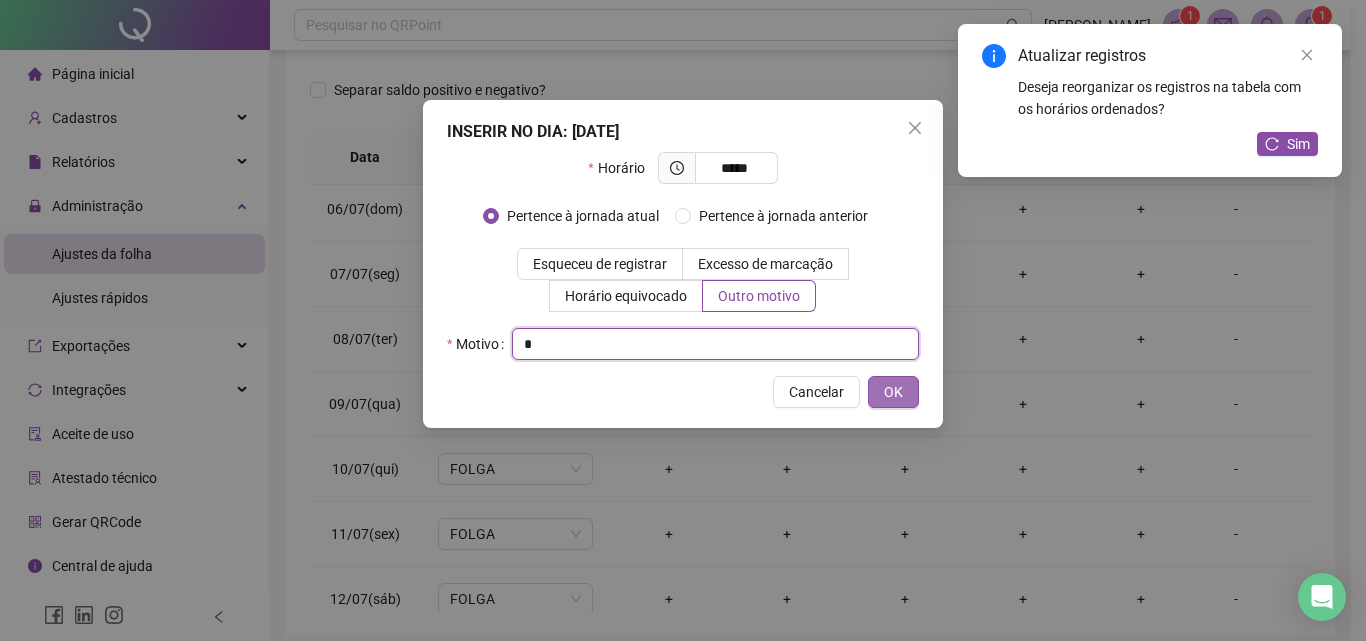 type on "*" 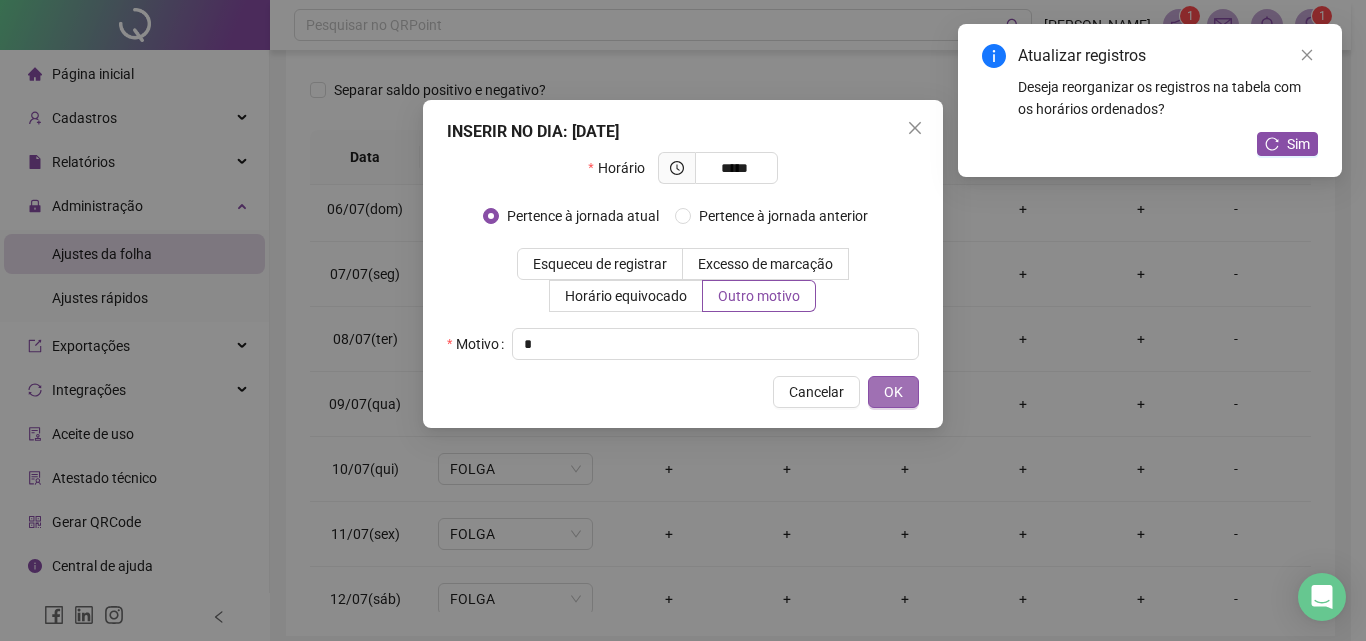 click on "OK" at bounding box center [893, 392] 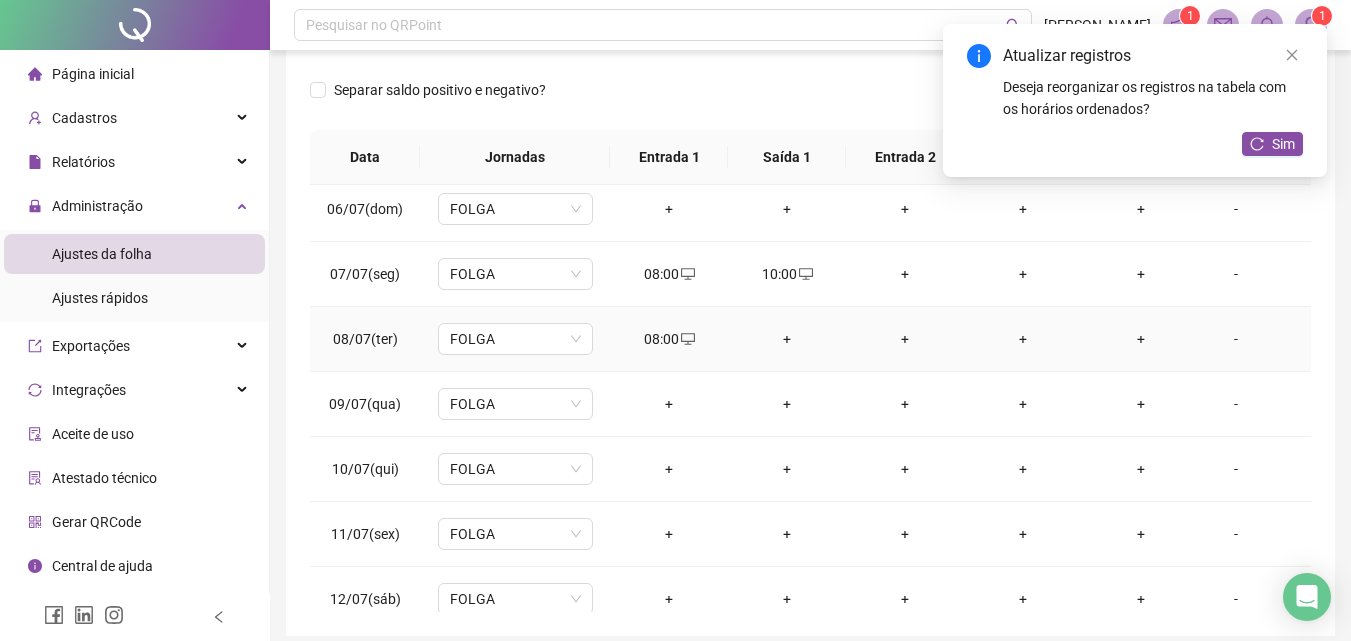 click on "+" at bounding box center [787, 339] 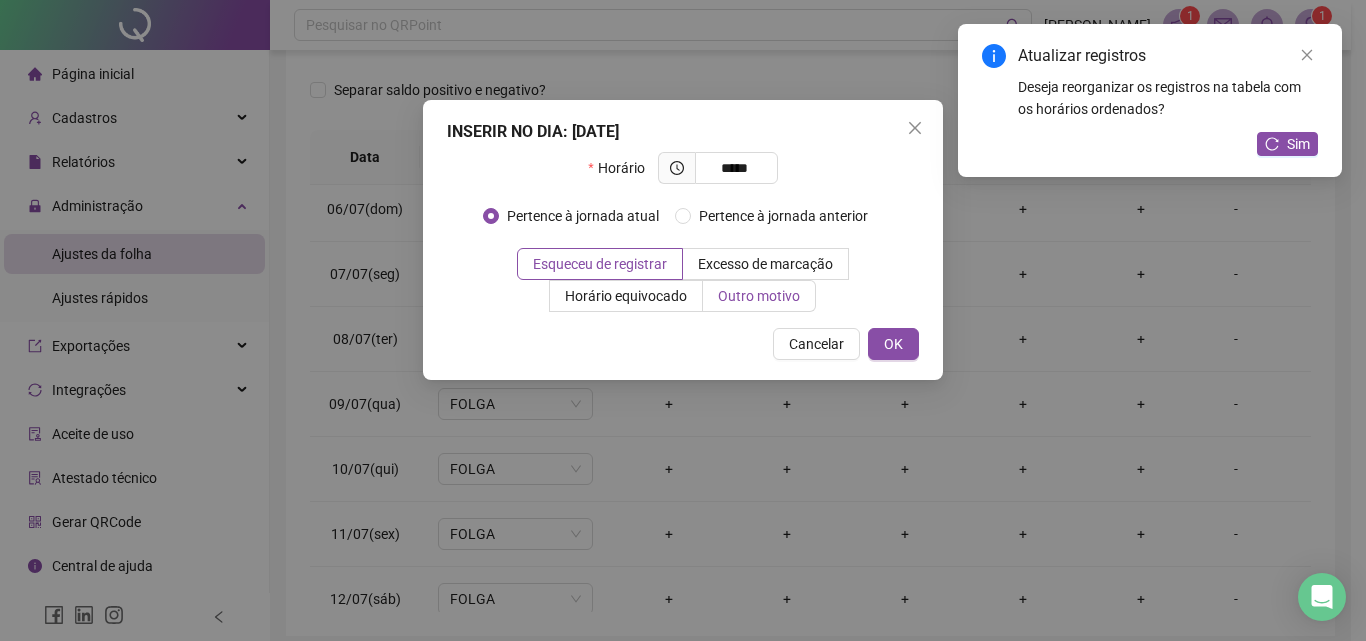 type on "*****" 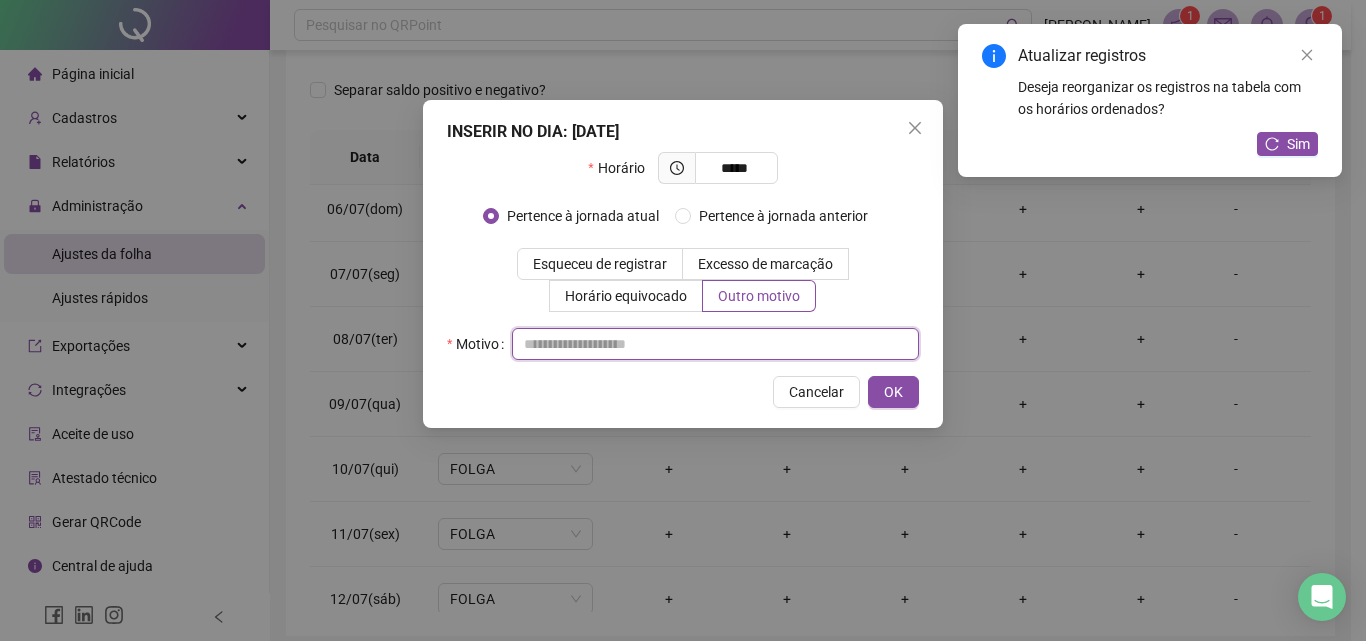 click at bounding box center [715, 344] 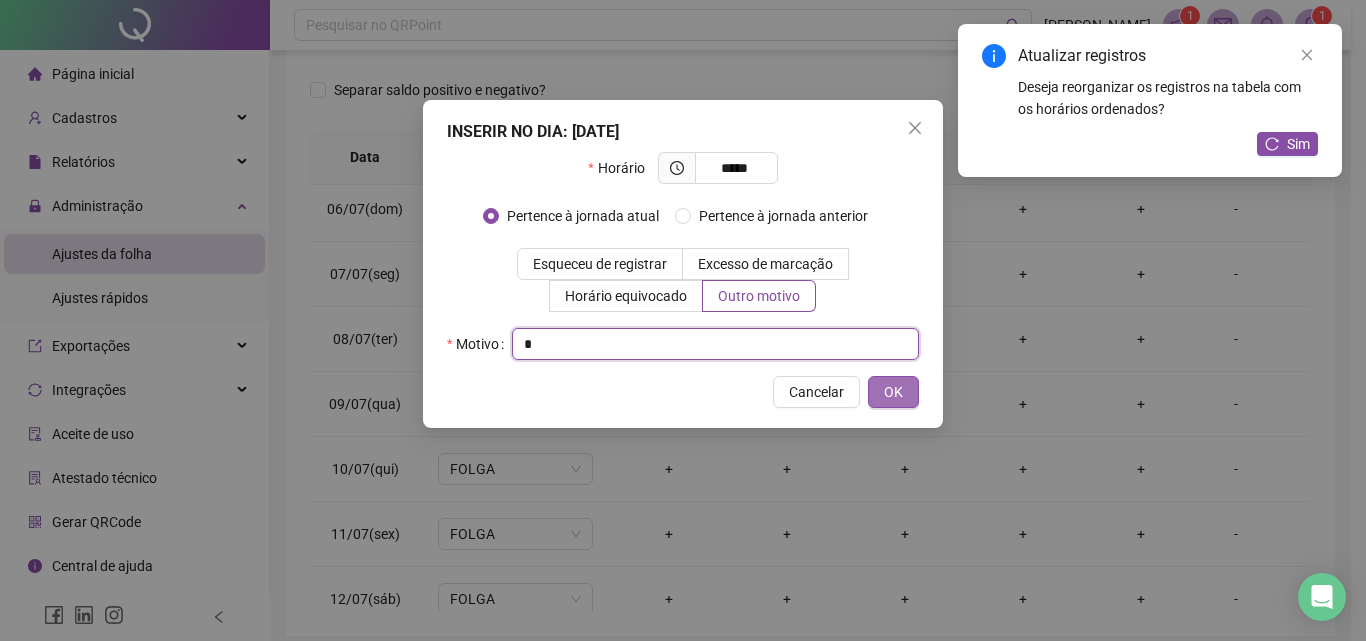 type on "*" 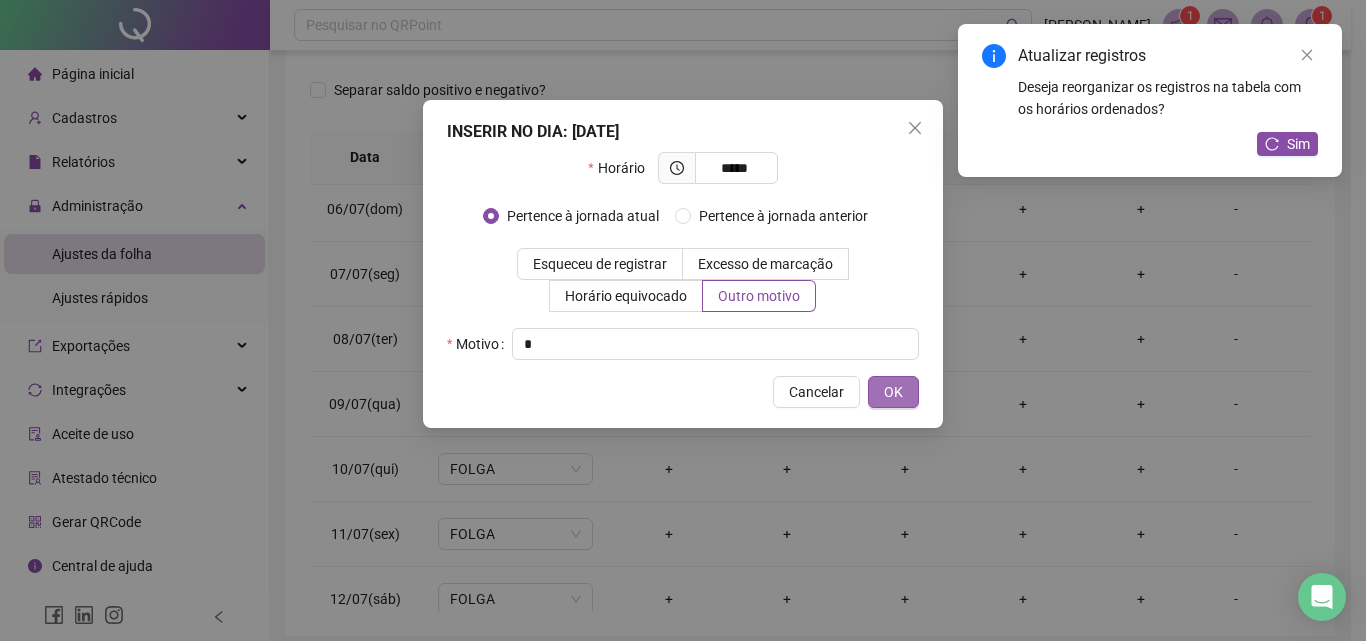 drag, startPoint x: 882, startPoint y: 389, endPoint x: 867, endPoint y: 393, distance: 15.524175 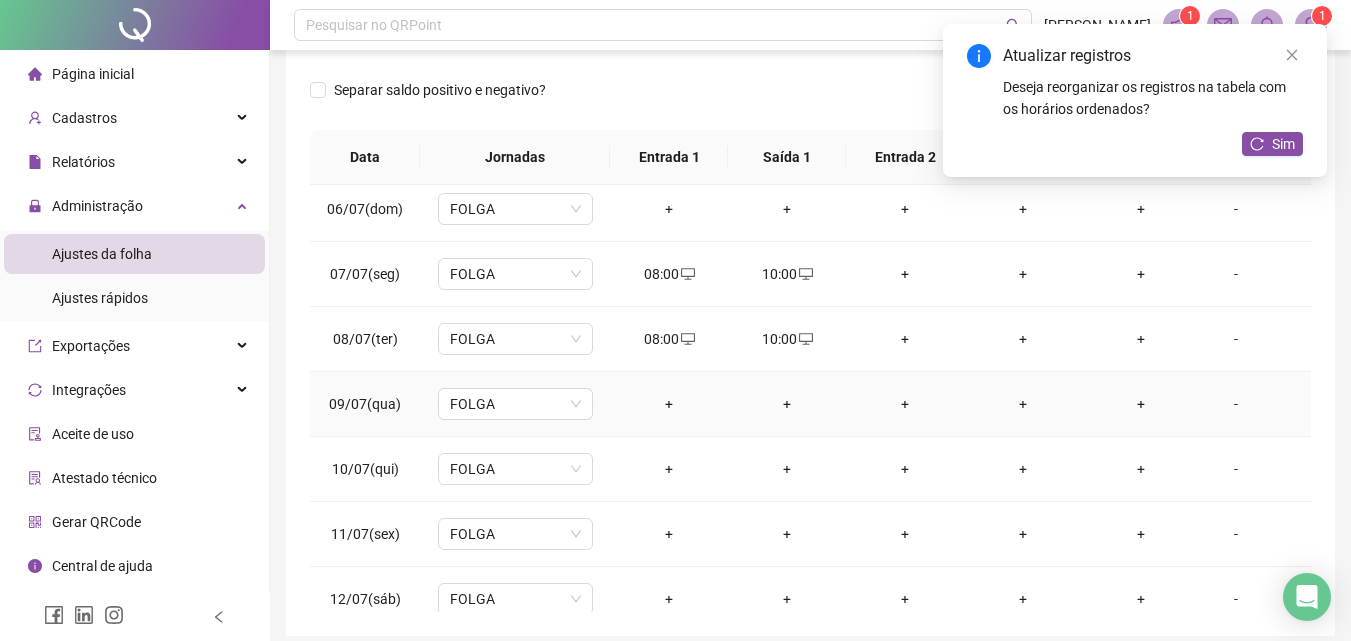 click on "+" at bounding box center [669, 404] 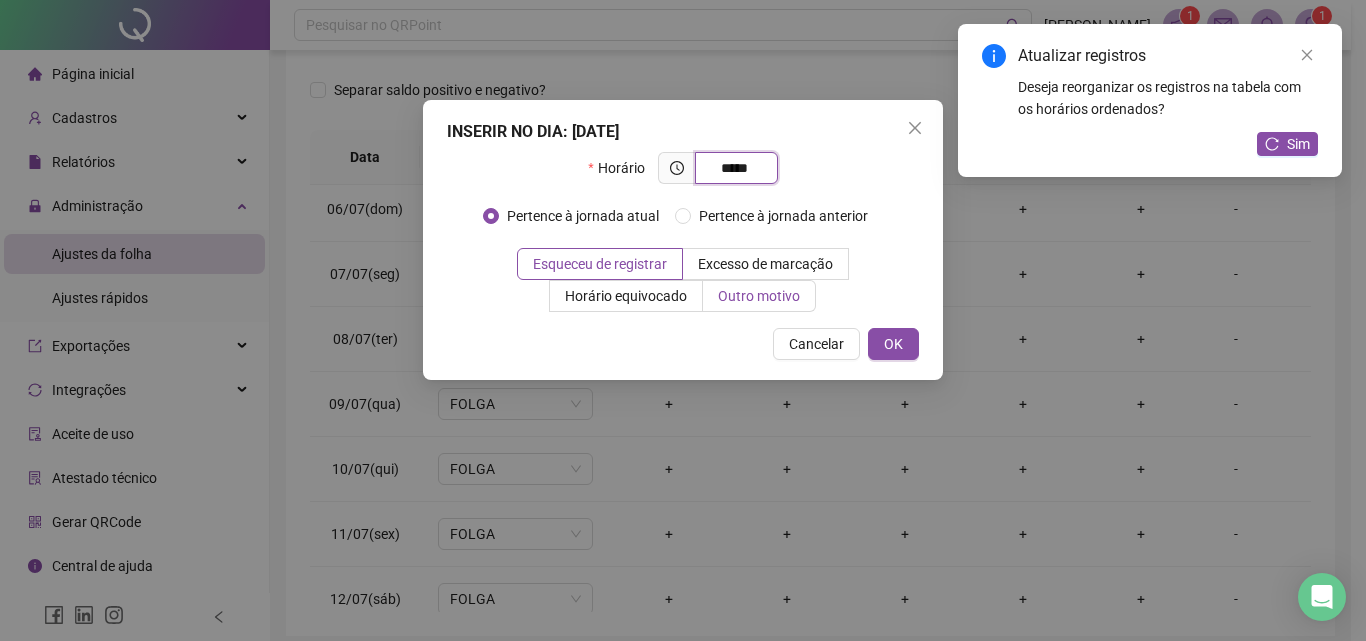 type on "*****" 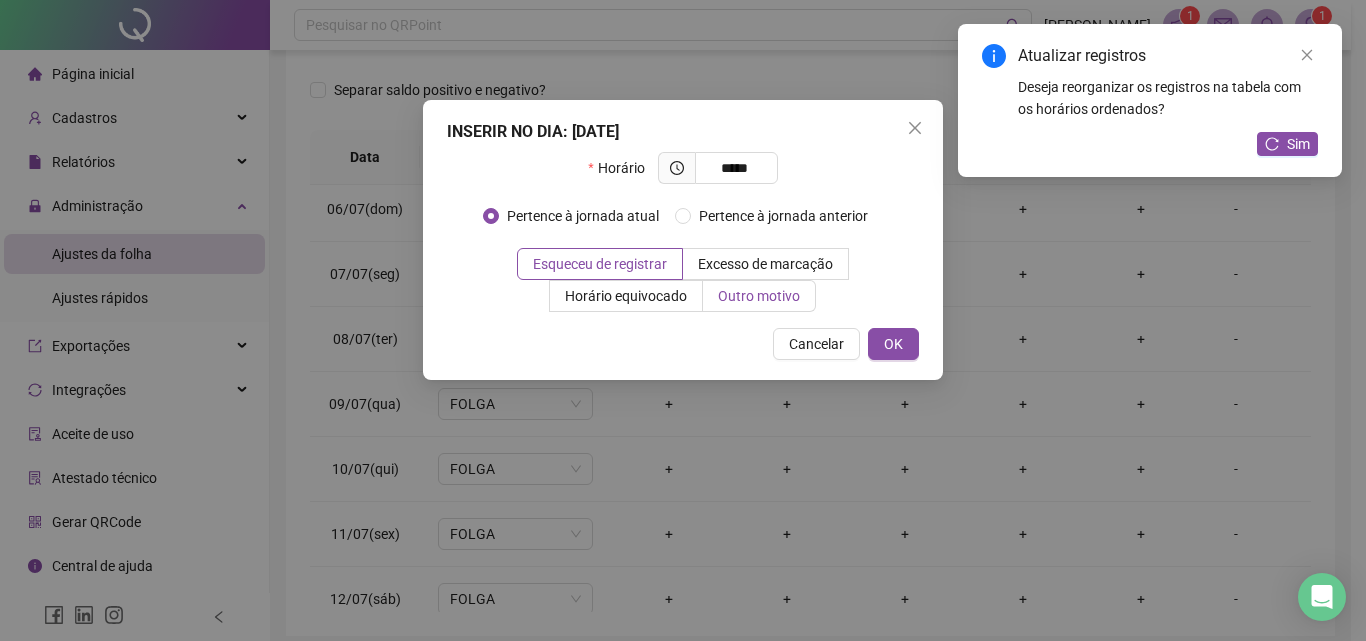 click on "Outro motivo" at bounding box center (759, 296) 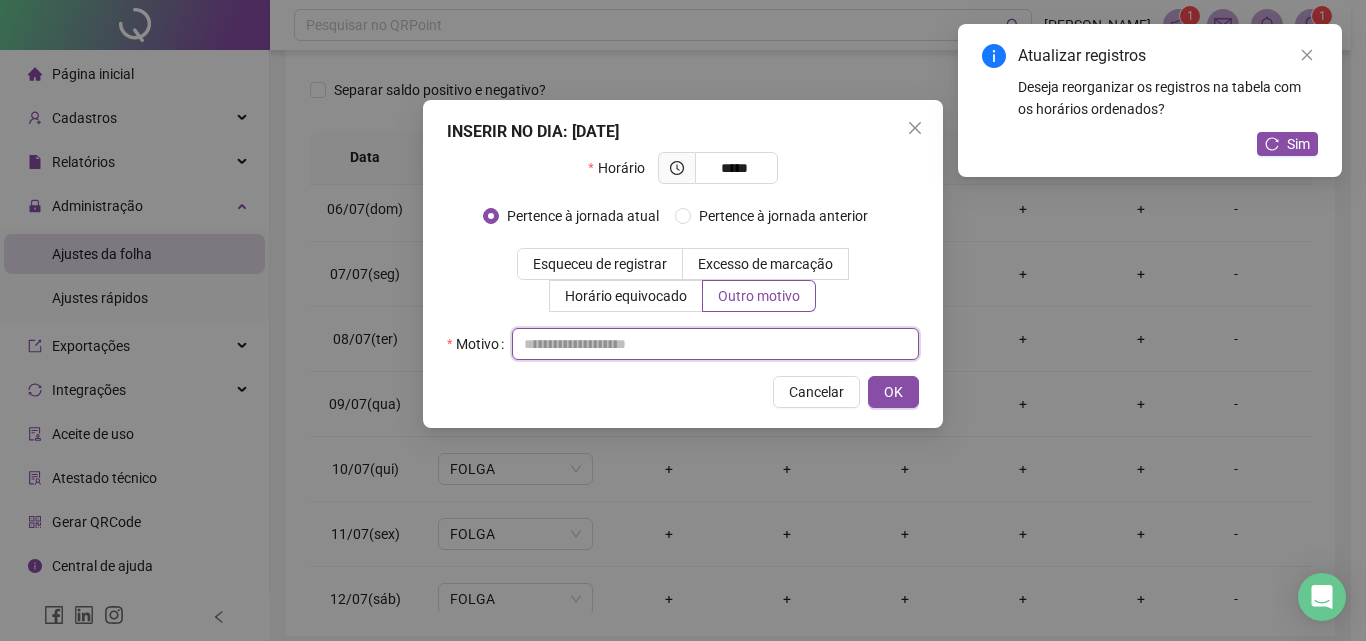 click at bounding box center (715, 344) 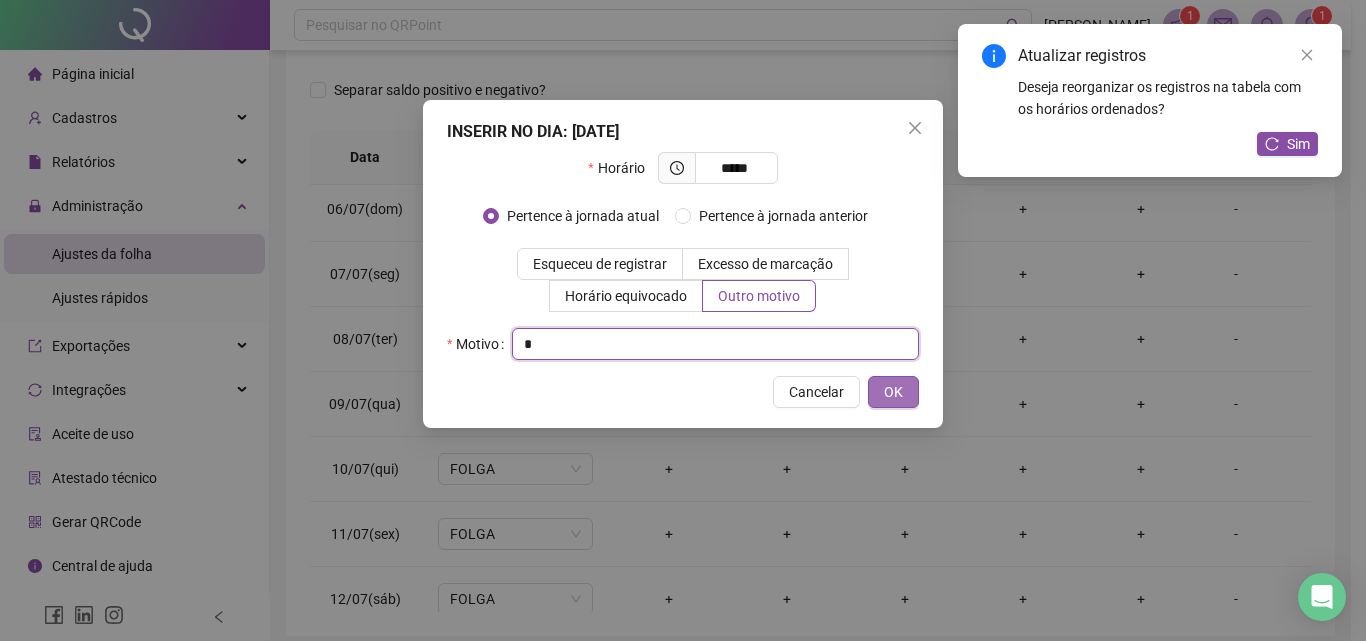 type on "*" 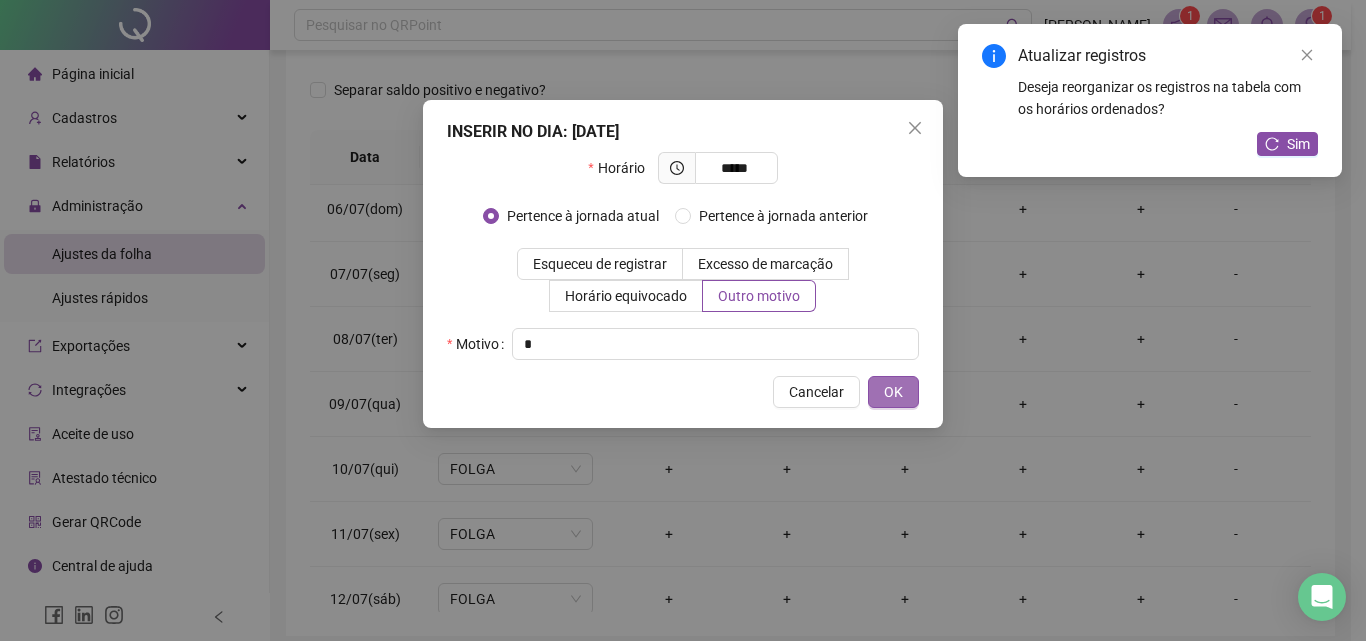 click on "OK" at bounding box center (893, 392) 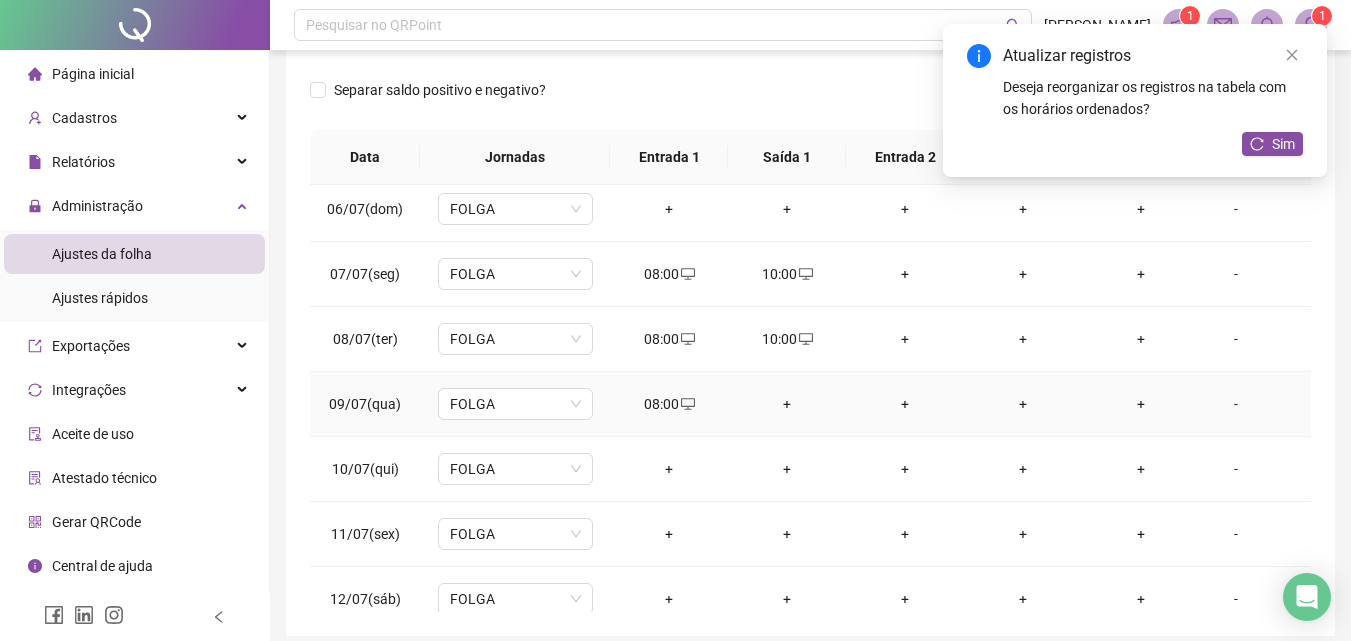 click on "+" at bounding box center (787, 404) 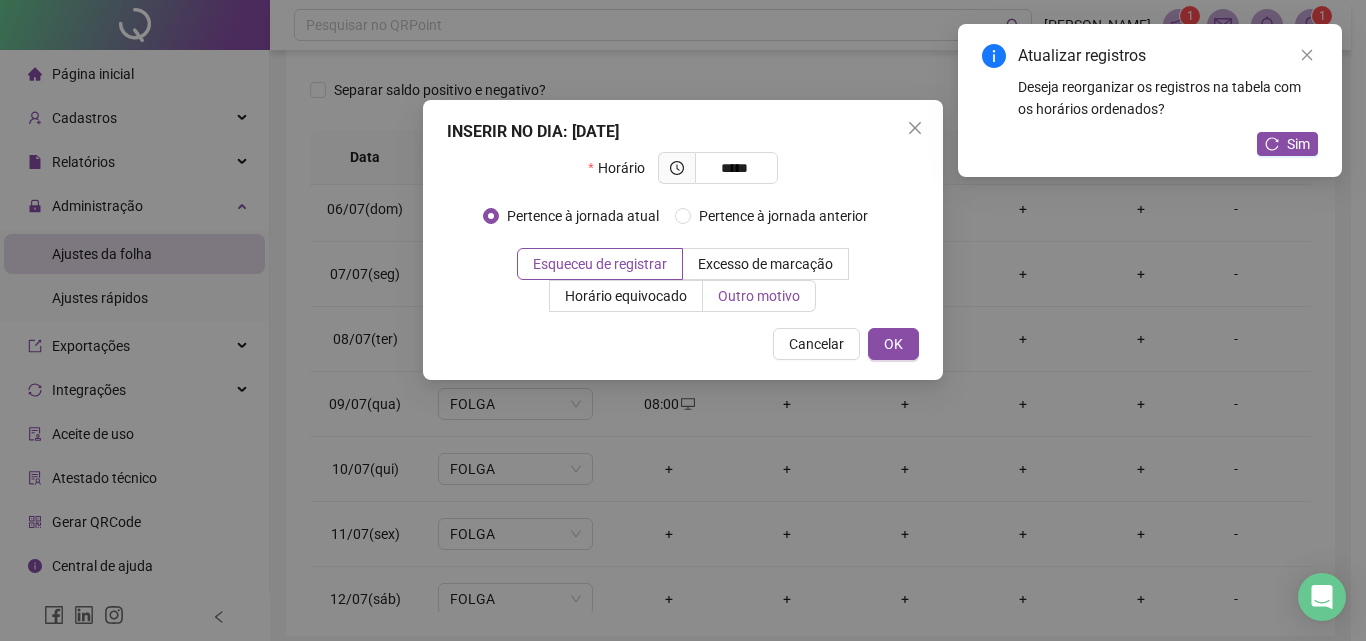 type on "*****" 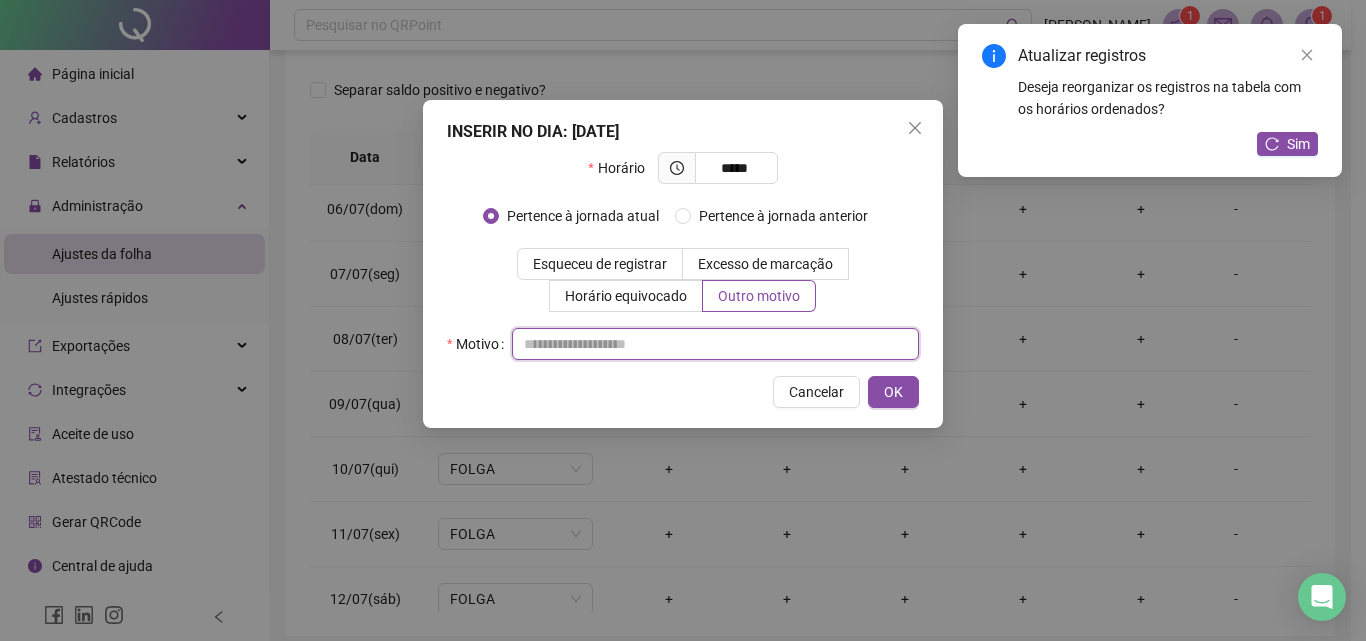 click at bounding box center (715, 344) 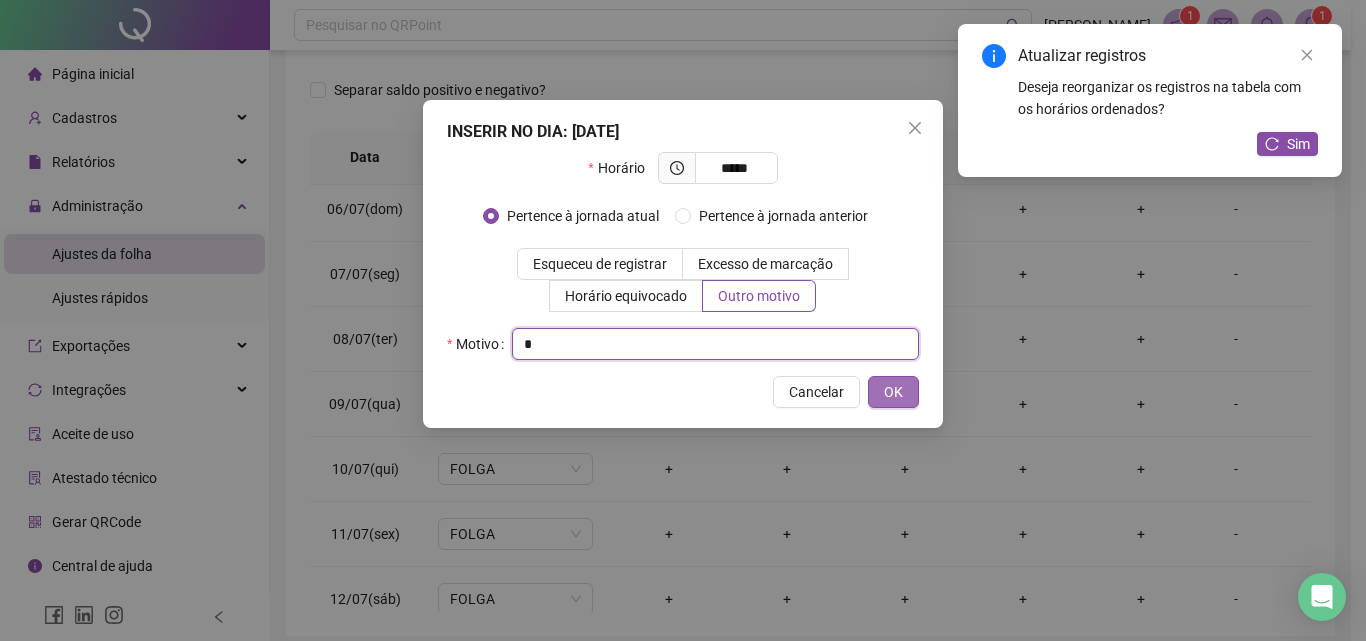 type on "*" 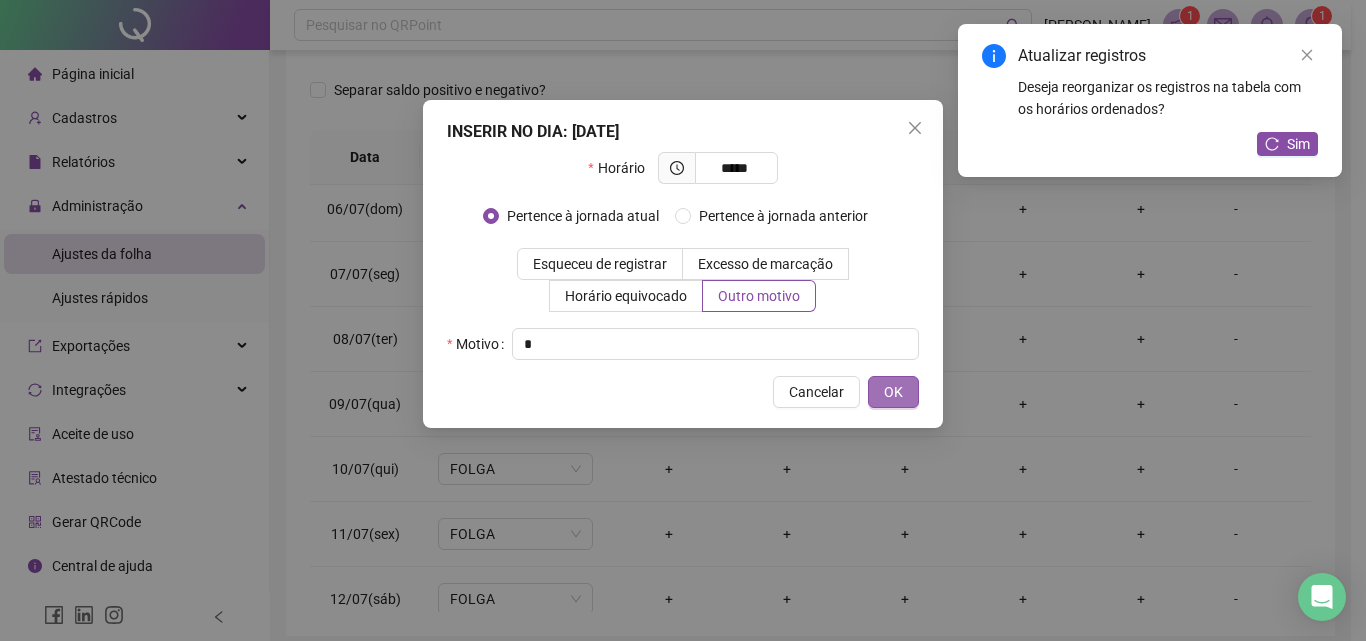 click on "OK" at bounding box center [893, 392] 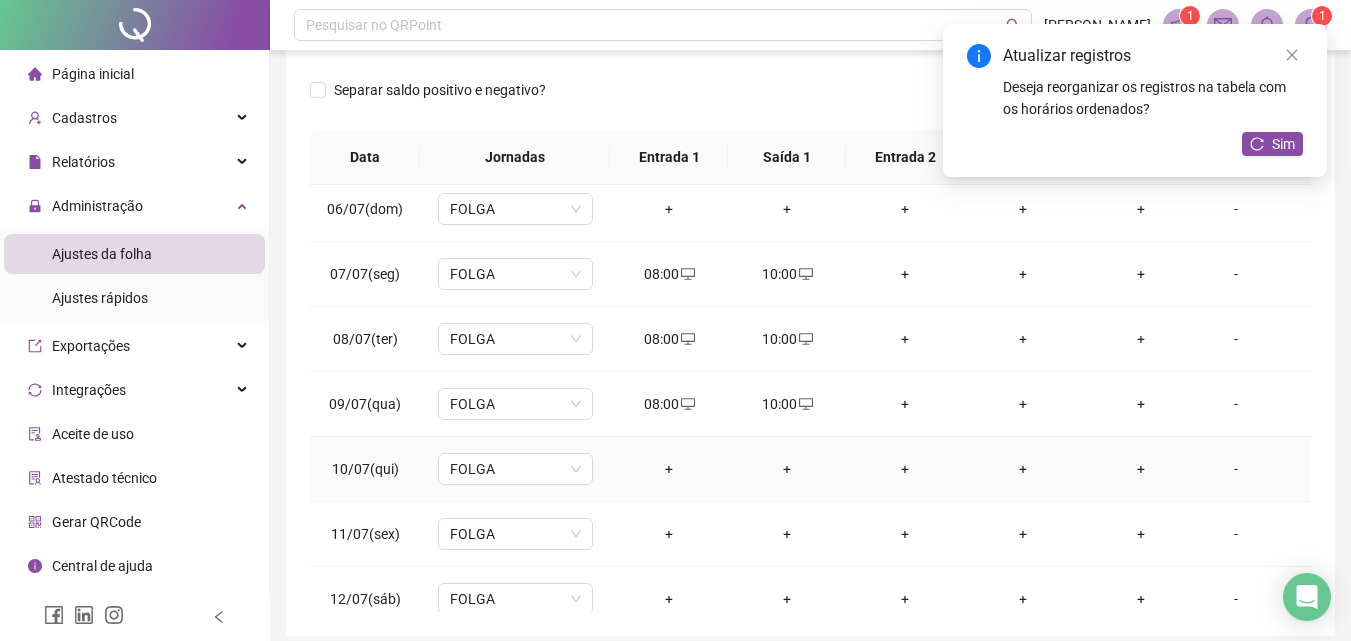 click on "+" at bounding box center [669, 469] 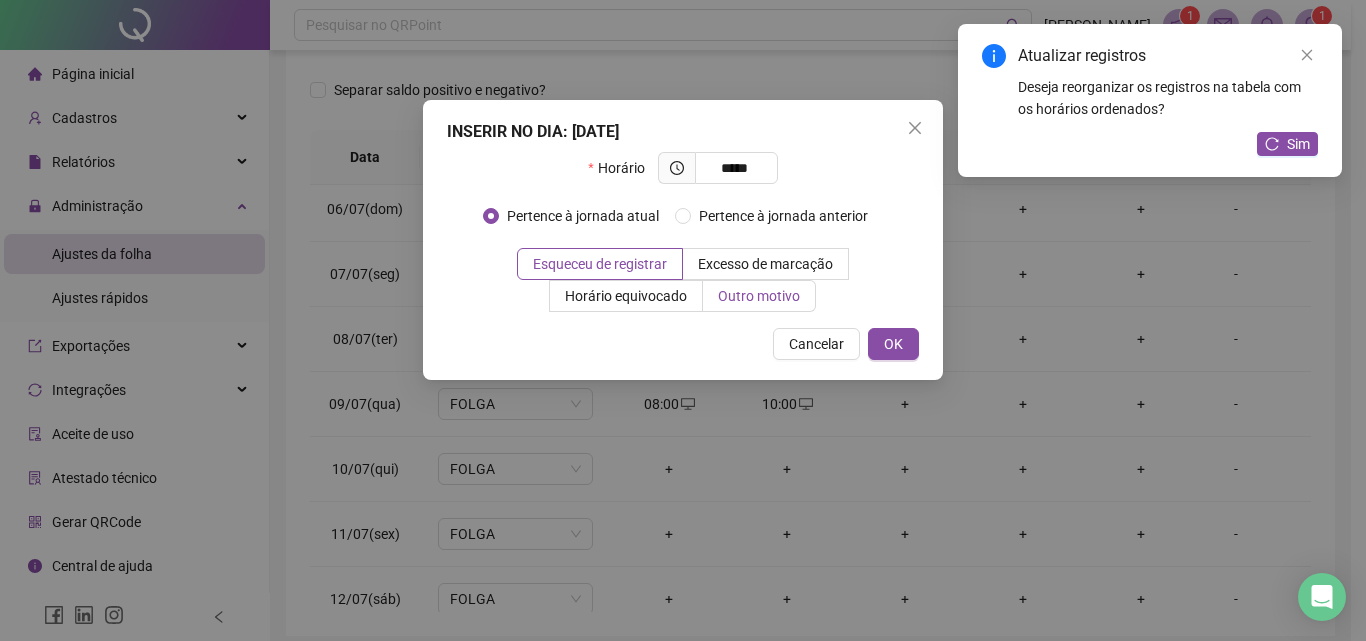 type on "*****" 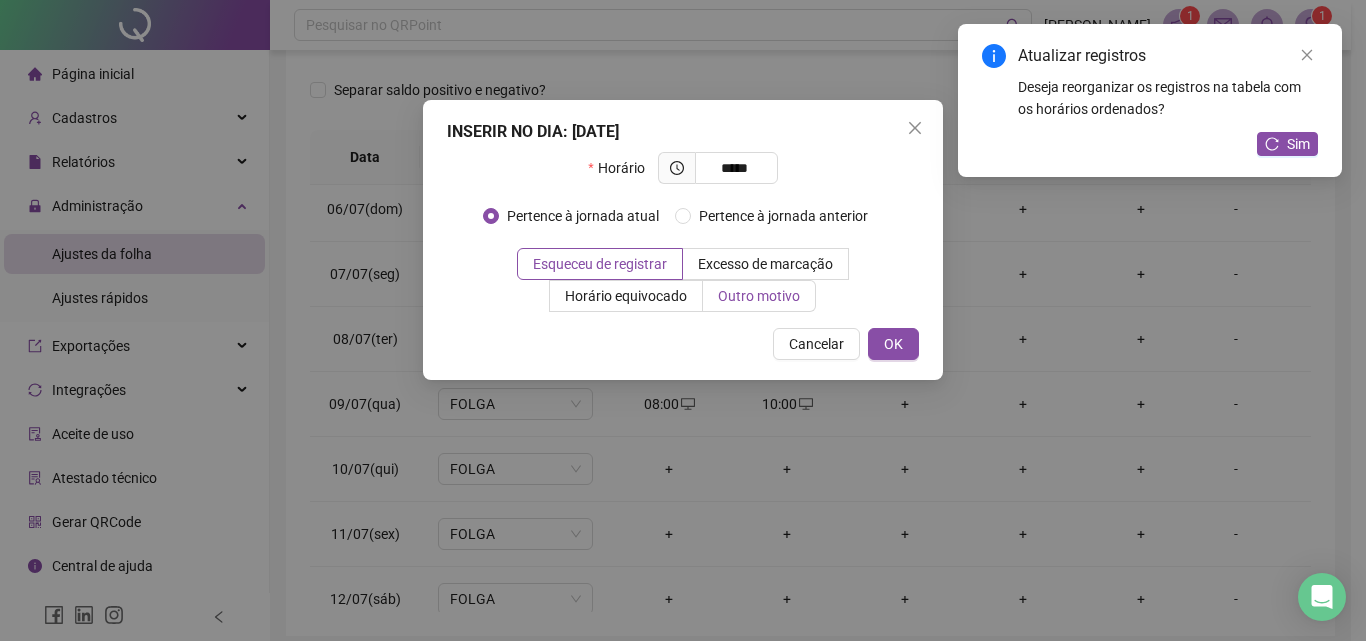 click on "Outro motivo" at bounding box center [759, 296] 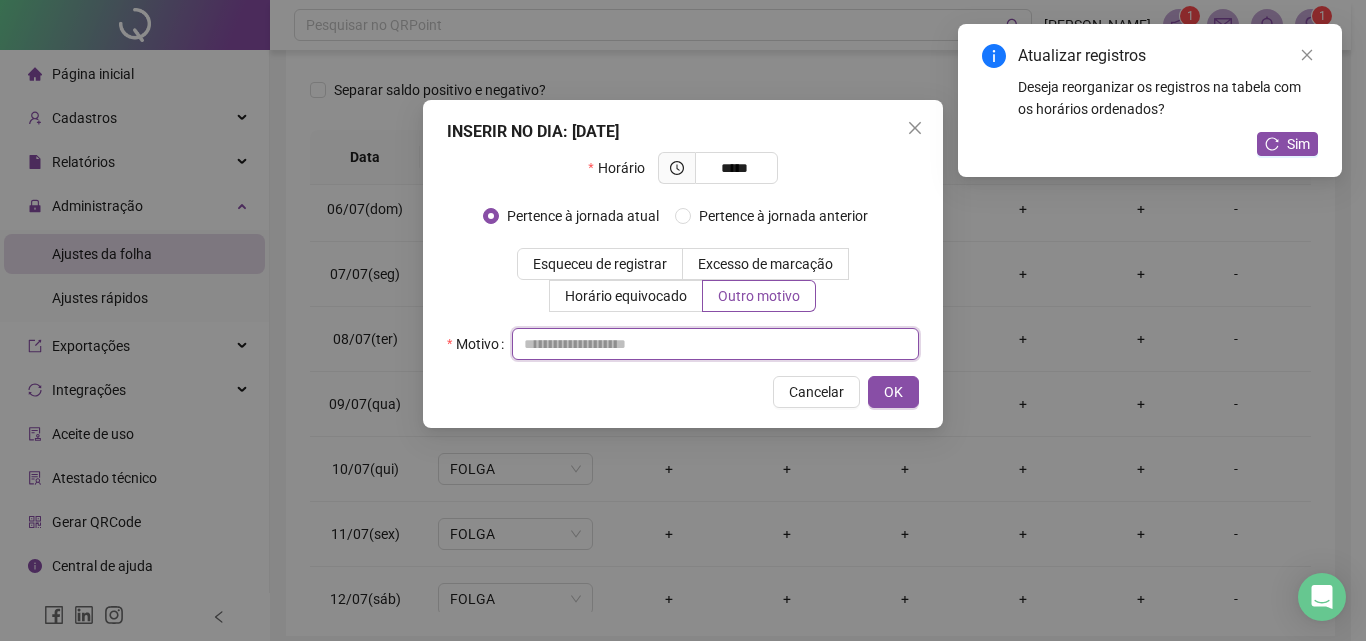 click at bounding box center [715, 344] 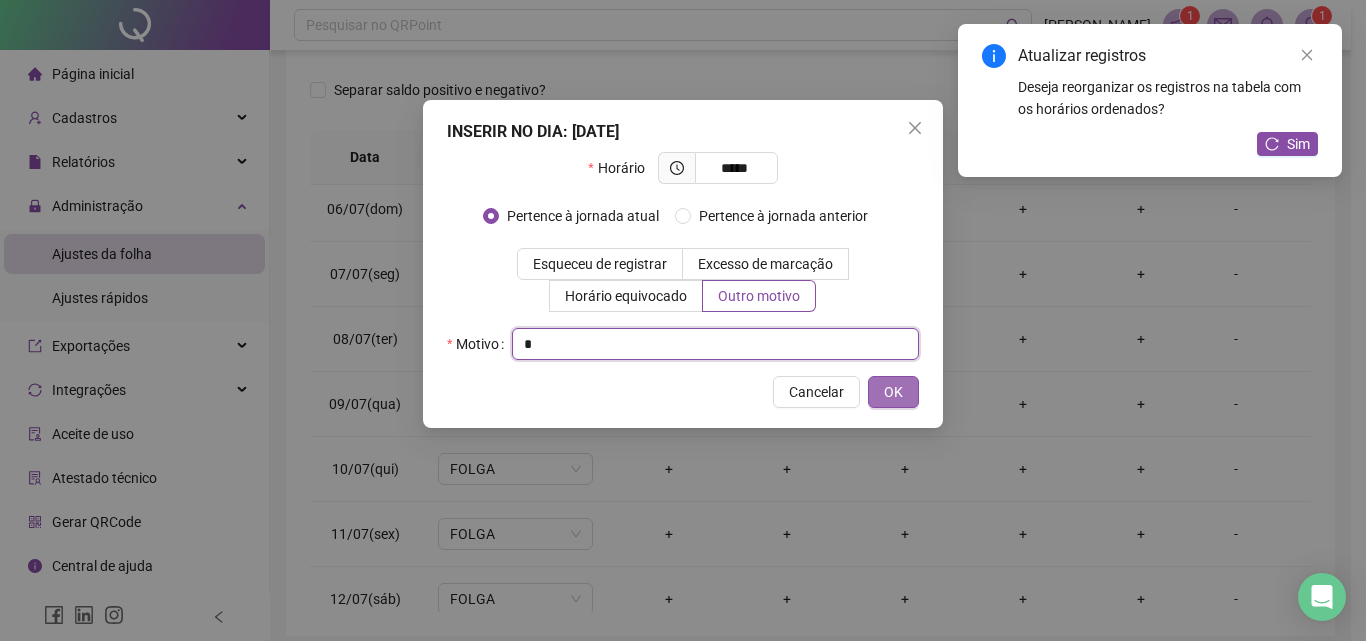 type on "*" 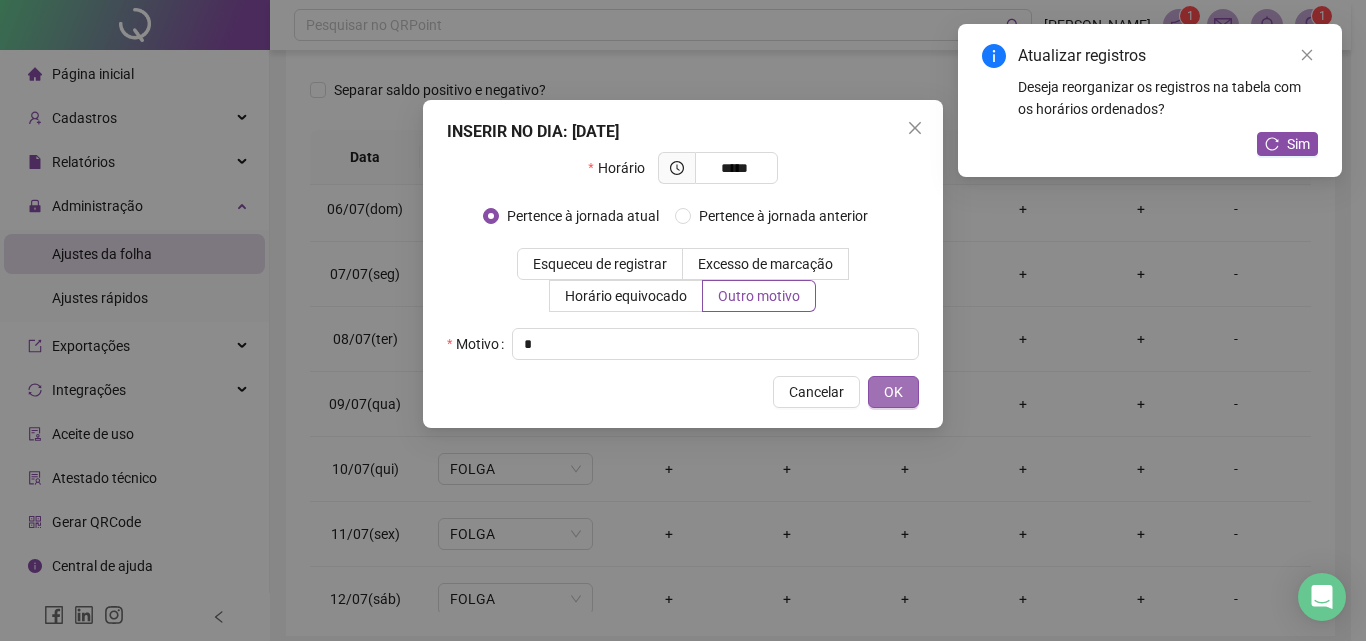 click on "OK" at bounding box center [893, 392] 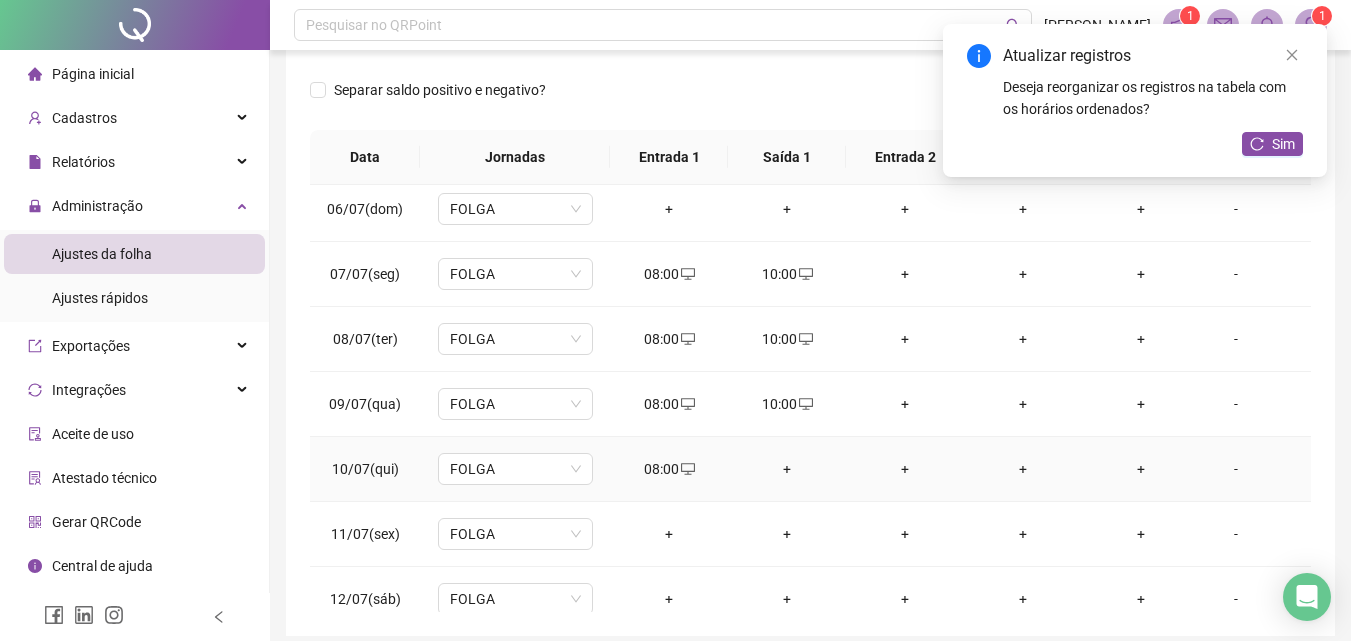 click on "+" at bounding box center (787, 469) 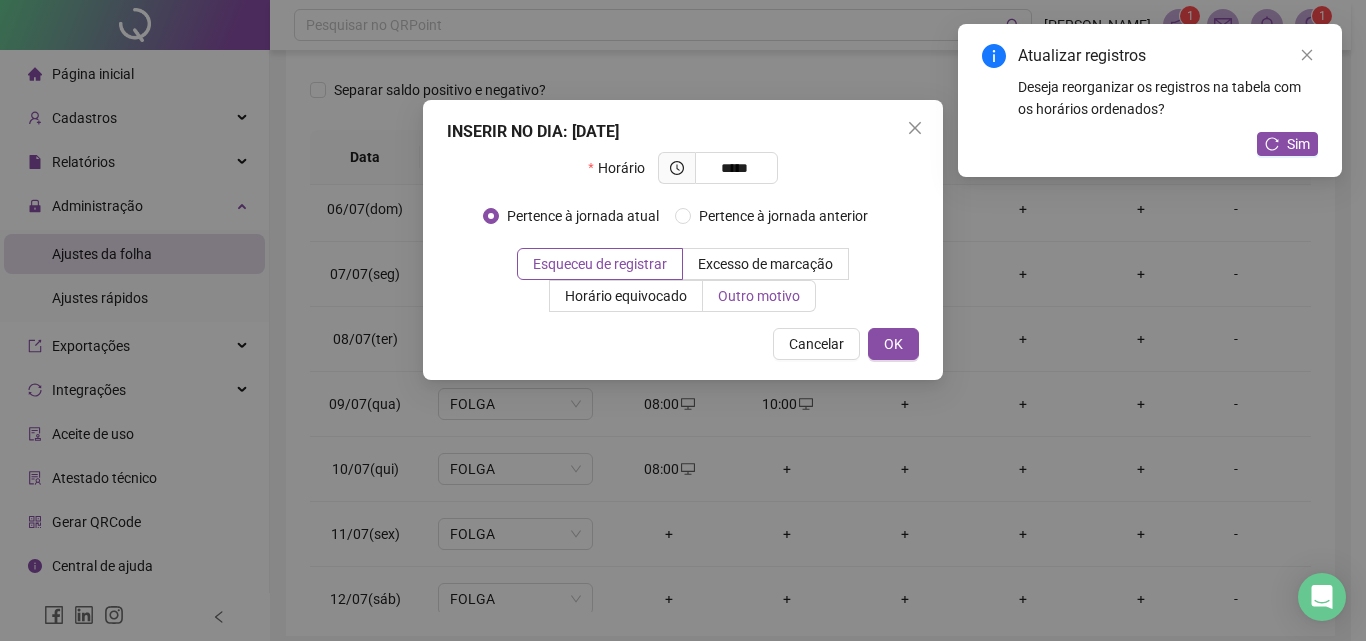 type on "*****" 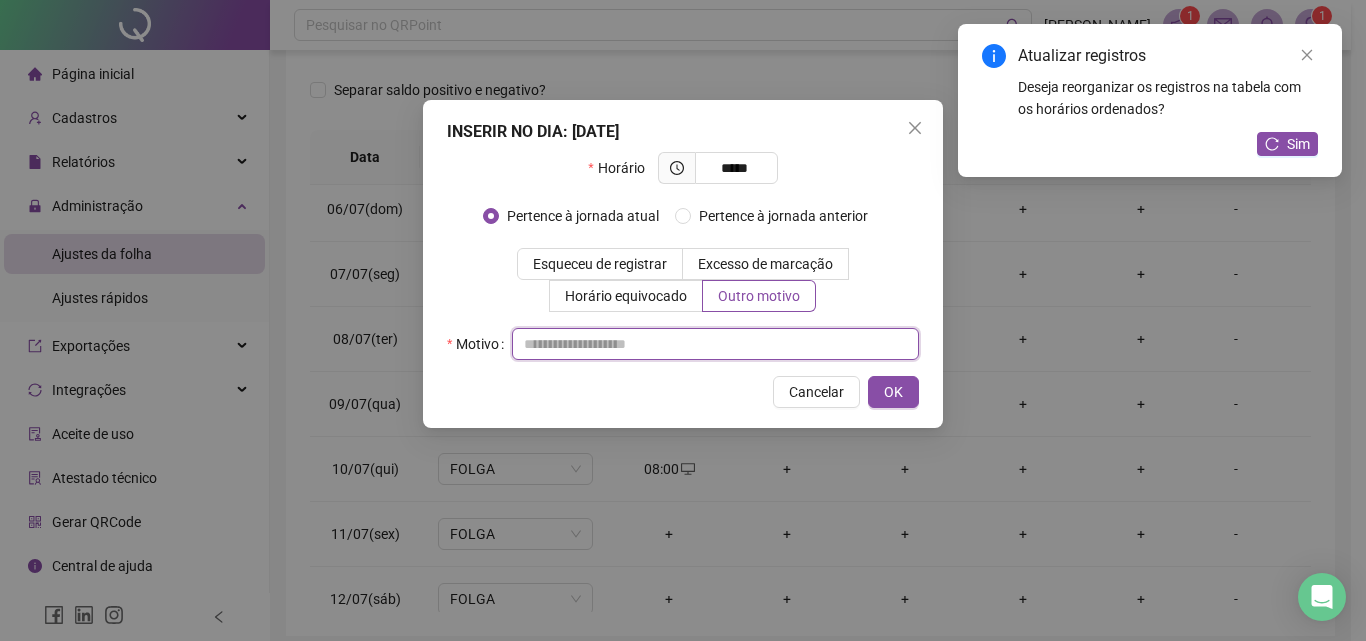 click at bounding box center [715, 344] 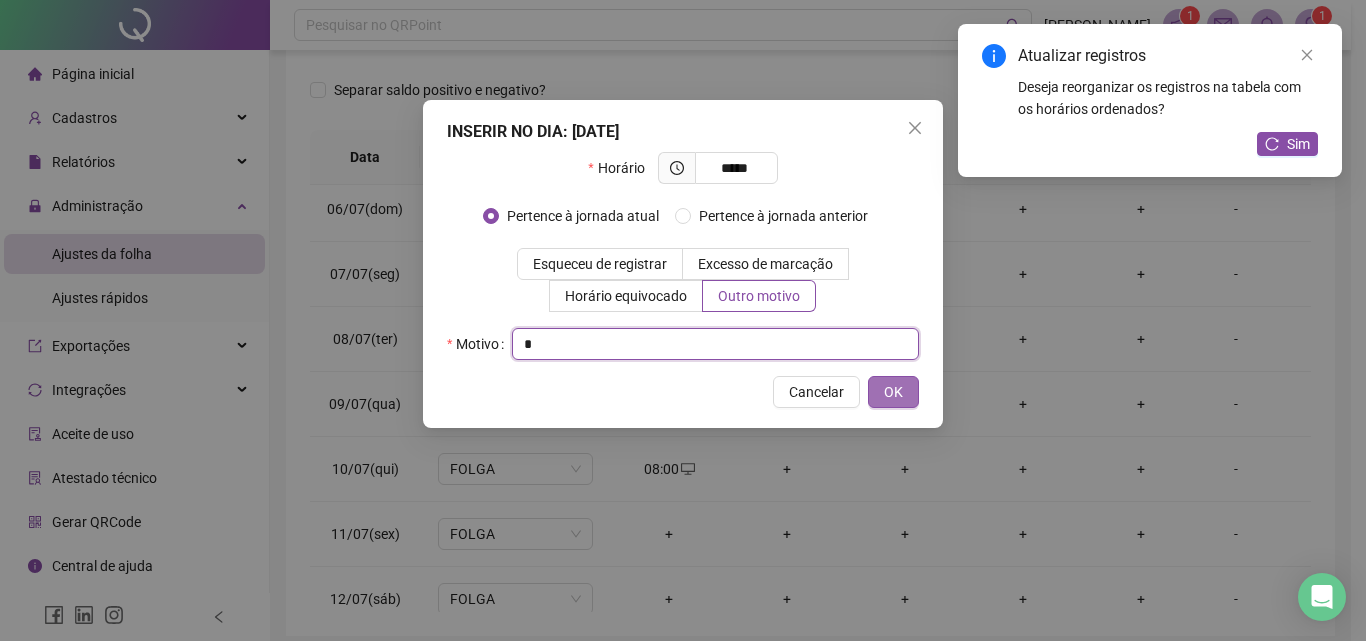 type on "*" 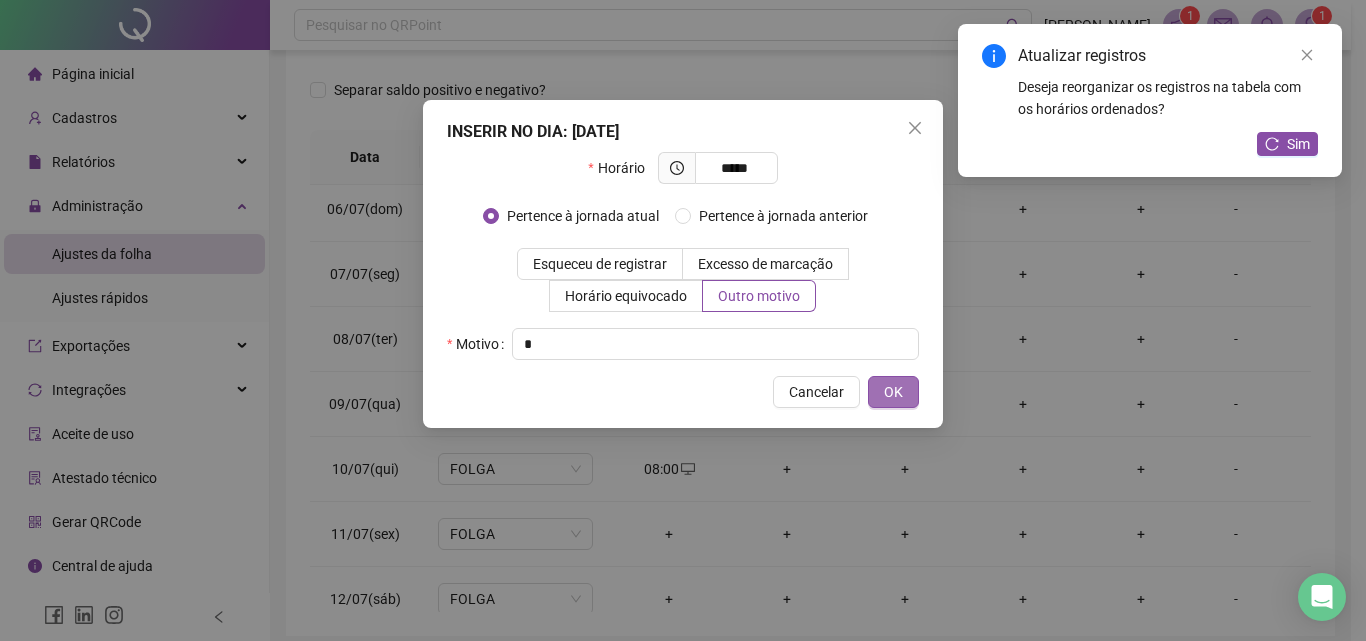 click on "OK" at bounding box center (893, 392) 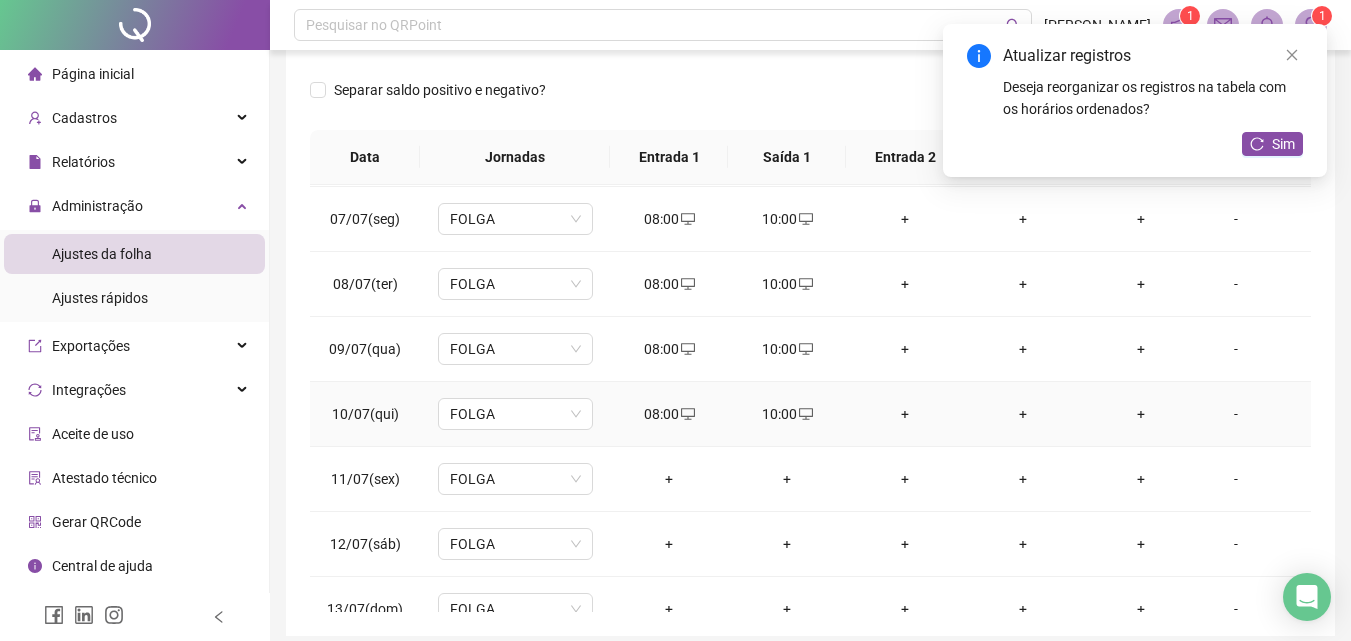 scroll, scrollTop: 433, scrollLeft: 0, axis: vertical 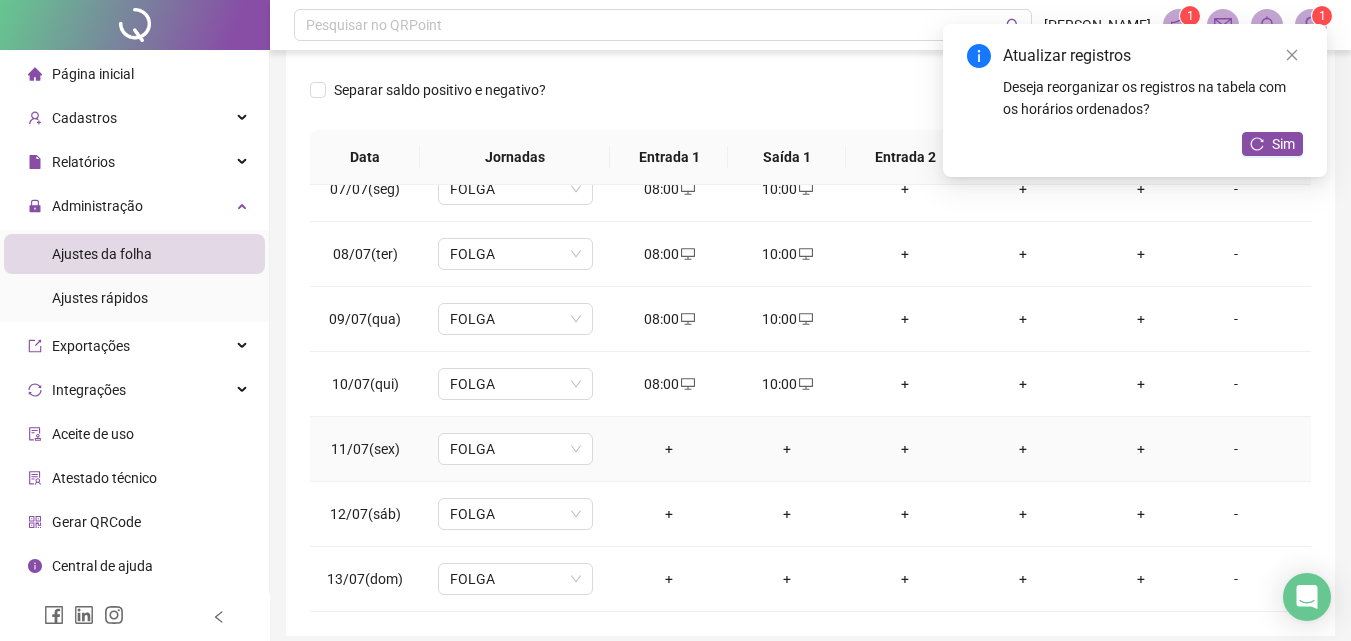 click on "+" at bounding box center (669, 449) 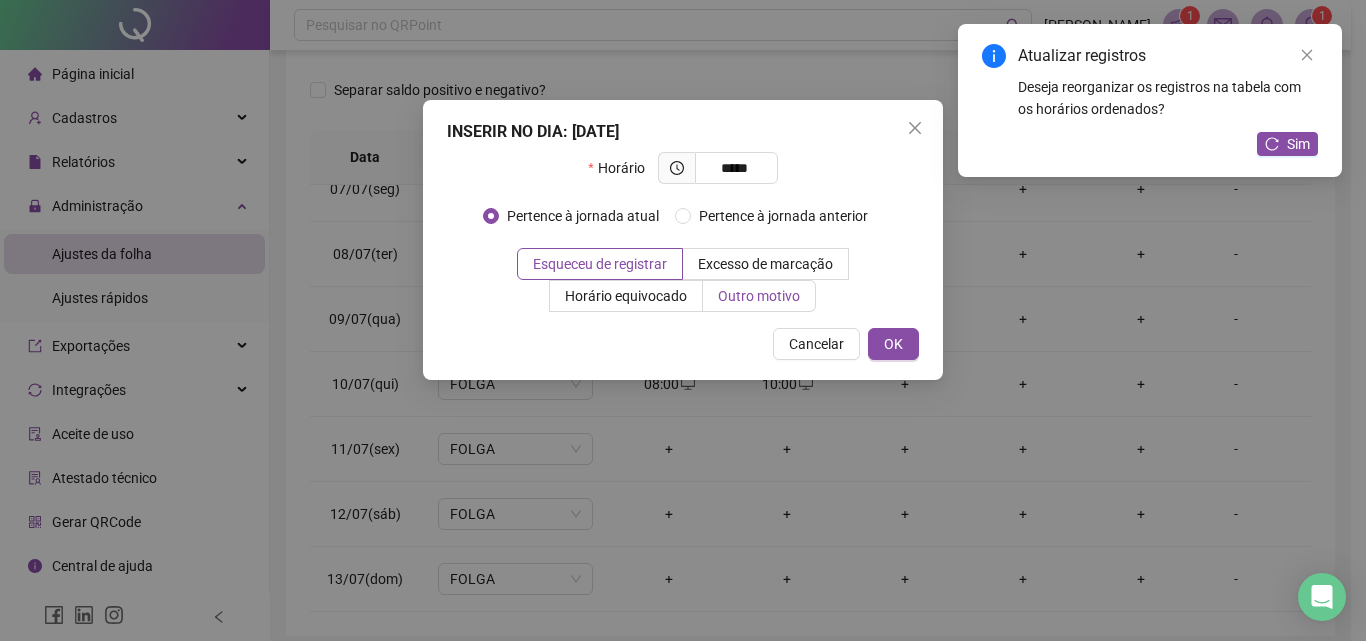 type on "*****" 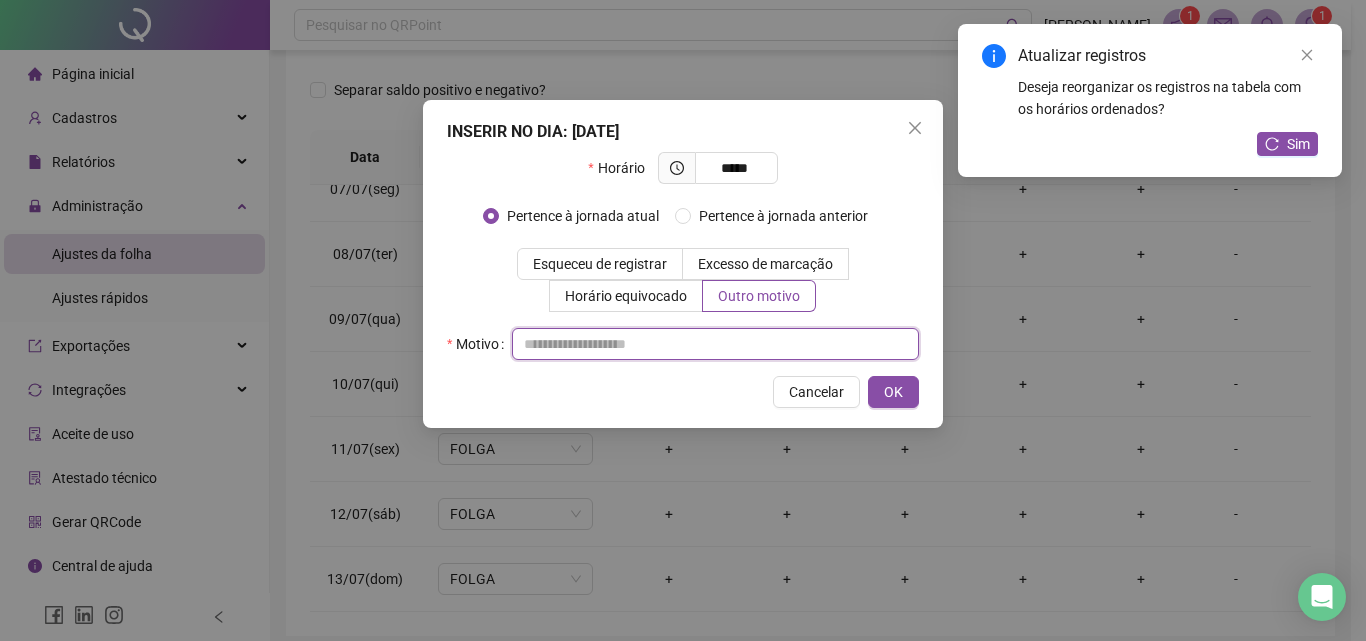 drag, startPoint x: 726, startPoint y: 351, endPoint x: 737, endPoint y: 348, distance: 11.401754 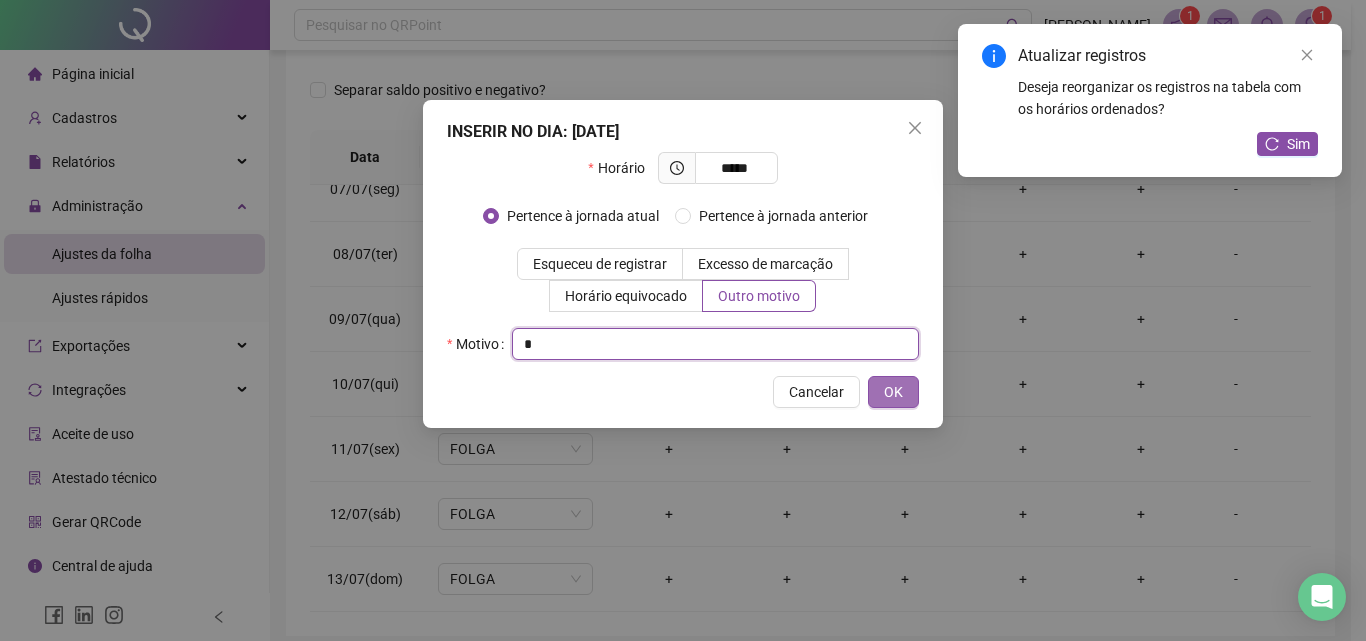 type on "*" 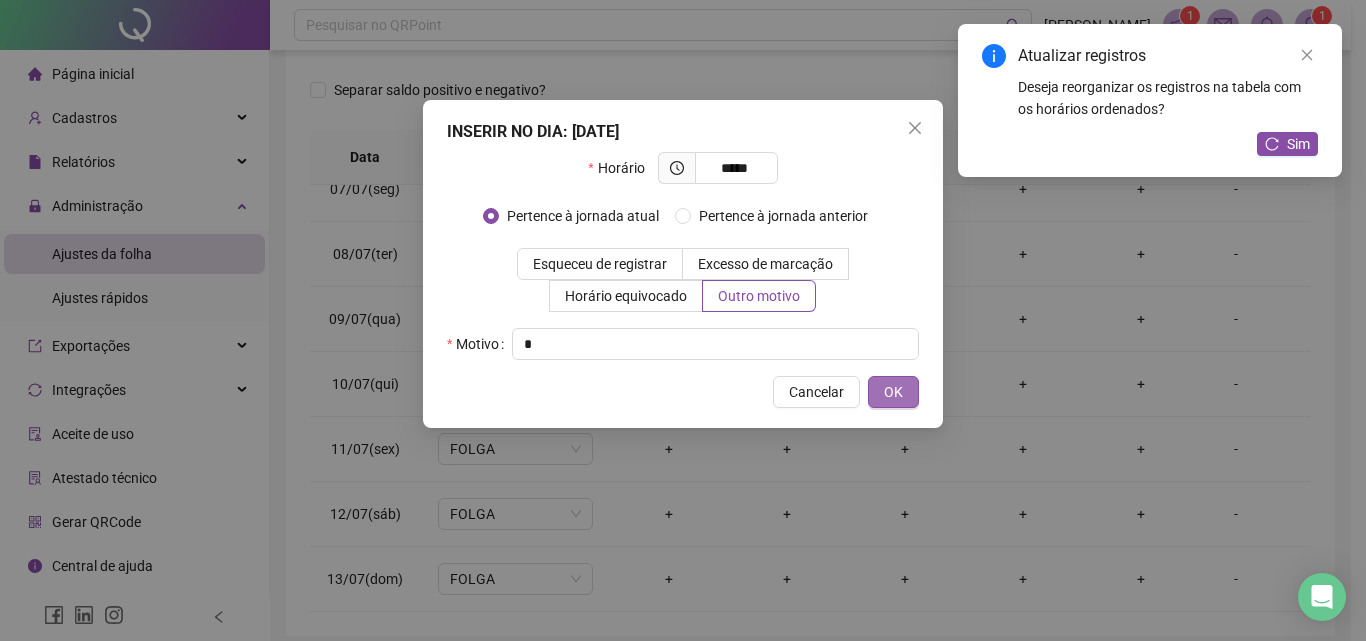 click on "OK" at bounding box center [893, 392] 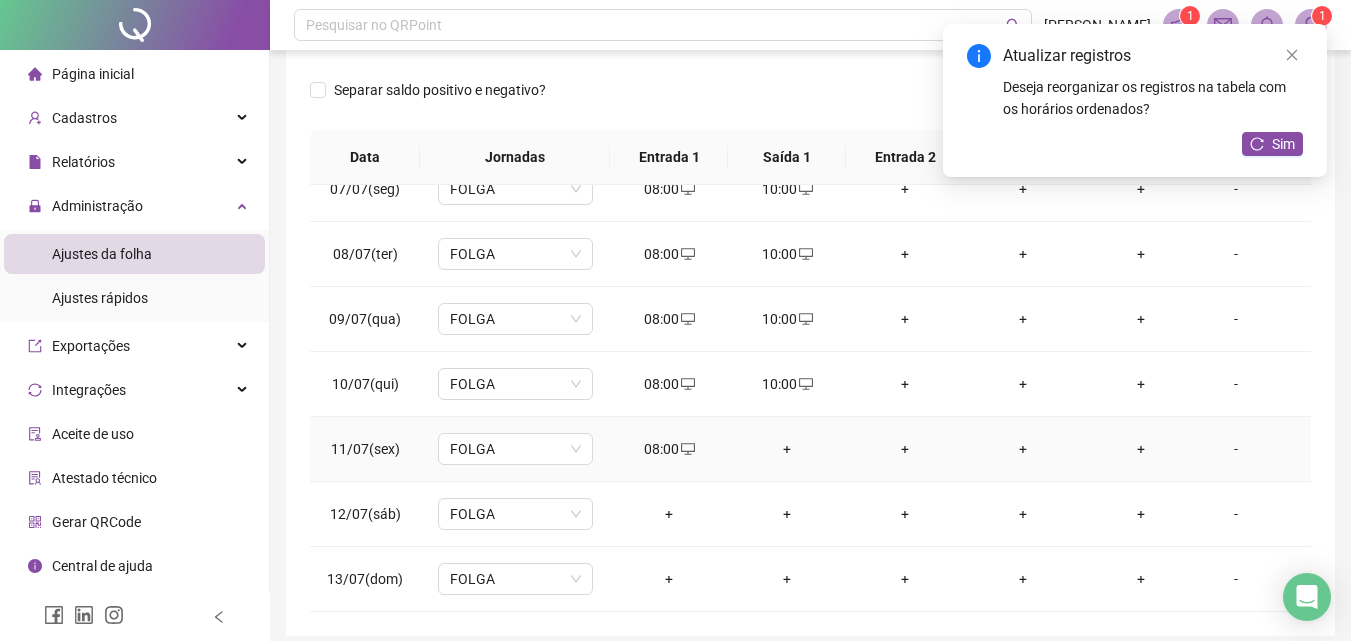 click on "+" at bounding box center (787, 449) 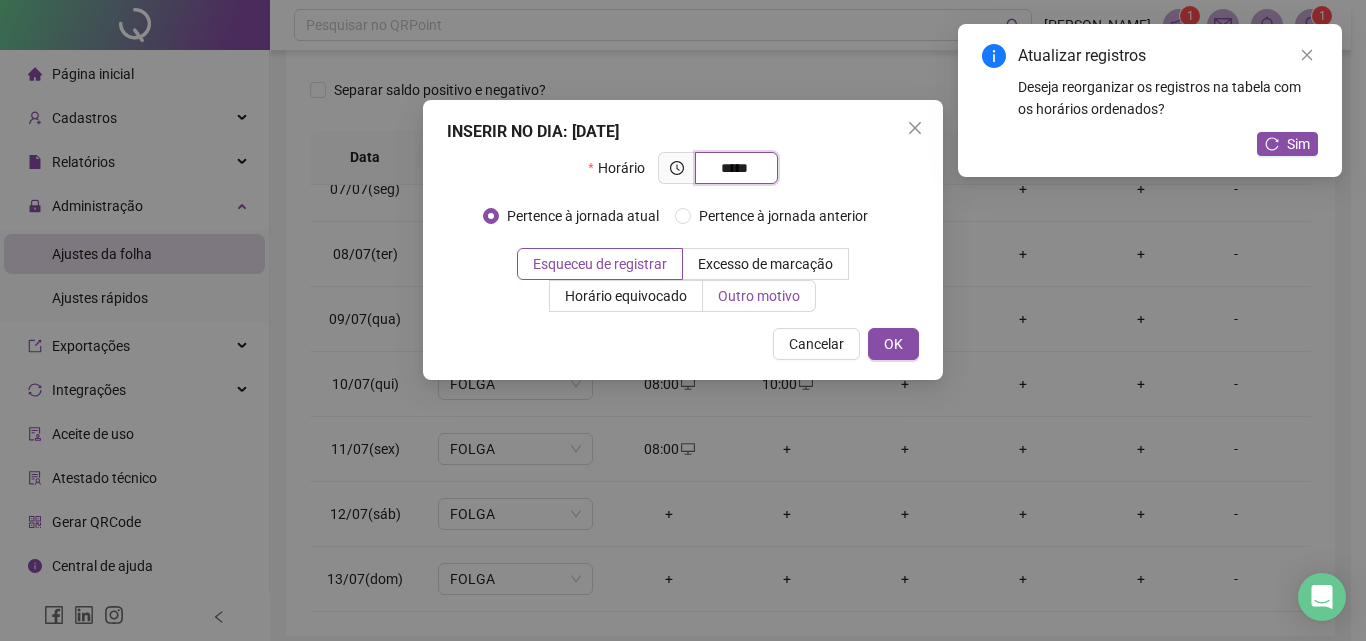 type on "*****" 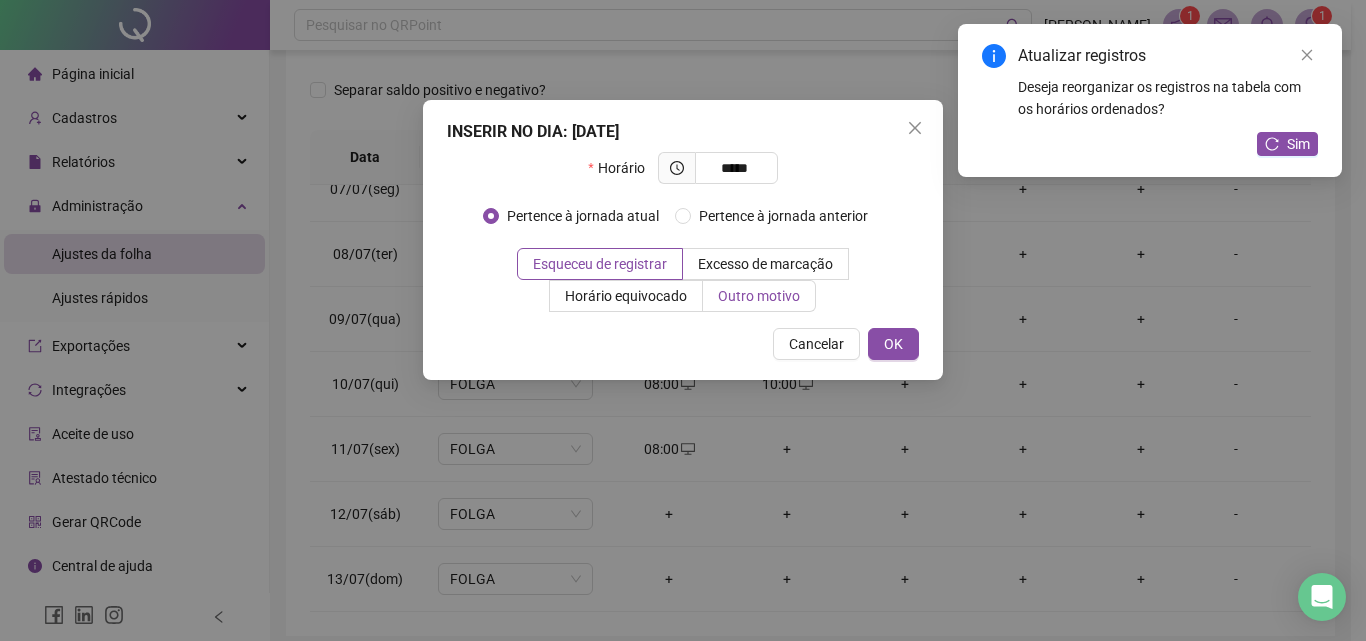 click on "Outro motivo" at bounding box center [759, 296] 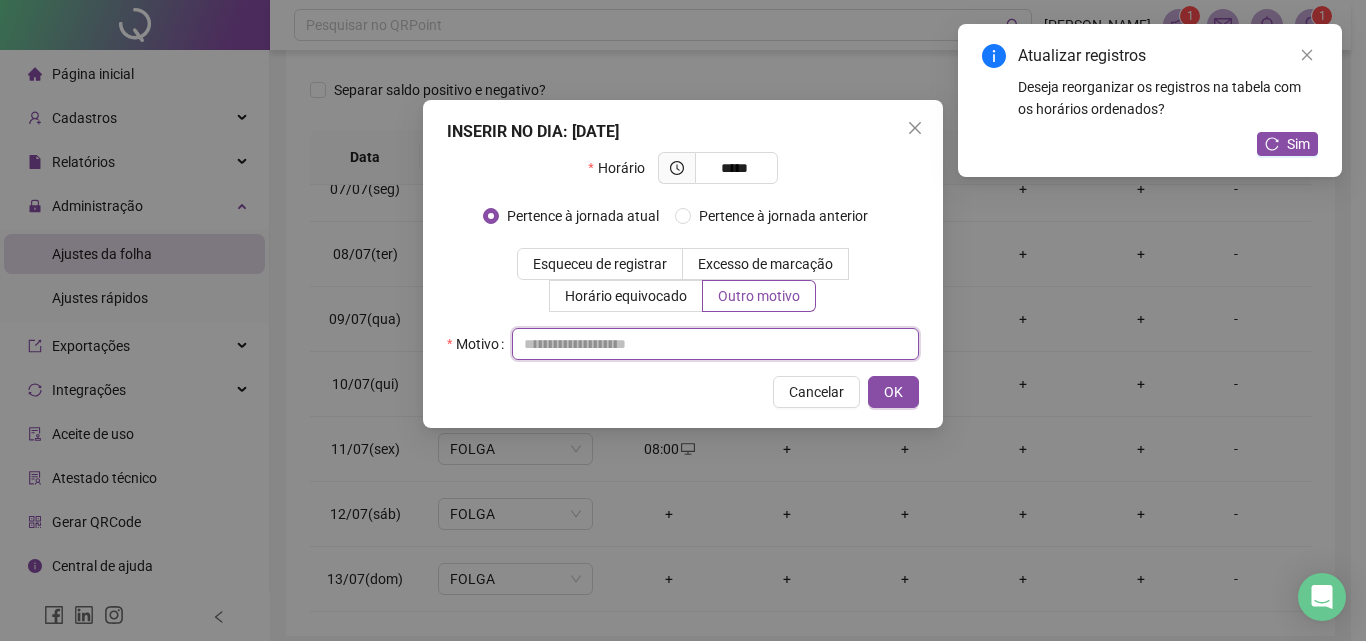 click at bounding box center [715, 344] 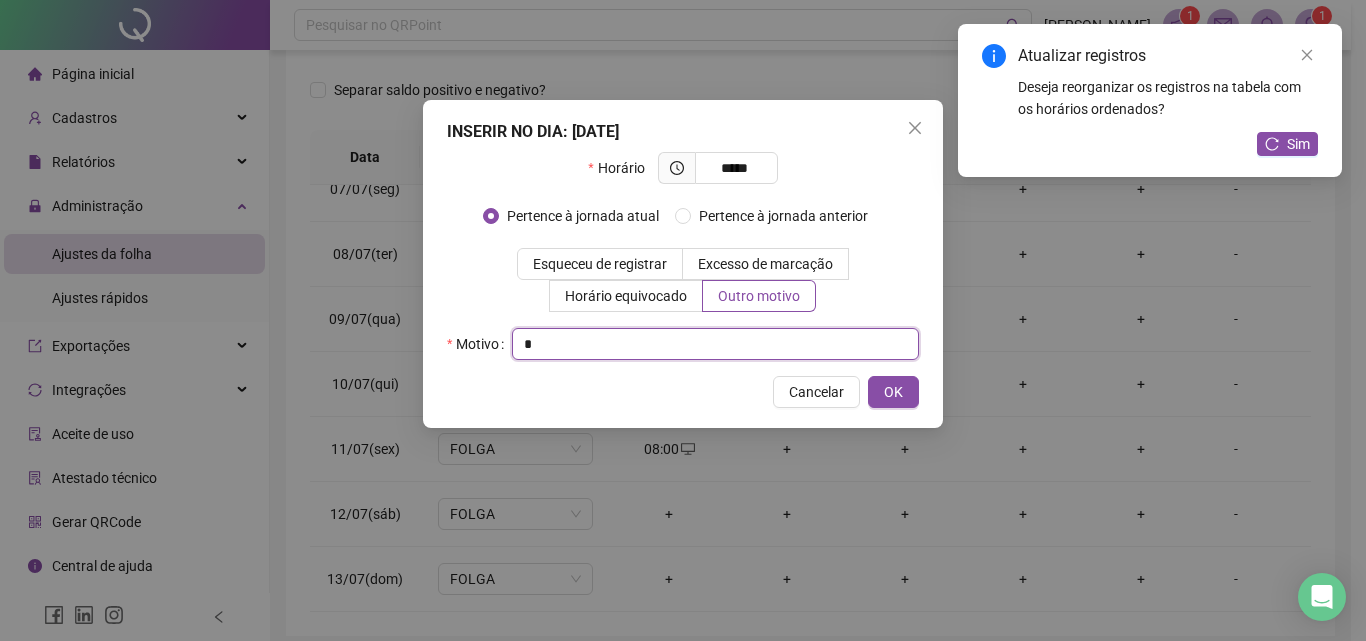 type on "*" 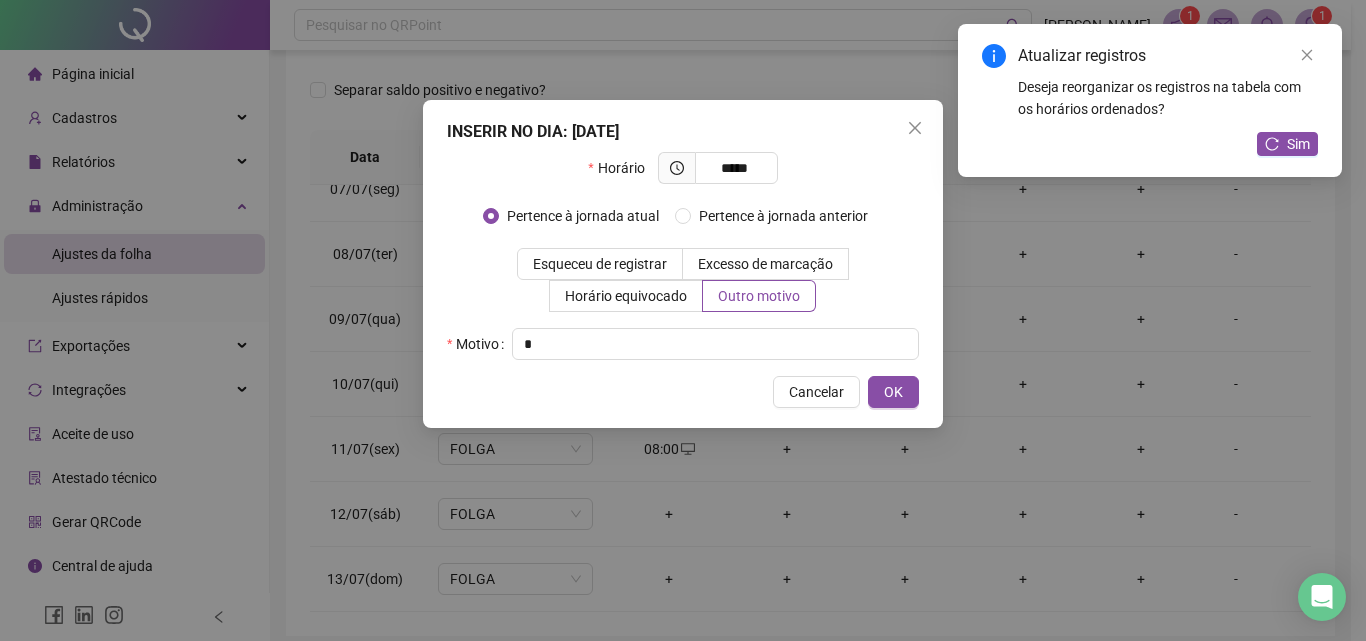click on "INSERIR NO DIA :   [DATE] Horário ***** Pertence à jornada atual [GEOGRAPHIC_DATA] à jornada anterior Esqueceu de registrar Excesso de marcação Horário equivocado Outro motivo Motivo * Cancelar OK" at bounding box center [683, 264] 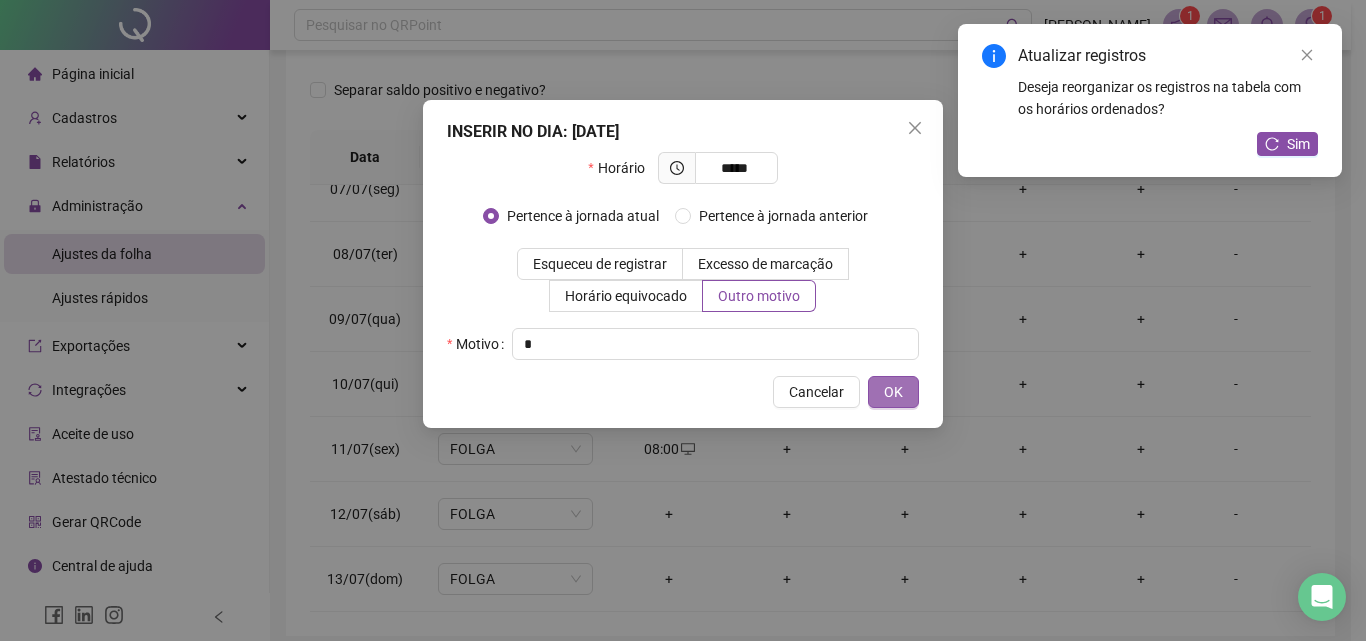 click on "OK" at bounding box center (893, 392) 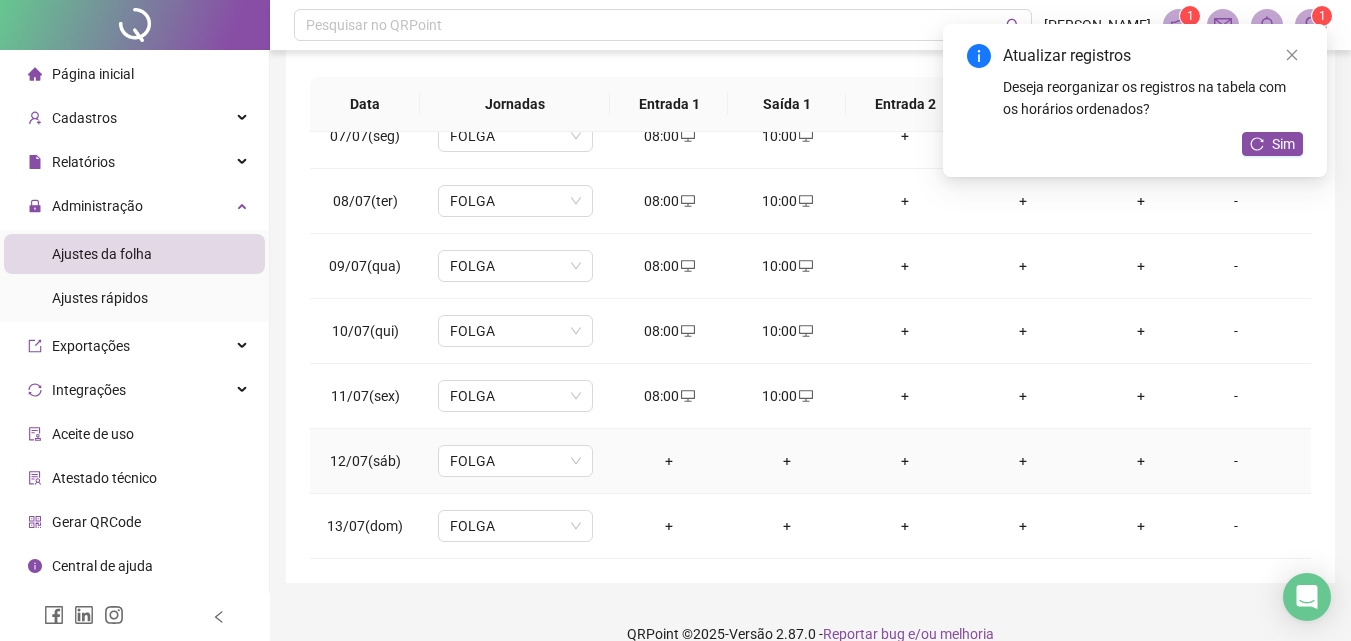 scroll, scrollTop: 381, scrollLeft: 0, axis: vertical 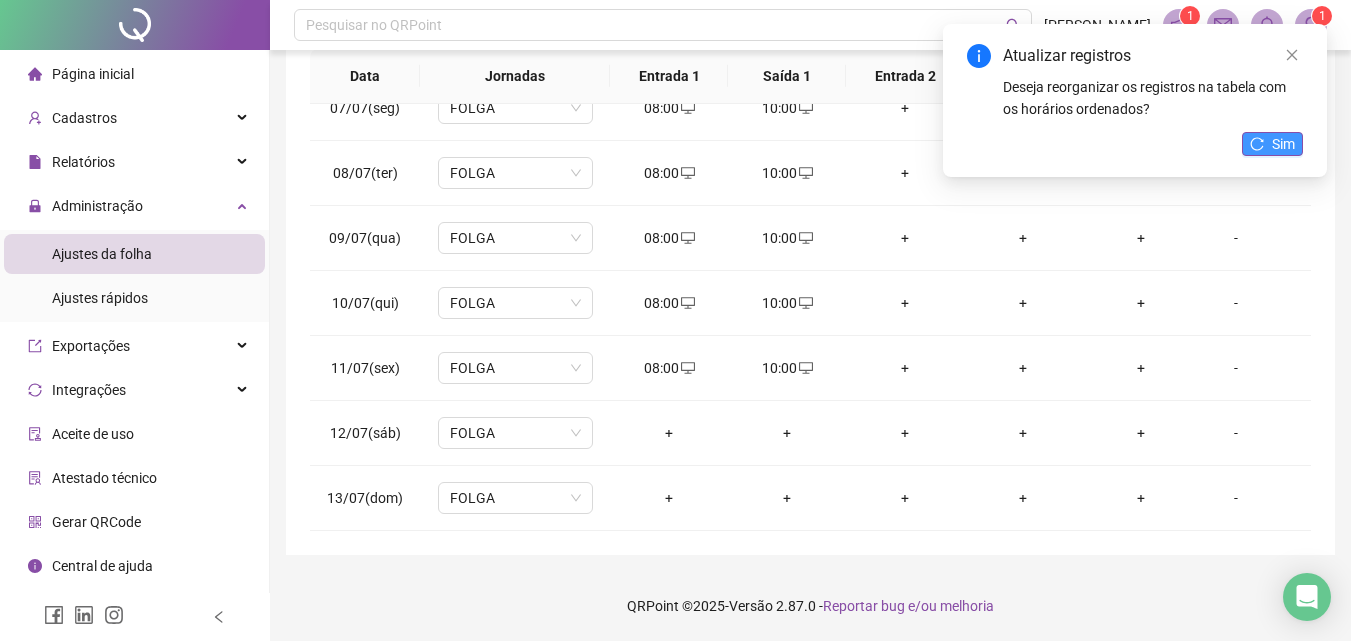 click on "Sim" at bounding box center [1283, 144] 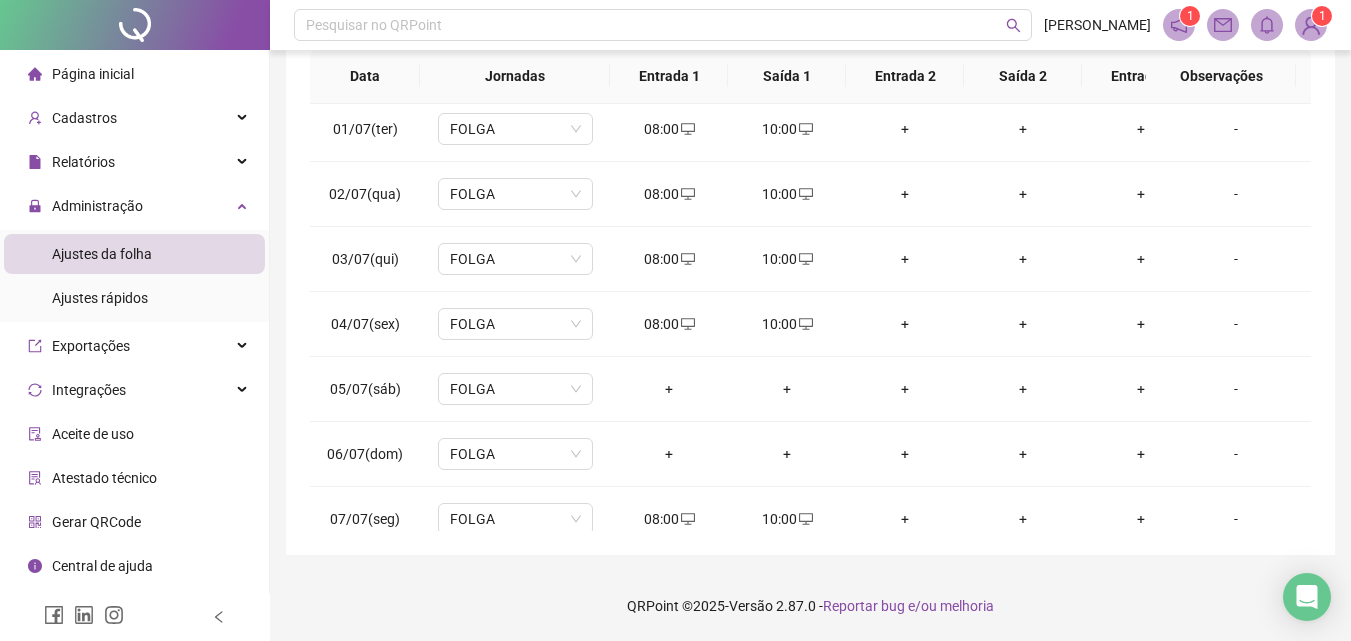 scroll, scrollTop: 0, scrollLeft: 0, axis: both 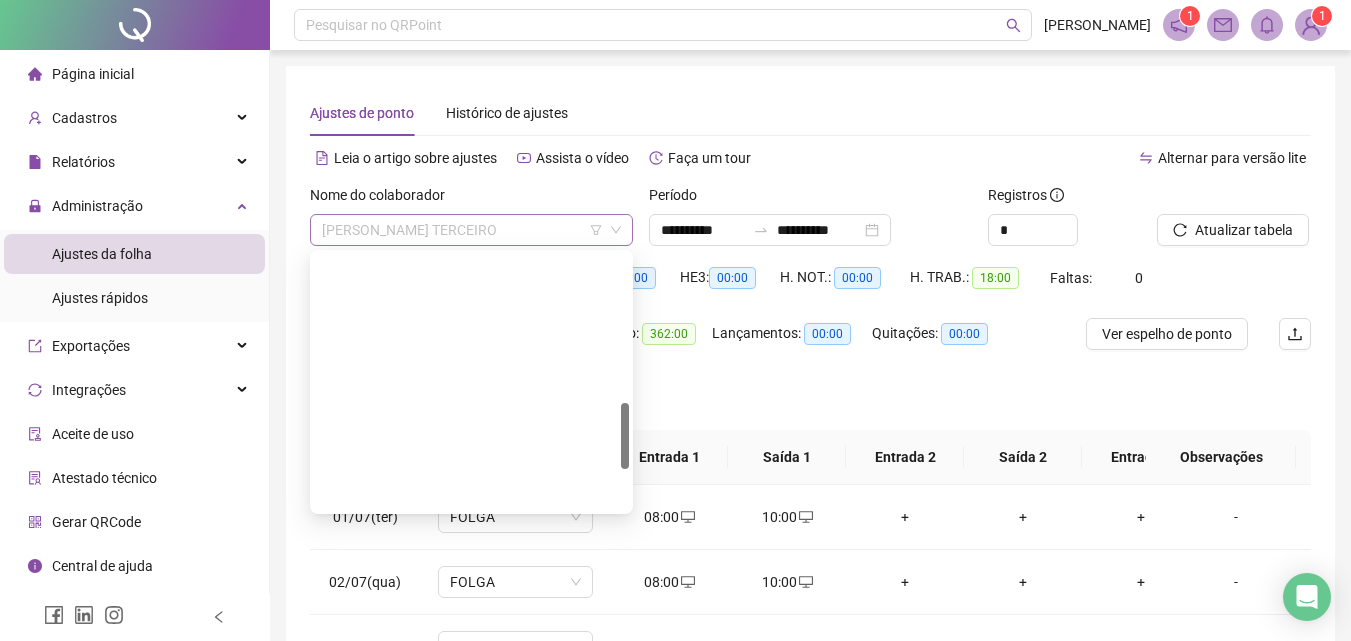 click on "[PERSON_NAME] TERCEIRO" at bounding box center [471, 230] 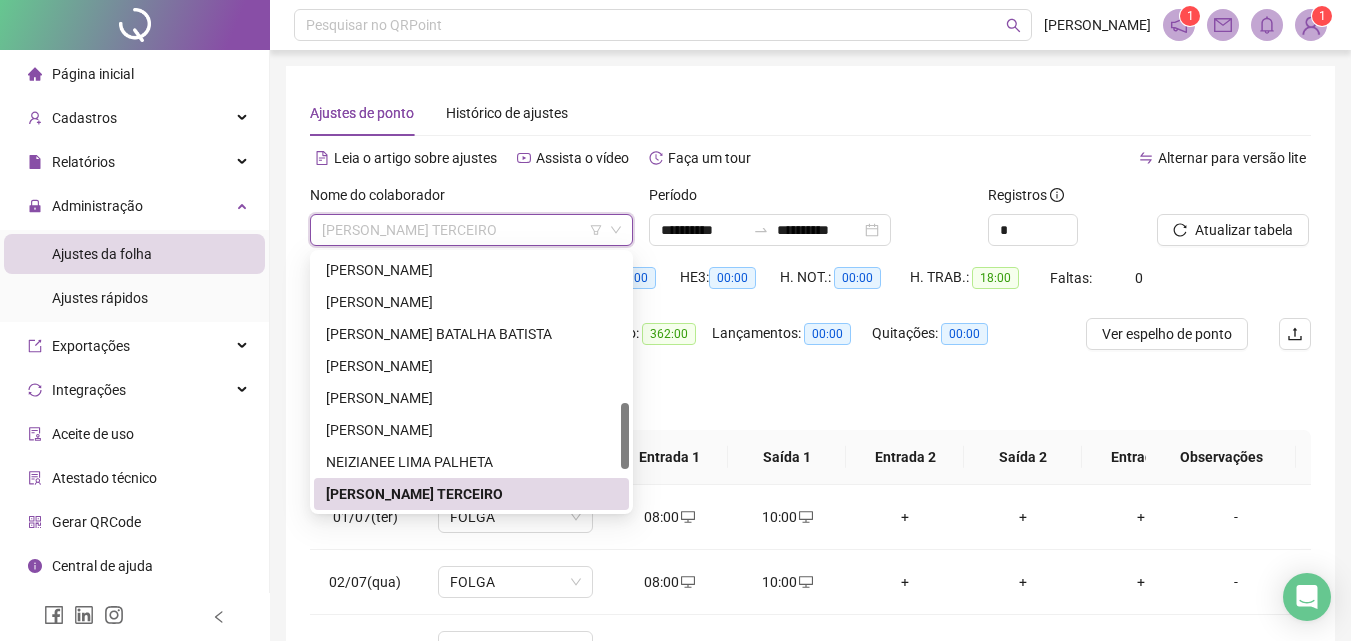type on "*" 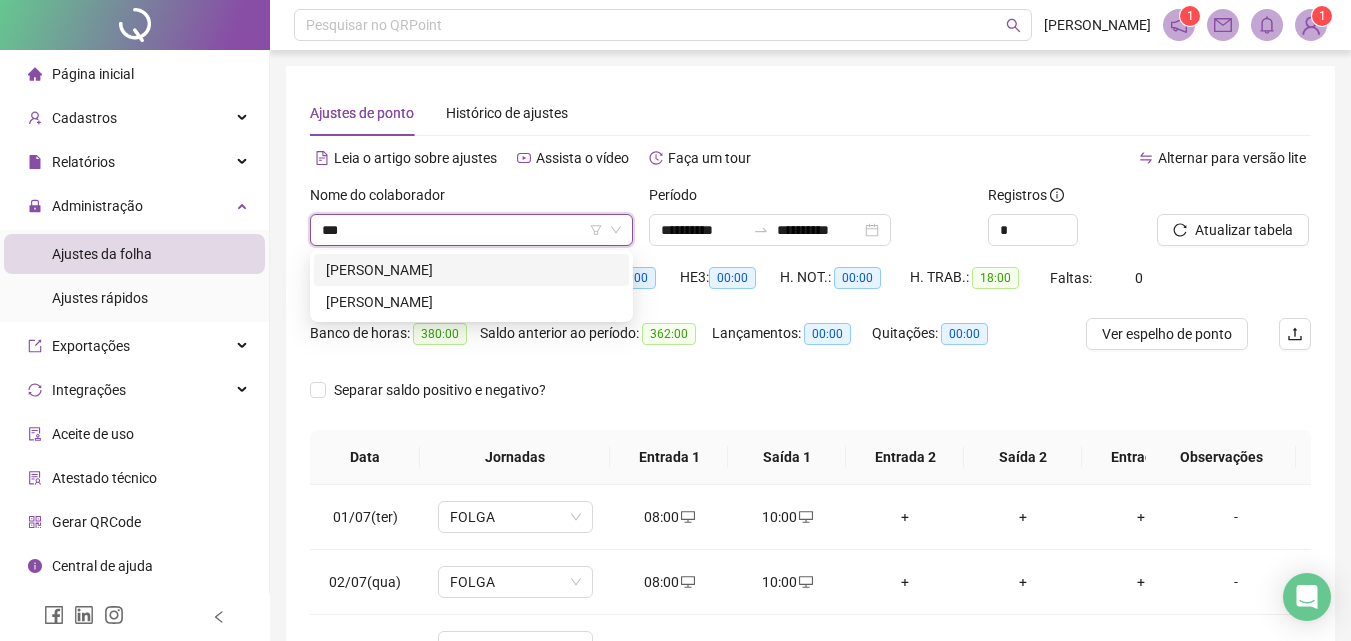 scroll, scrollTop: 0, scrollLeft: 0, axis: both 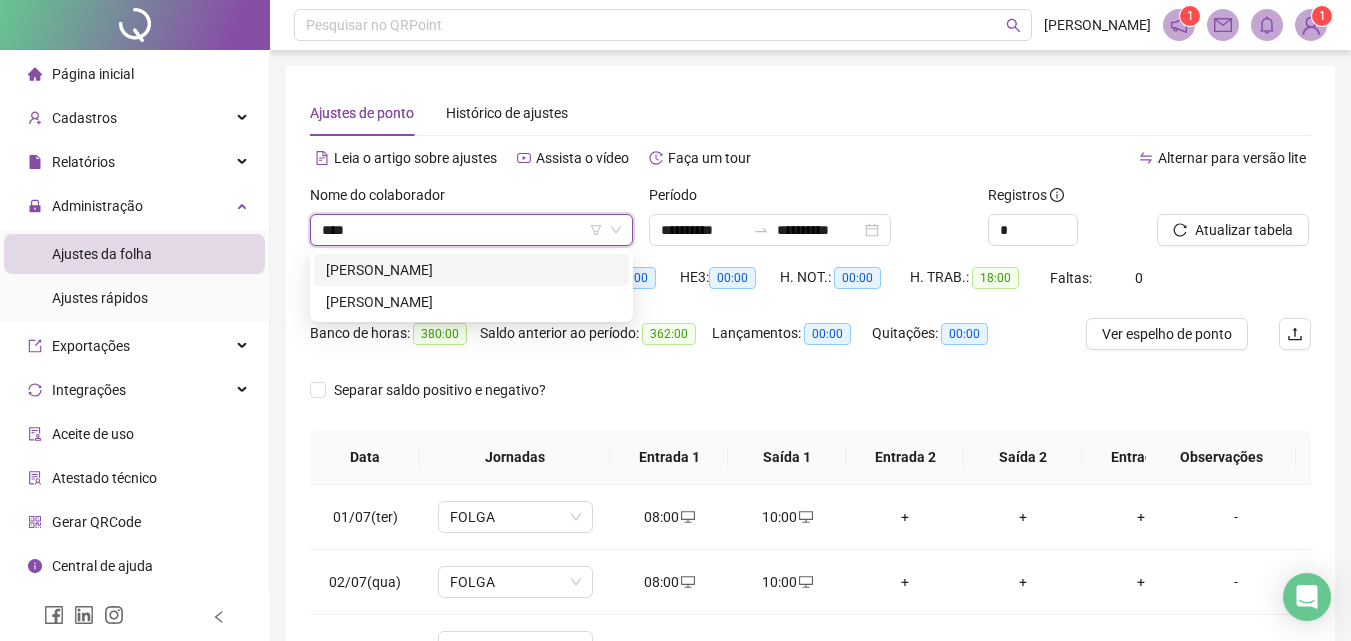 type on "*****" 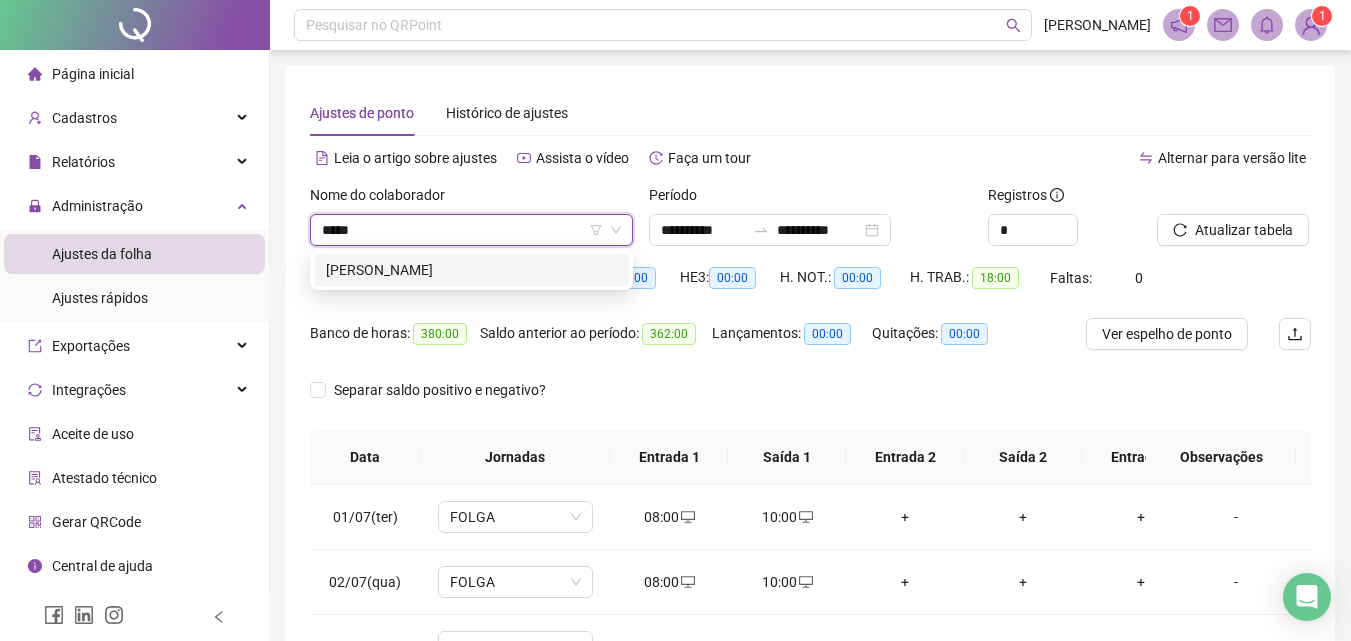 click on "[PERSON_NAME]" at bounding box center [471, 270] 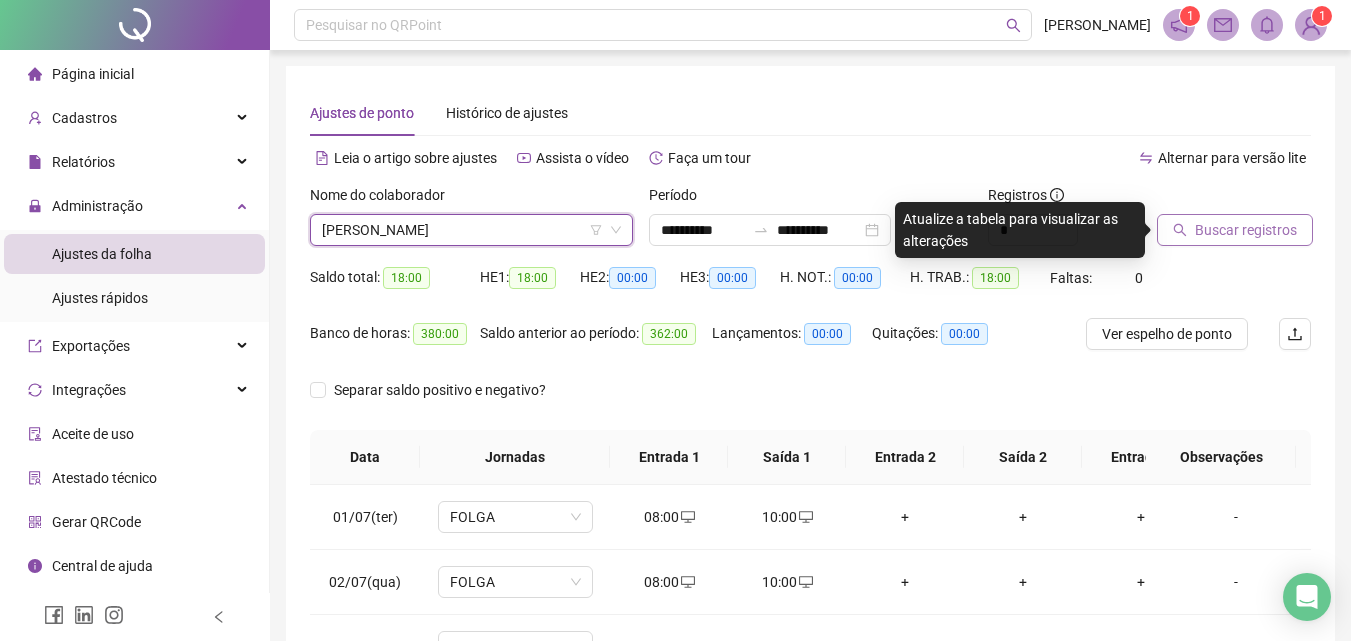 click on "Buscar registros" at bounding box center (1246, 230) 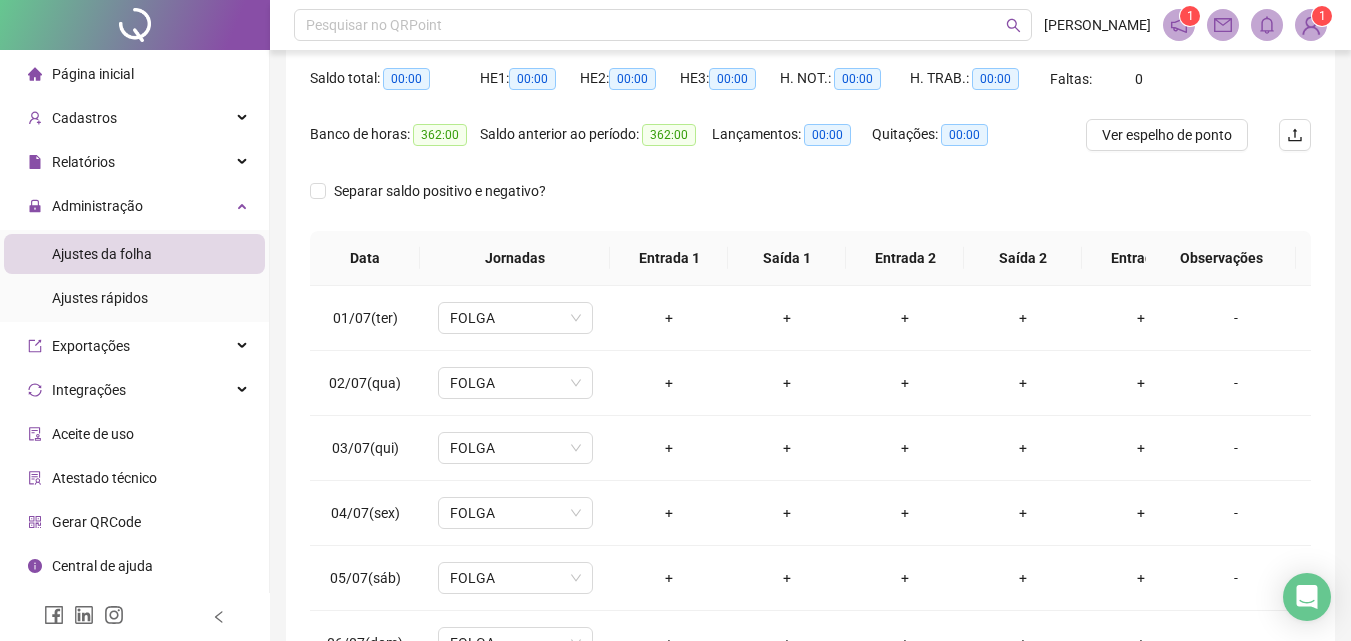 scroll, scrollTop: 200, scrollLeft: 0, axis: vertical 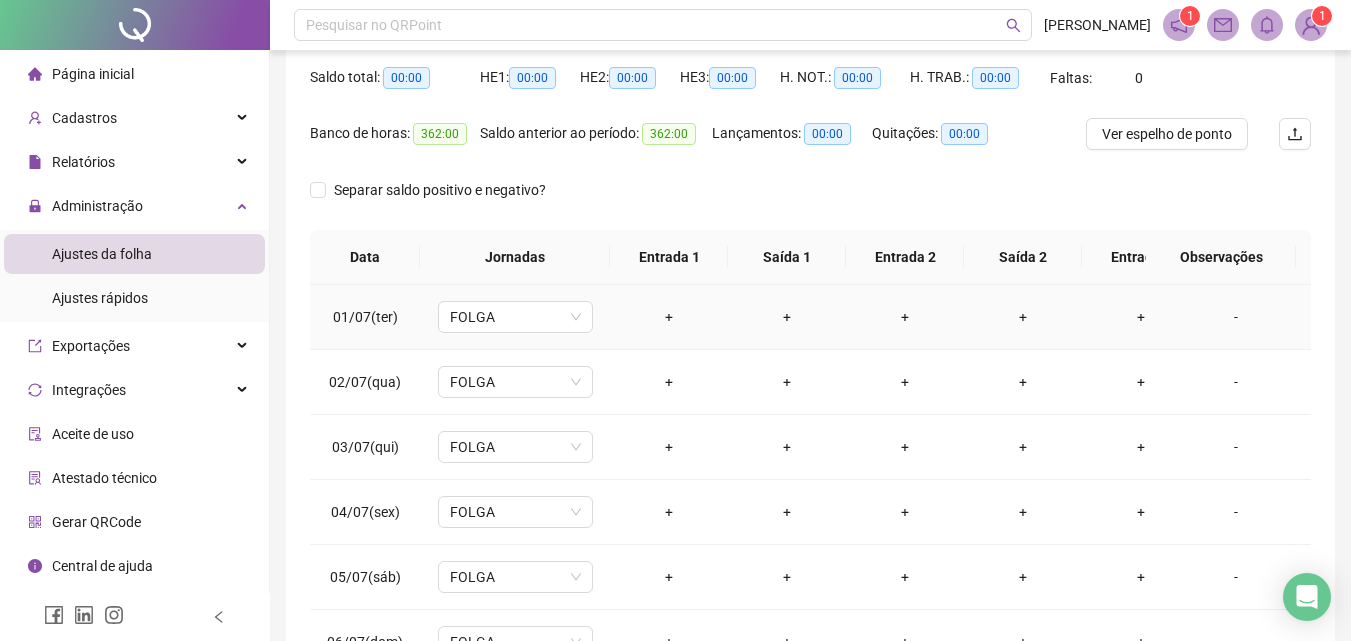 click on "+" at bounding box center (669, 317) 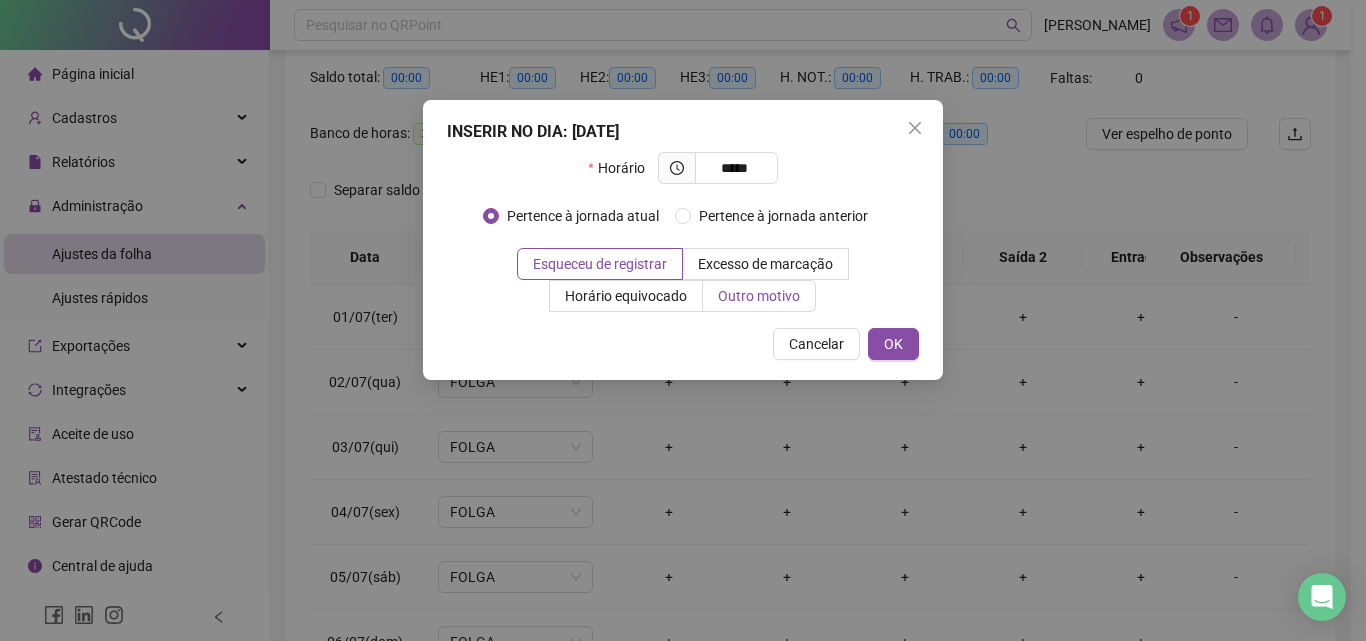 type on "*****" 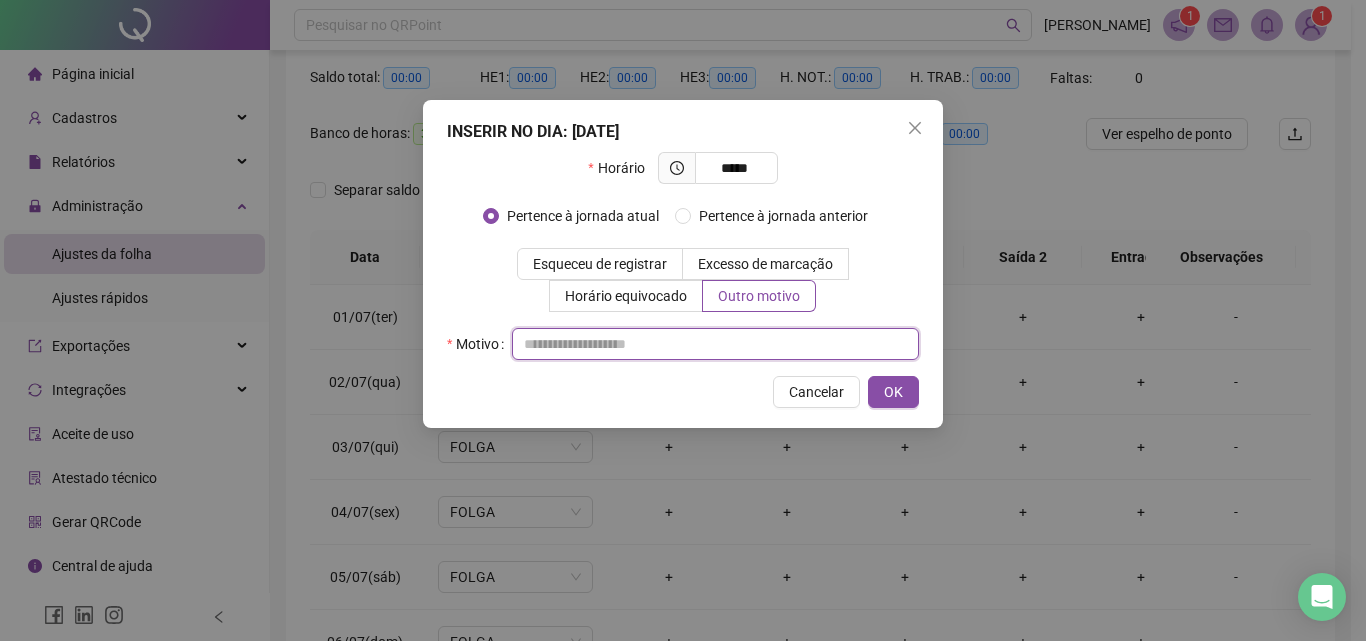 click at bounding box center [715, 344] 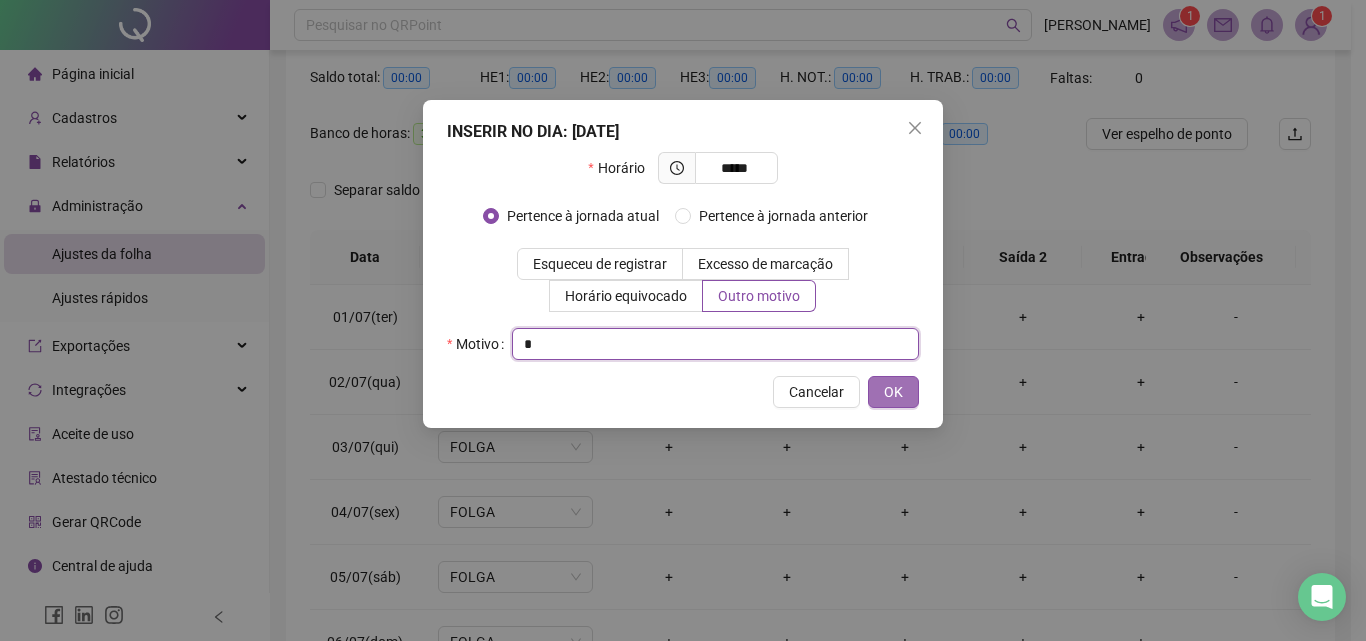 type on "*" 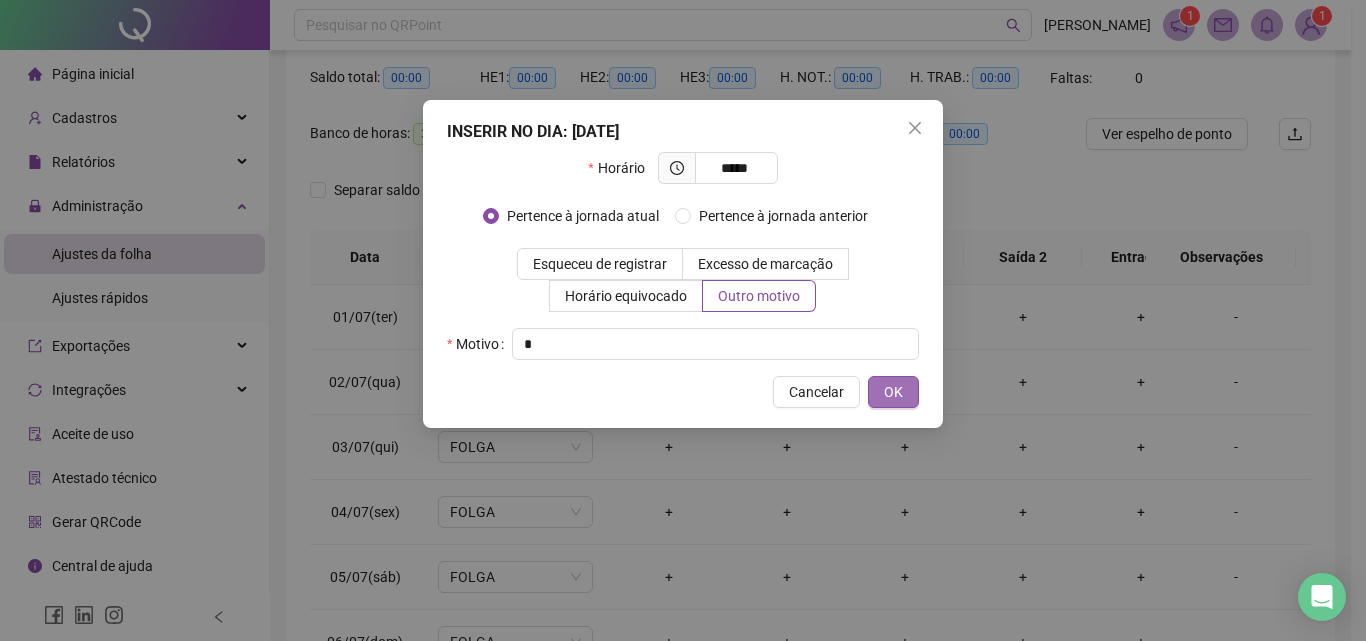 click on "OK" at bounding box center (893, 392) 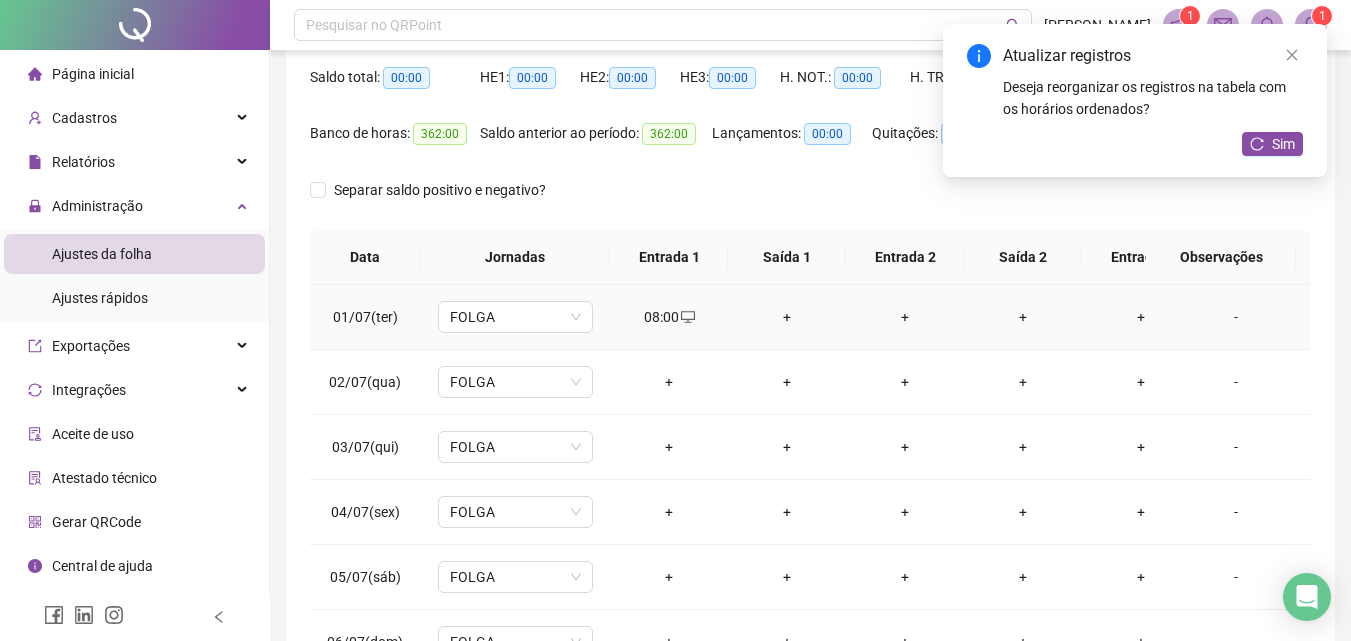 click on "+" at bounding box center [787, 317] 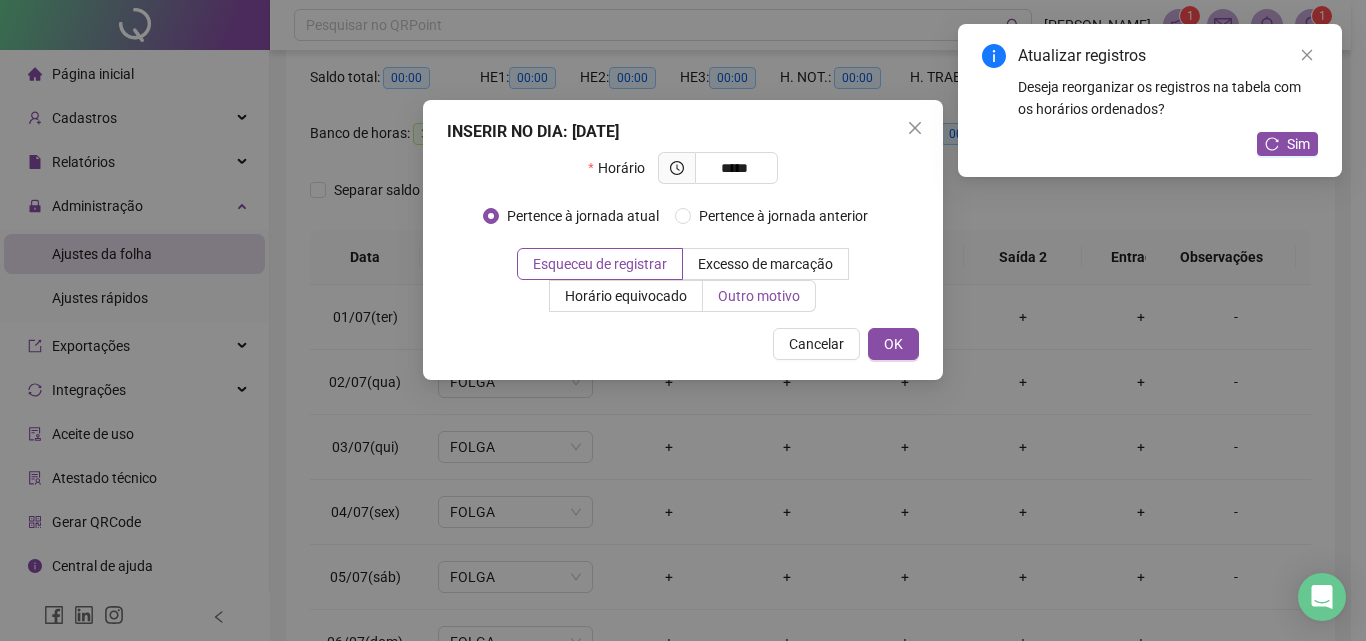 type on "*****" 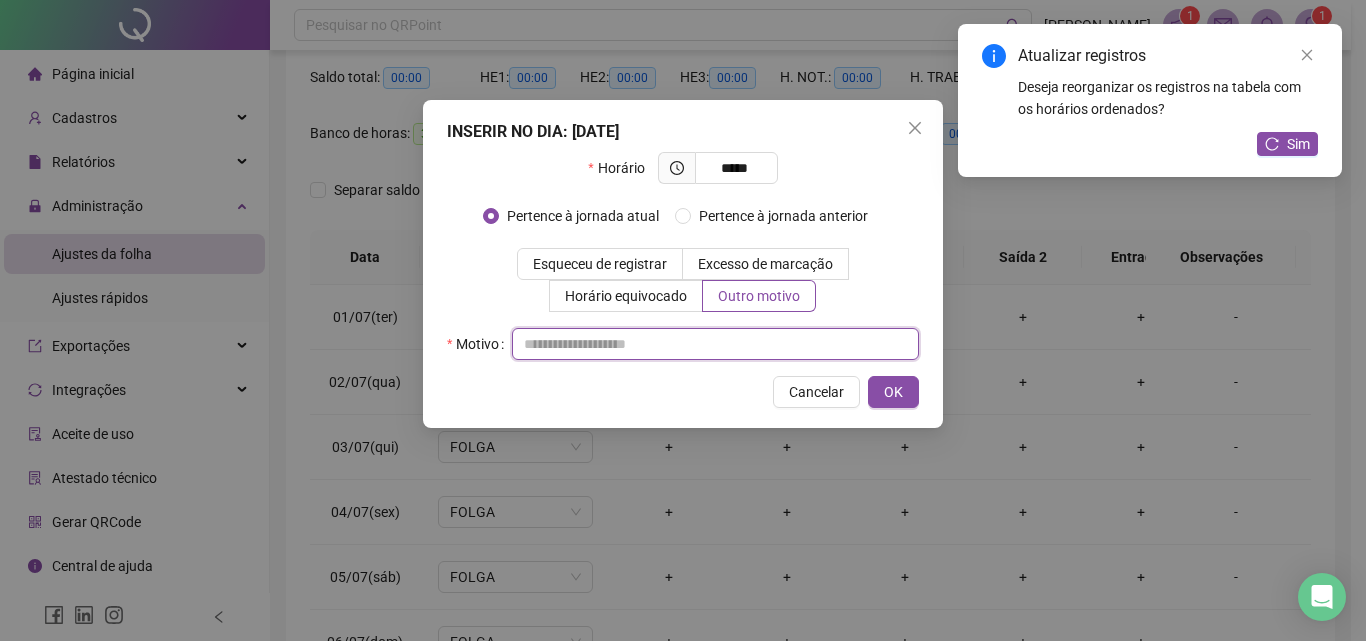 click at bounding box center (715, 344) 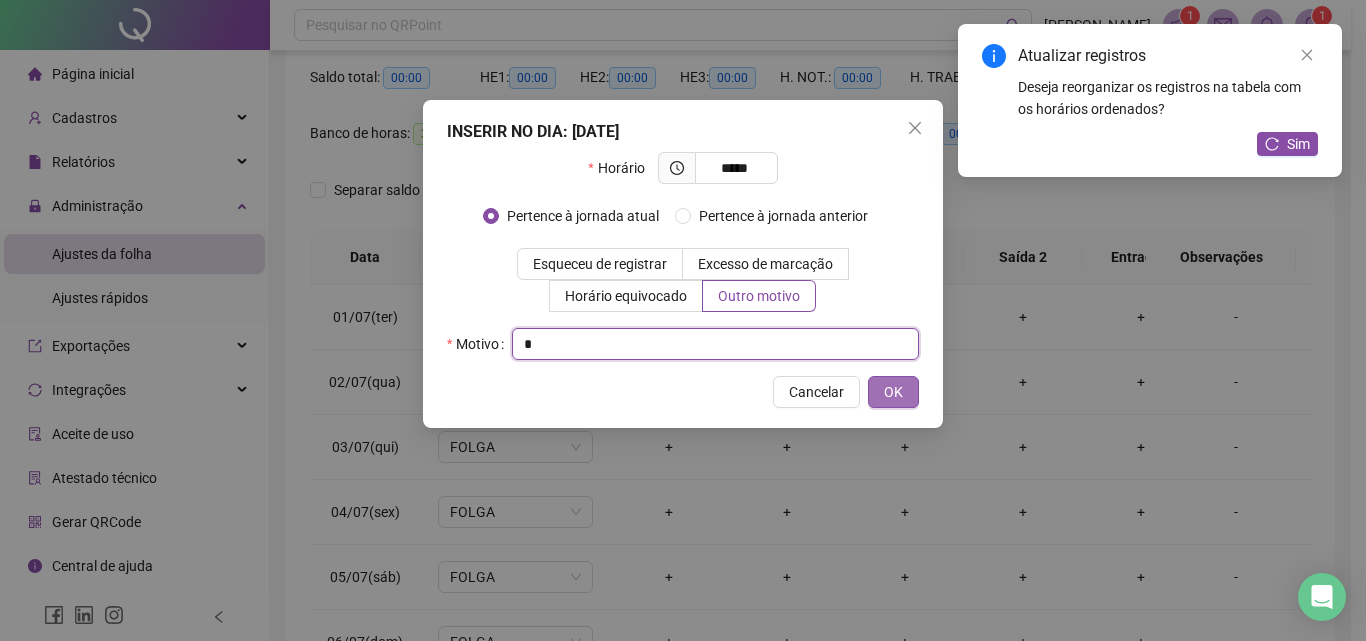 type on "*" 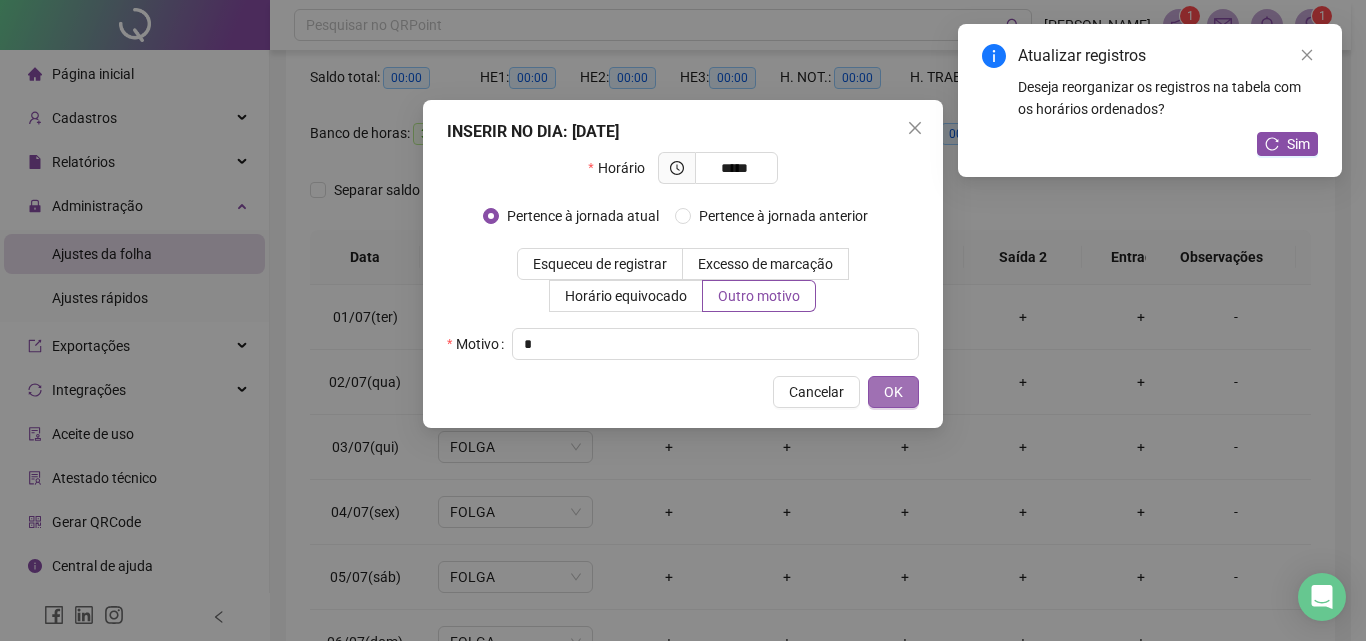 click on "OK" at bounding box center (893, 392) 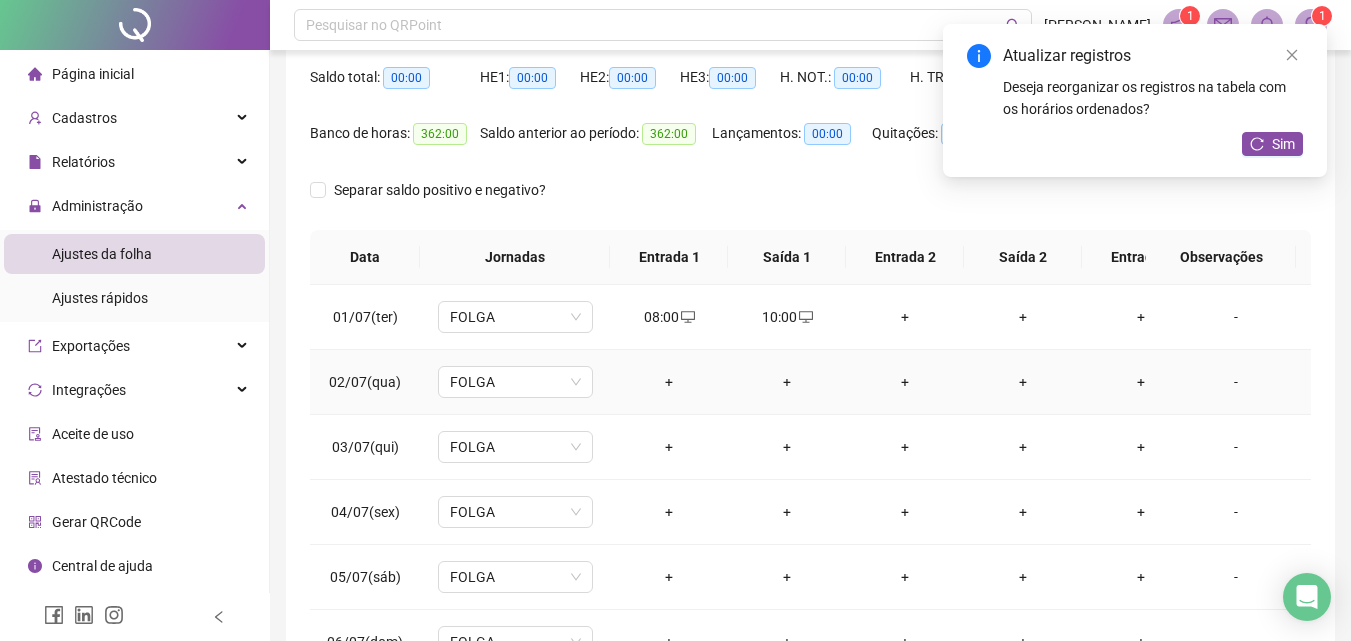 click on "+" at bounding box center (669, 382) 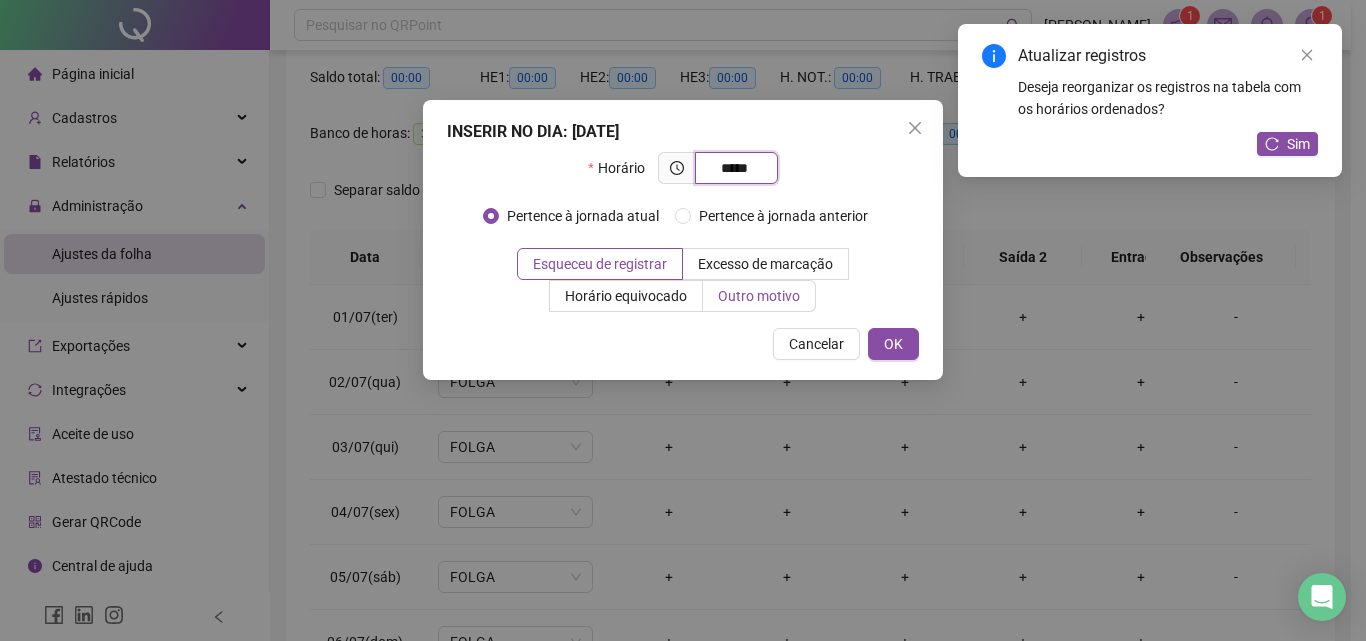 type on "*****" 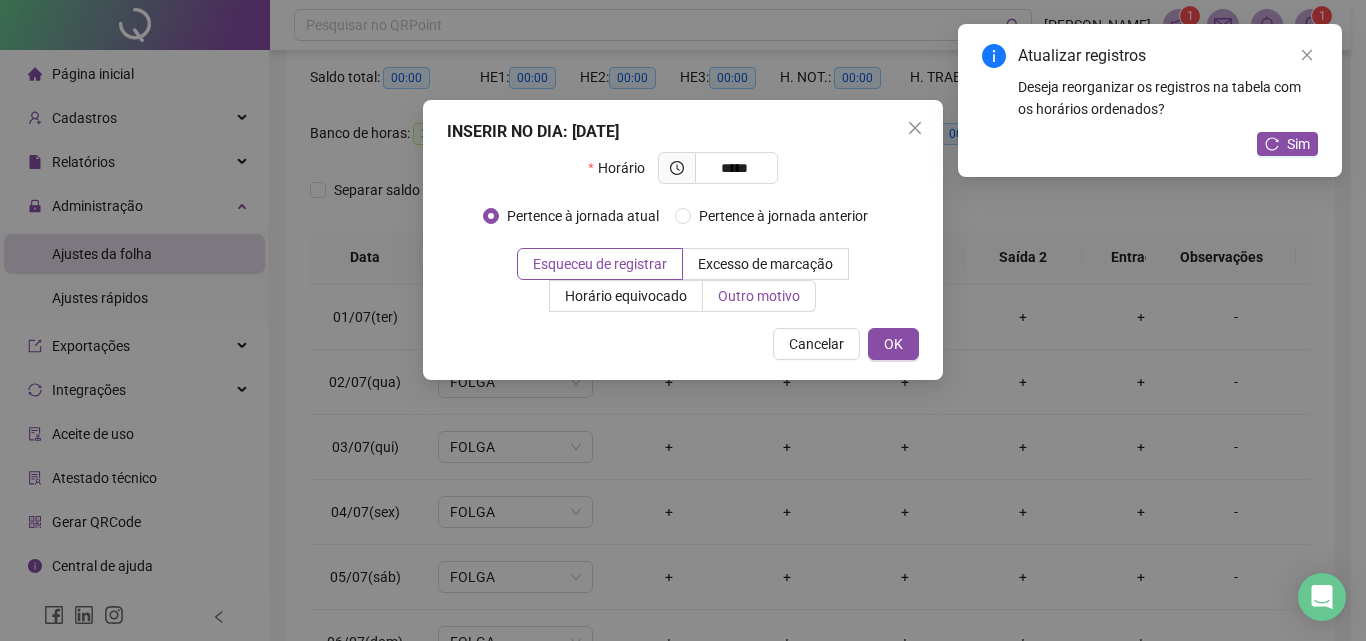 click on "Outro motivo" at bounding box center [759, 296] 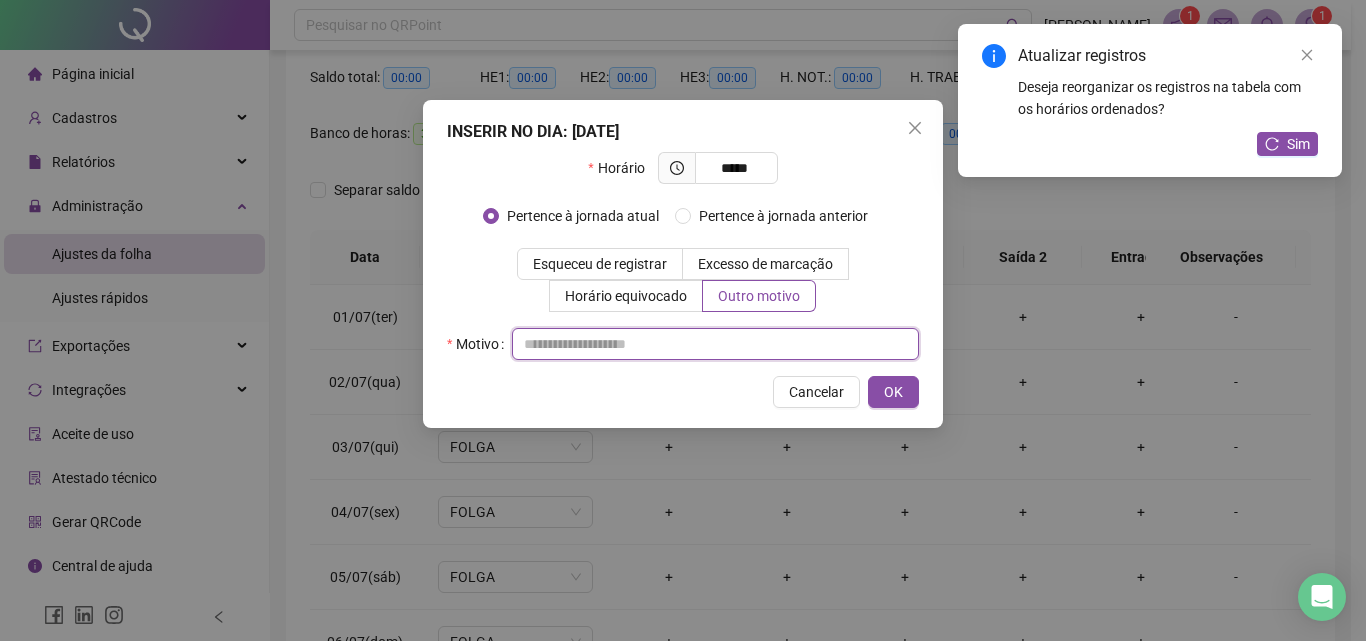 click at bounding box center (715, 344) 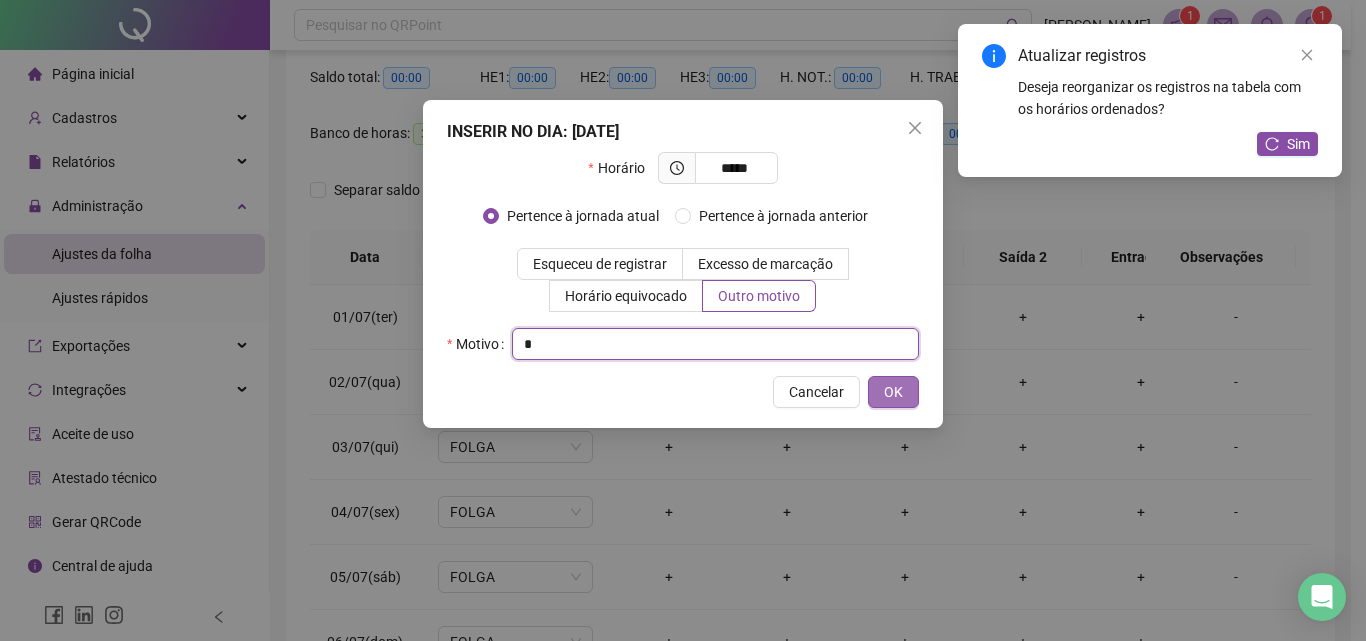 type on "*" 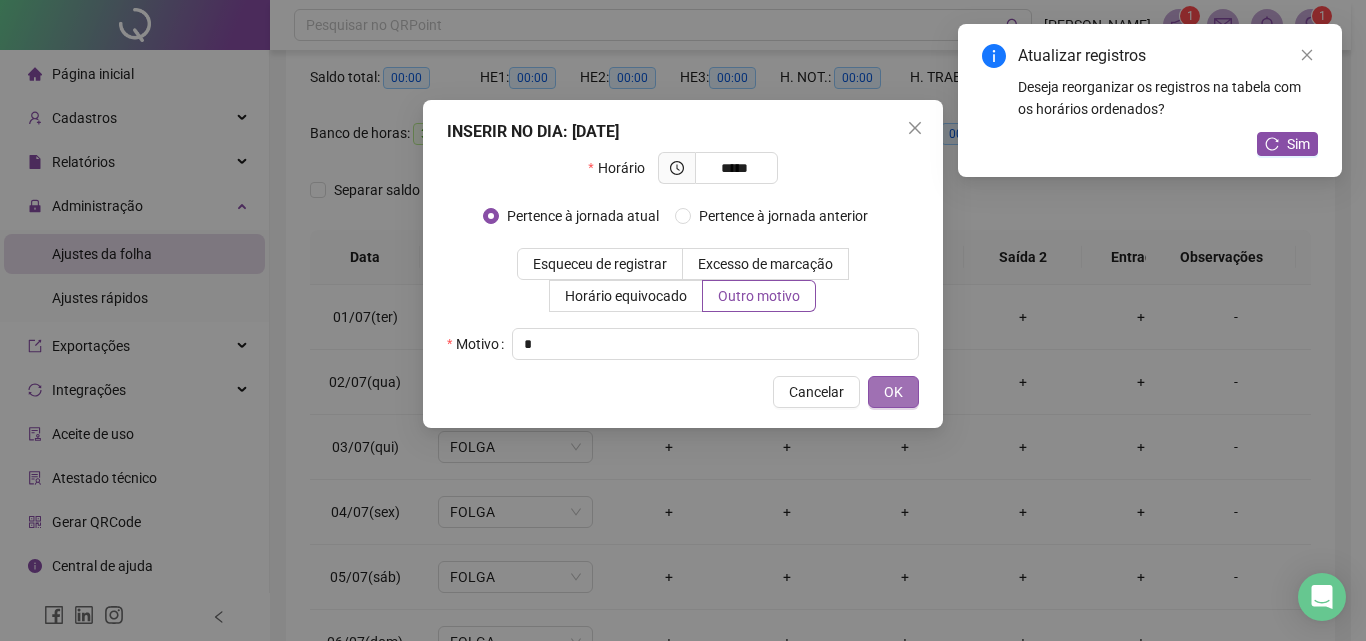 click on "OK" at bounding box center [893, 392] 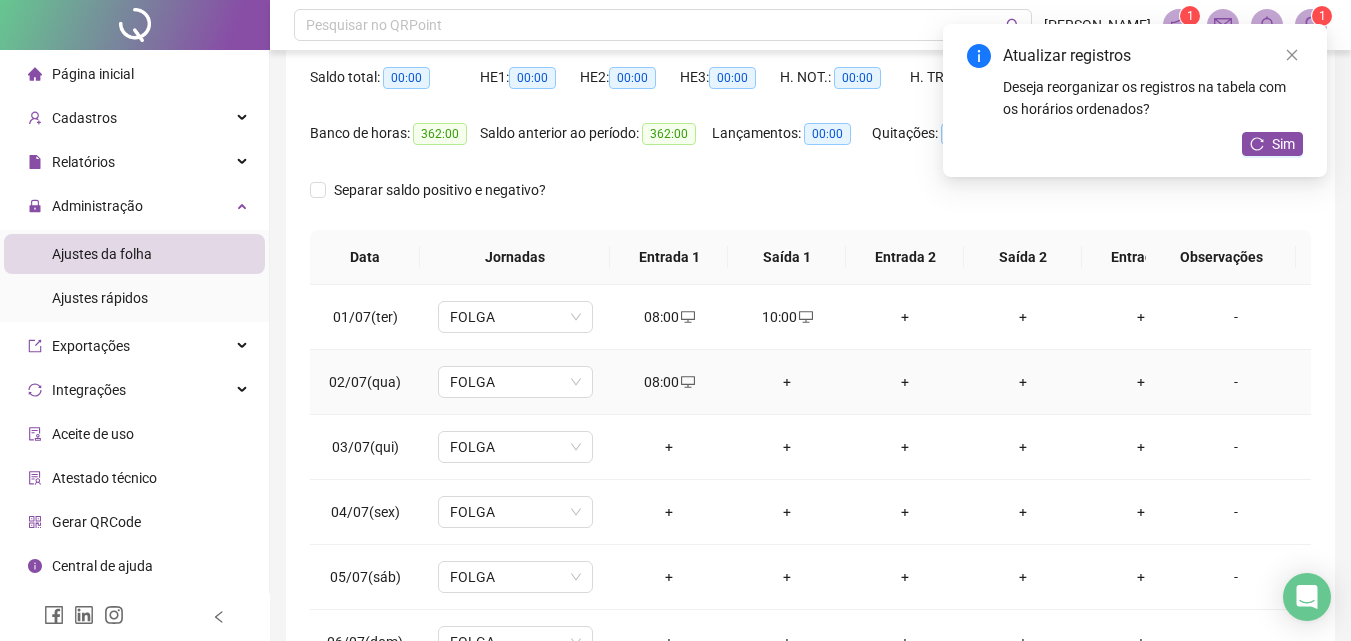 click on "+" at bounding box center [787, 382] 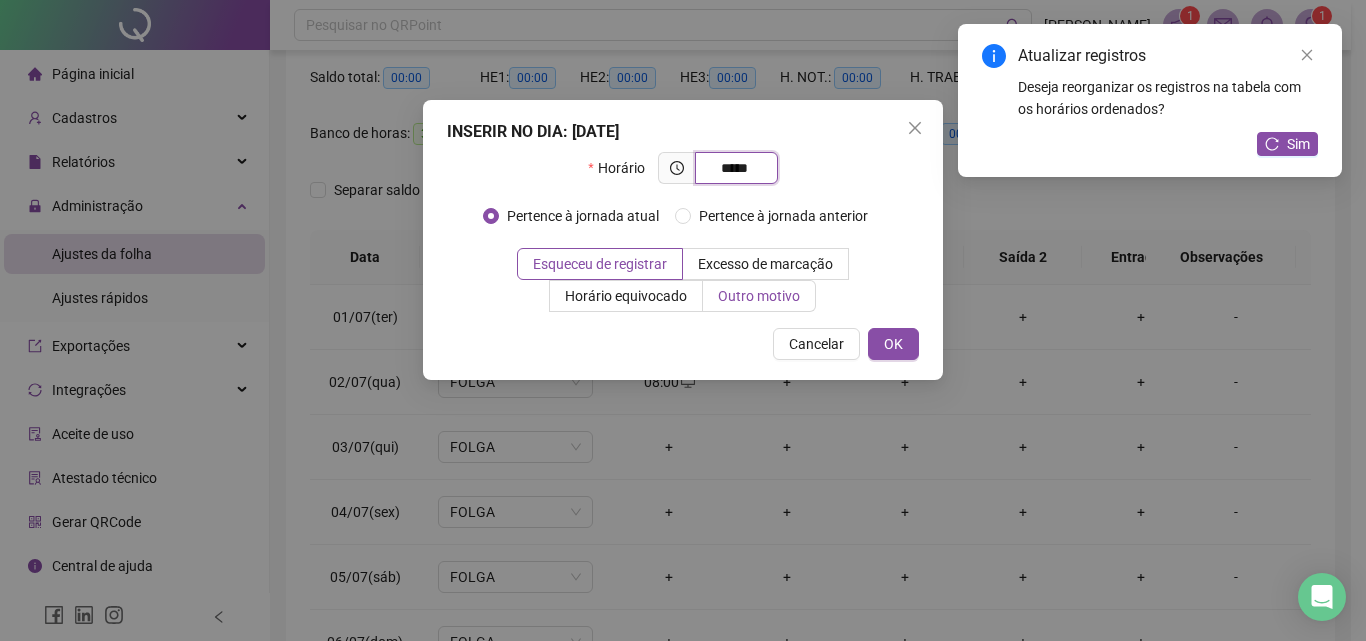 type on "*****" 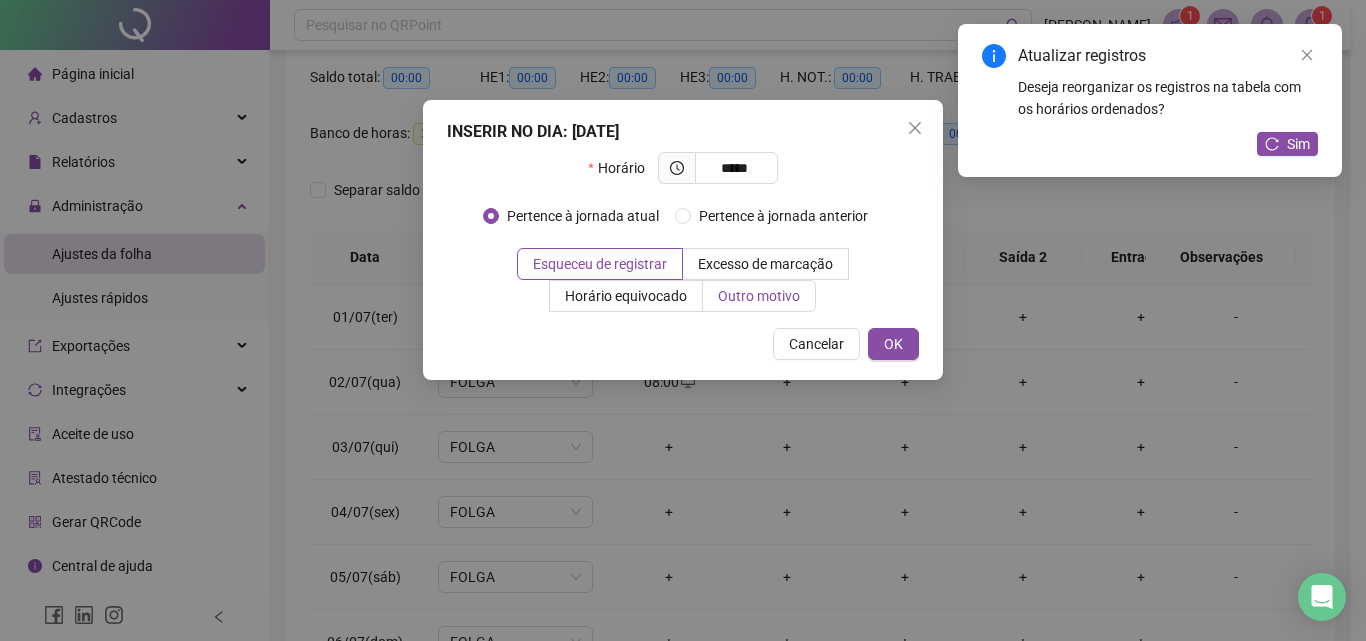 click on "Outro motivo" at bounding box center (759, 296) 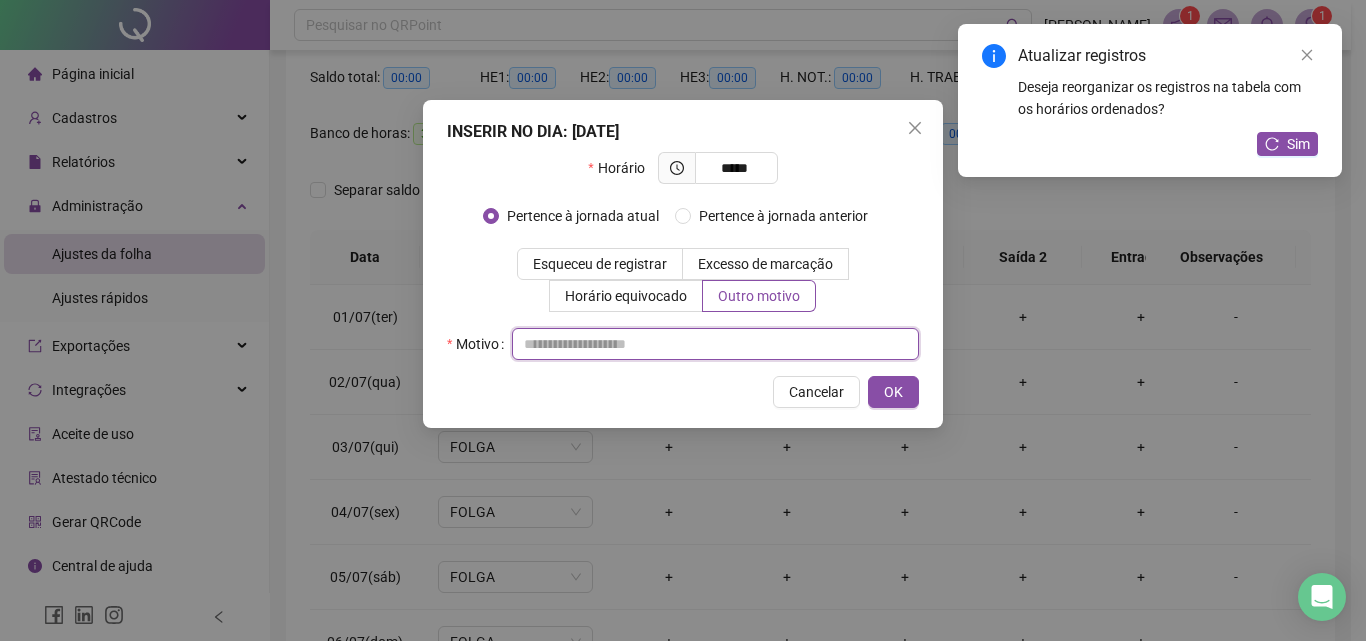 click at bounding box center (715, 344) 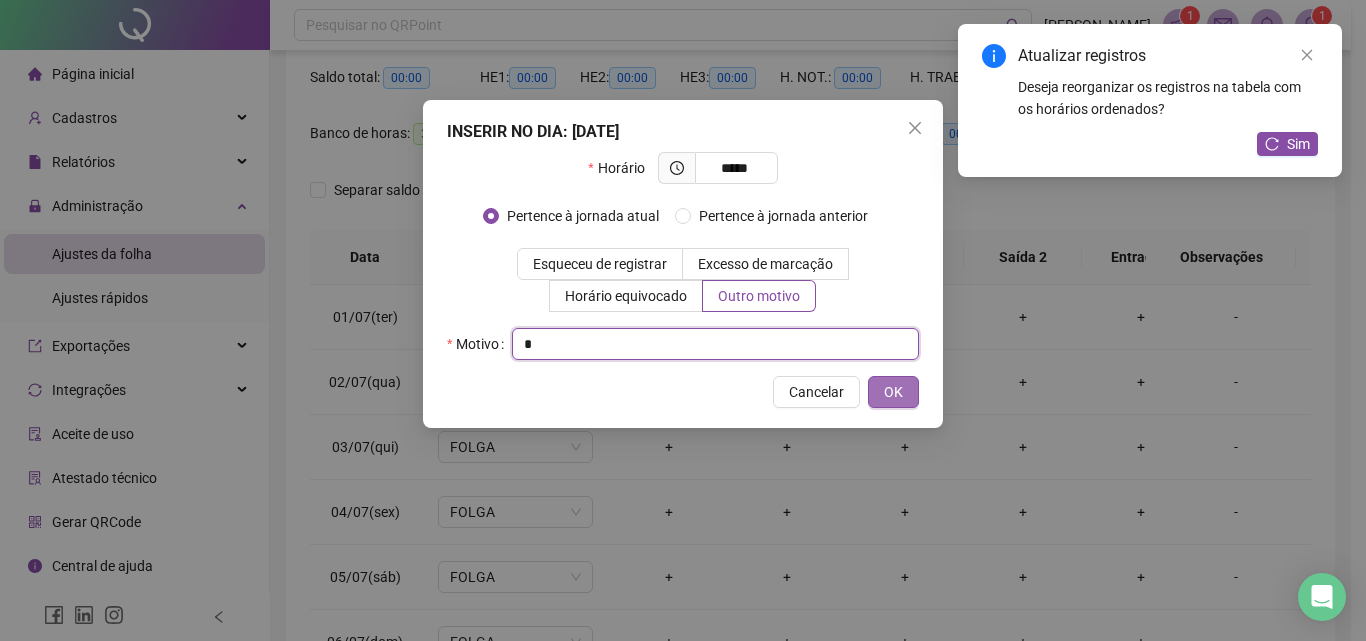 type on "*" 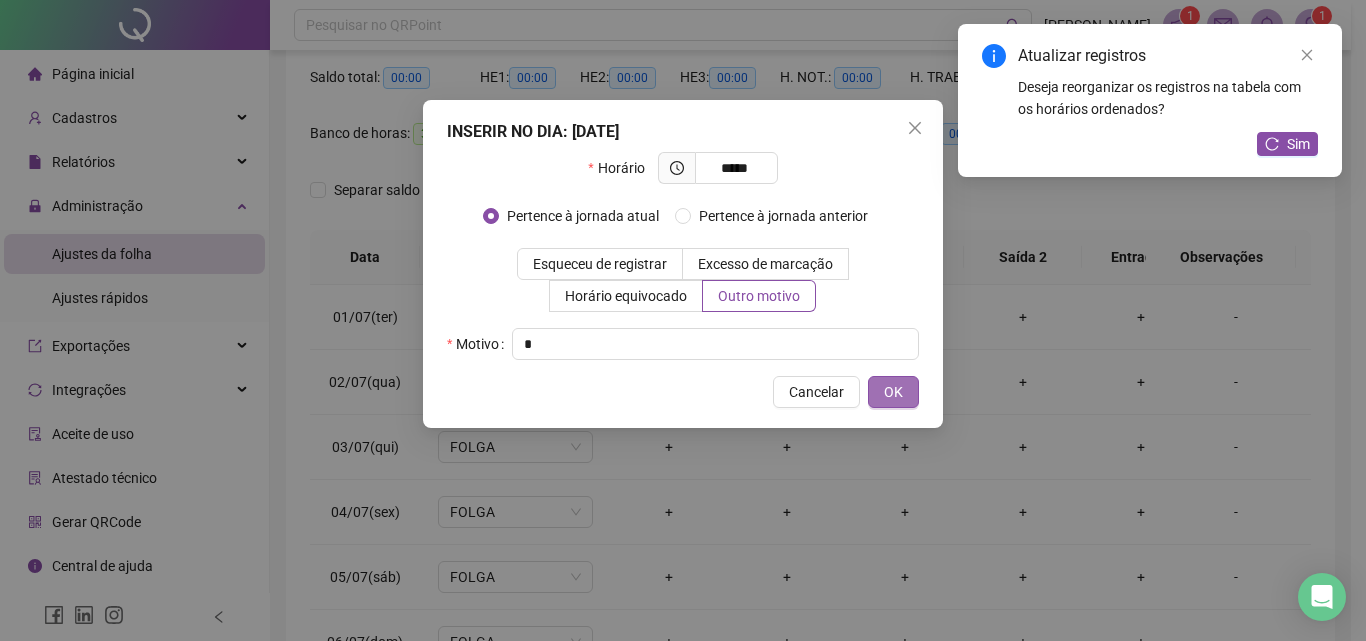 click on "OK" at bounding box center [893, 392] 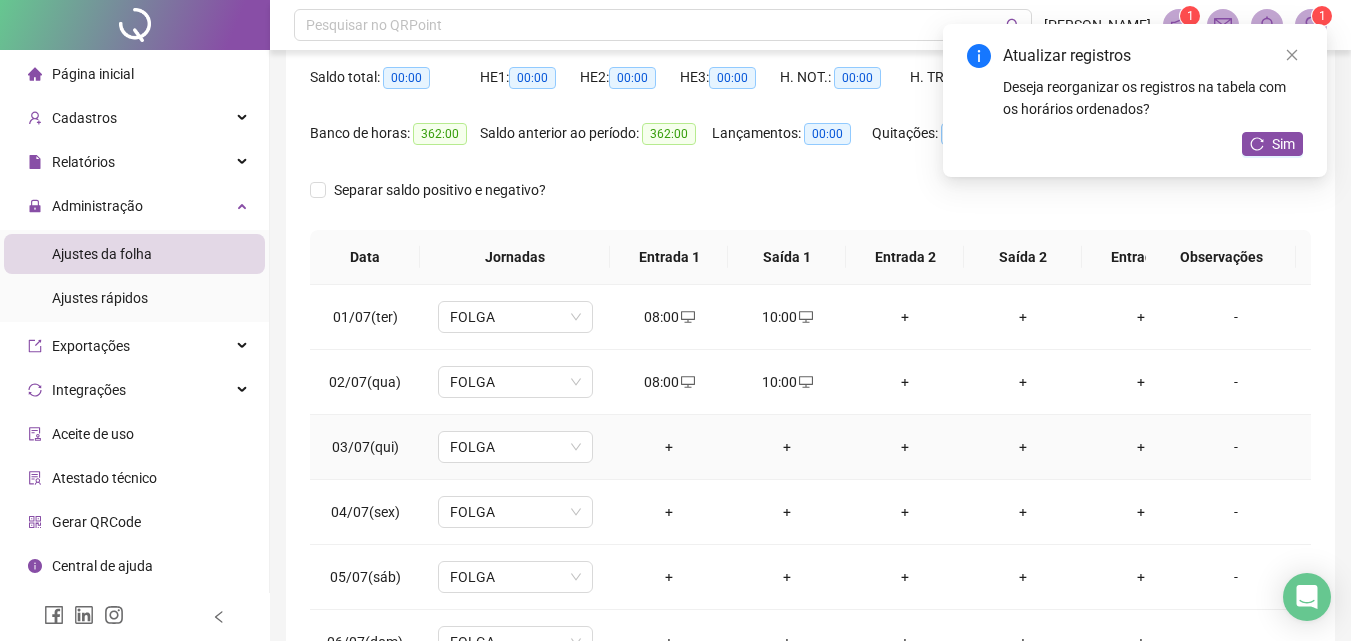 click on "+" at bounding box center (669, 447) 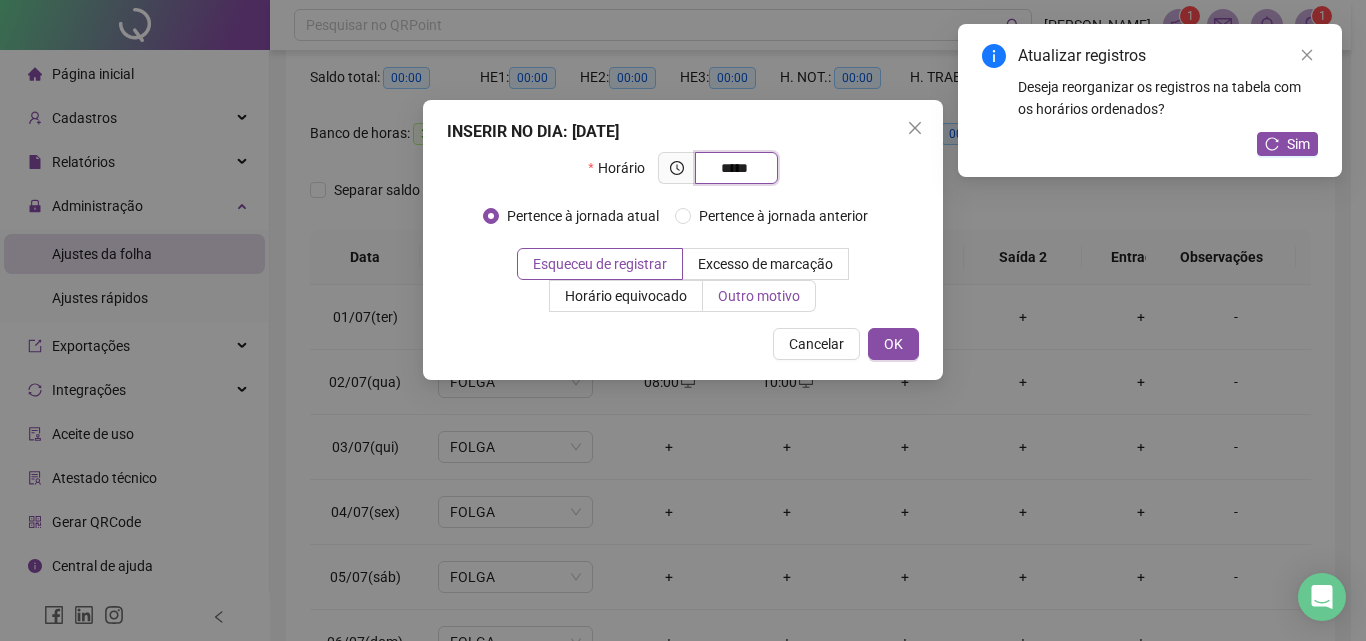 type on "*****" 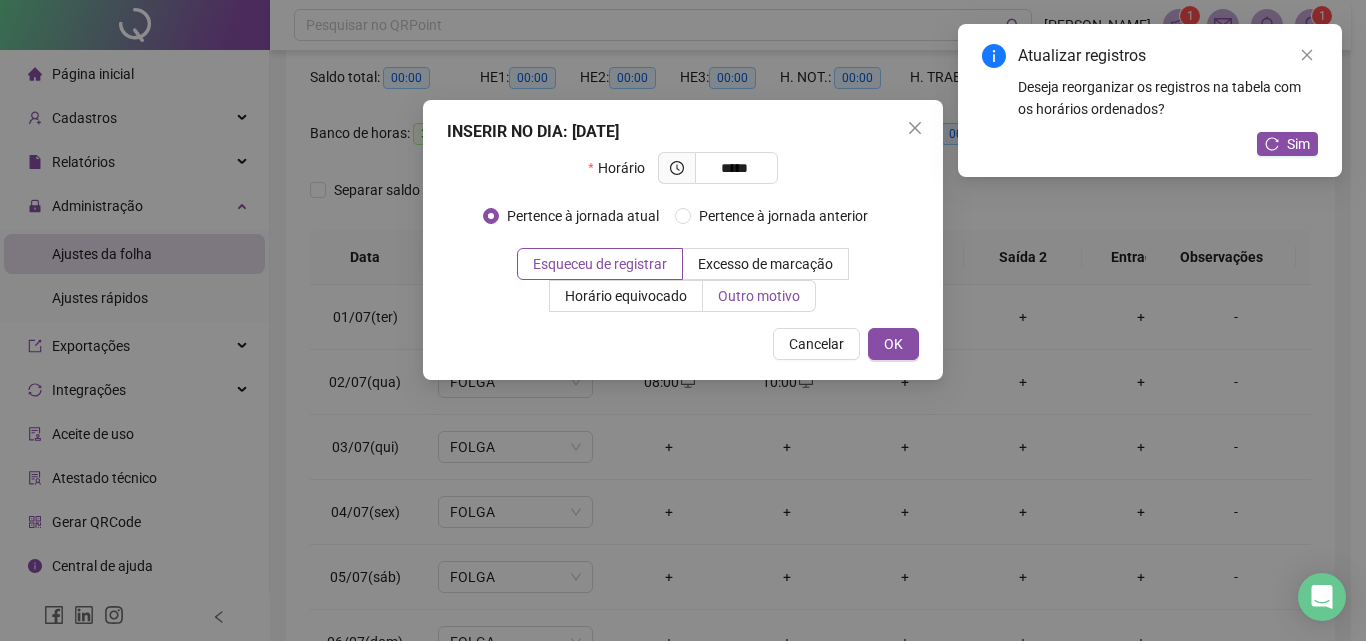 click on "Outro motivo" at bounding box center [759, 296] 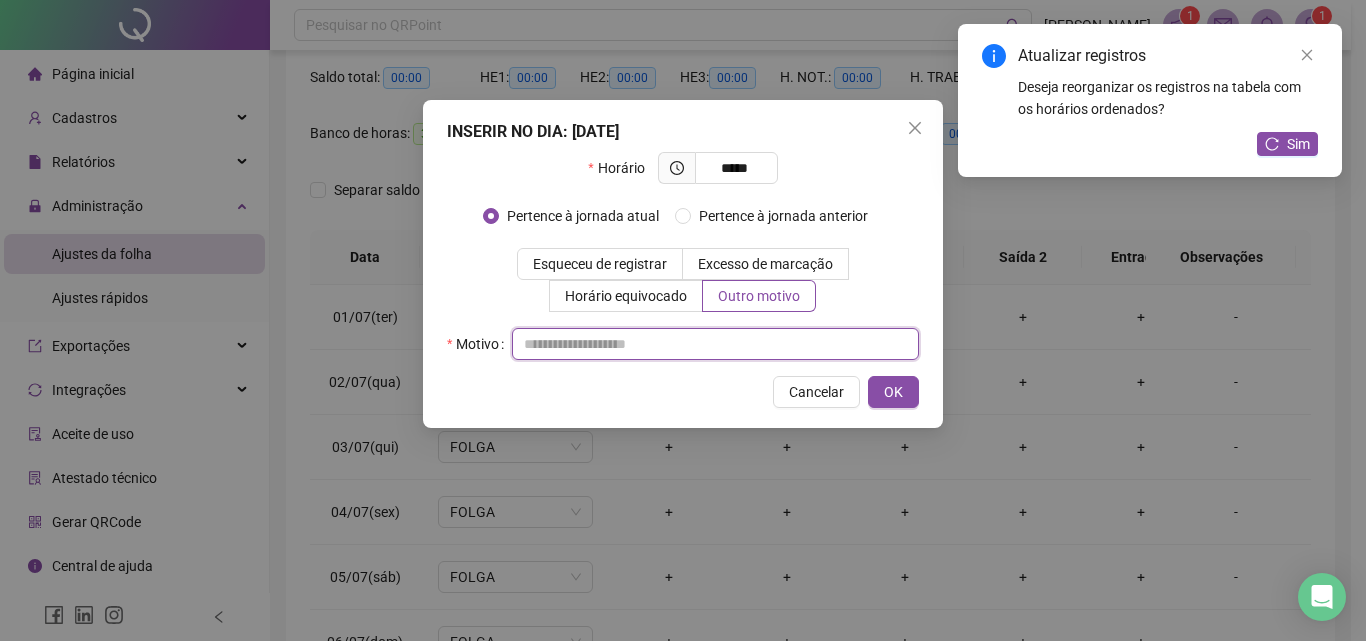 click at bounding box center [715, 344] 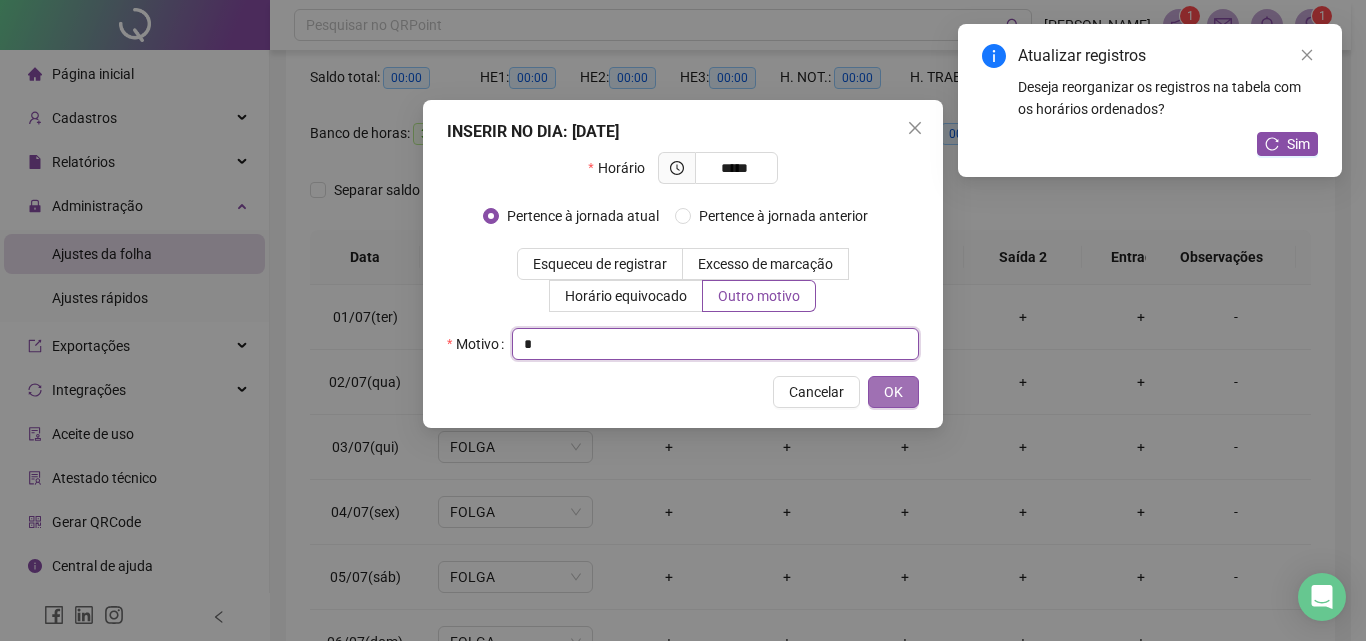 type on "*" 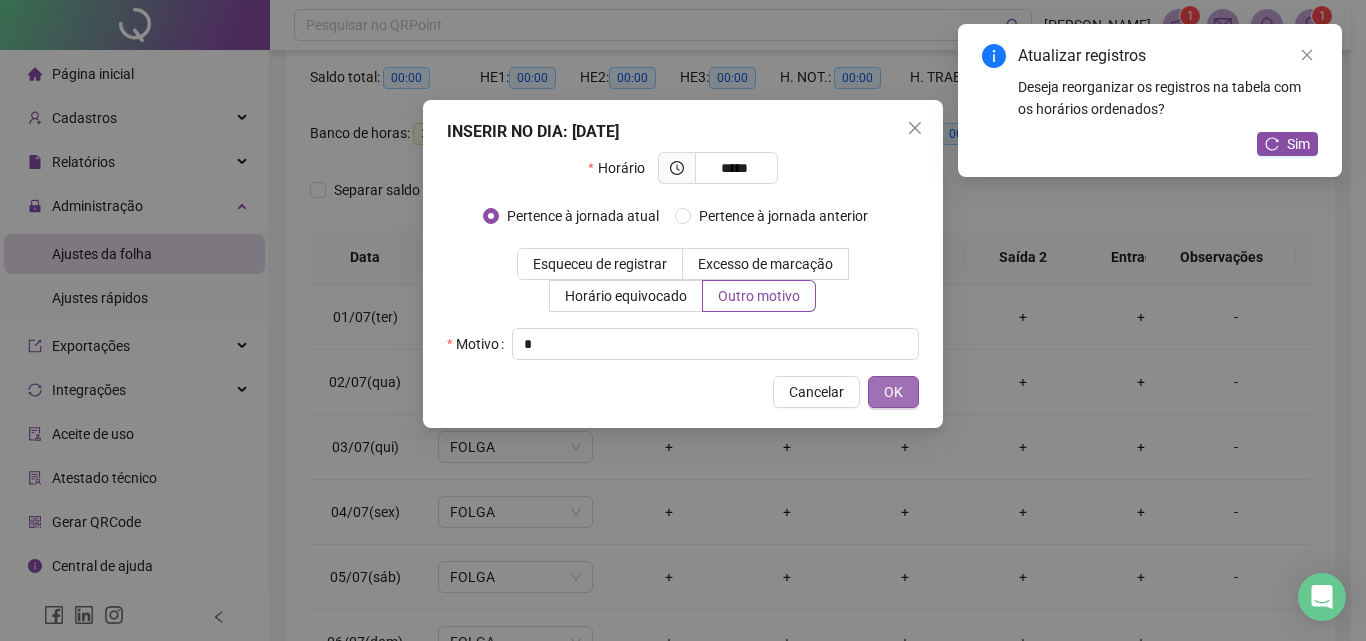 click on "OK" at bounding box center (893, 392) 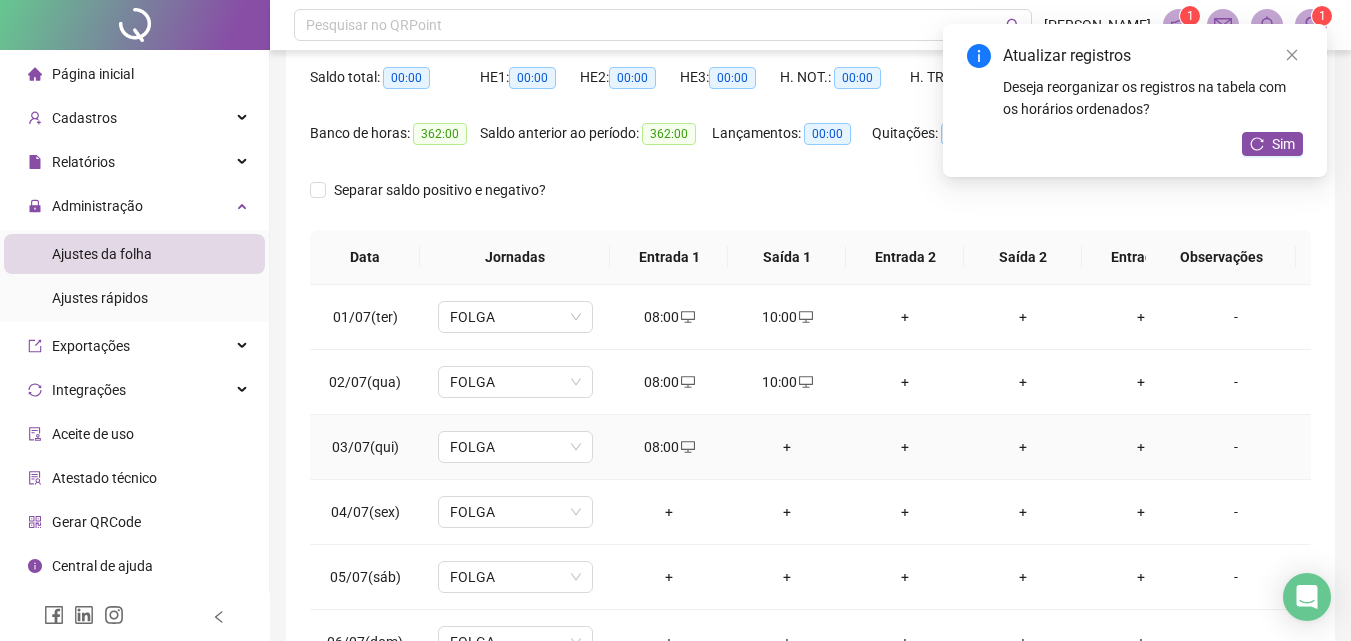 click on "+" at bounding box center [787, 447] 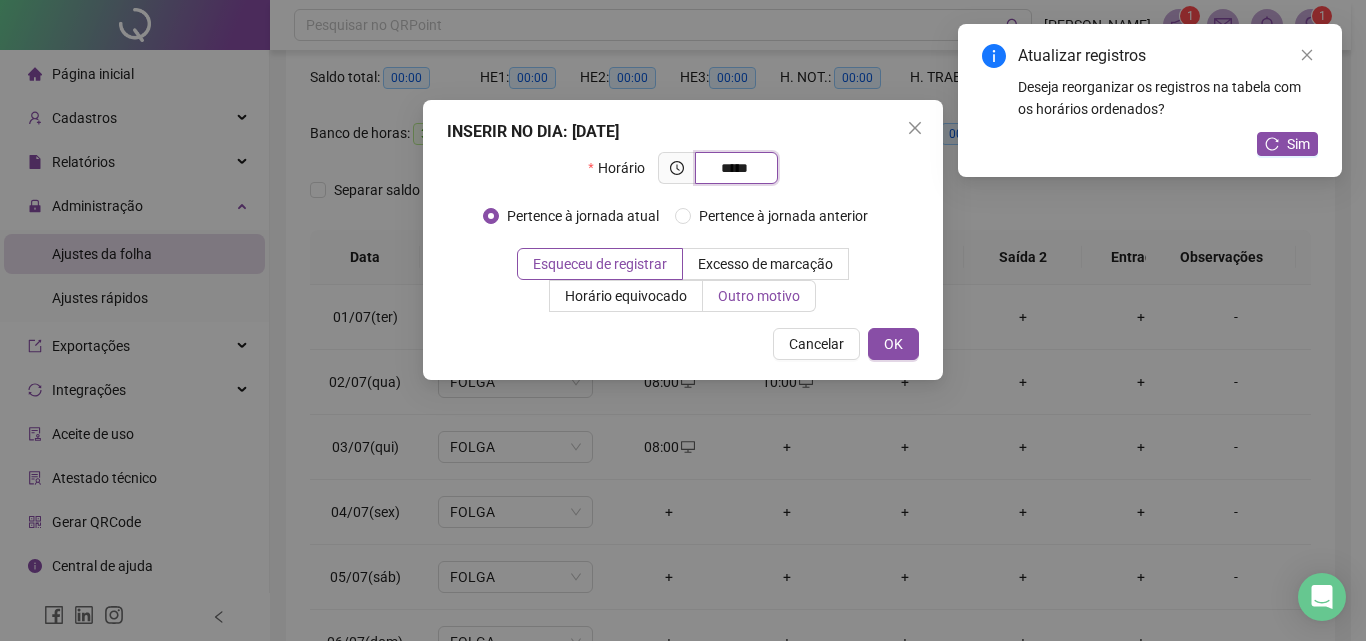 type on "*****" 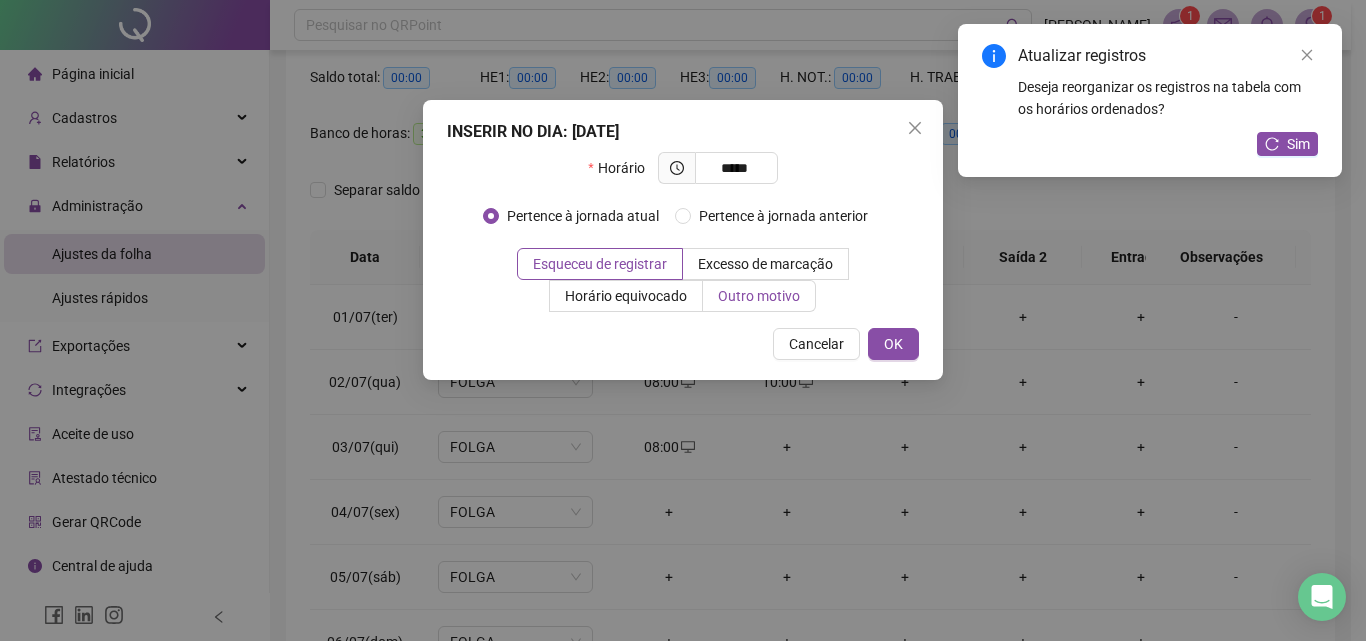 click on "Outro motivo" at bounding box center (759, 296) 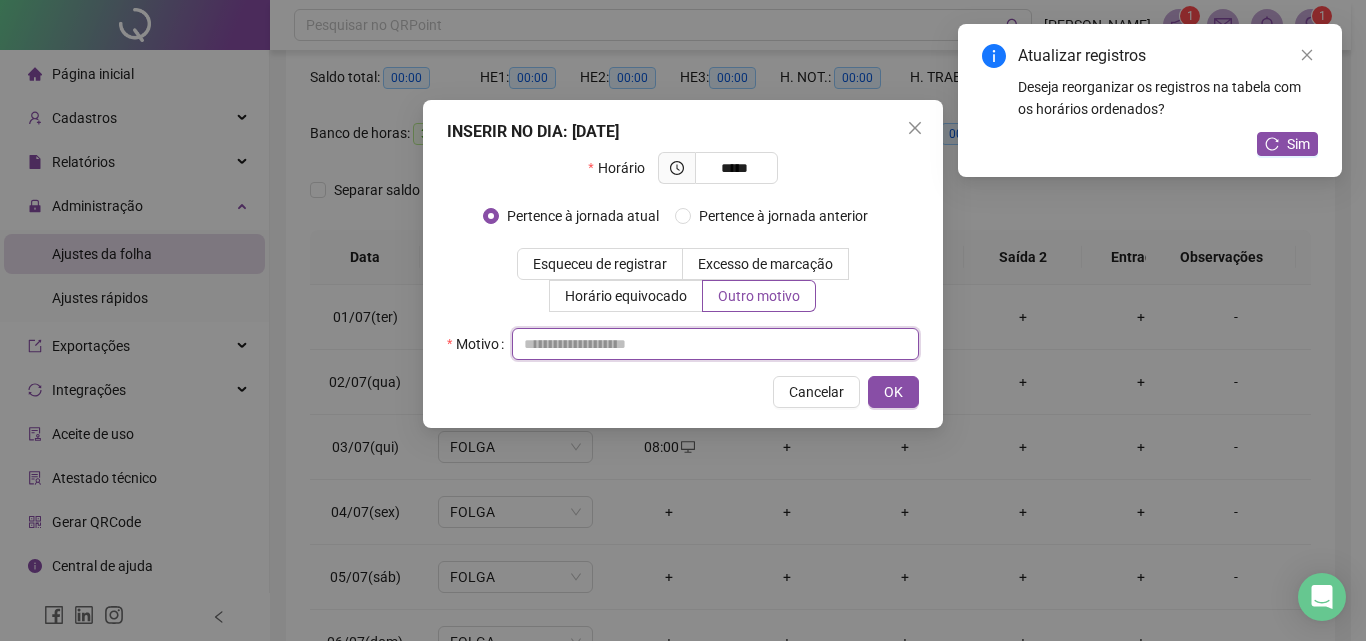 click at bounding box center (715, 344) 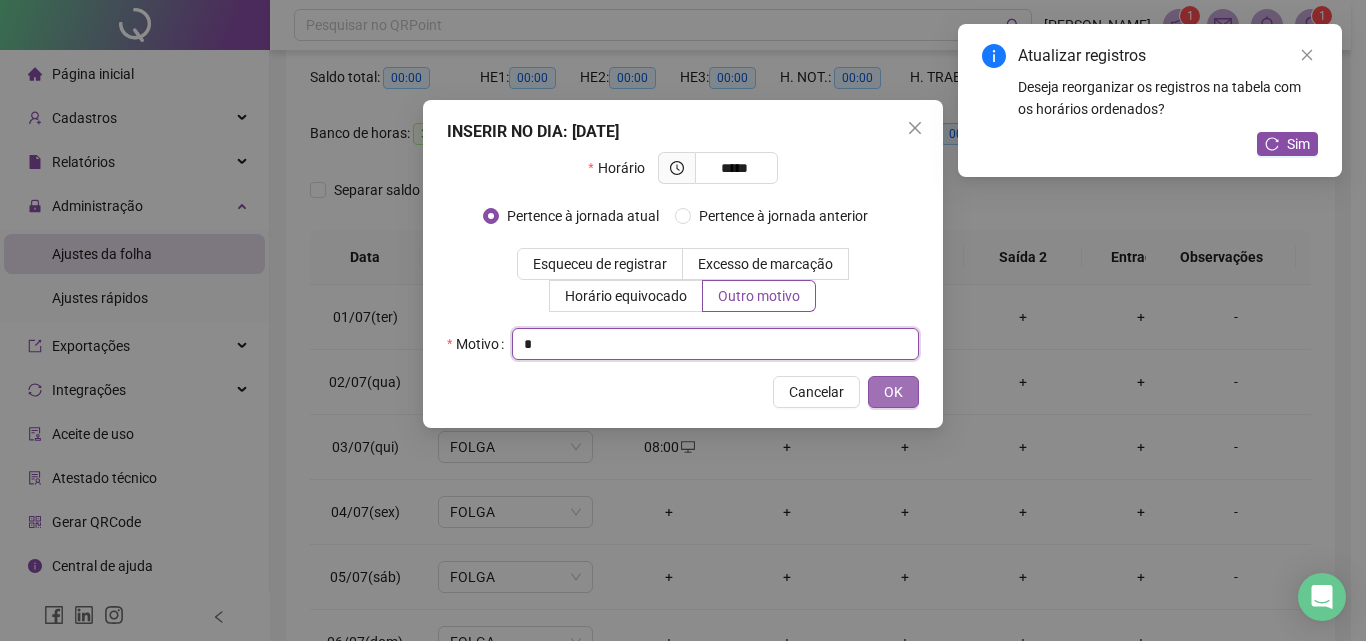type on "*" 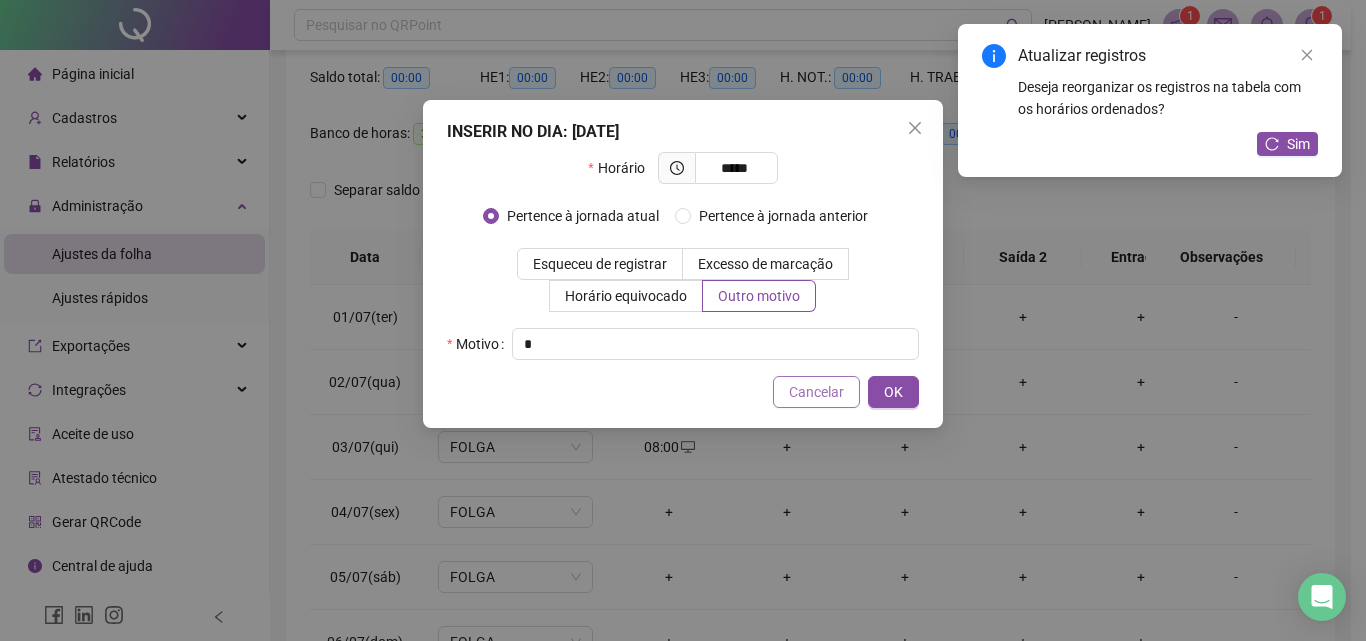 drag, startPoint x: 888, startPoint y: 397, endPoint x: 848, endPoint y: 408, distance: 41.484936 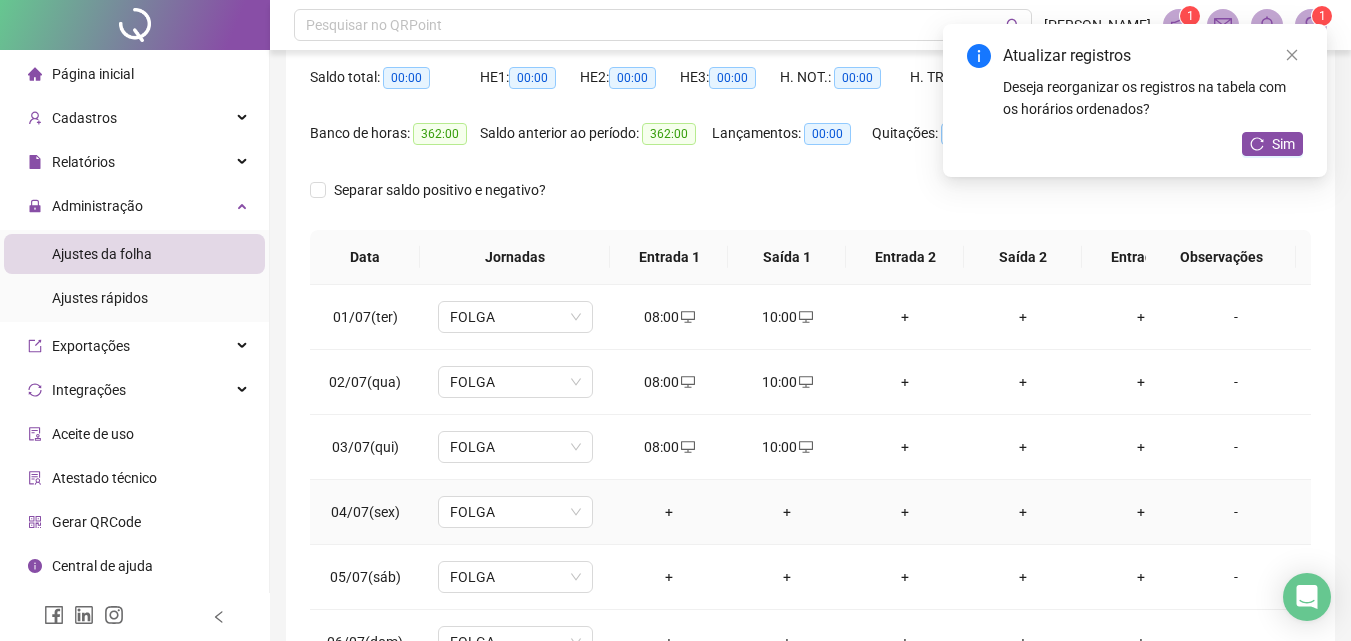 click on "+" at bounding box center [669, 512] 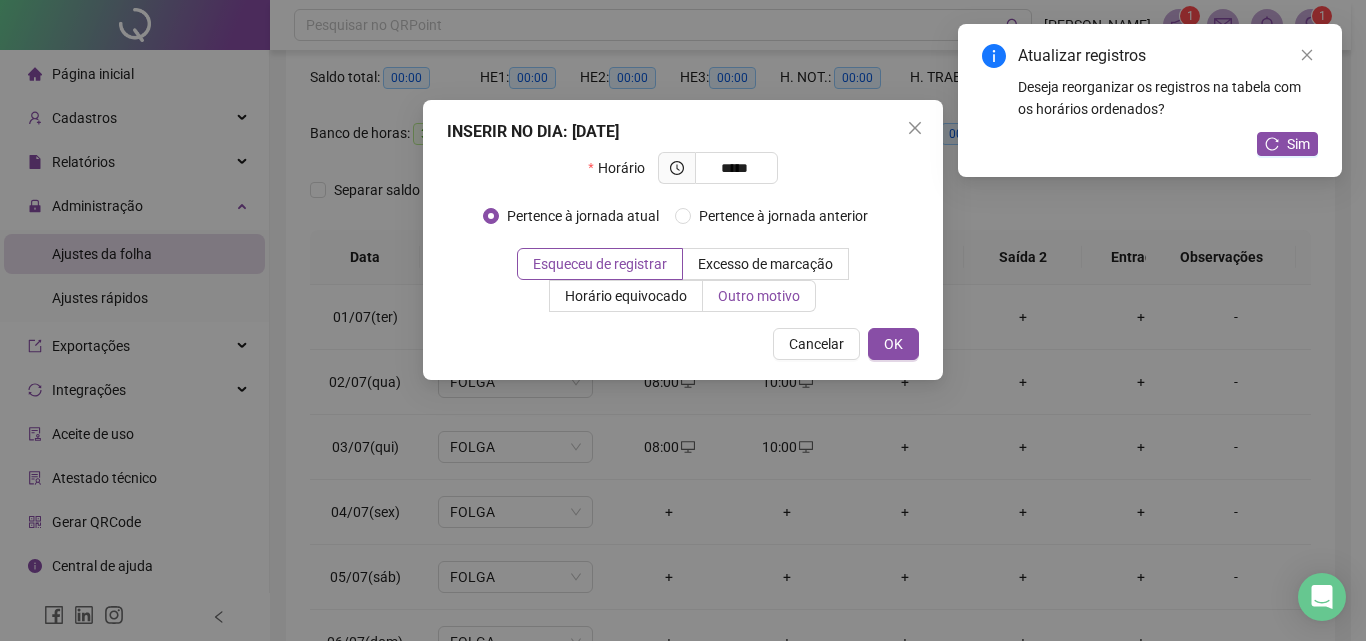 type on "*****" 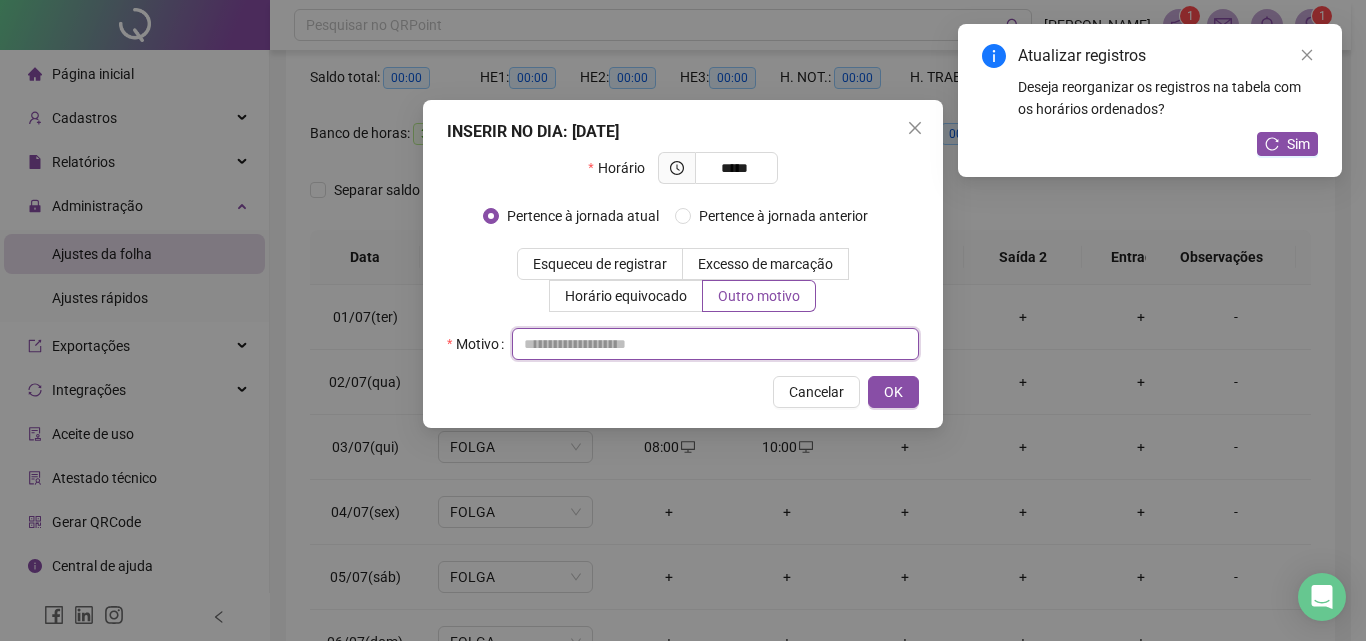 click at bounding box center (715, 344) 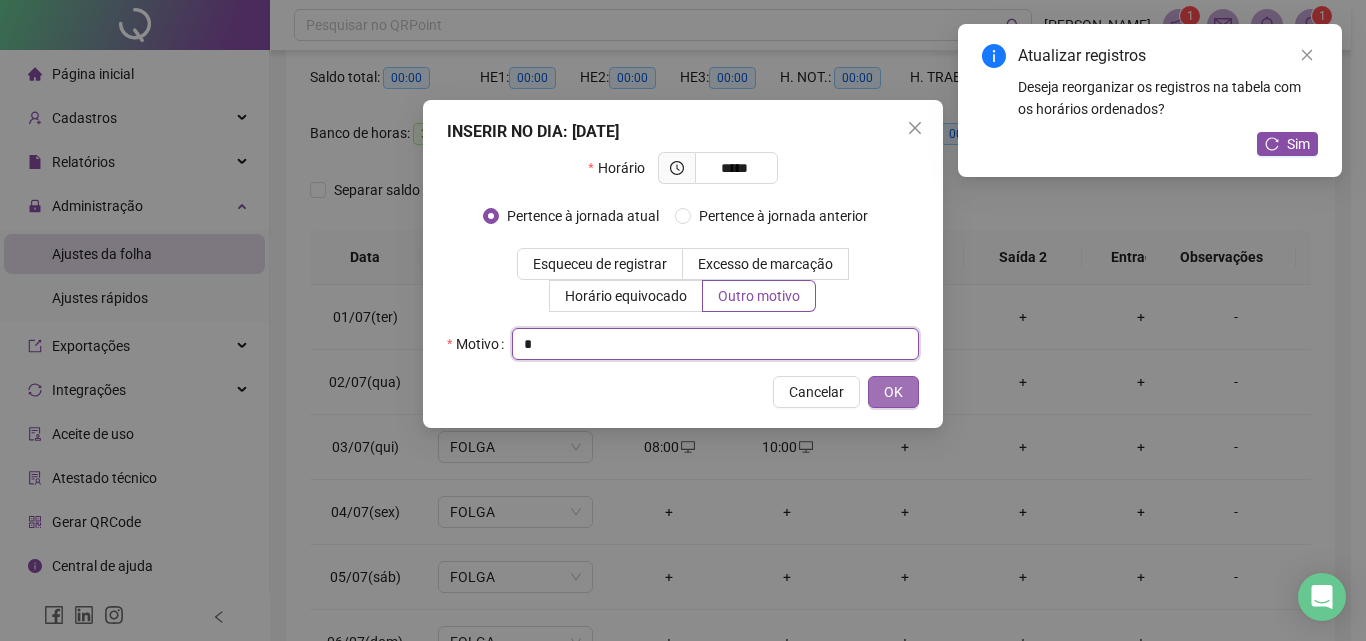 type on "*" 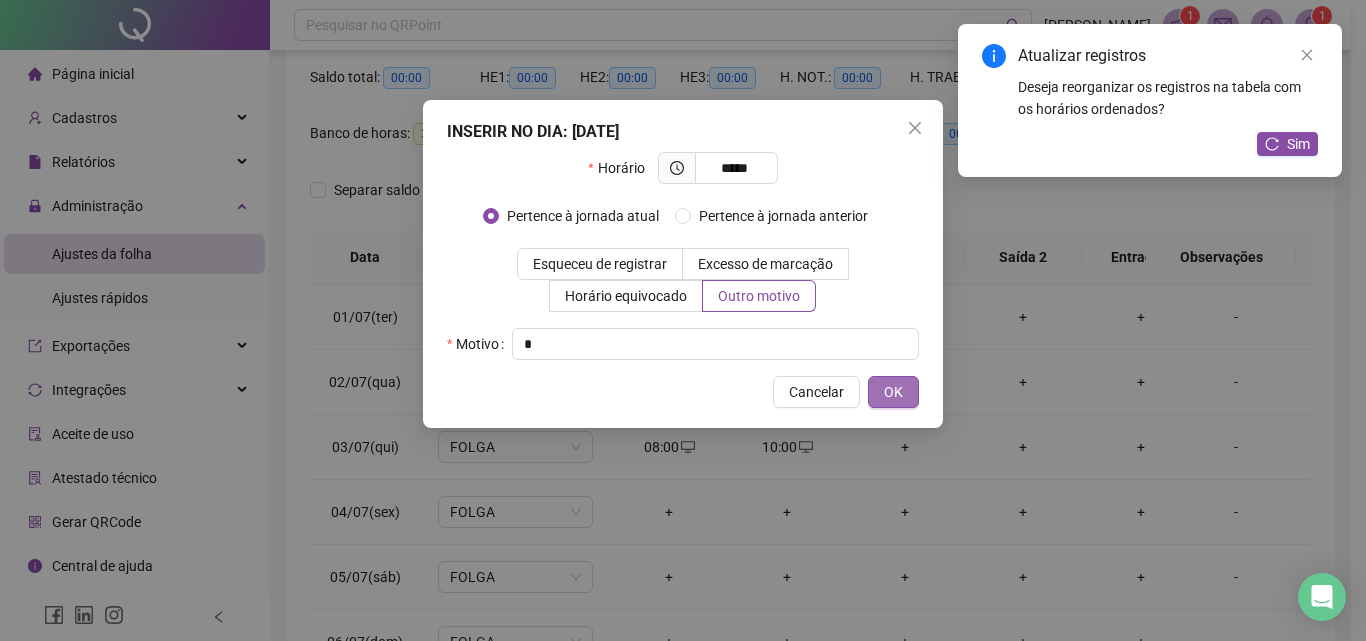 click on "OK" at bounding box center (893, 392) 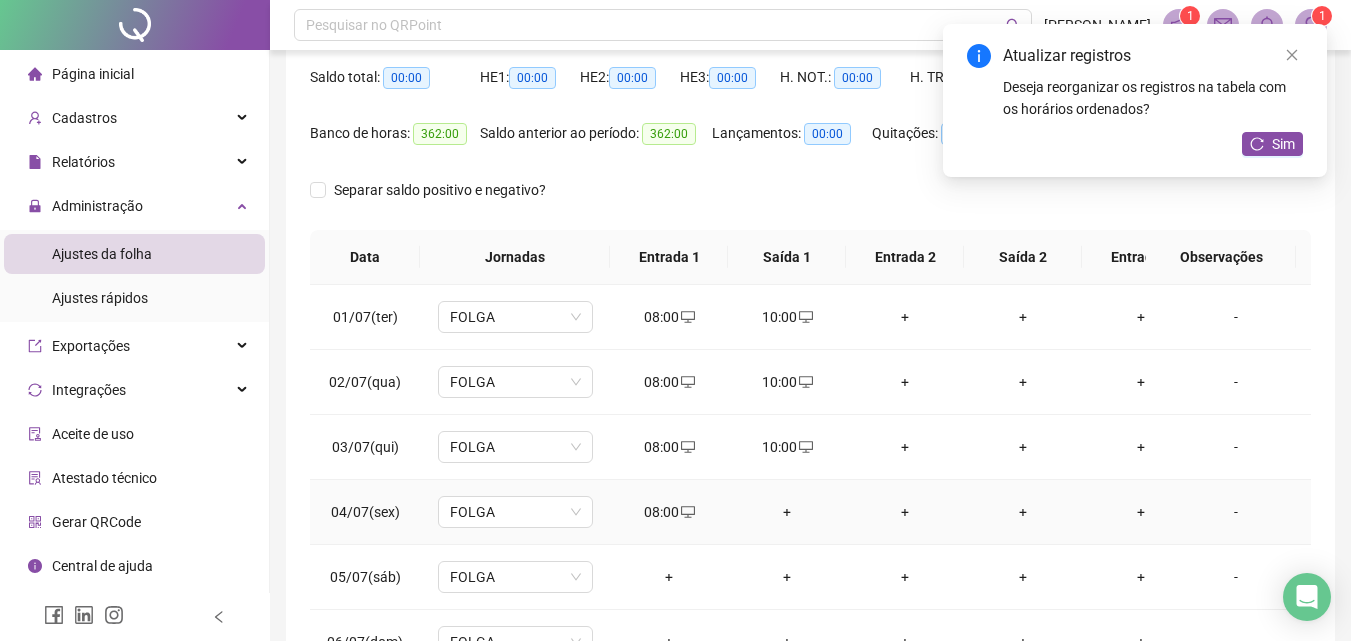 click on "+" at bounding box center (787, 512) 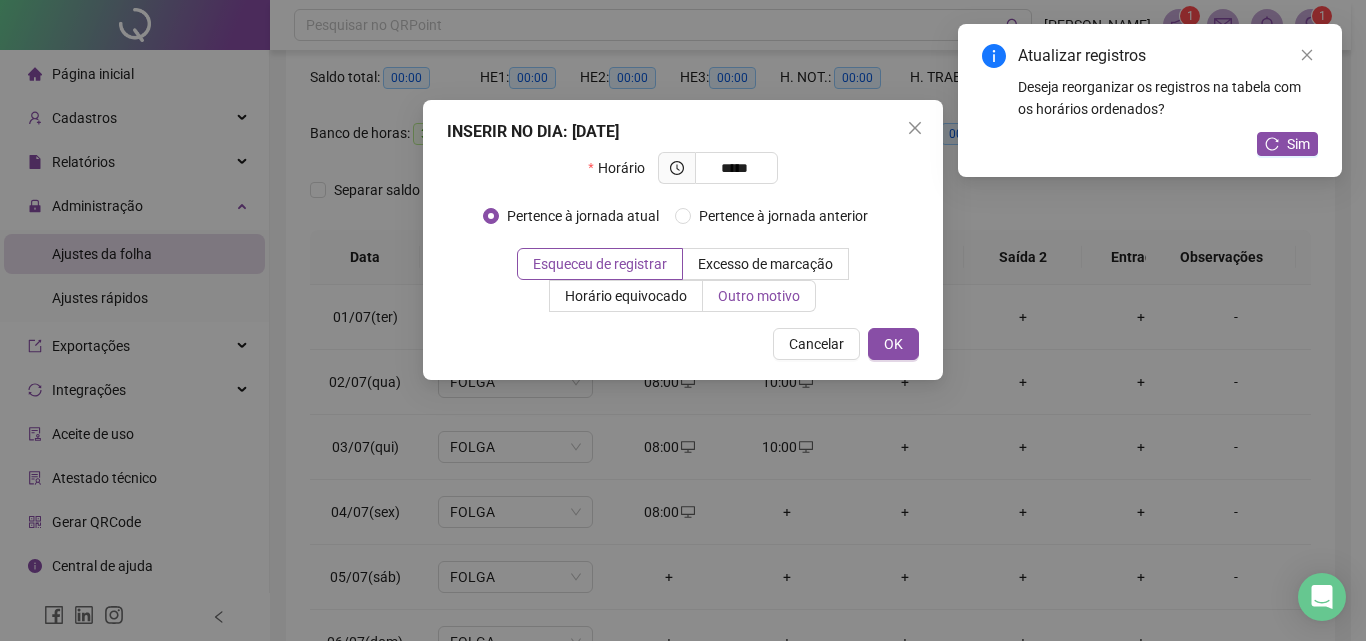 type on "*****" 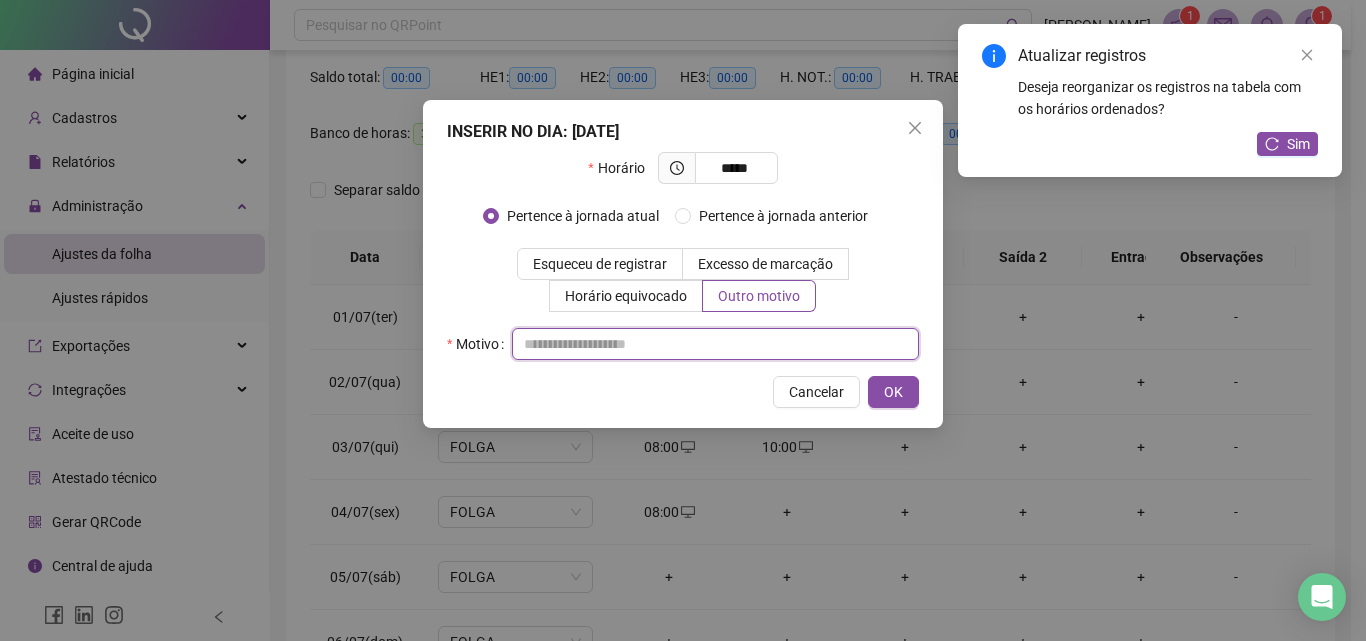 click at bounding box center (715, 344) 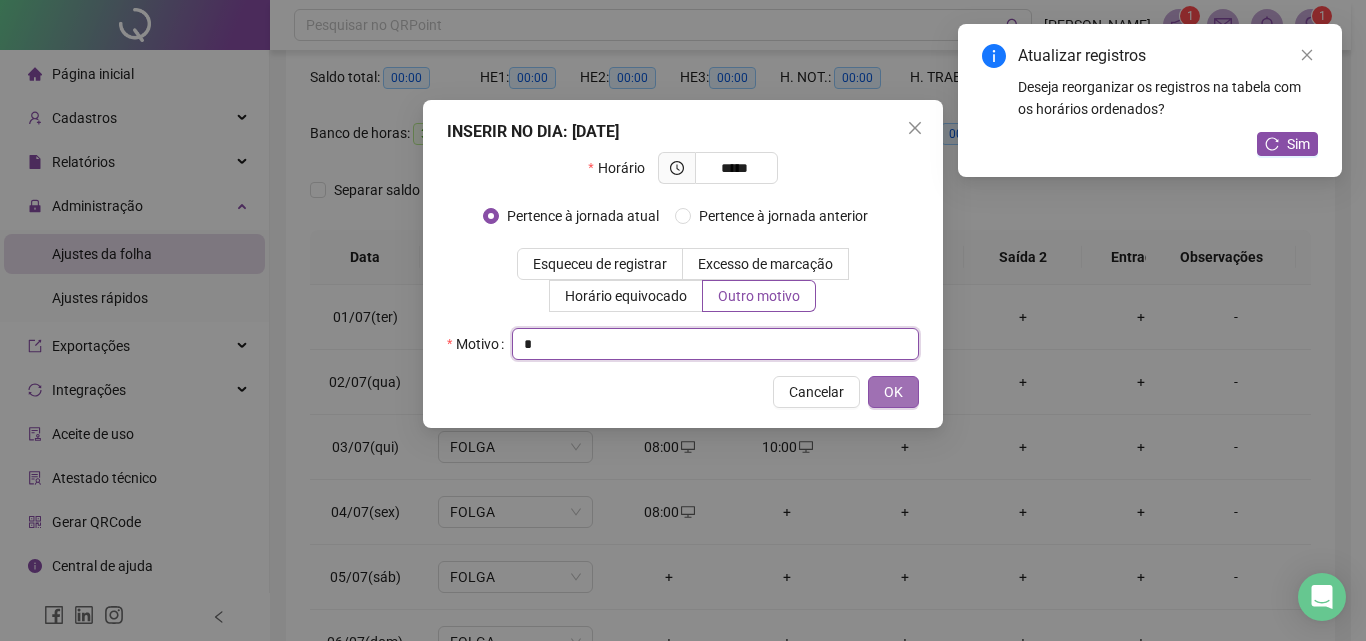 type on "*" 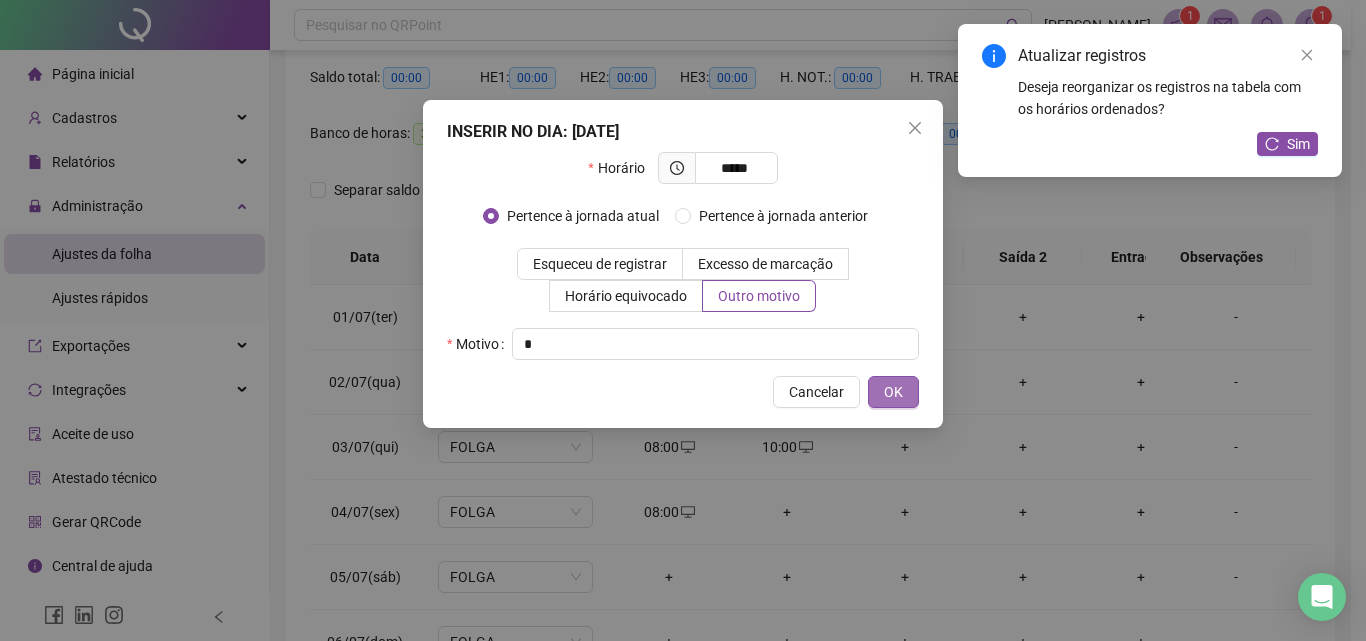 click on "OK" at bounding box center (893, 392) 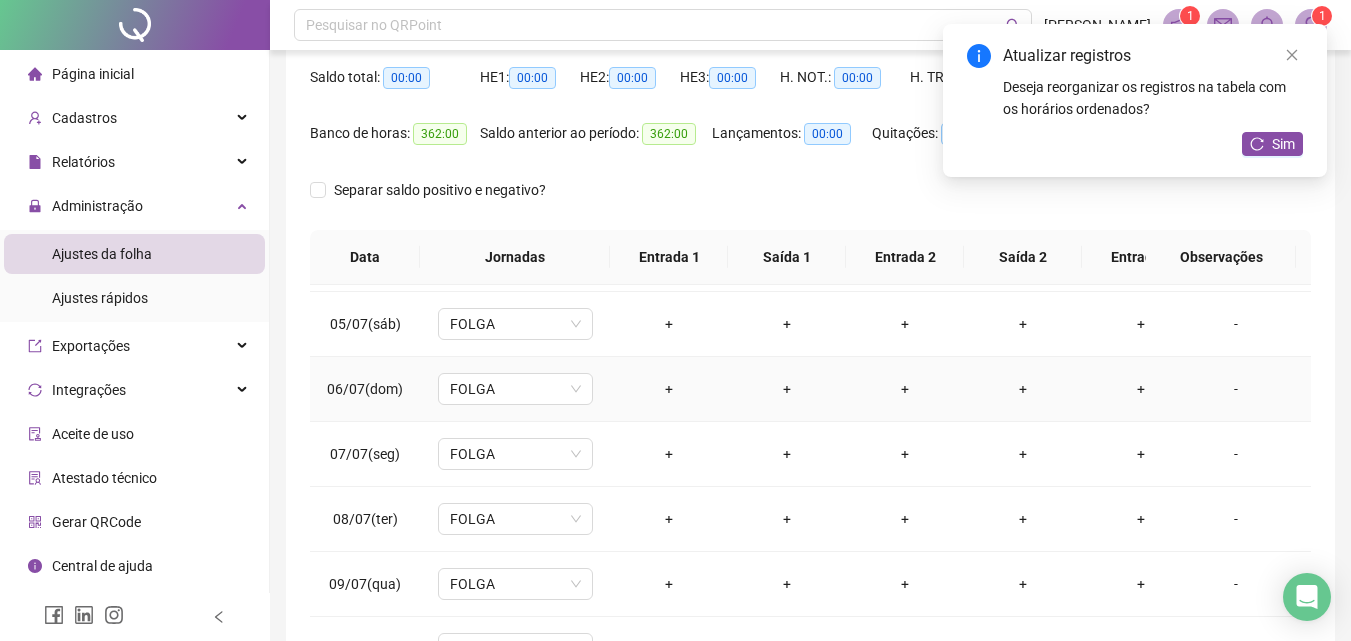 scroll, scrollTop: 300, scrollLeft: 0, axis: vertical 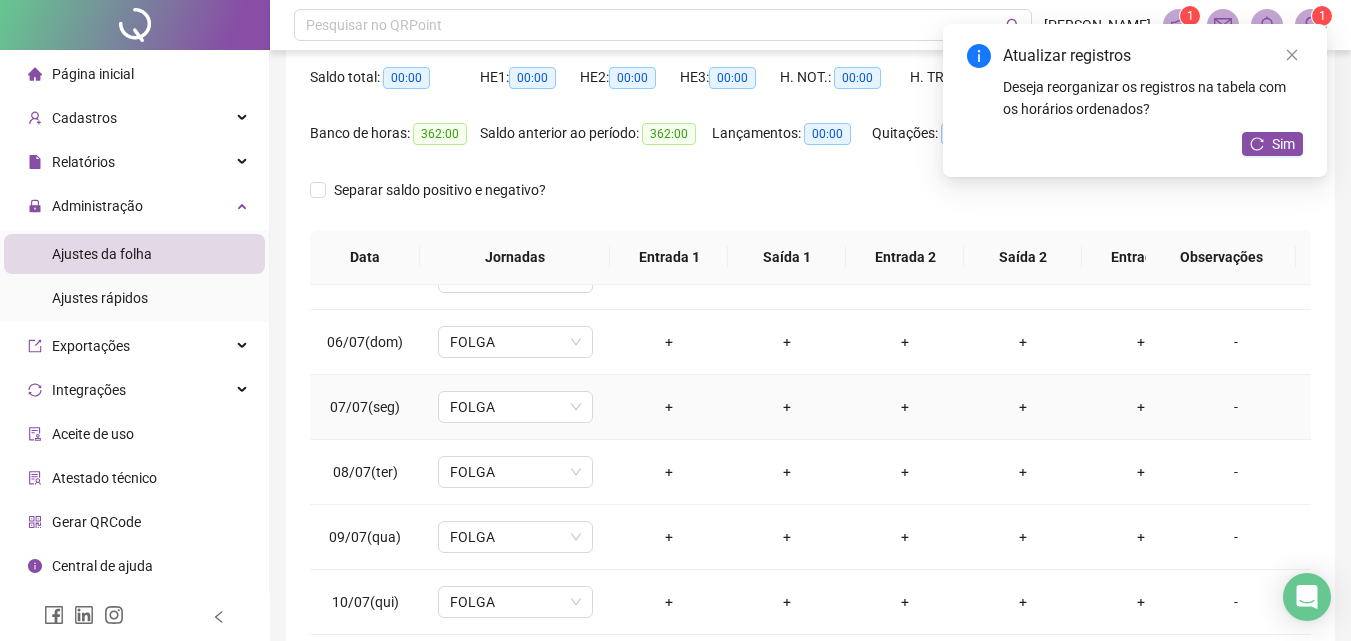 click on "+" at bounding box center [669, 407] 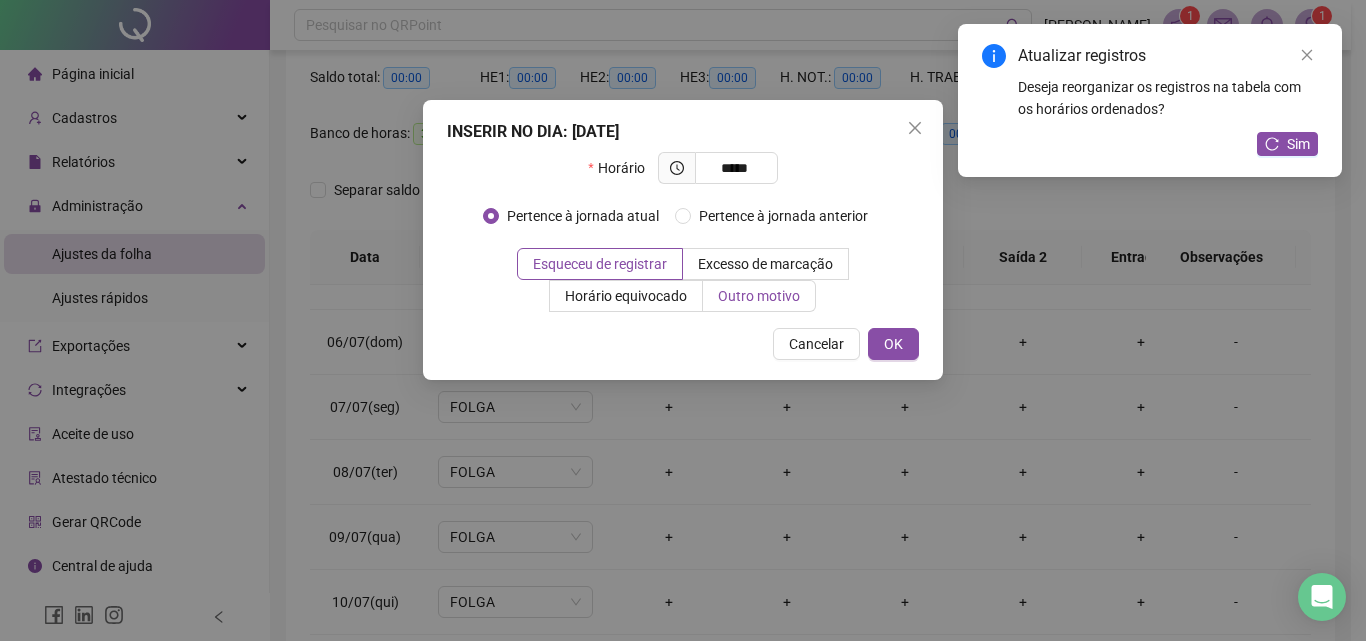 type on "*****" 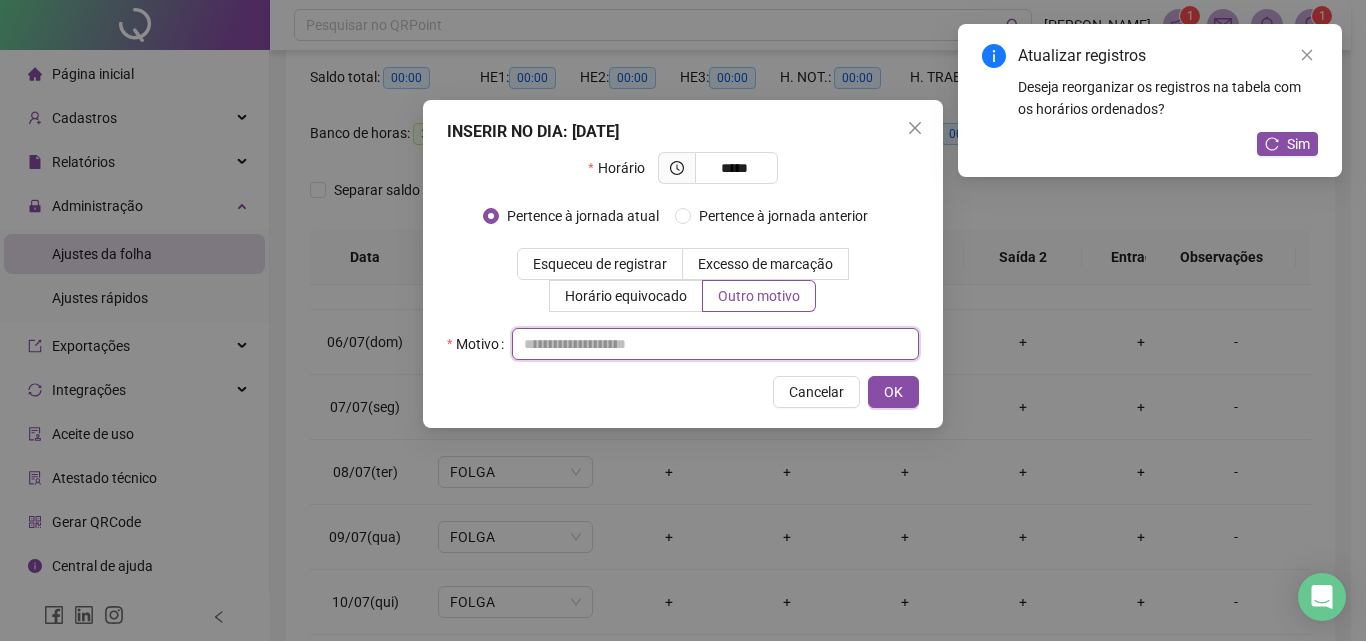 click at bounding box center [715, 344] 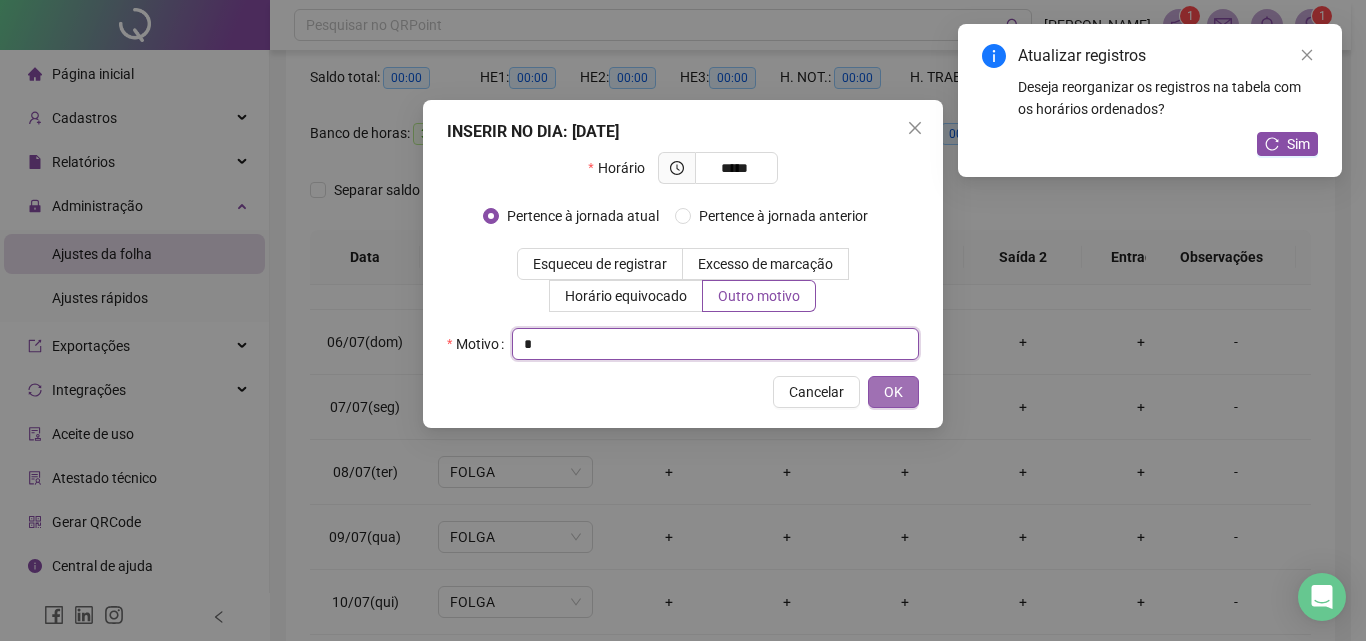 type on "*" 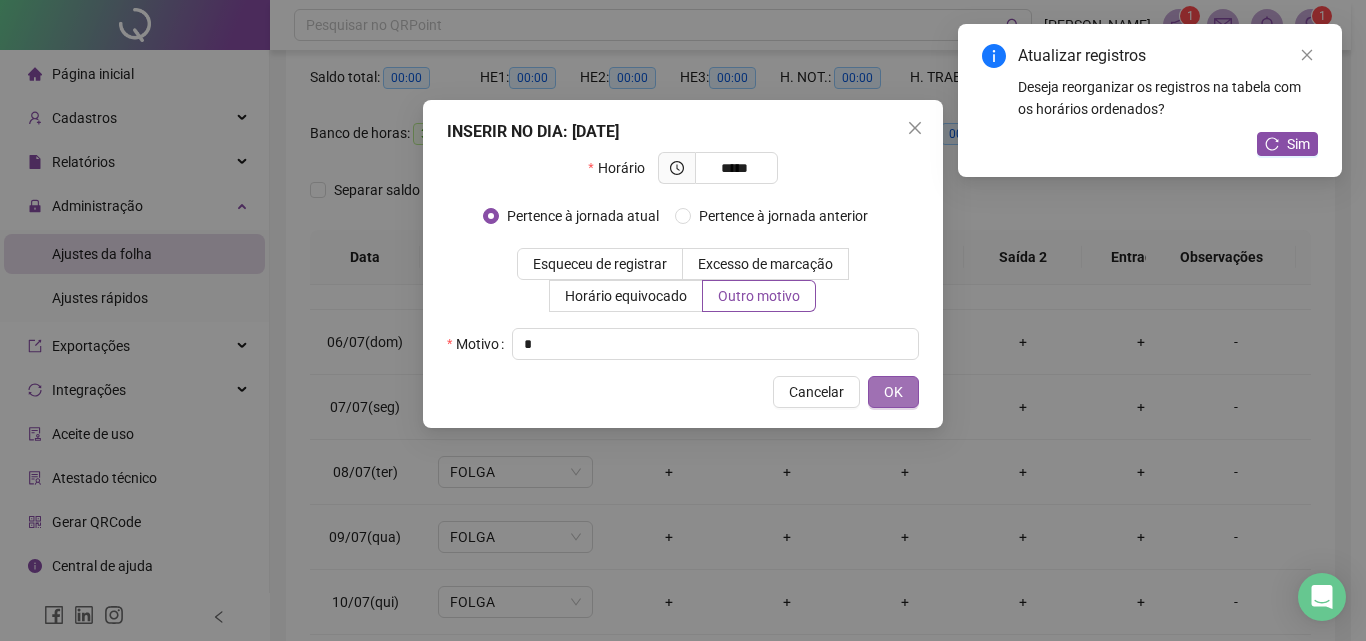 click on "OK" at bounding box center (893, 392) 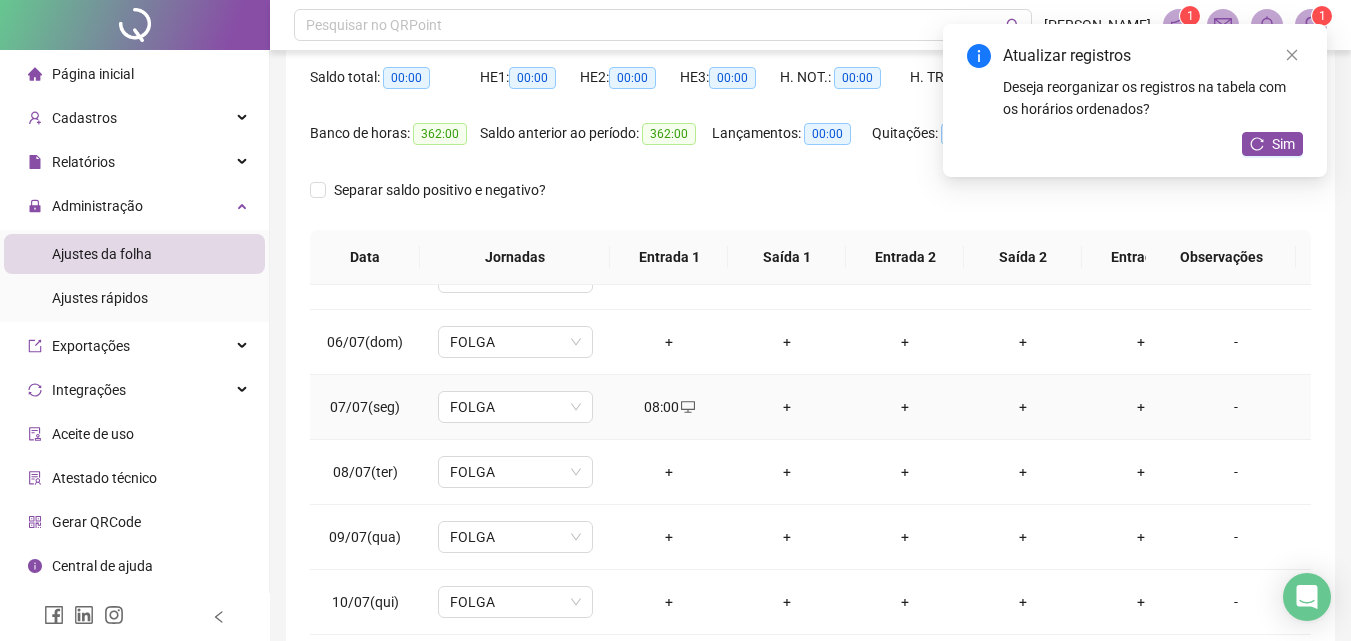 click on "+" at bounding box center (787, 407) 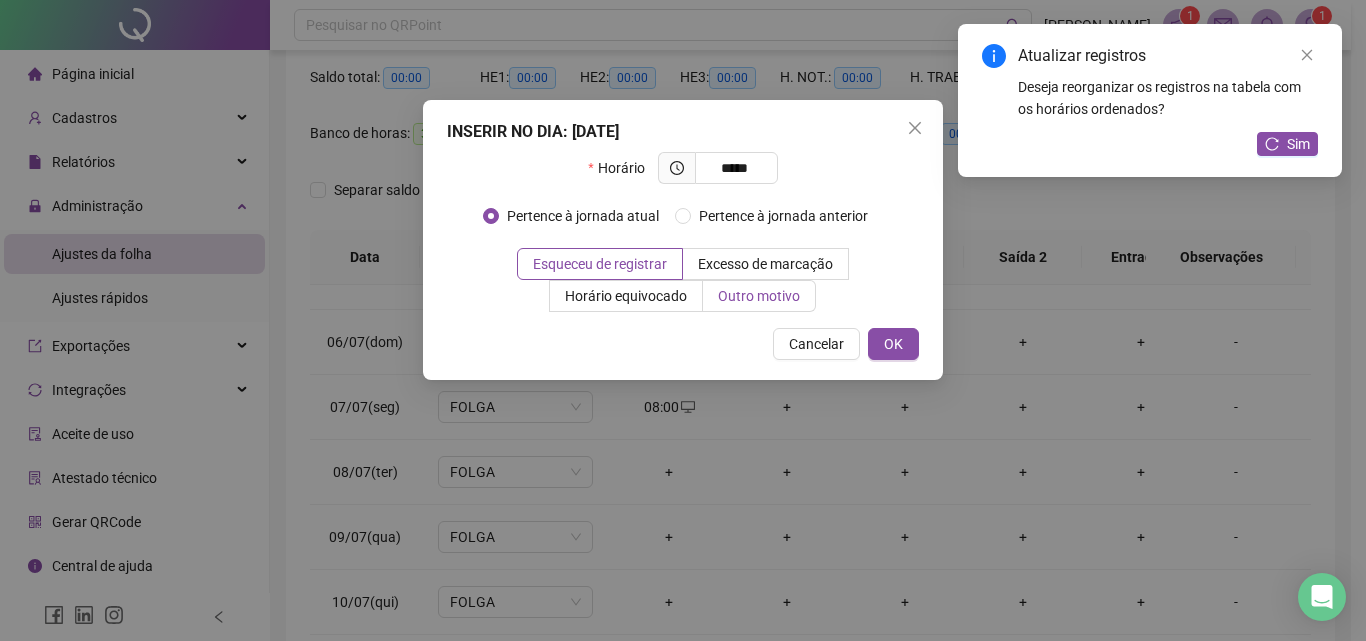 type on "*****" 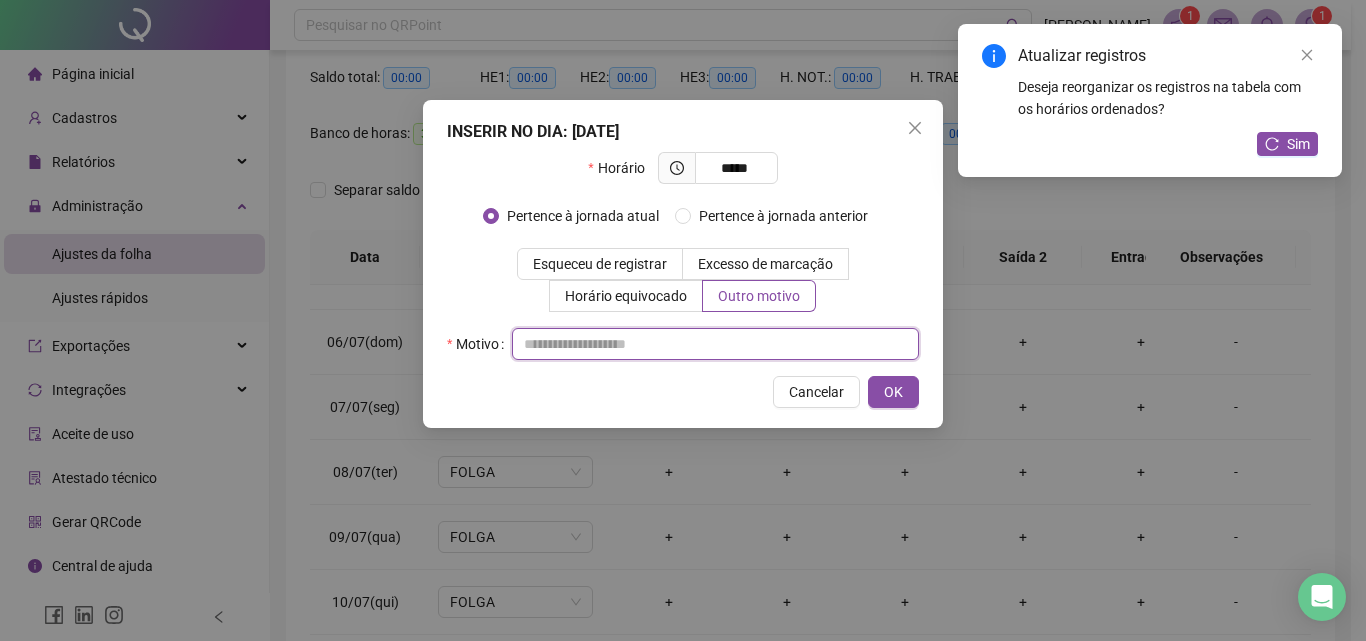 click at bounding box center (715, 344) 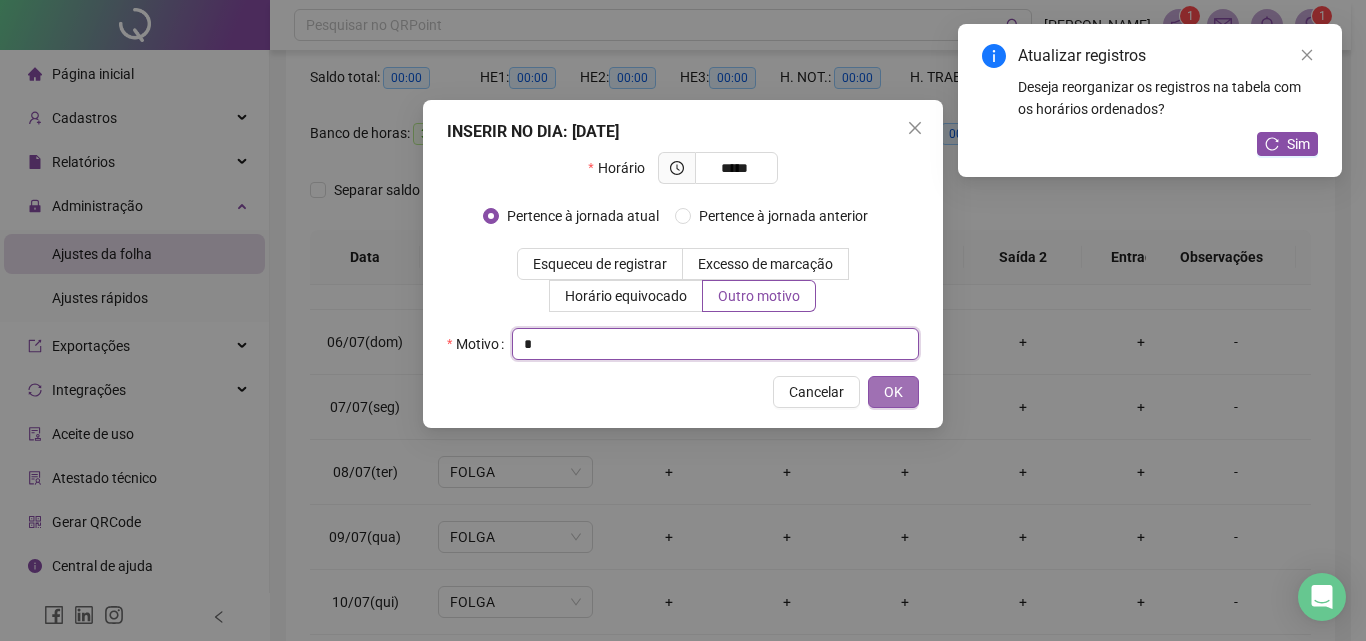 type on "*" 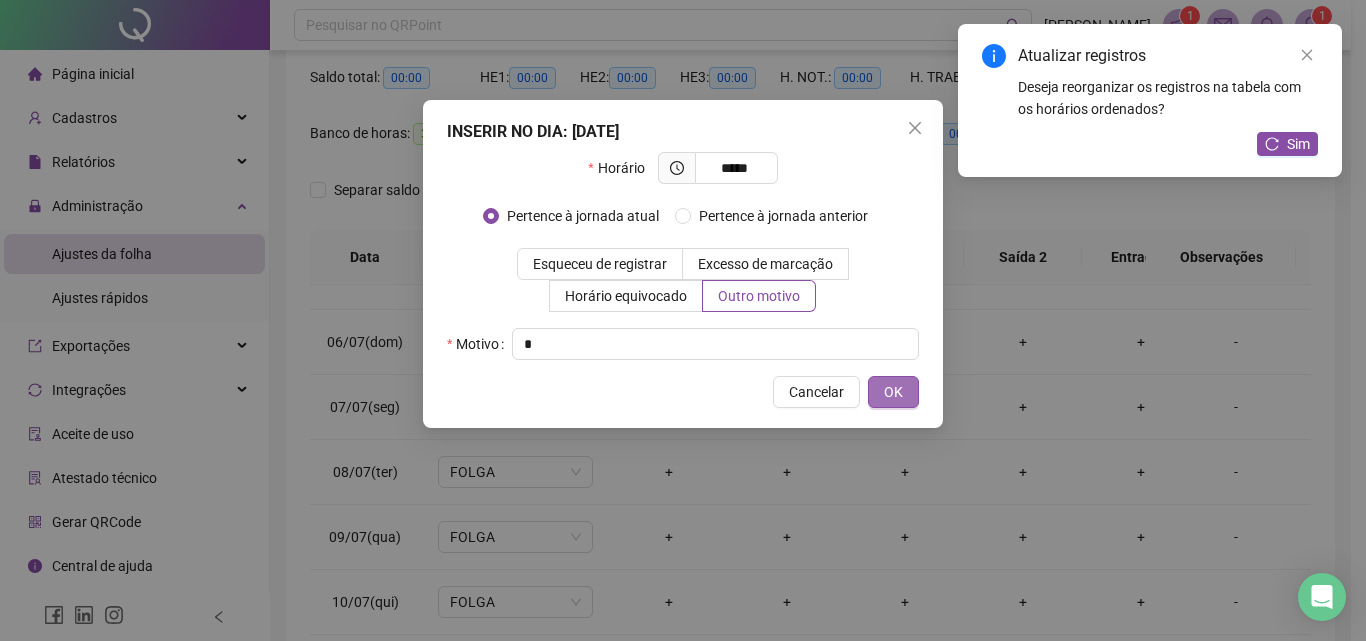 click on "OK" at bounding box center (893, 392) 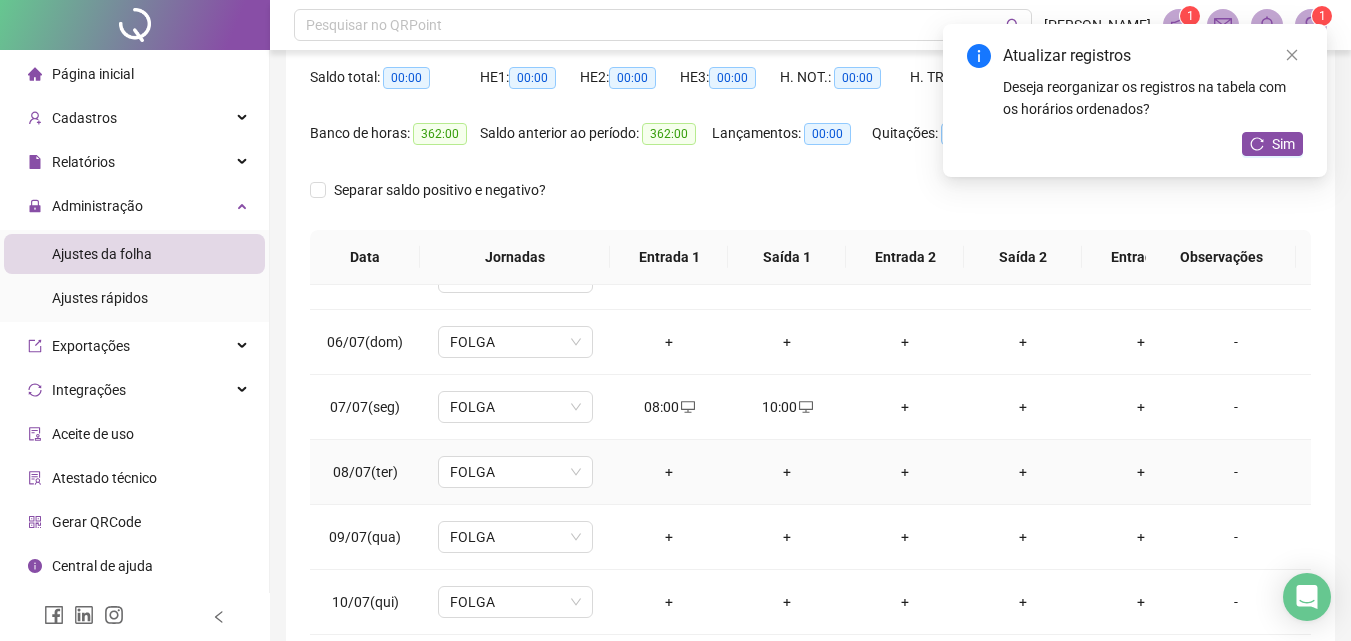 click on "+" at bounding box center (669, 472) 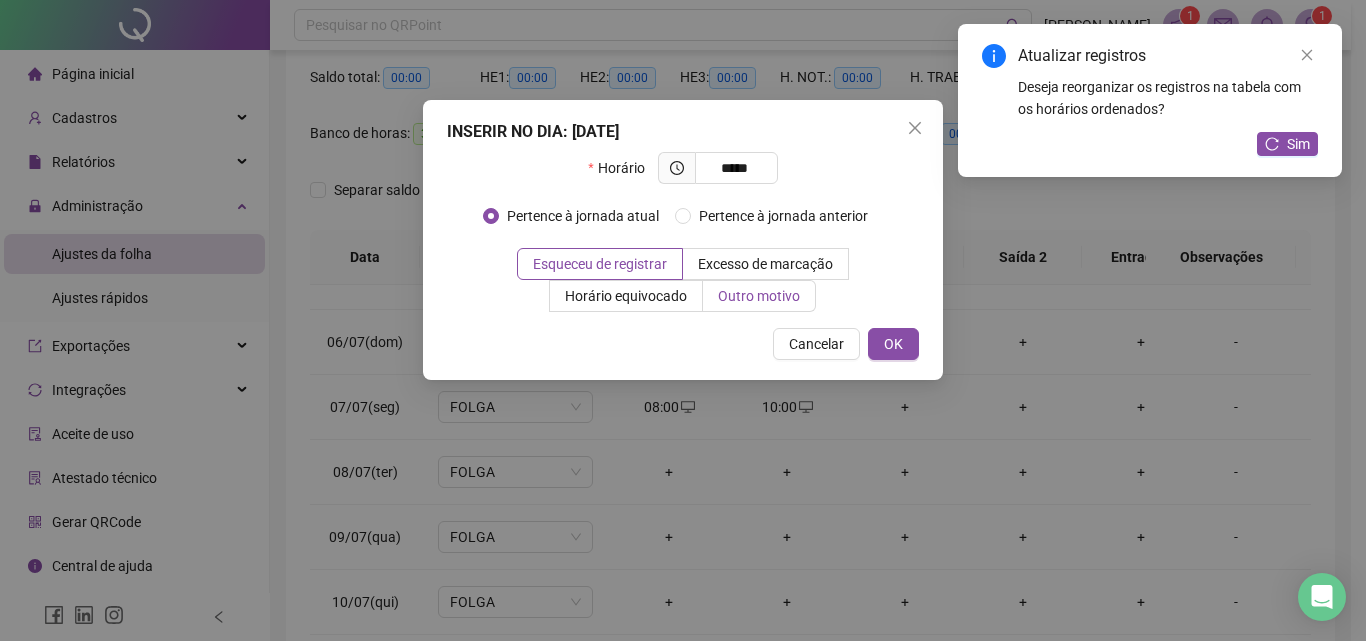type on "*****" 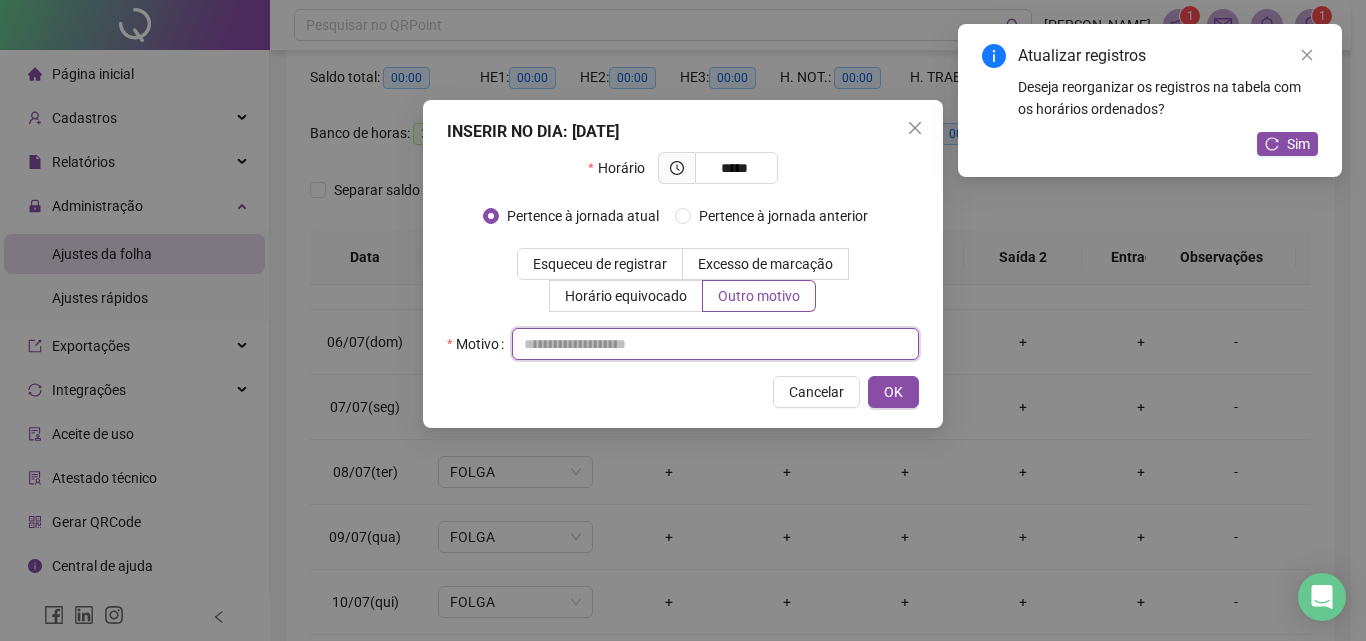 click at bounding box center [715, 344] 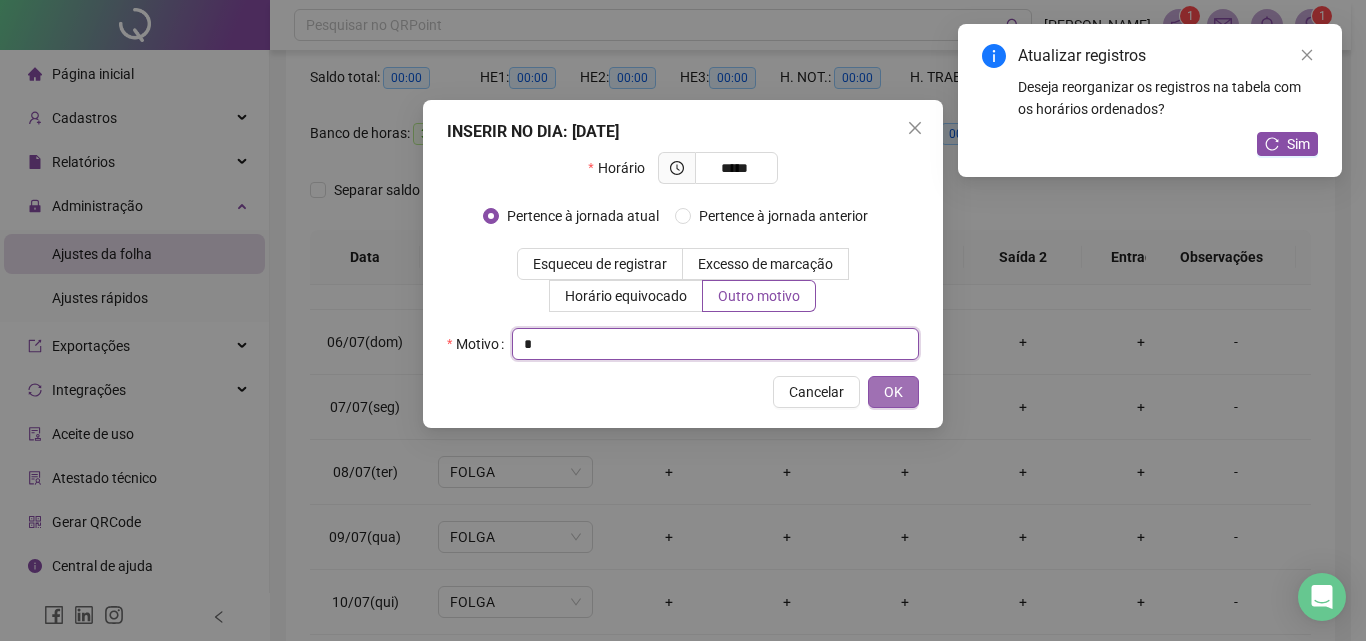 type on "*" 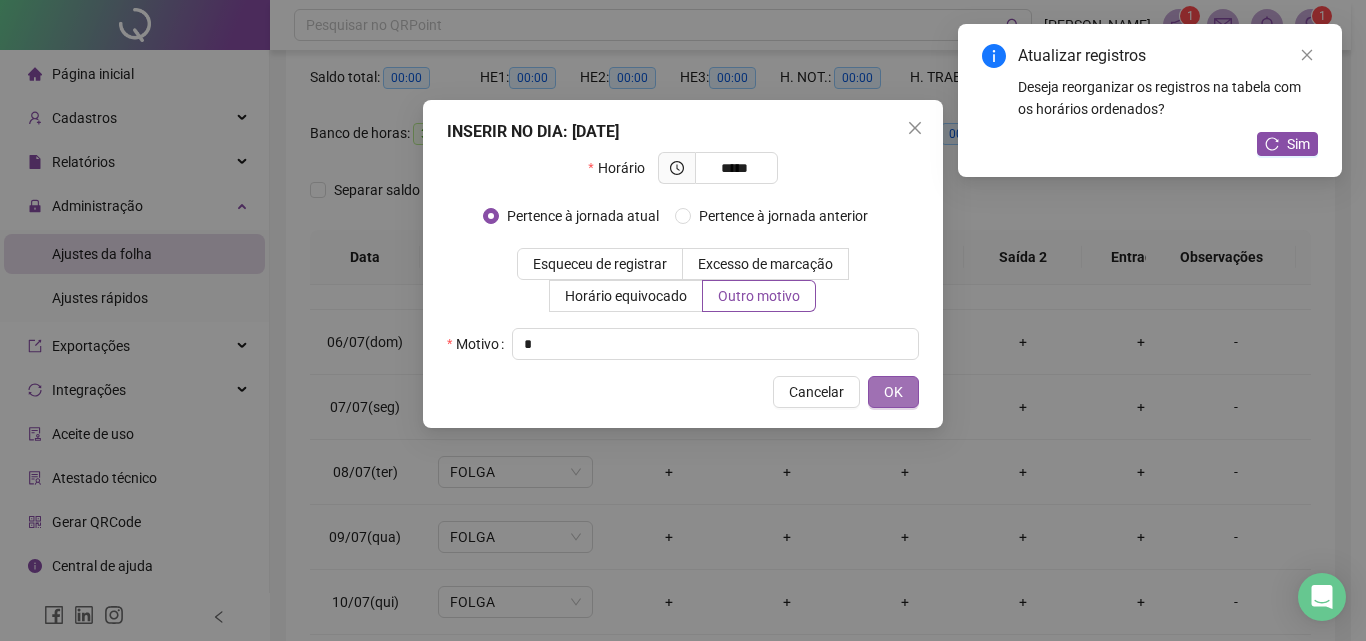 click on "OK" at bounding box center [893, 392] 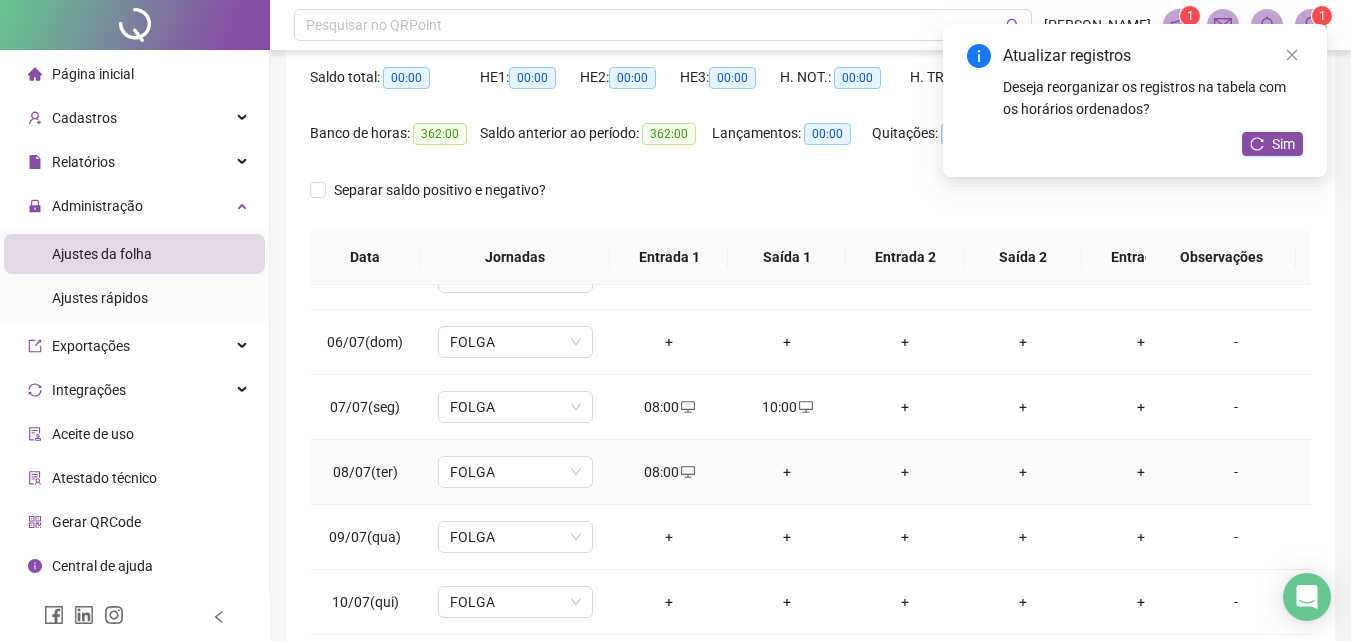 click on "+" at bounding box center [787, 472] 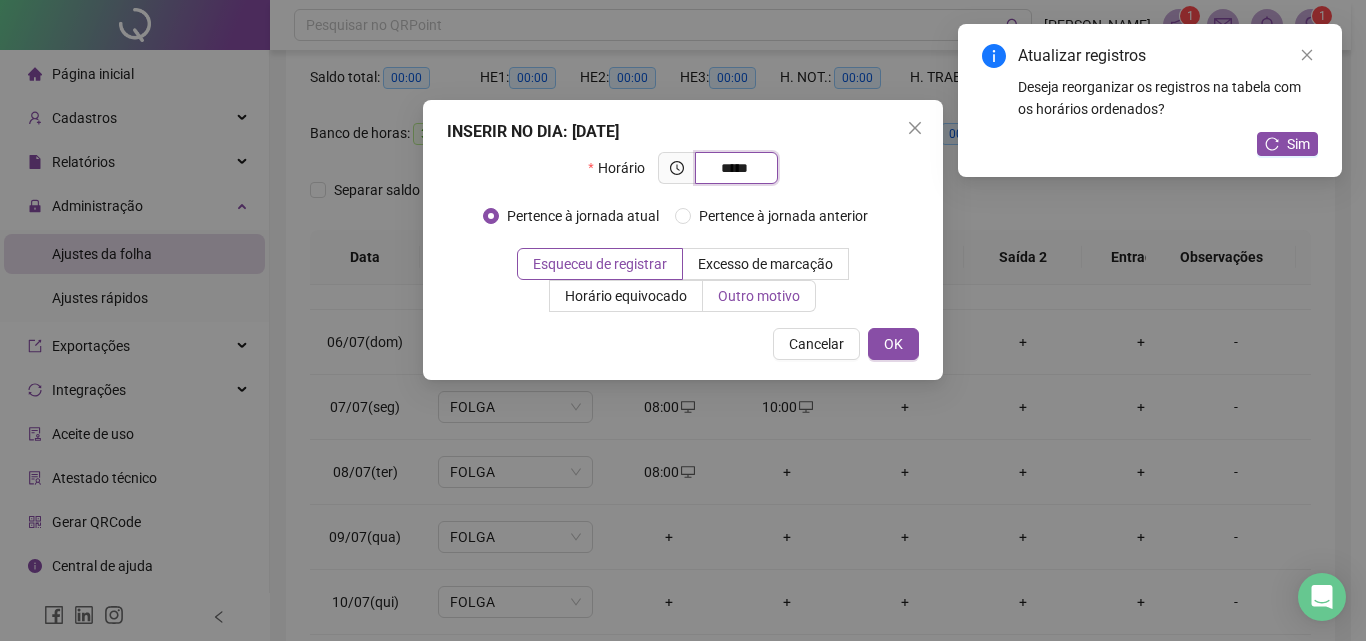 type on "*****" 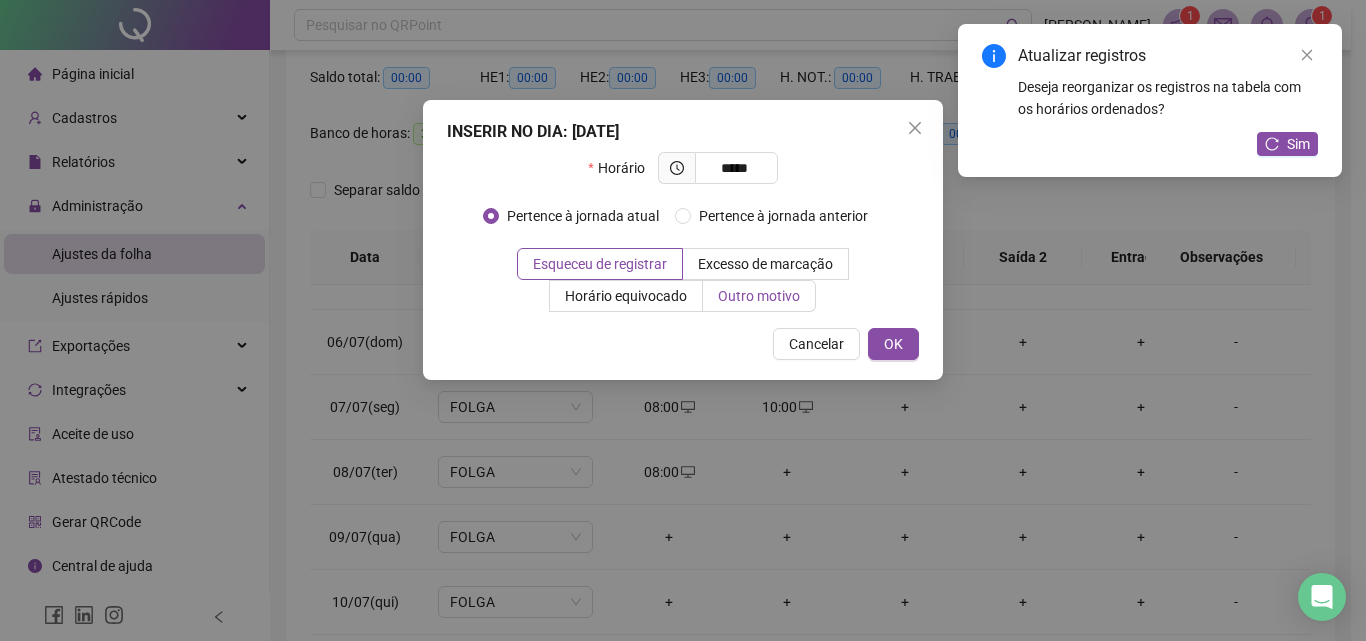 click on "Outro motivo" at bounding box center [759, 296] 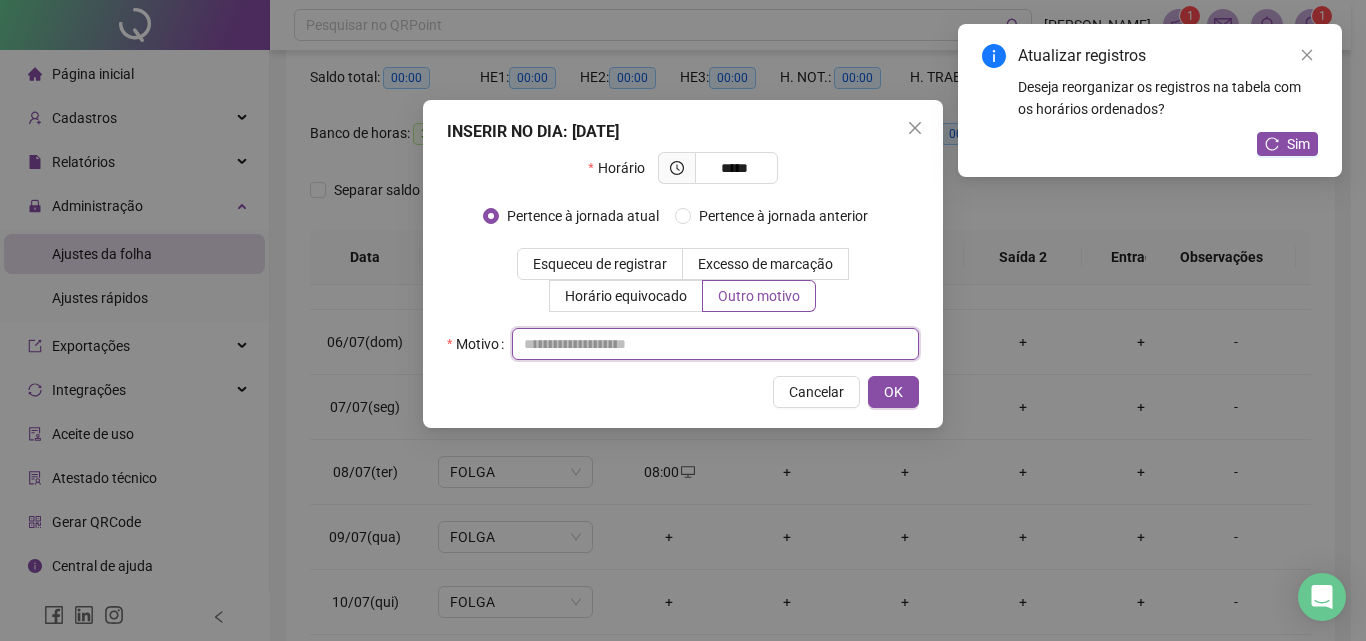 click at bounding box center (715, 344) 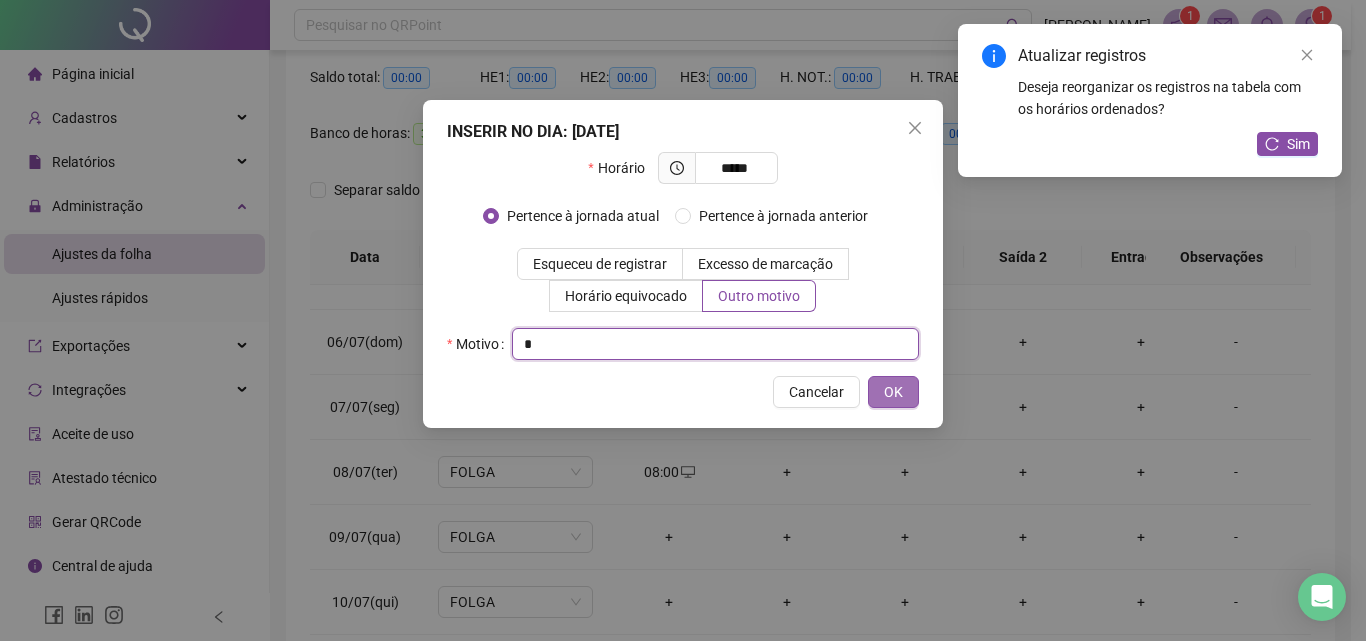 type on "*" 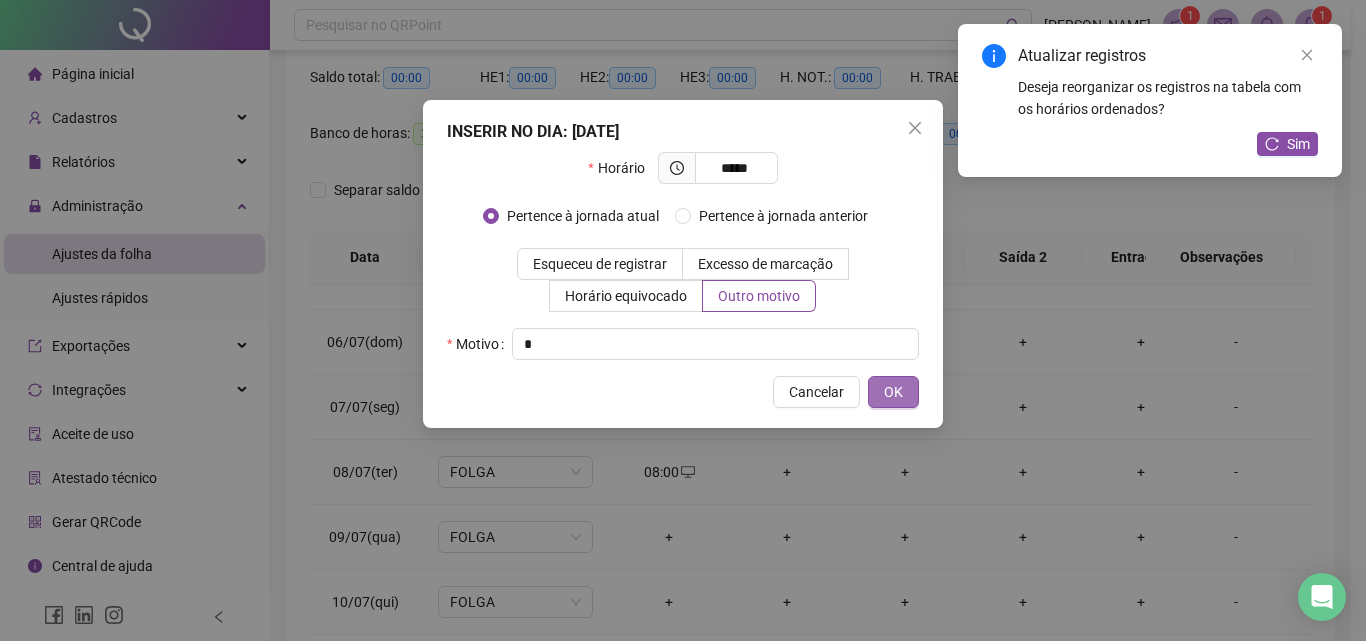 click on "OK" at bounding box center [893, 392] 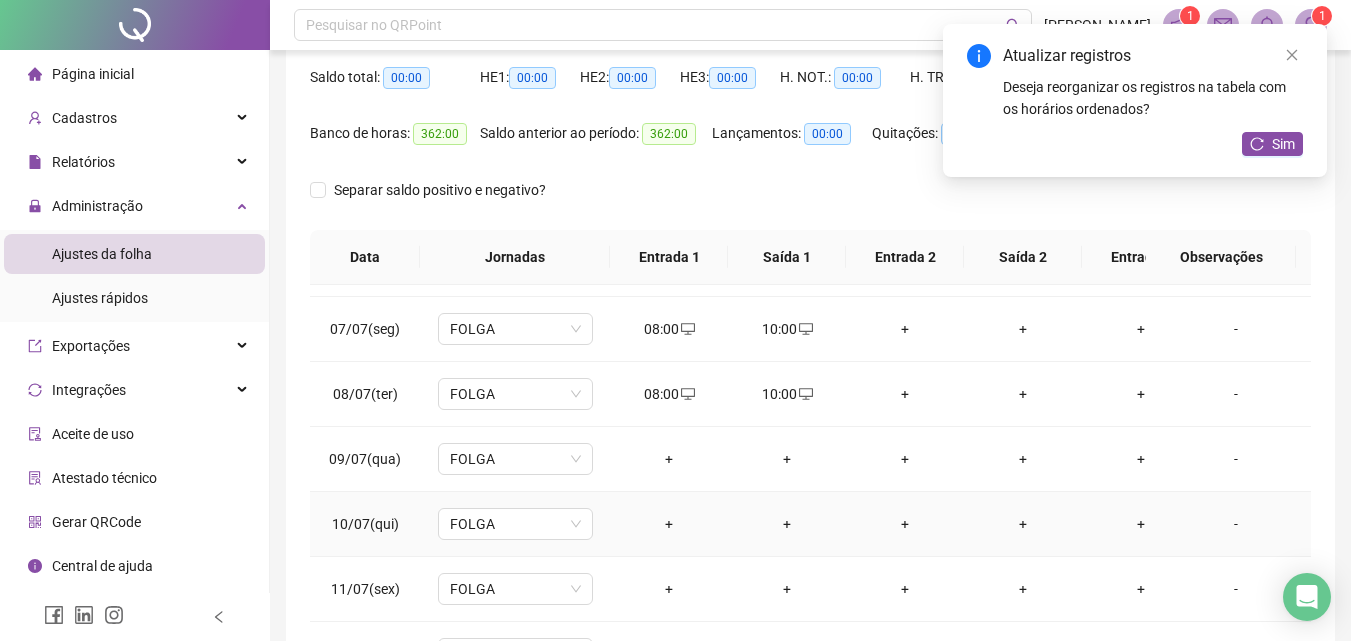 scroll, scrollTop: 400, scrollLeft: 0, axis: vertical 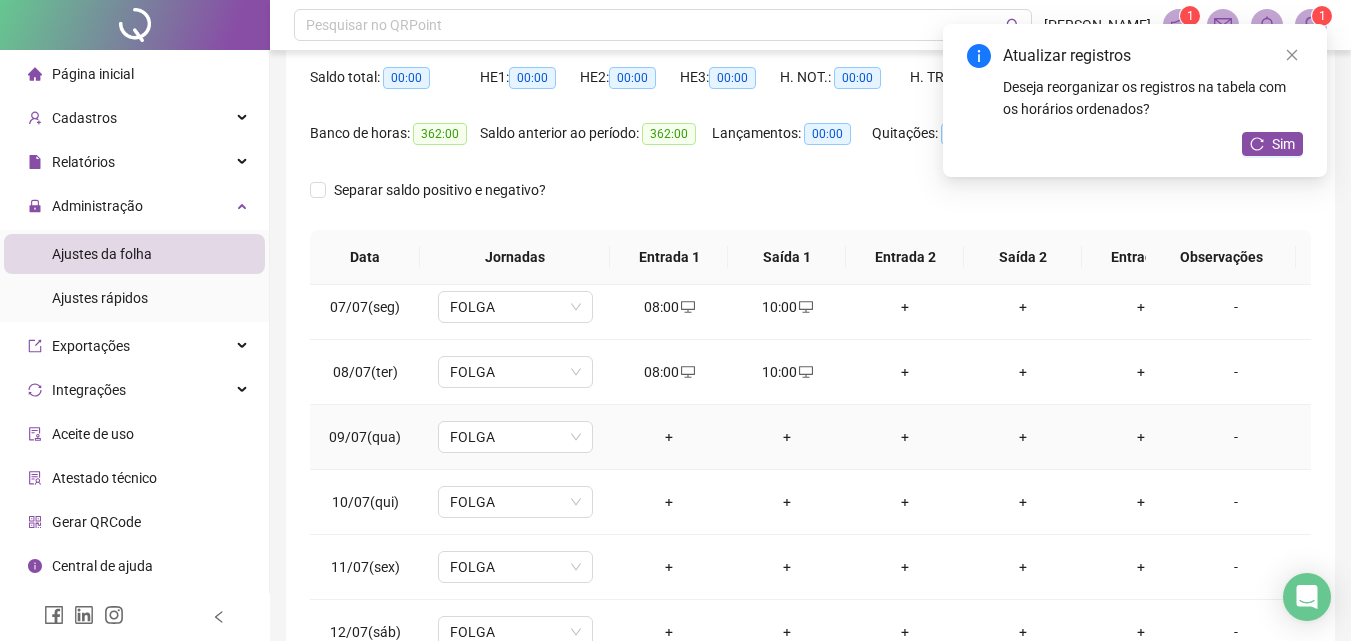 click on "+" at bounding box center [669, 437] 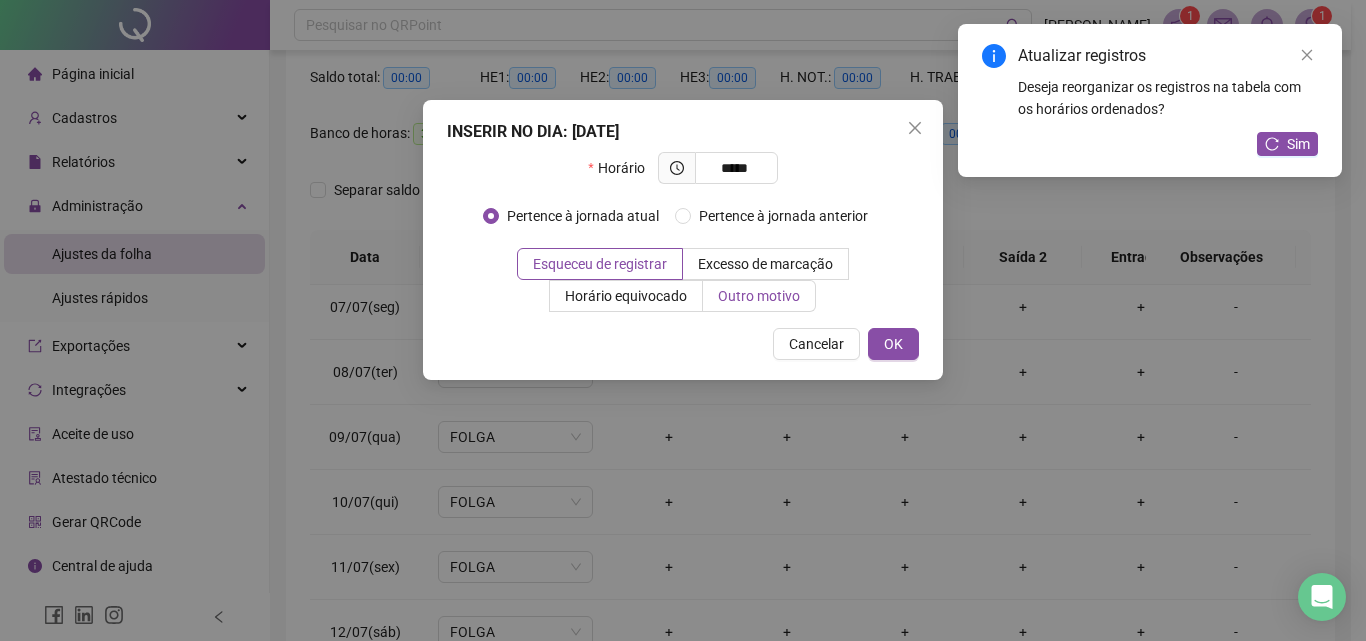 type on "*****" 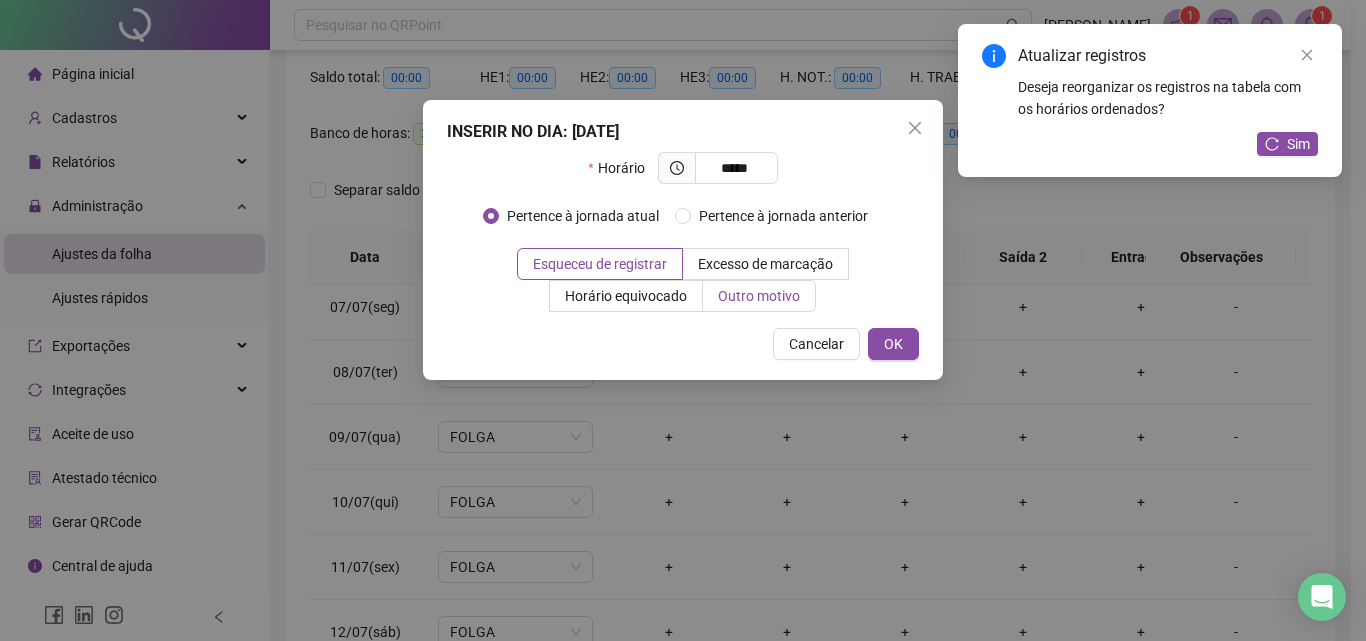 click on "Outro motivo" at bounding box center [759, 296] 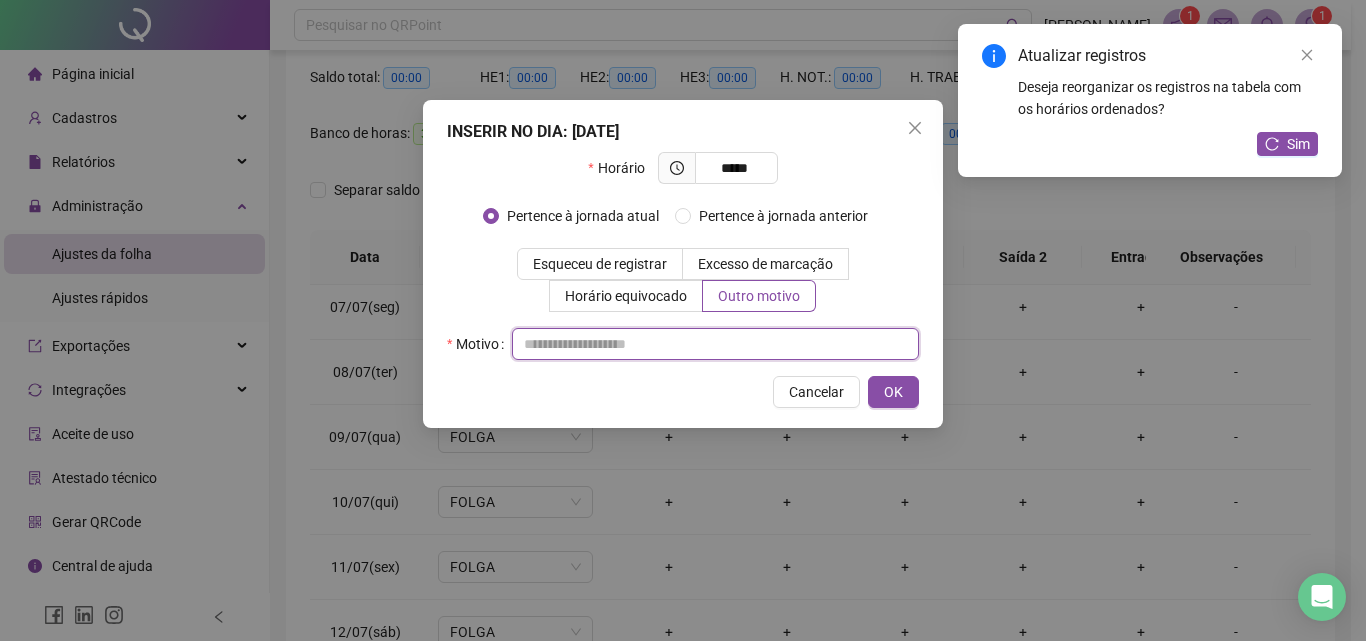 click at bounding box center [715, 344] 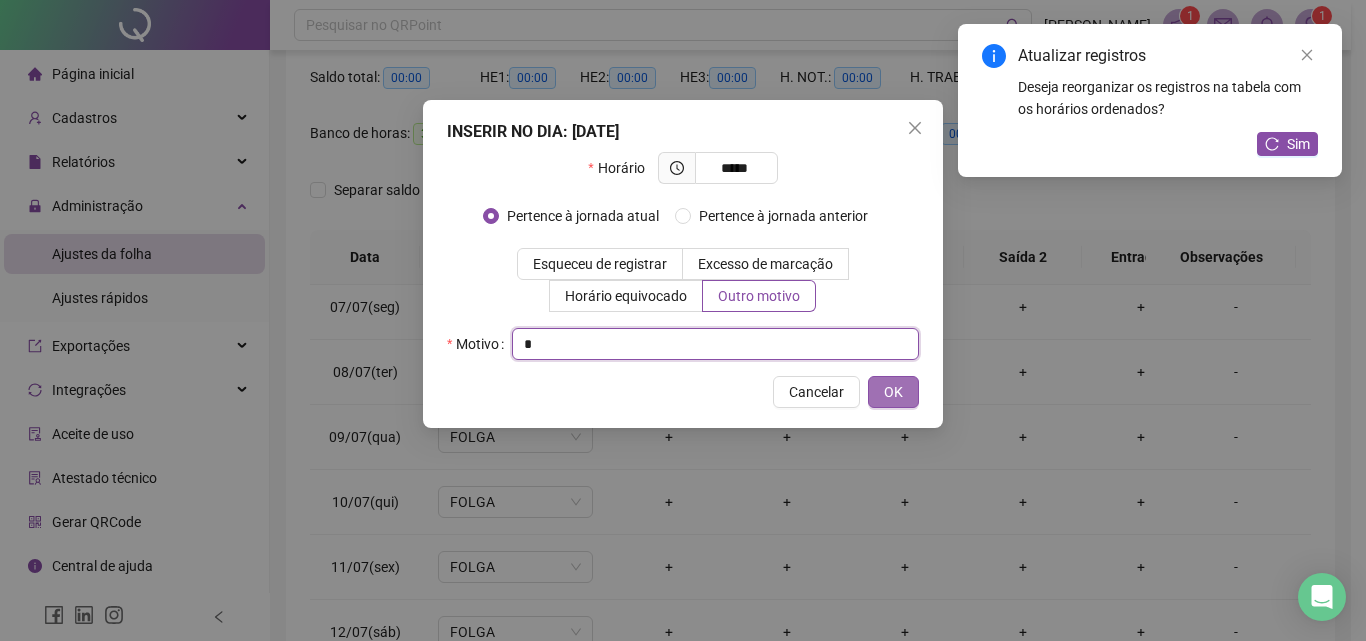 type on "*" 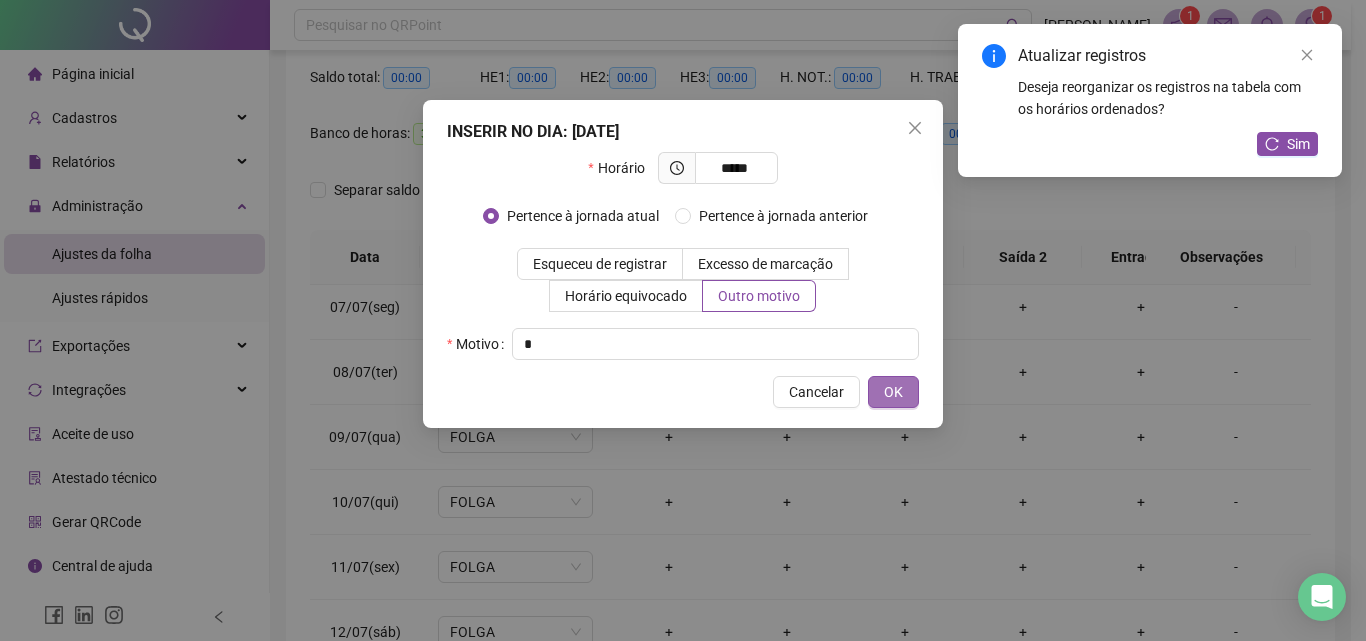 click on "OK" at bounding box center [893, 392] 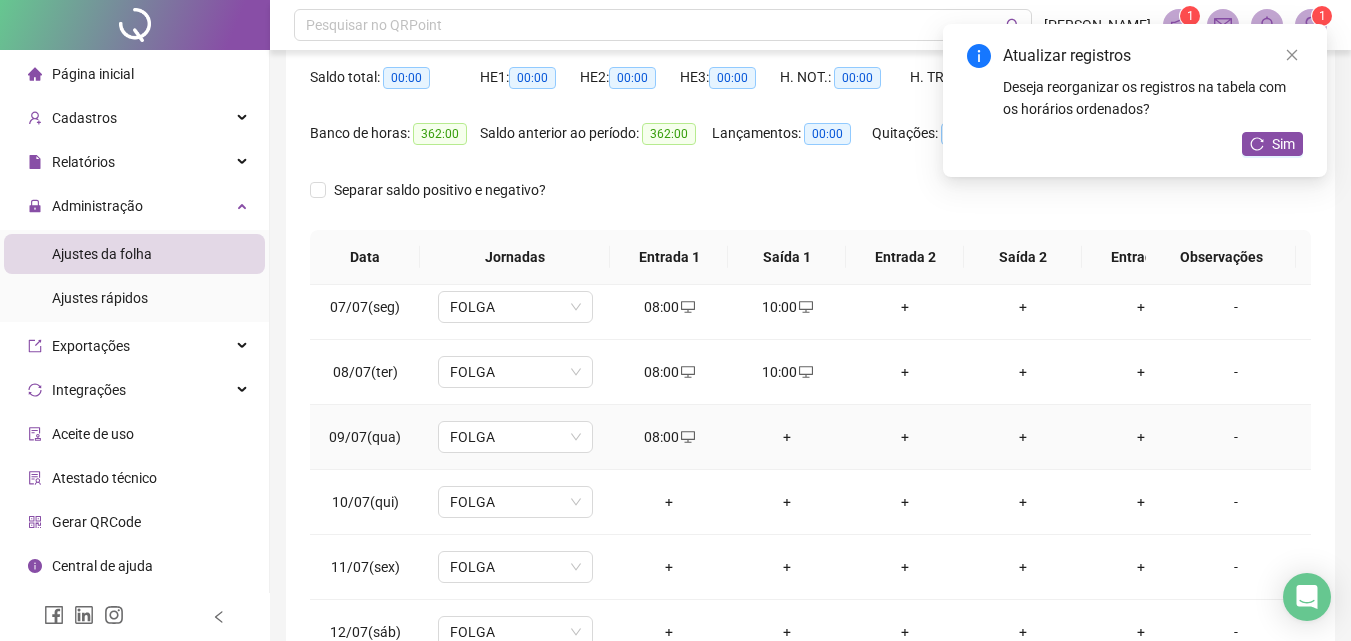 click on "+" at bounding box center [787, 437] 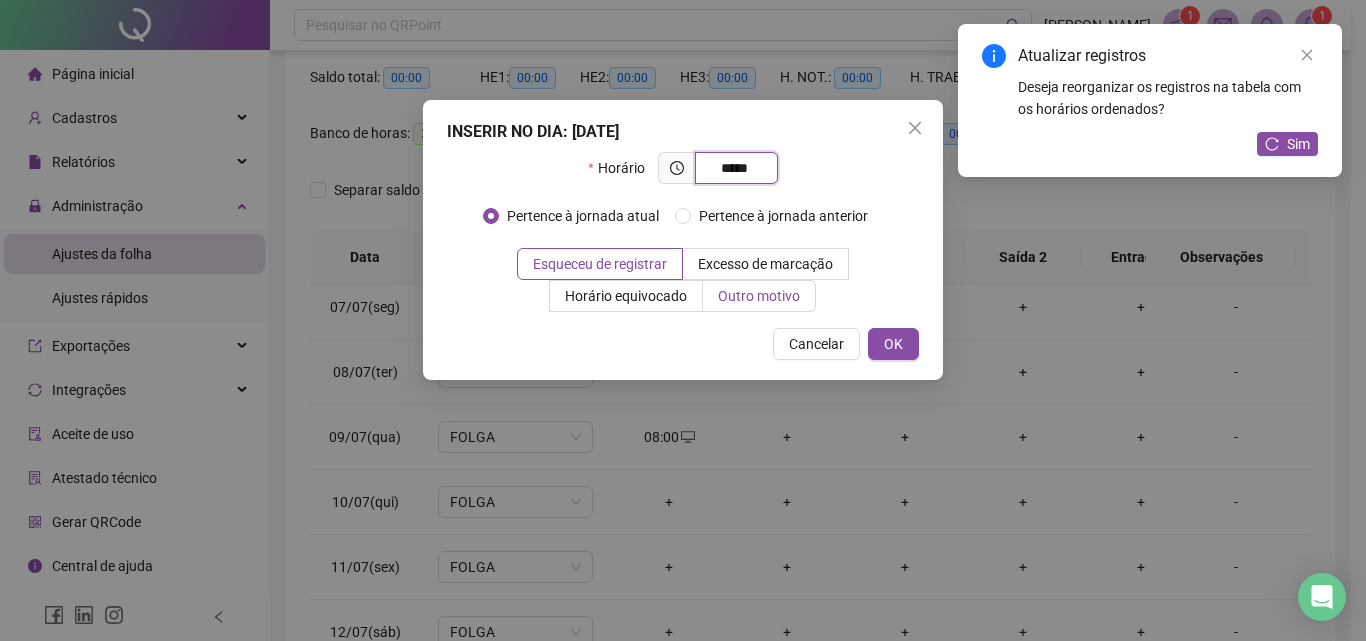 type on "*****" 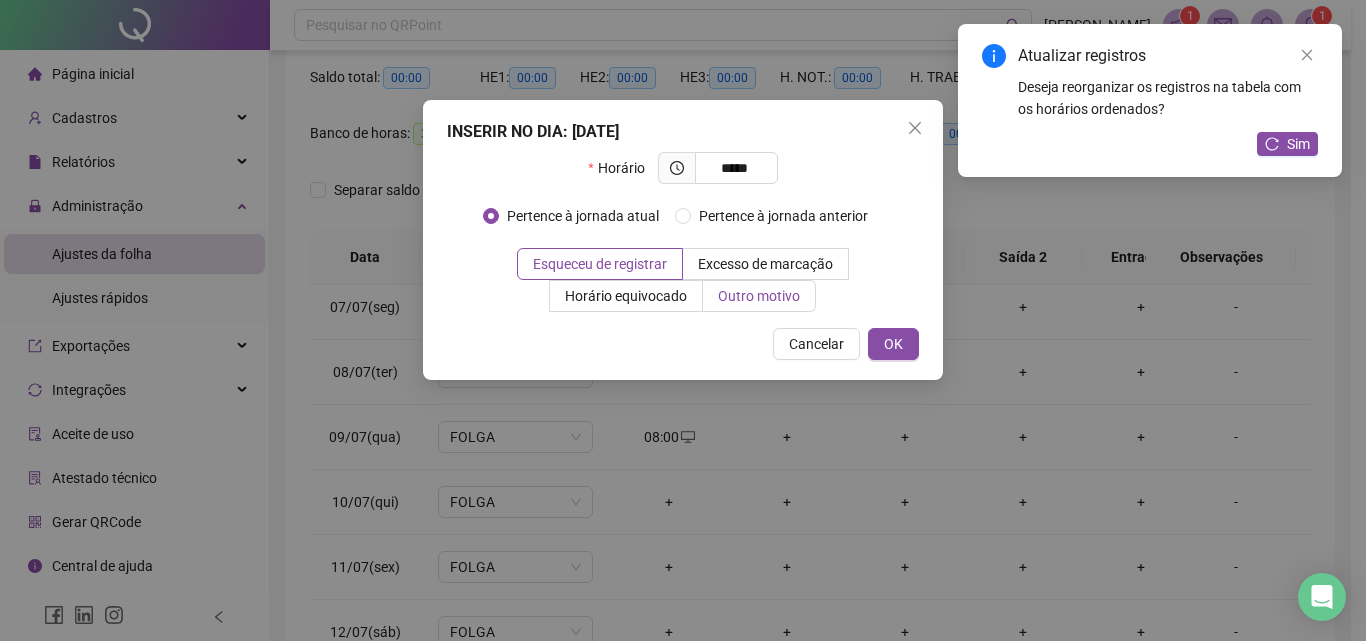 click on "Outro motivo" at bounding box center (759, 296) 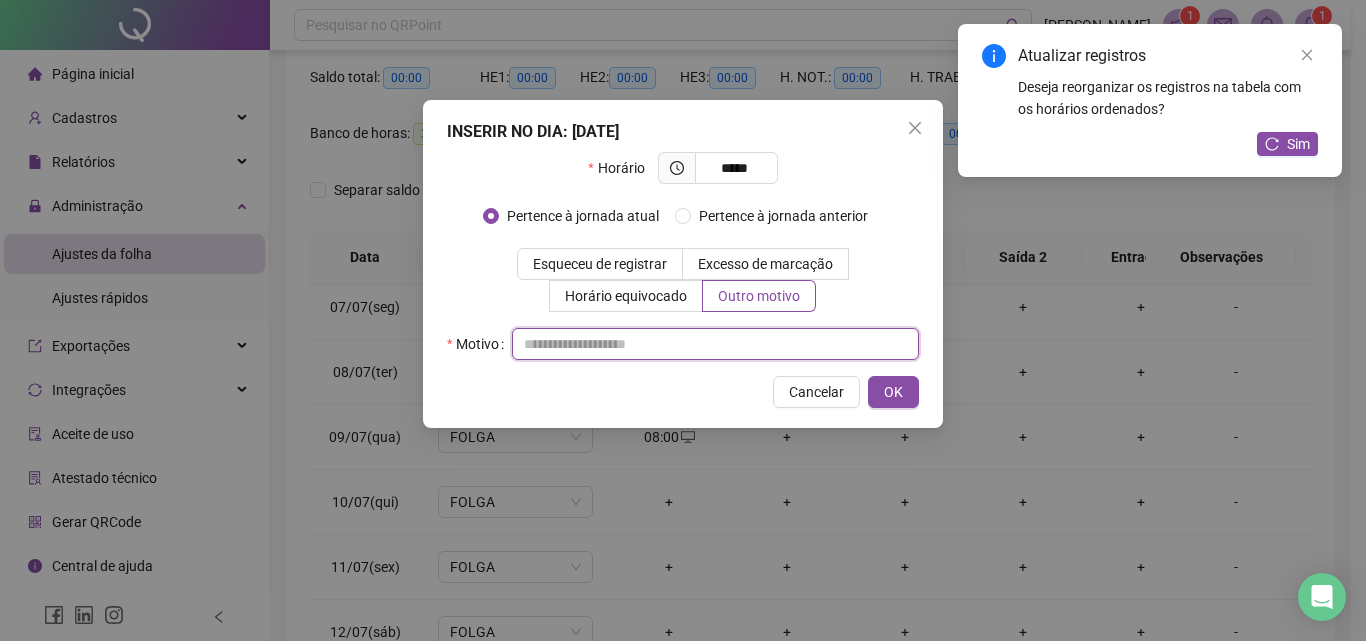 click at bounding box center (715, 344) 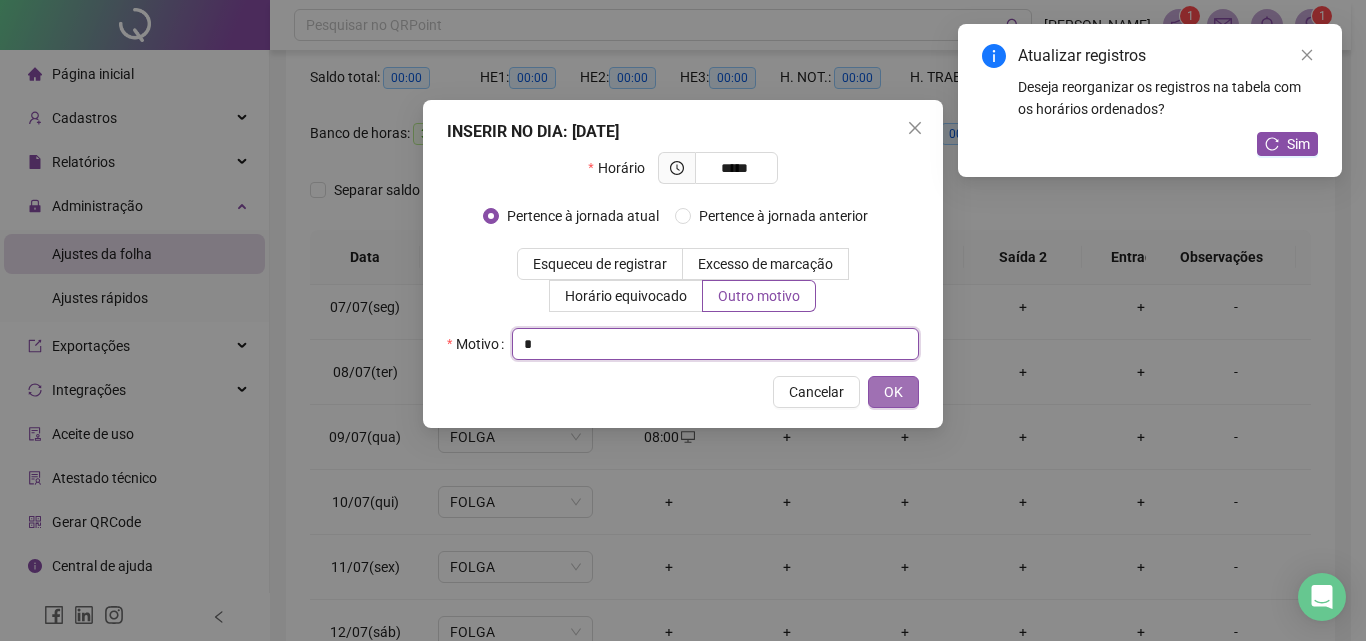 type on "*" 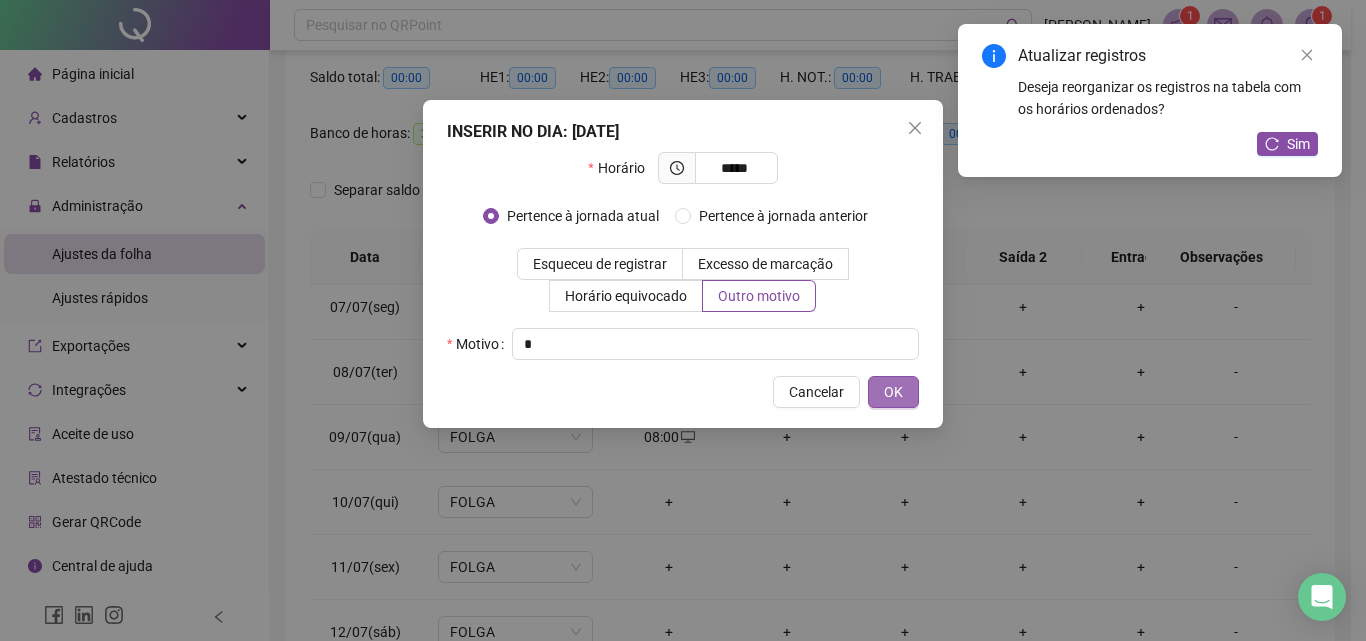 click on "OK" at bounding box center (893, 392) 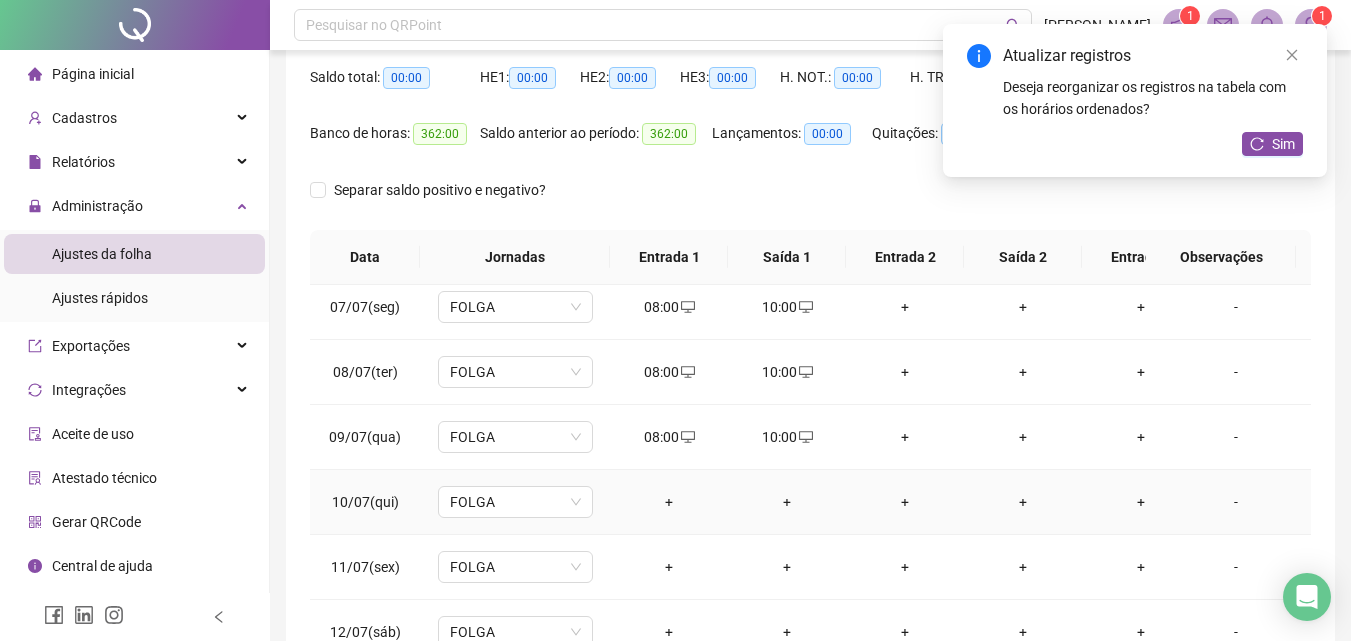 click on "+" at bounding box center (669, 502) 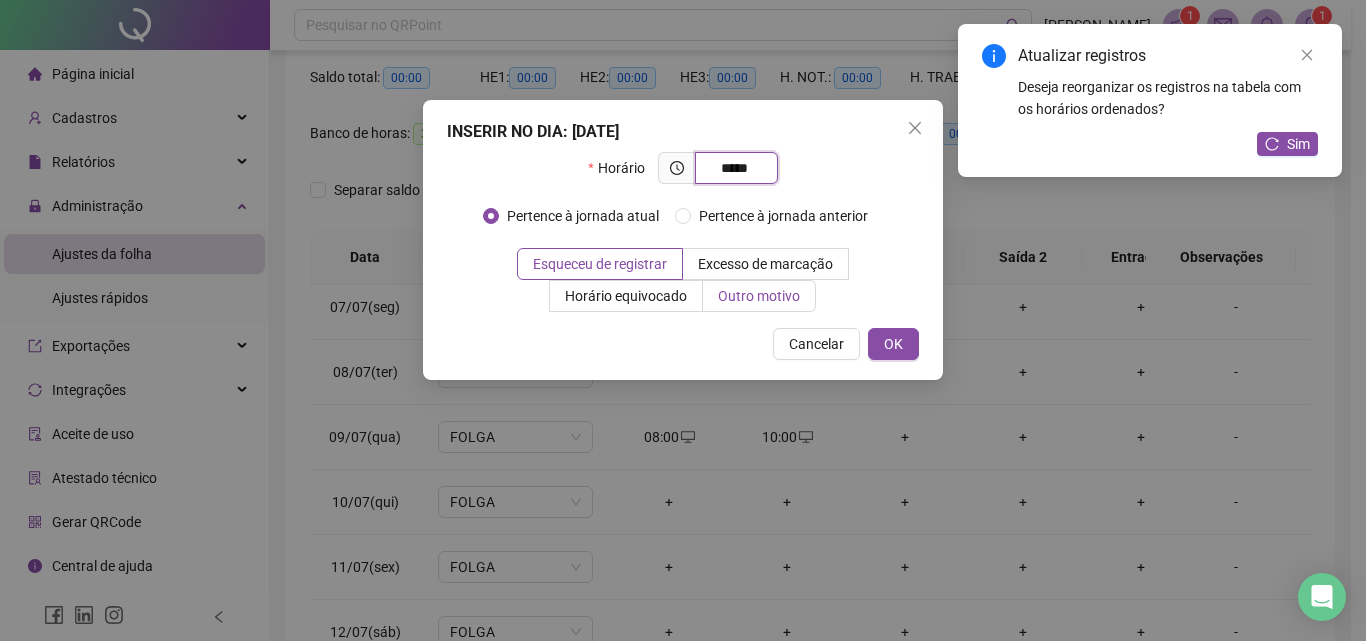 type on "*****" 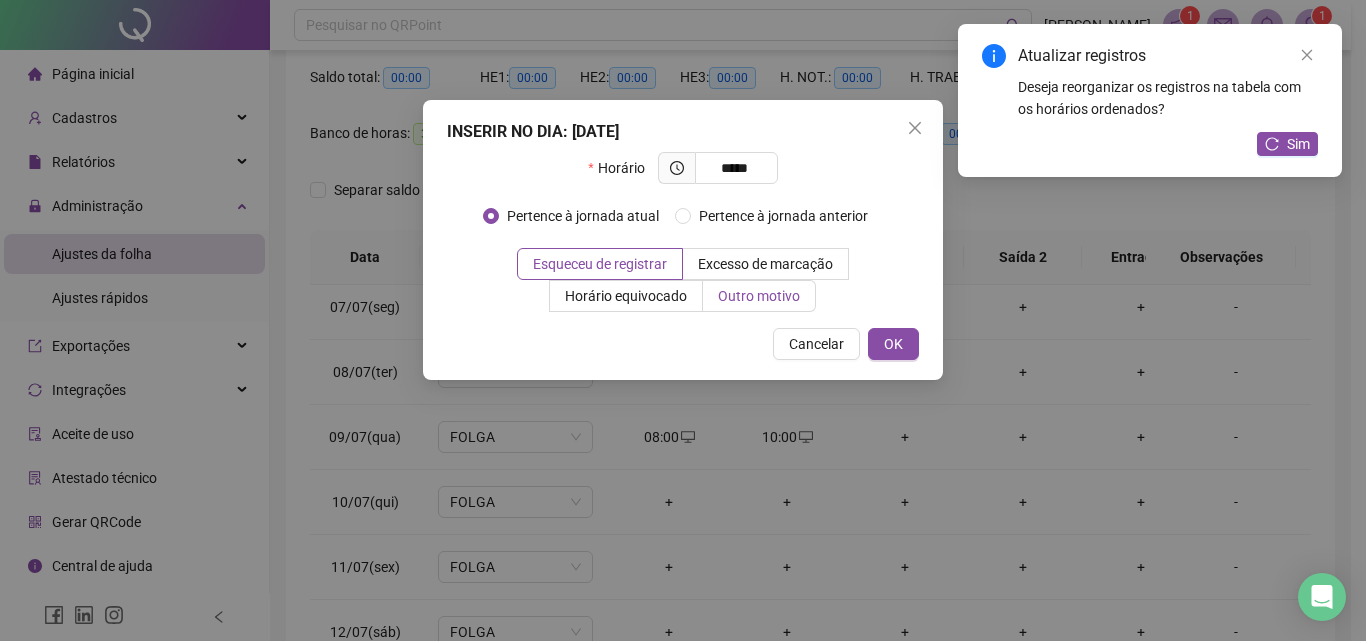 click on "Outro motivo" at bounding box center [759, 296] 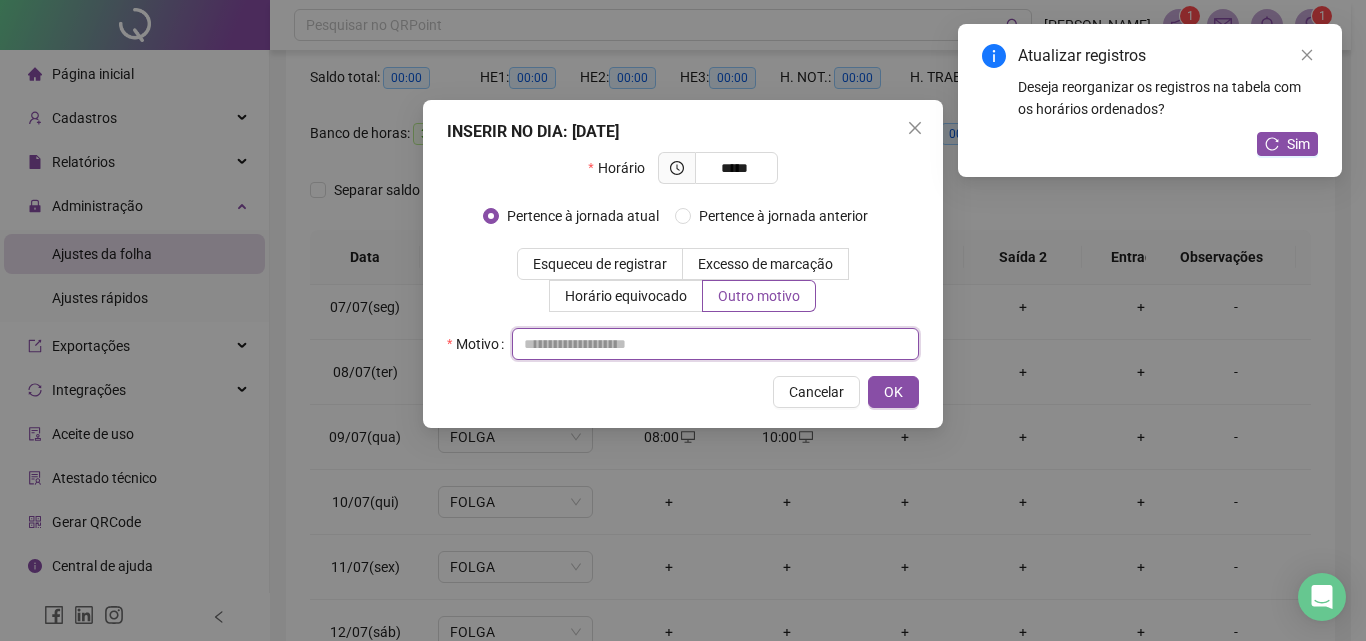 click at bounding box center (715, 344) 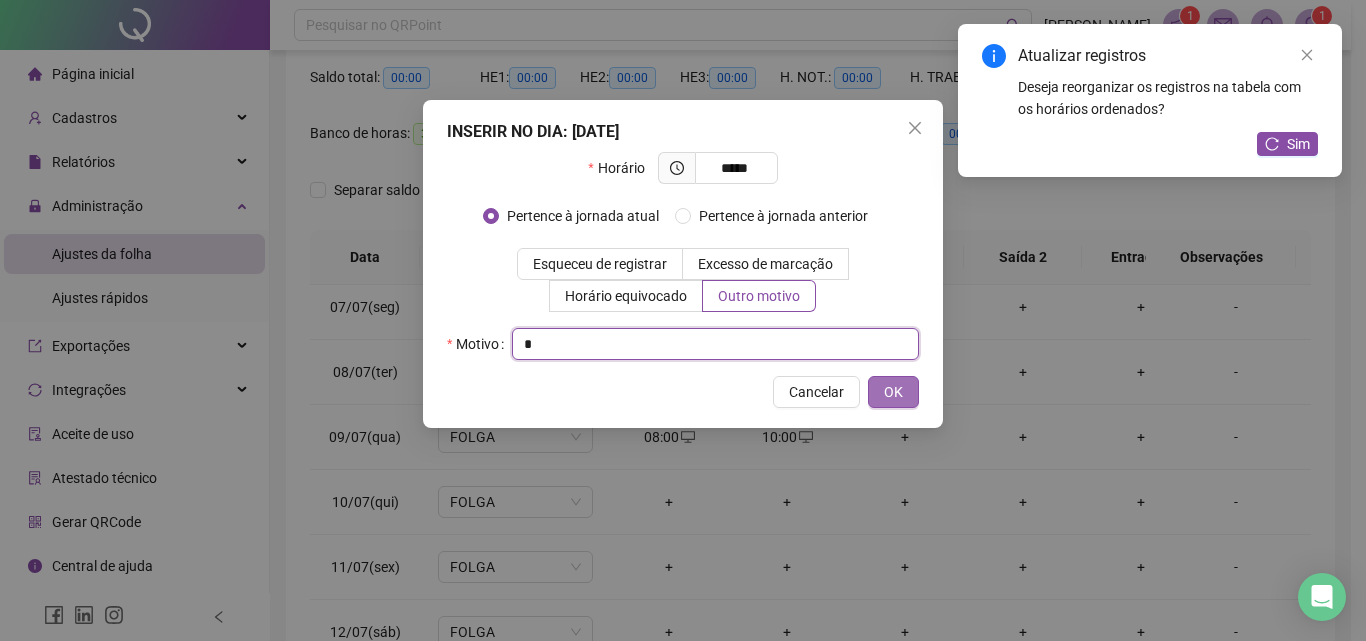 type on "*" 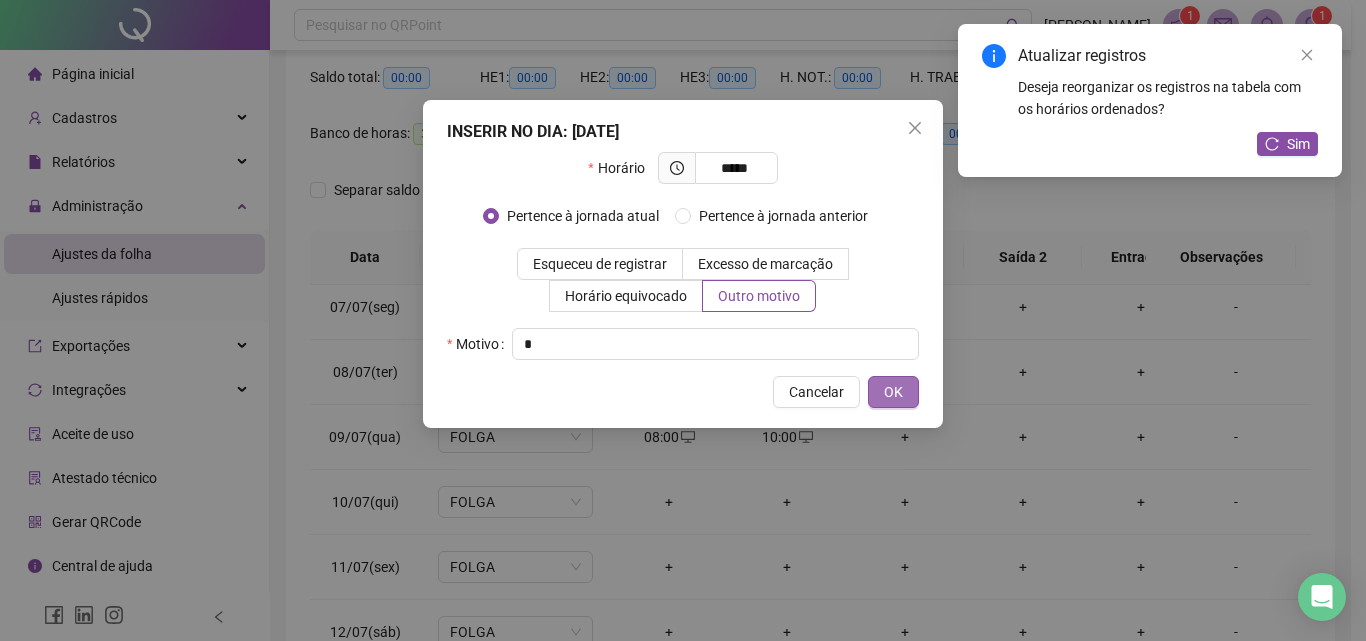 click on "OK" at bounding box center [893, 392] 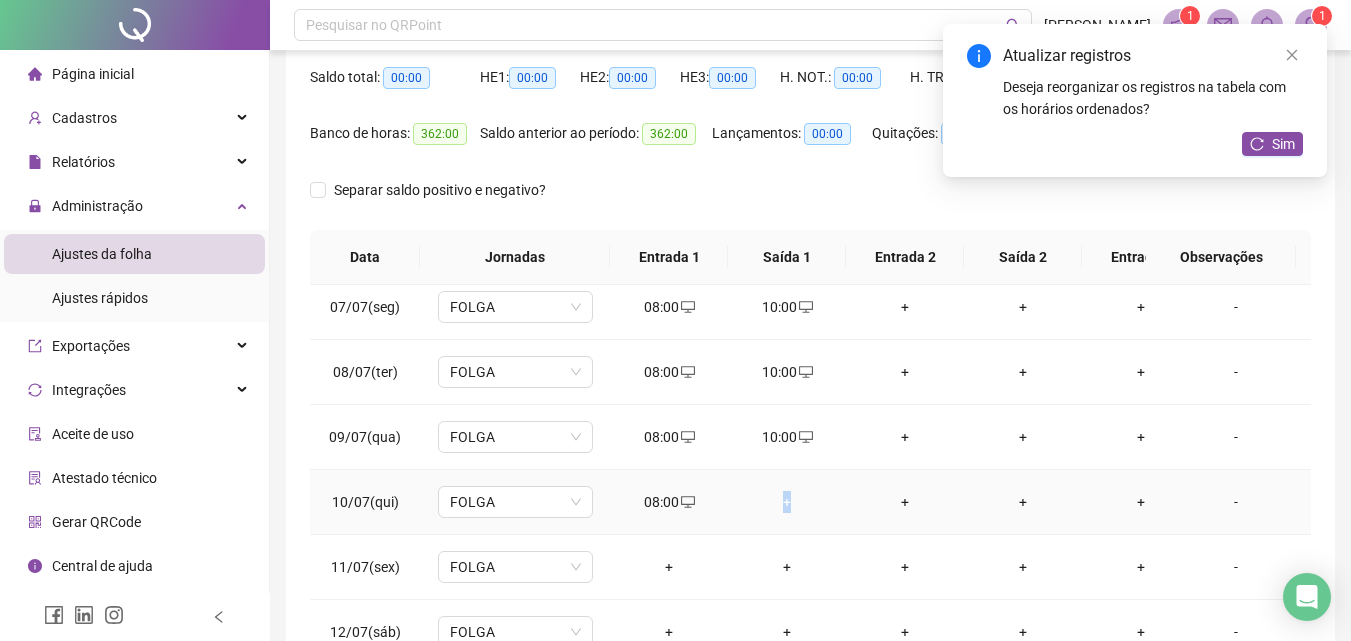 click on "+" at bounding box center [787, 502] 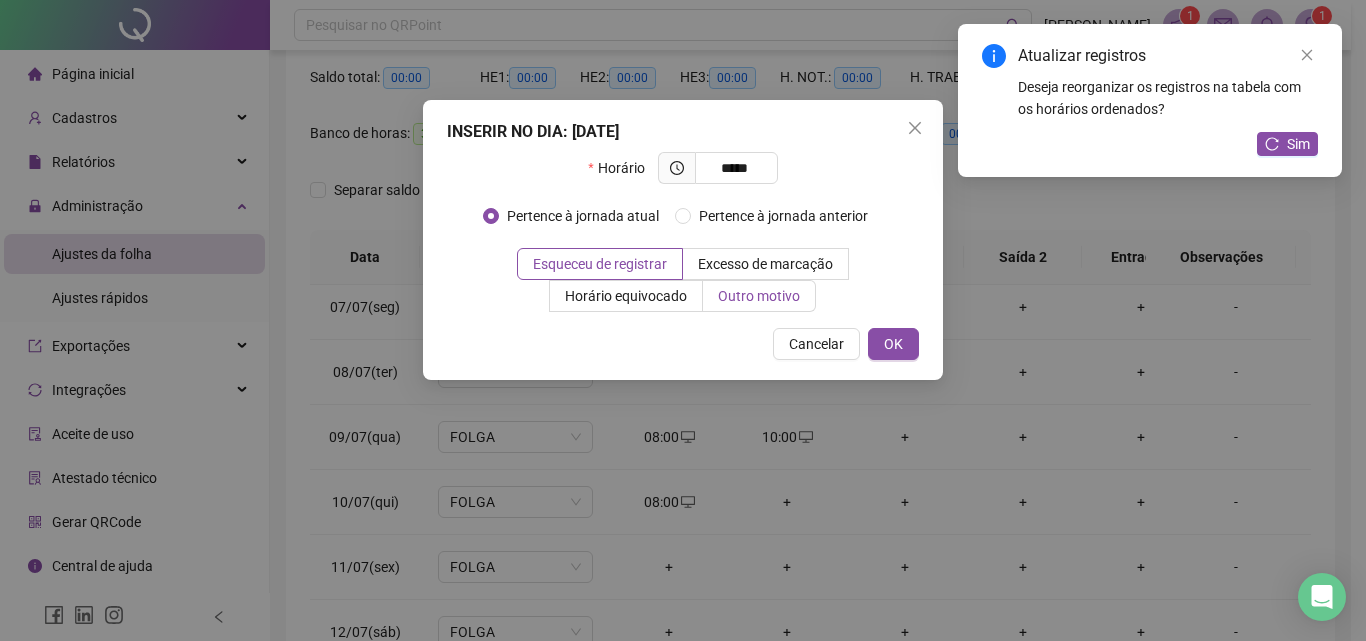 type on "*****" 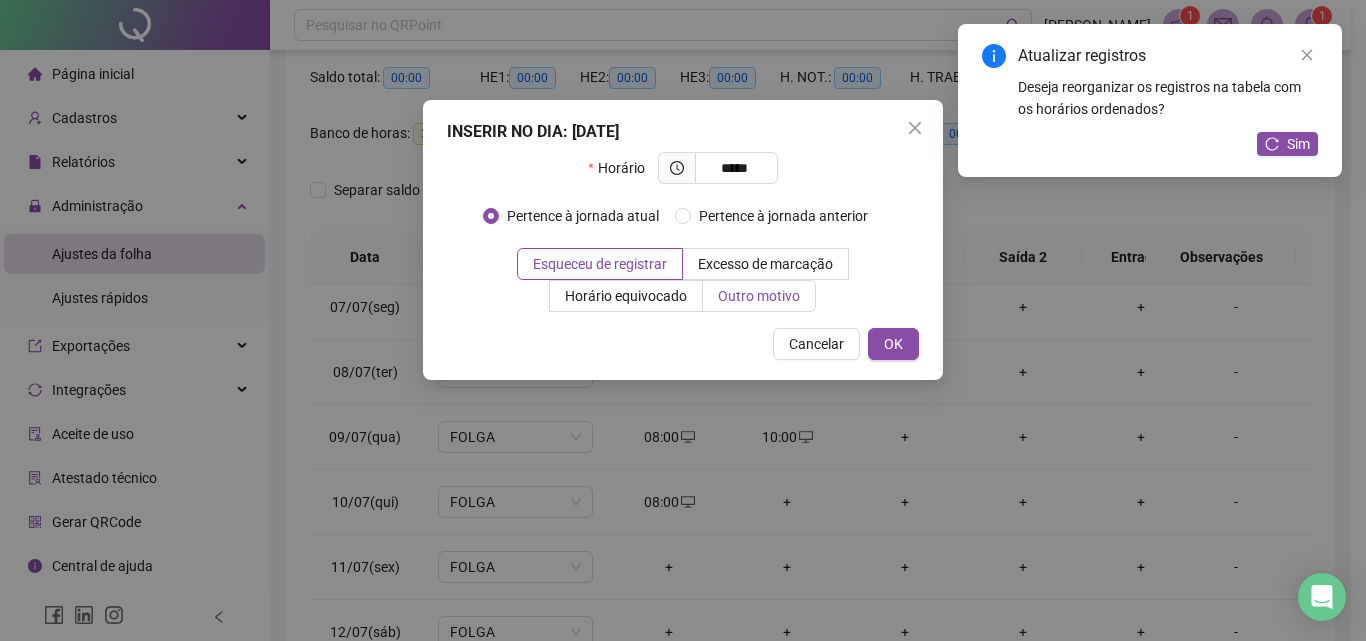 click on "Outro motivo" at bounding box center (759, 296) 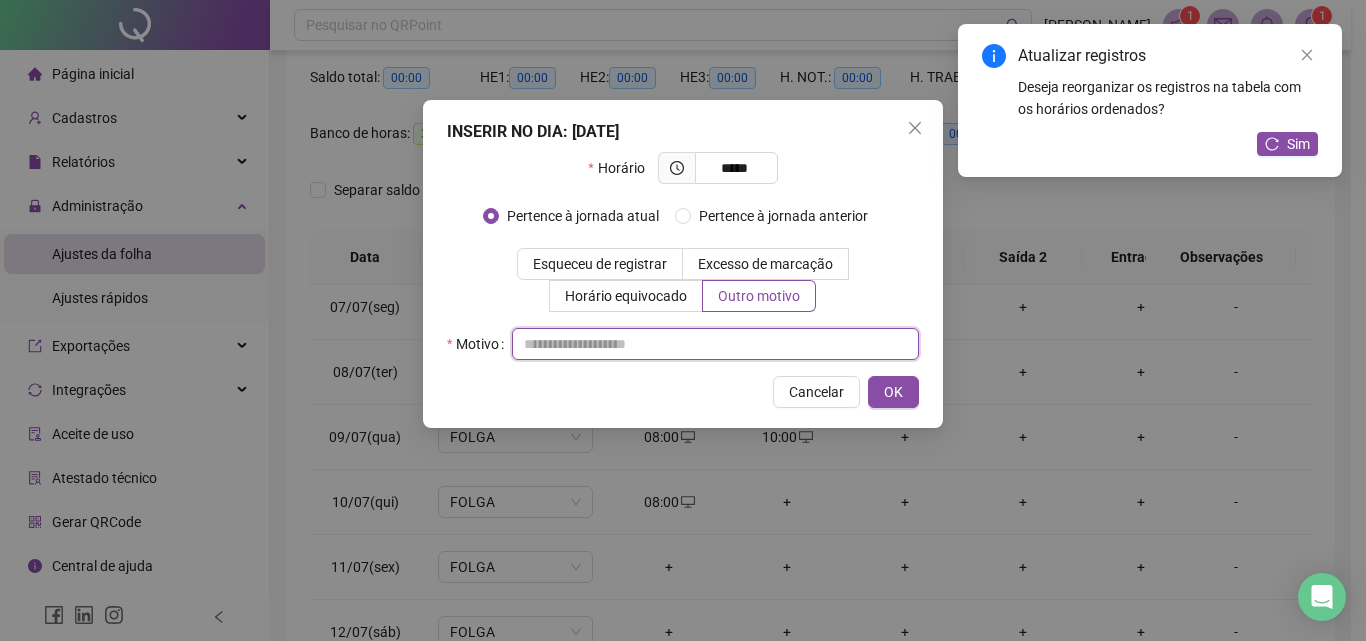 click at bounding box center [715, 344] 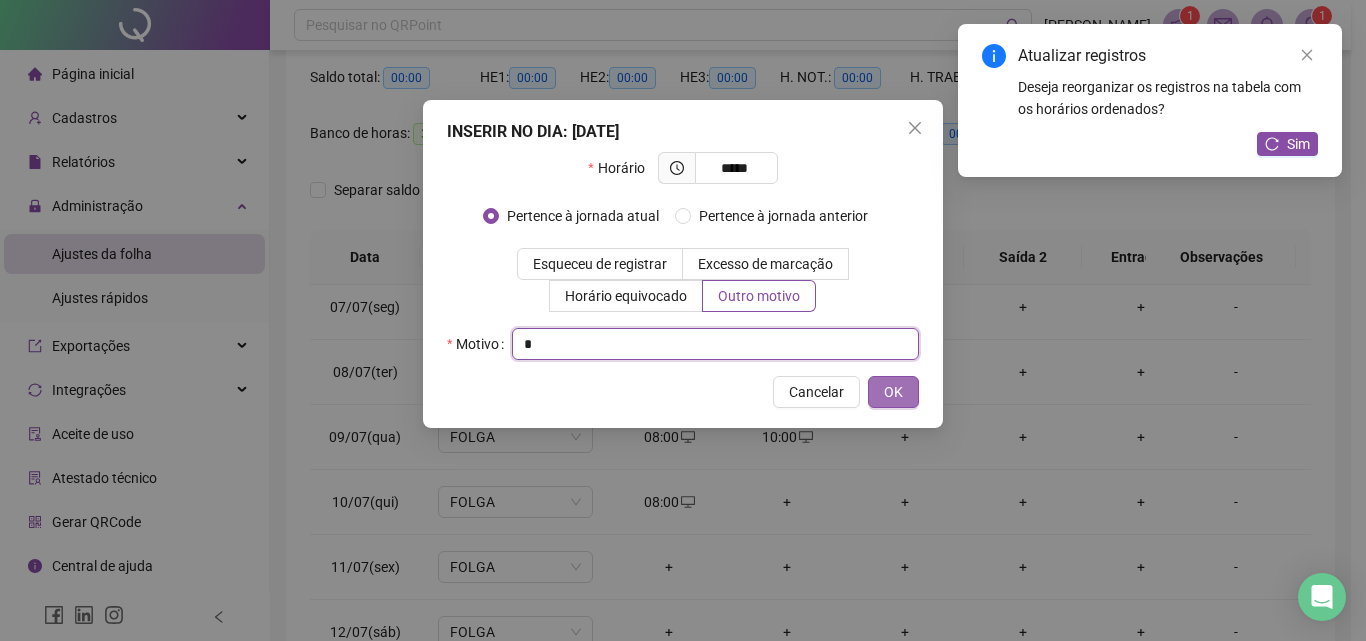 type on "*" 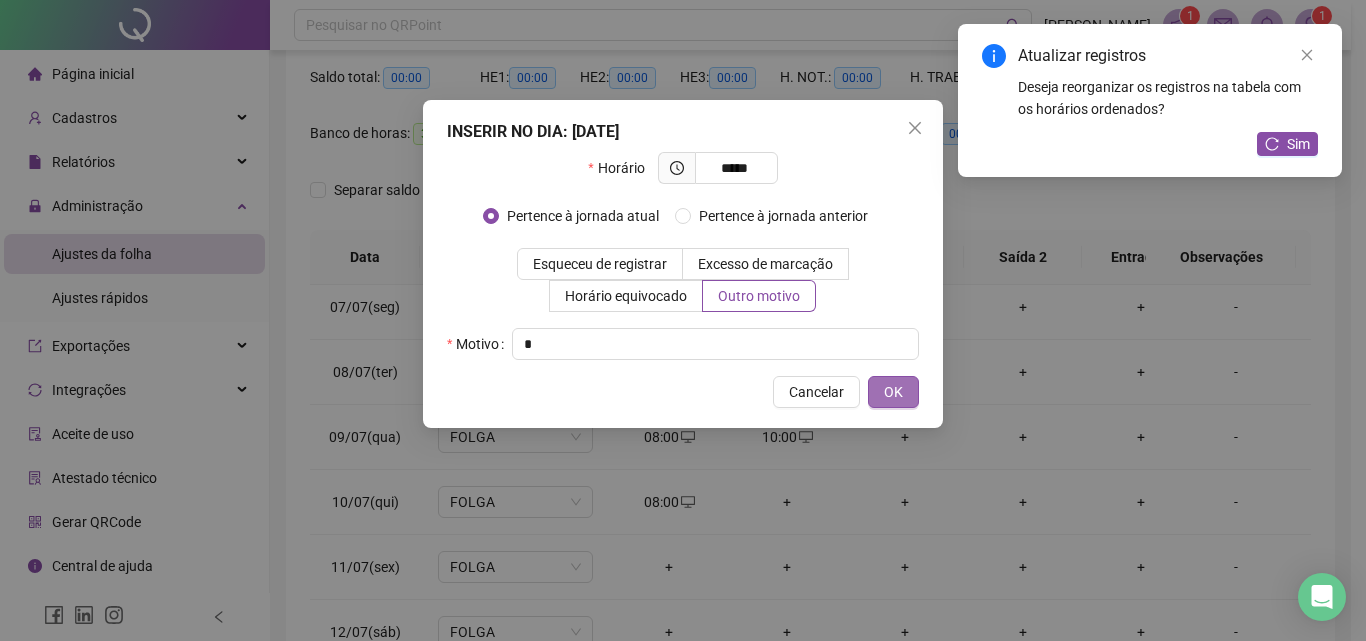click on "OK" at bounding box center (893, 392) 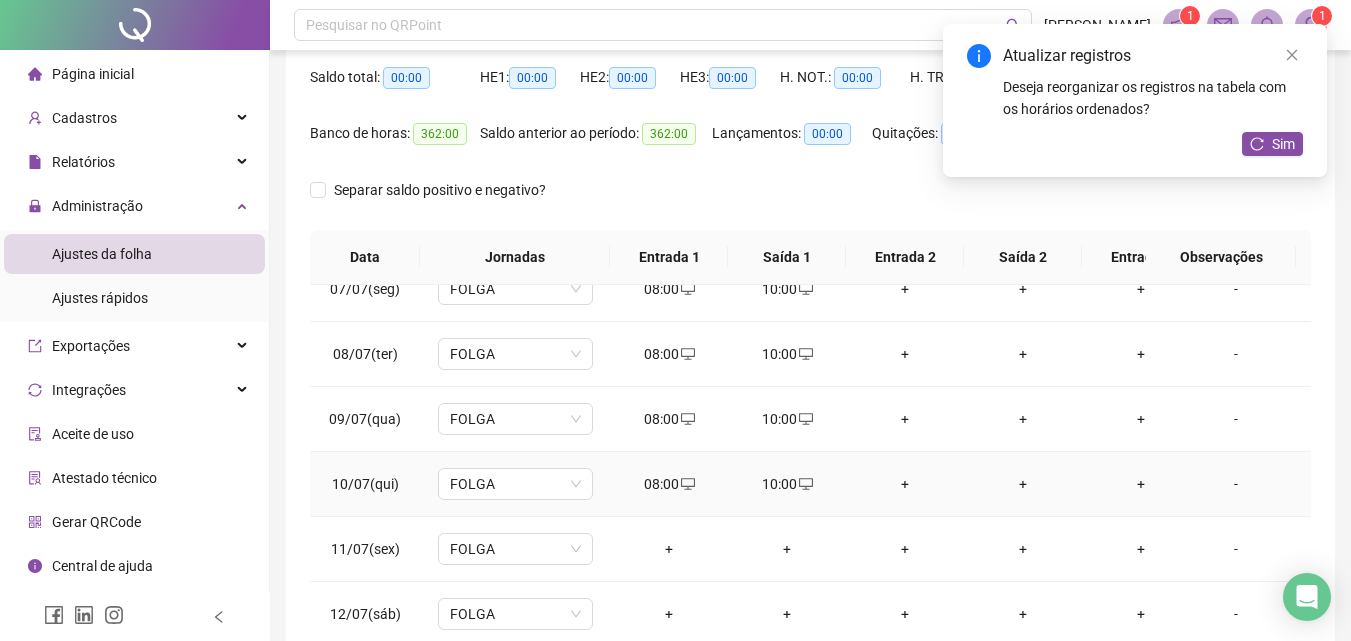 scroll, scrollTop: 433, scrollLeft: 0, axis: vertical 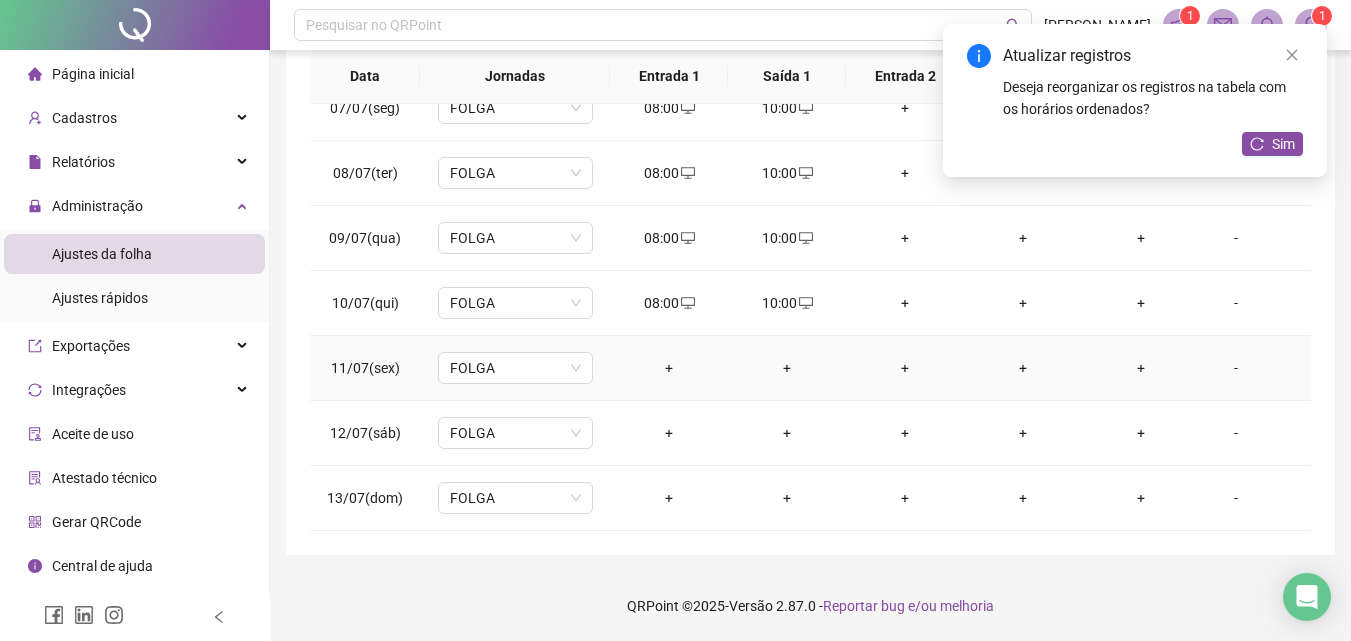 click on "+" at bounding box center (669, 368) 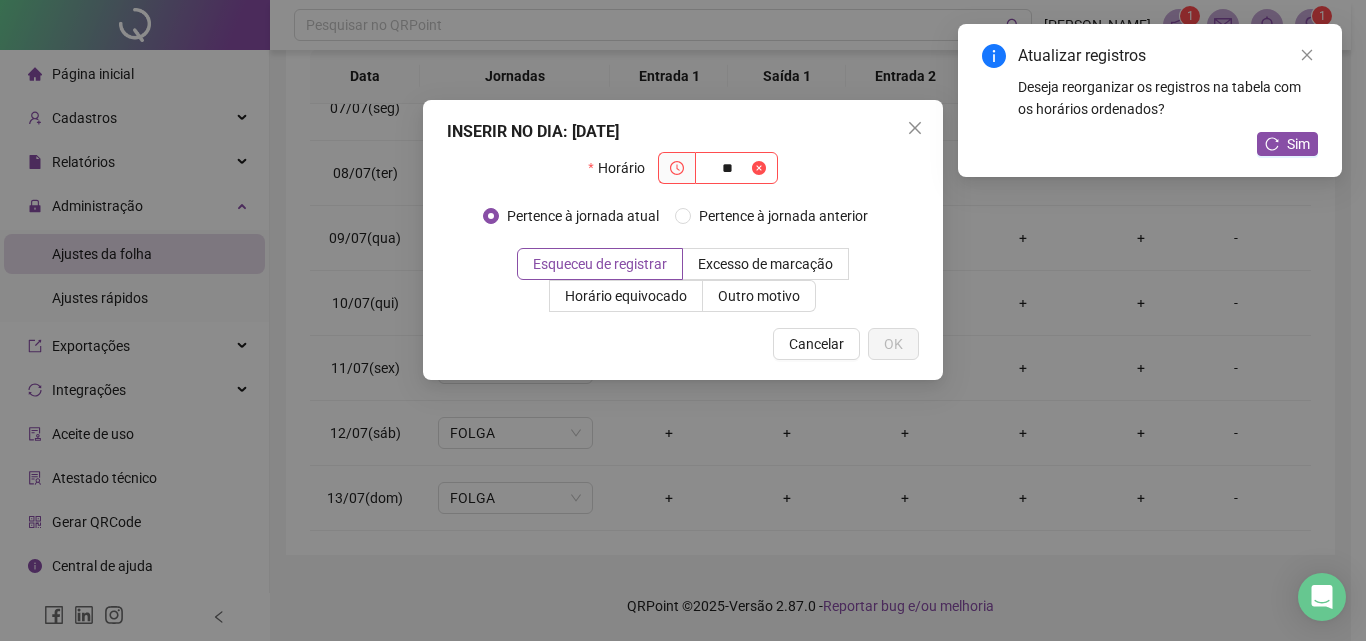 type on "*" 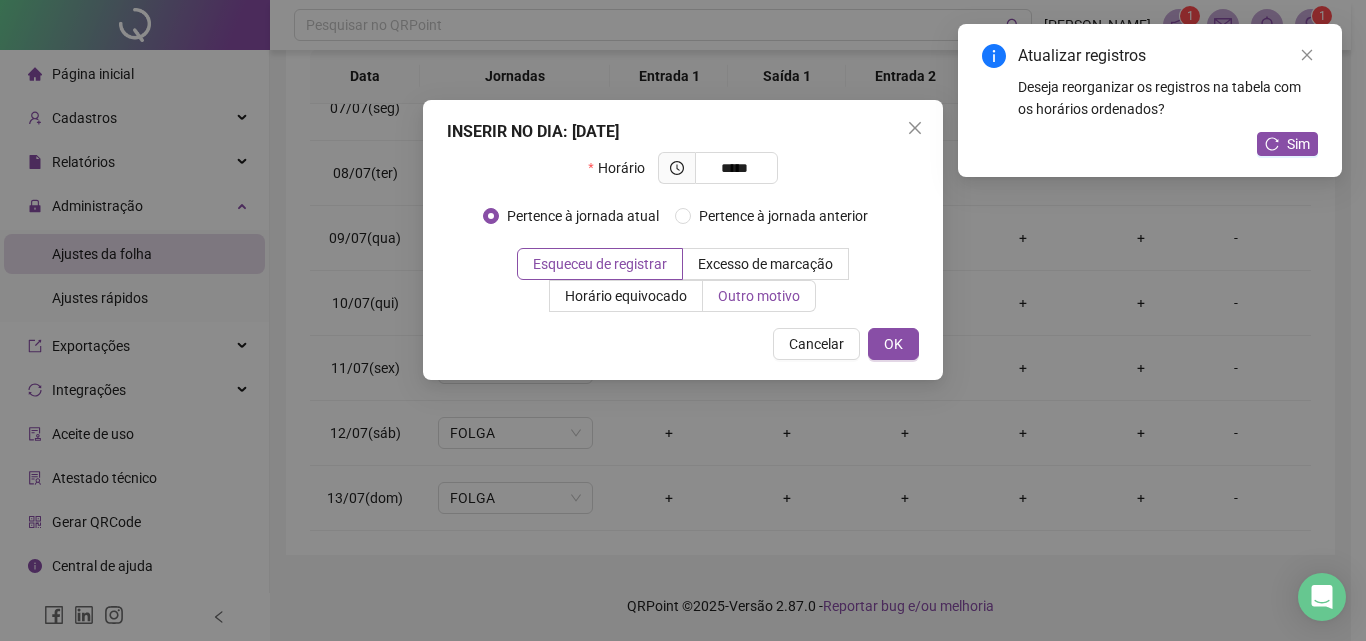 type on "*****" 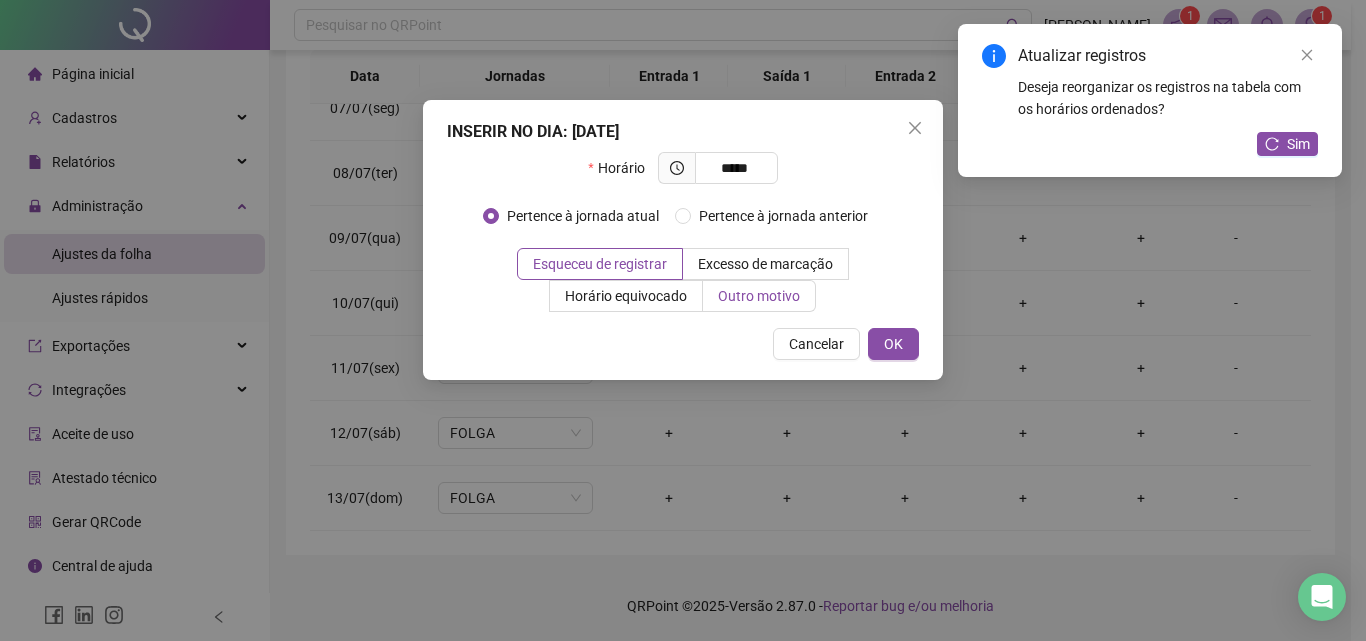 click on "Outro motivo" at bounding box center (759, 296) 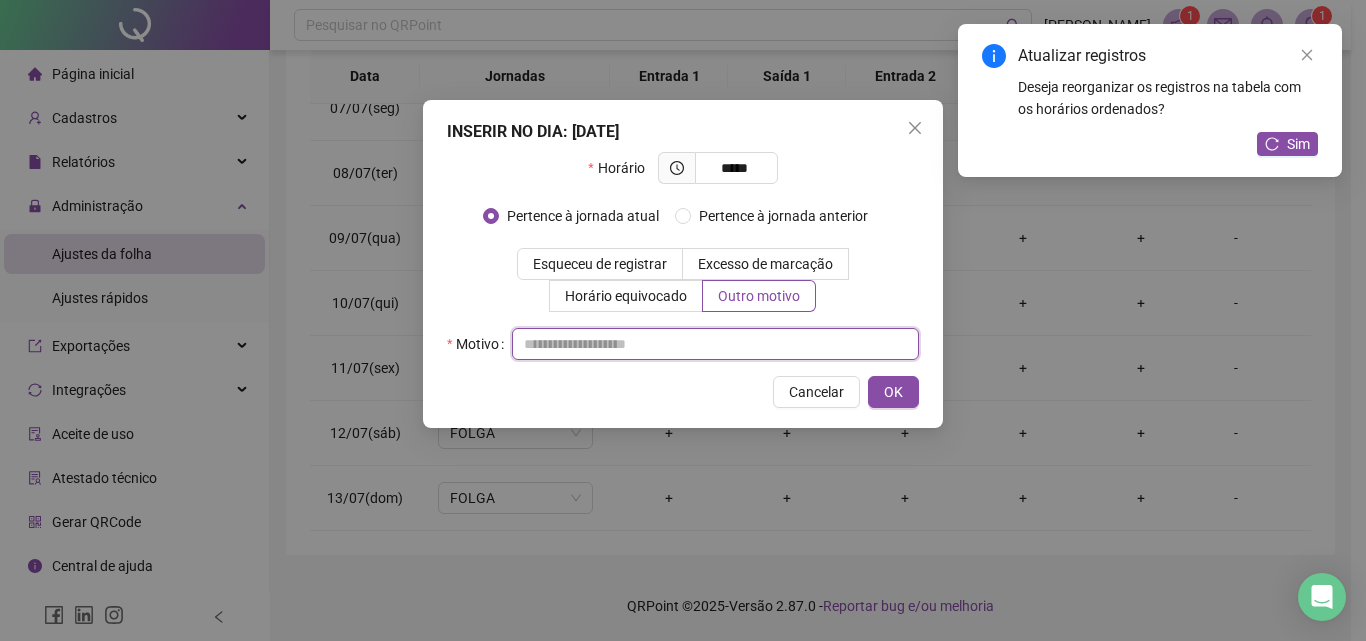click at bounding box center (715, 344) 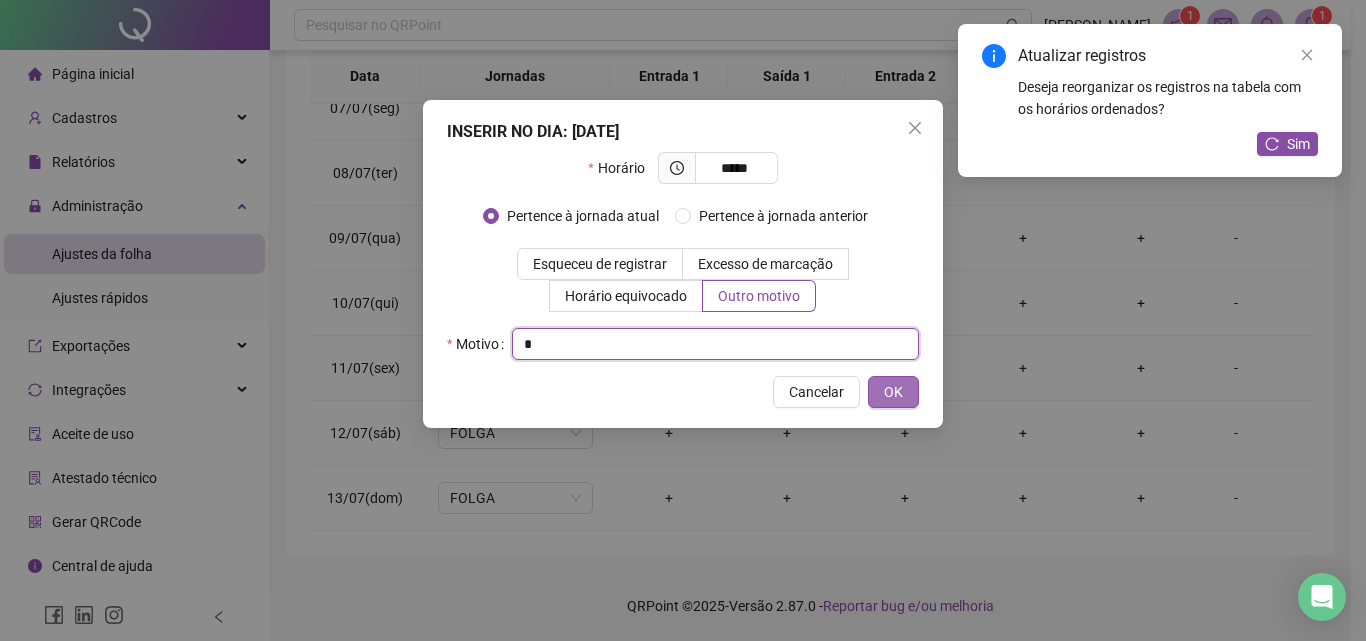type on "*" 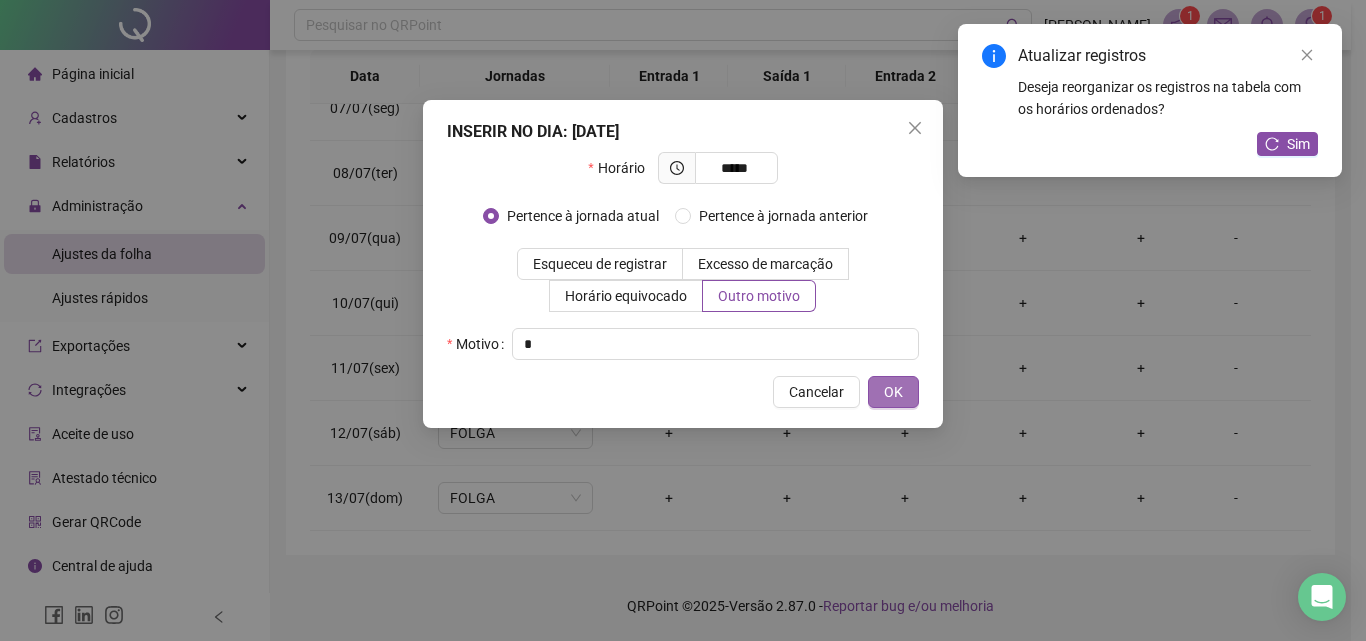 click on "OK" at bounding box center [893, 392] 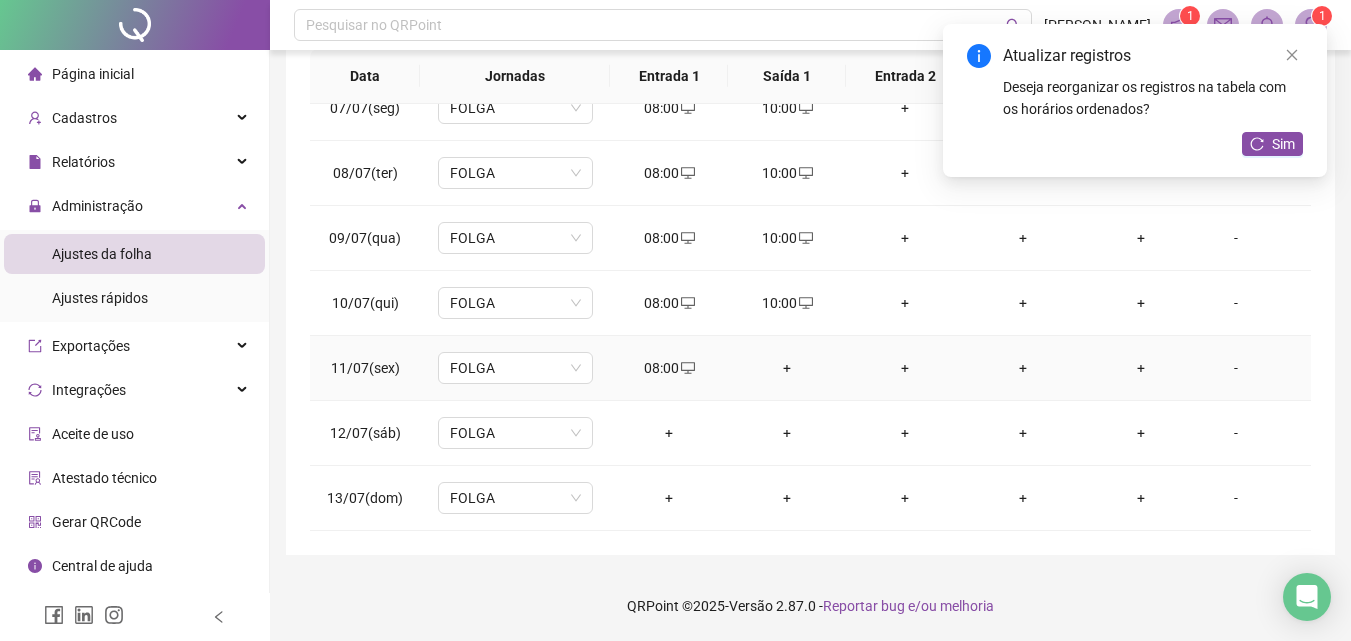 click on "+" at bounding box center [787, 368] 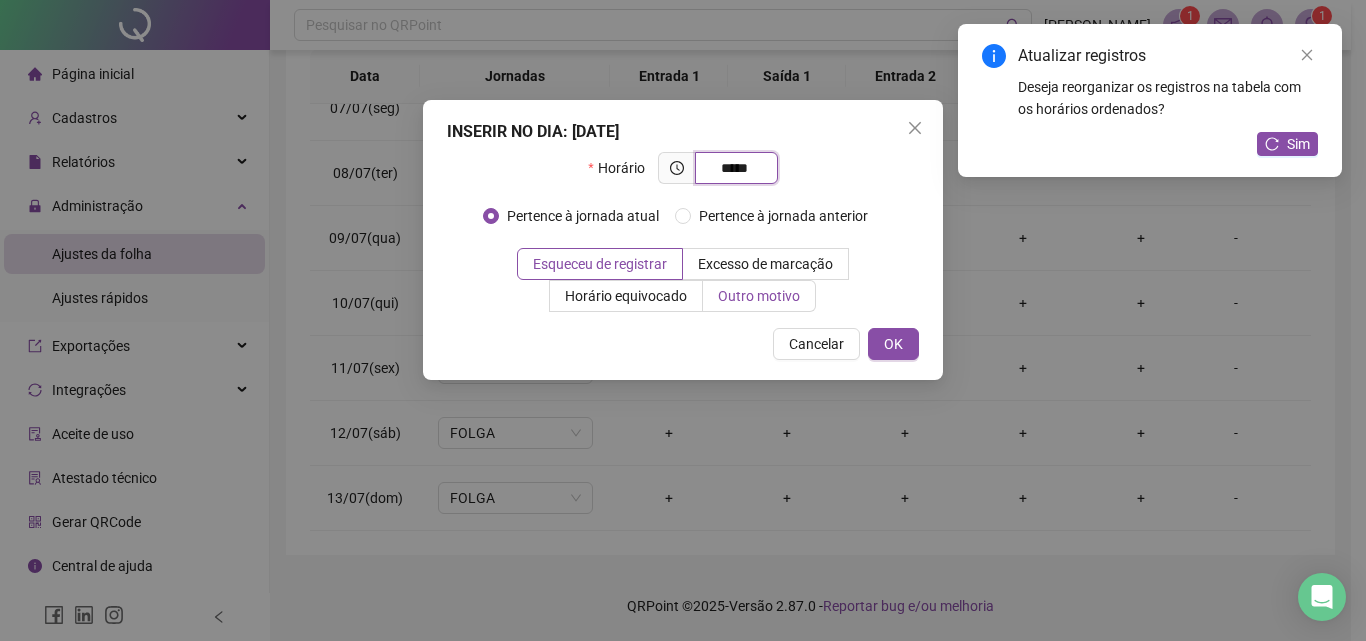 type on "*****" 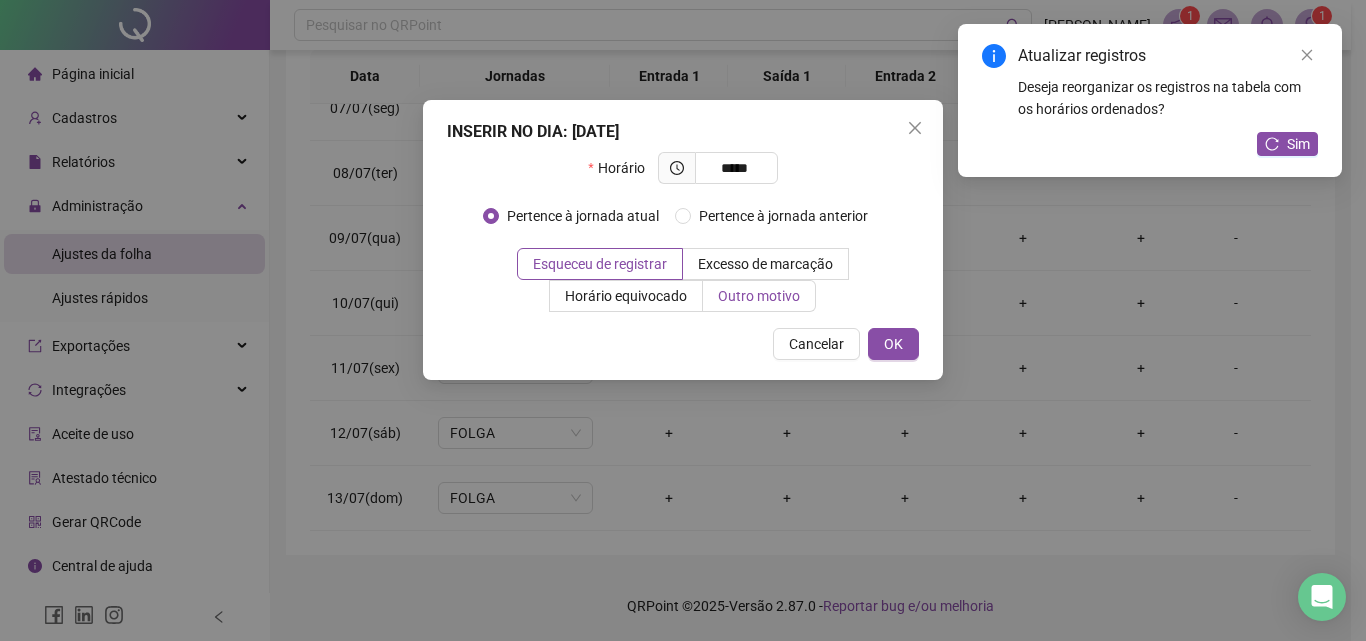 click on "Outro motivo" at bounding box center (759, 296) 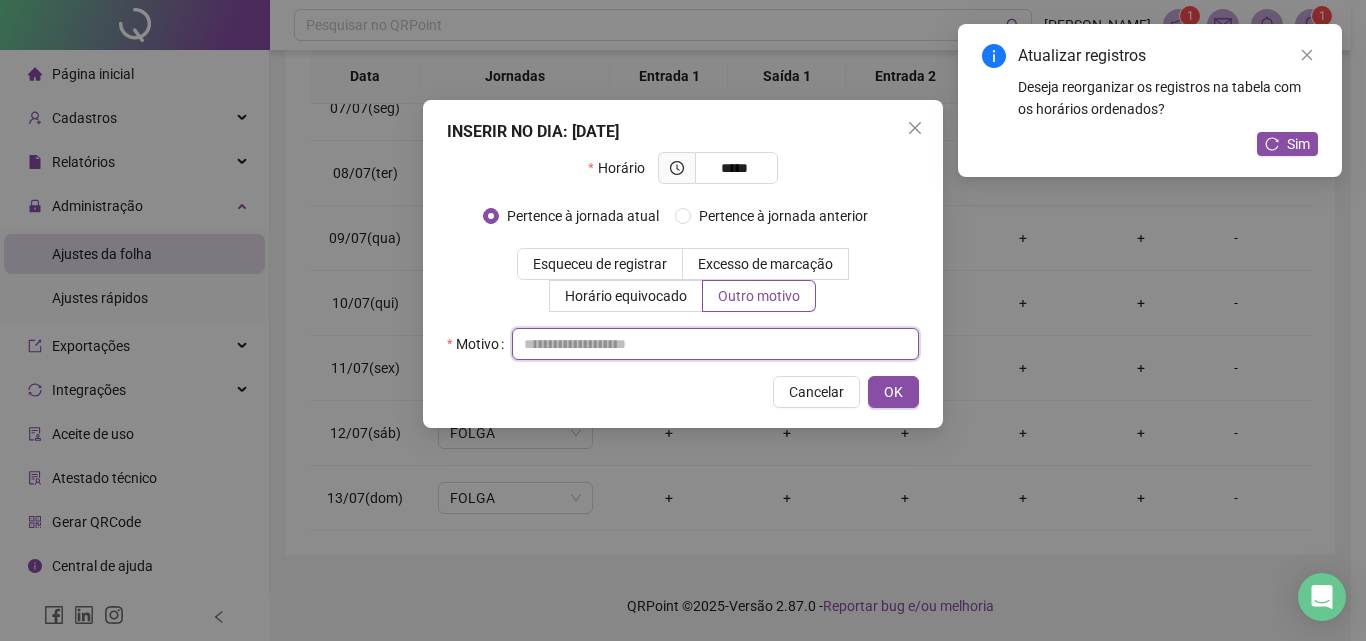 click at bounding box center [715, 344] 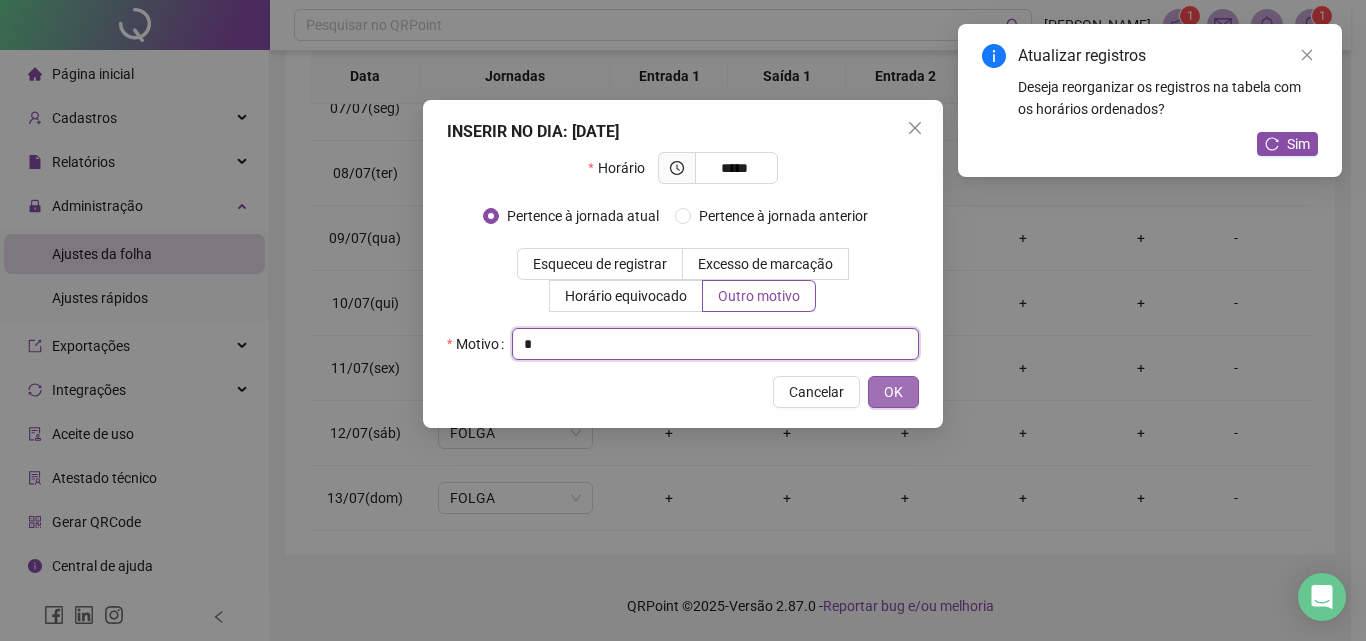 type on "*" 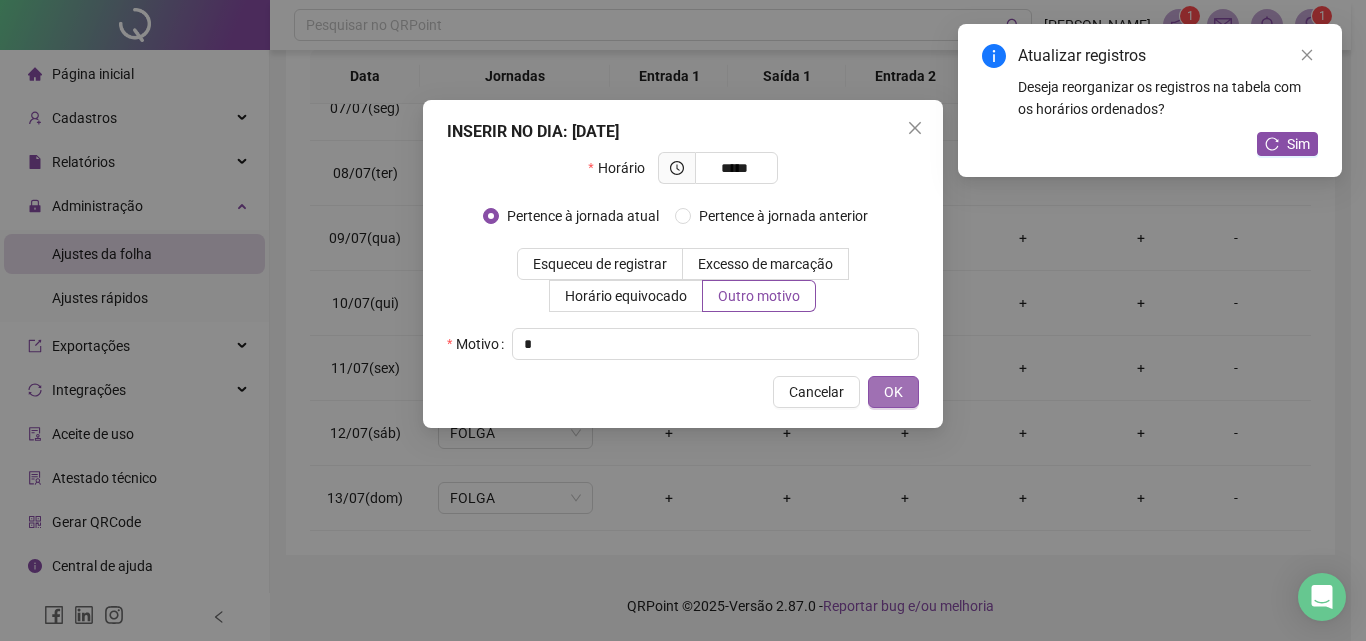 click on "OK" at bounding box center [893, 392] 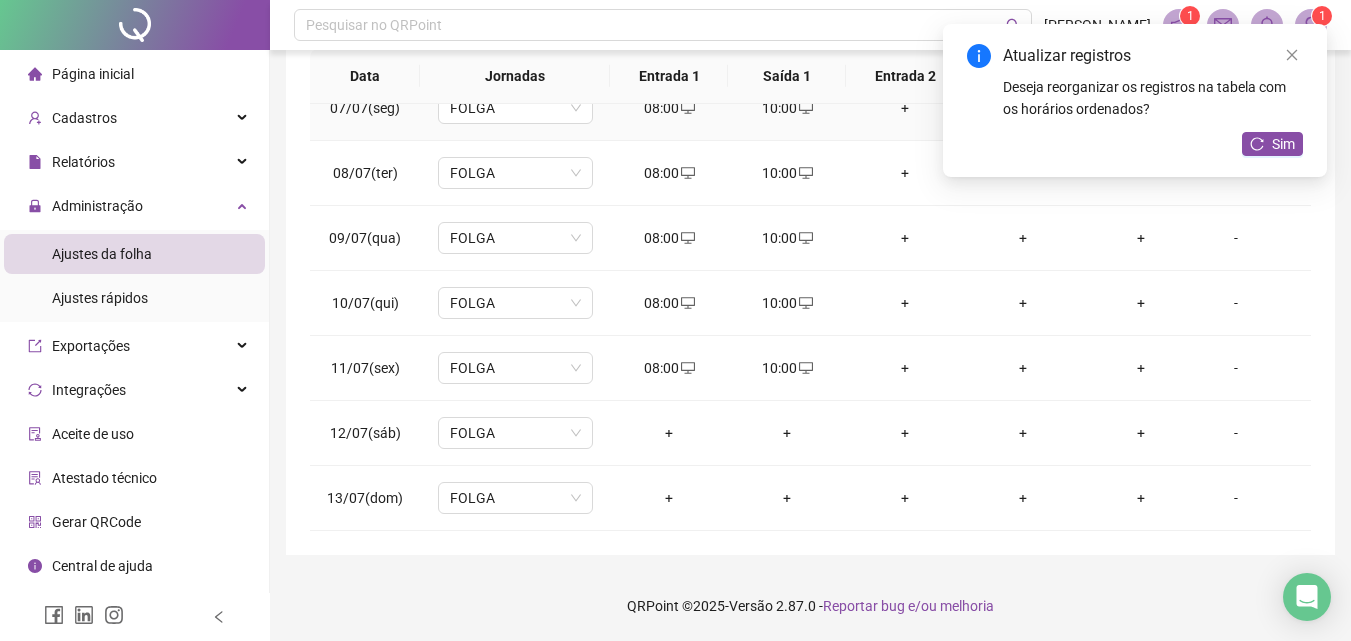 scroll, scrollTop: 433, scrollLeft: 0, axis: vertical 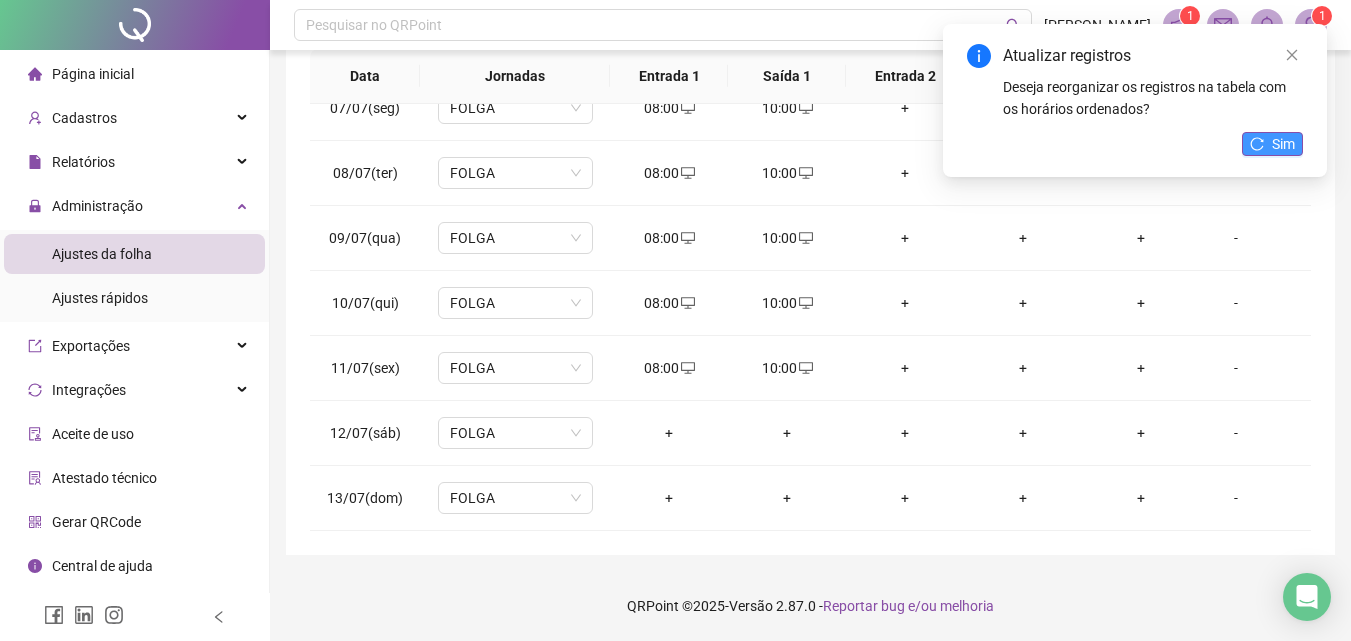 click on "Sim" at bounding box center [1283, 144] 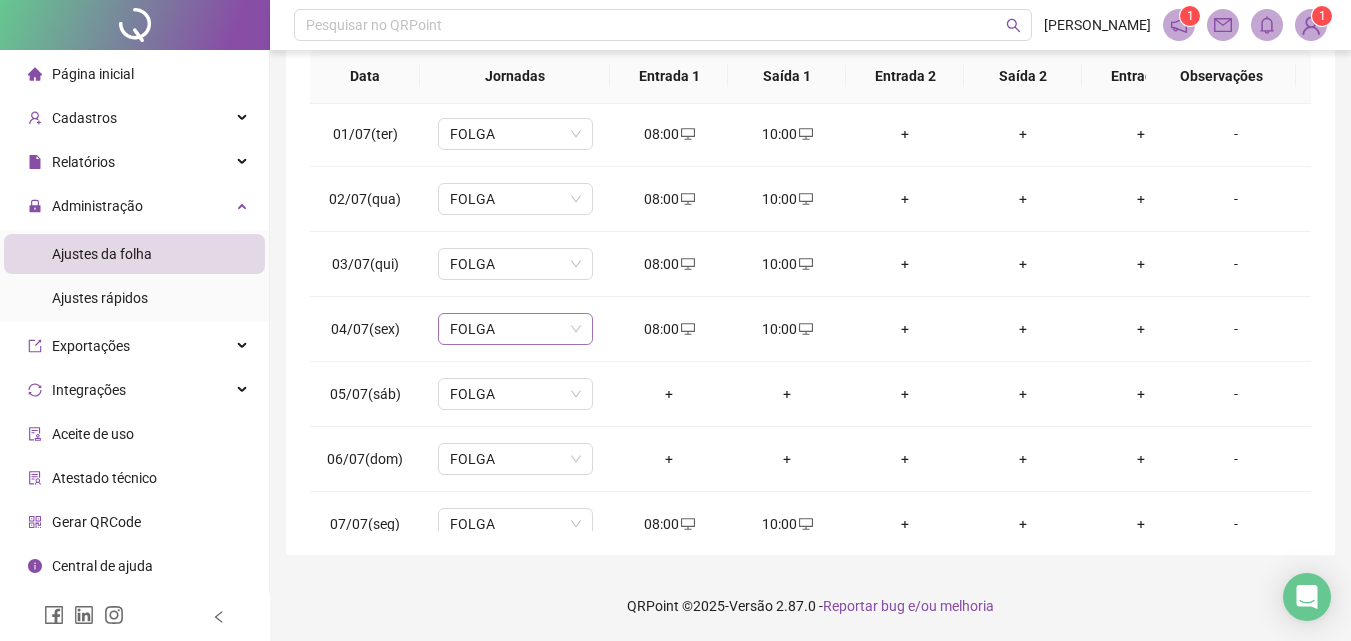 scroll, scrollTop: 0, scrollLeft: 0, axis: both 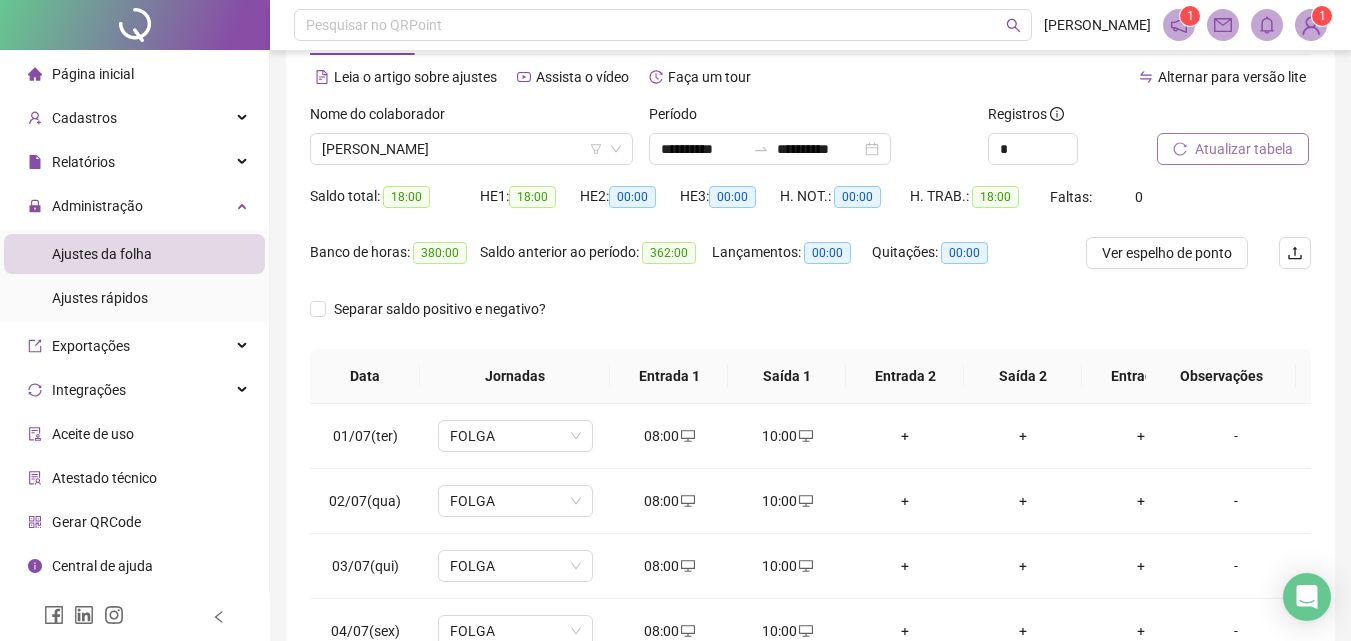 click on "Página inicial" at bounding box center (134, 74) 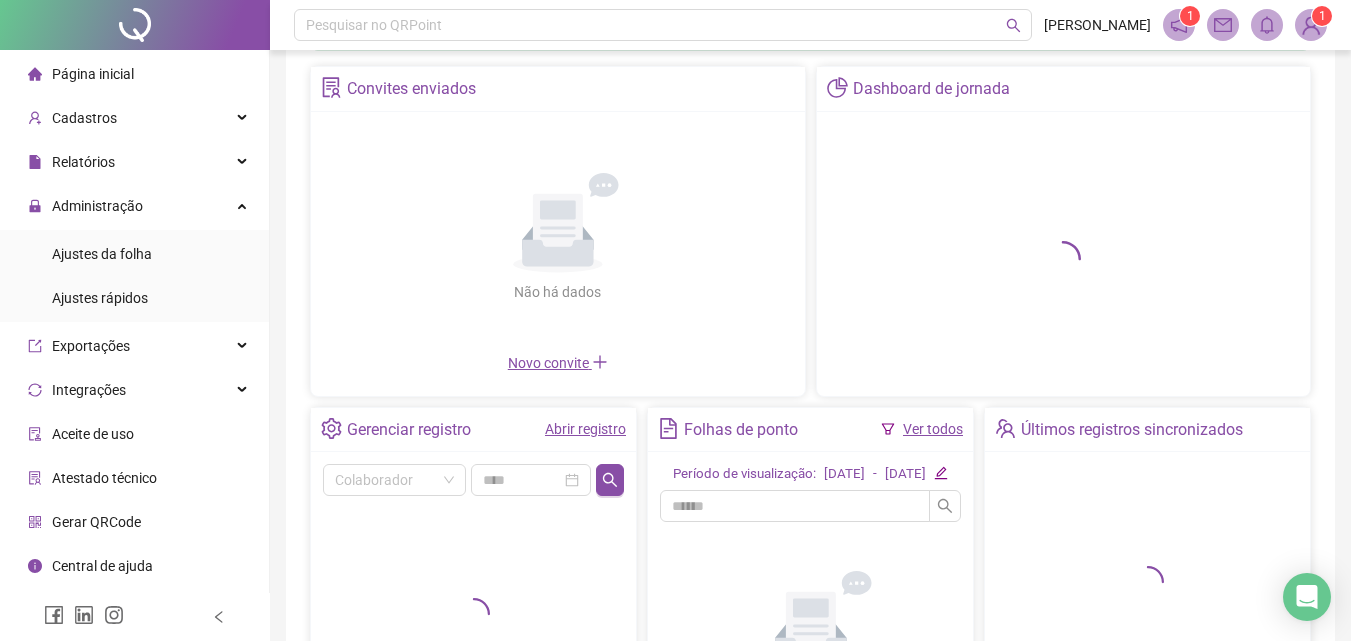 click on "Ajustes da folha Ajustes rápidos" at bounding box center (134, 276) 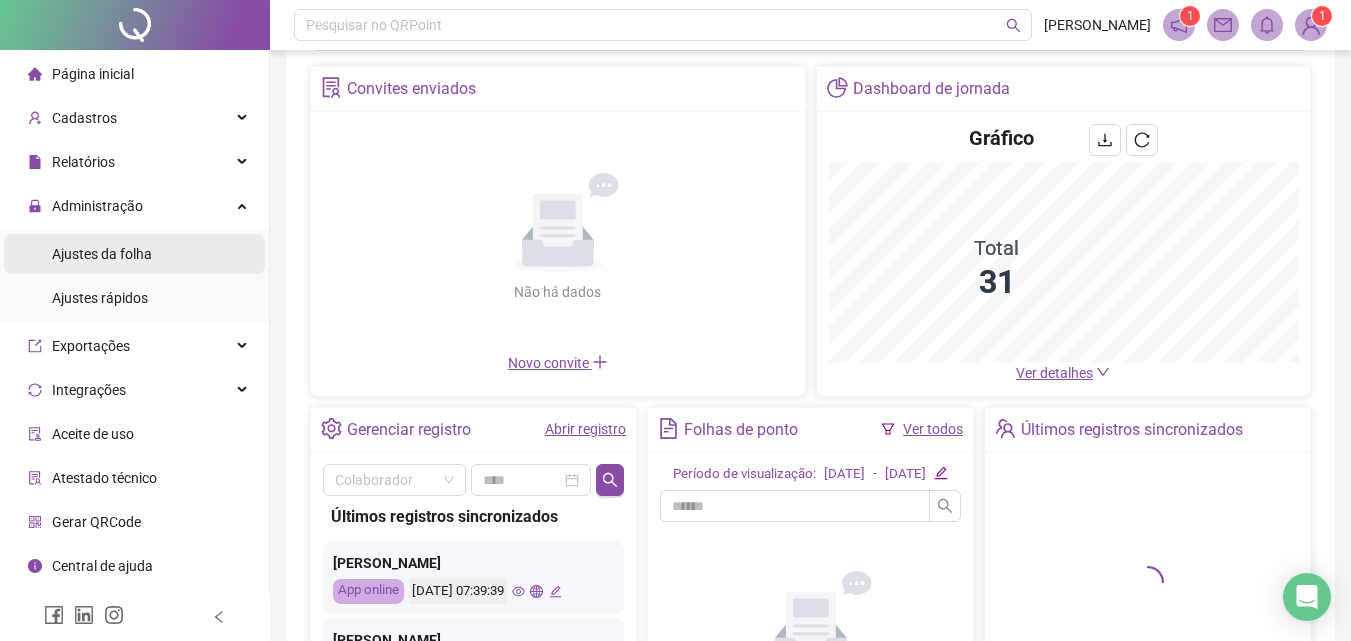 click on "Ajustes da folha" at bounding box center [102, 254] 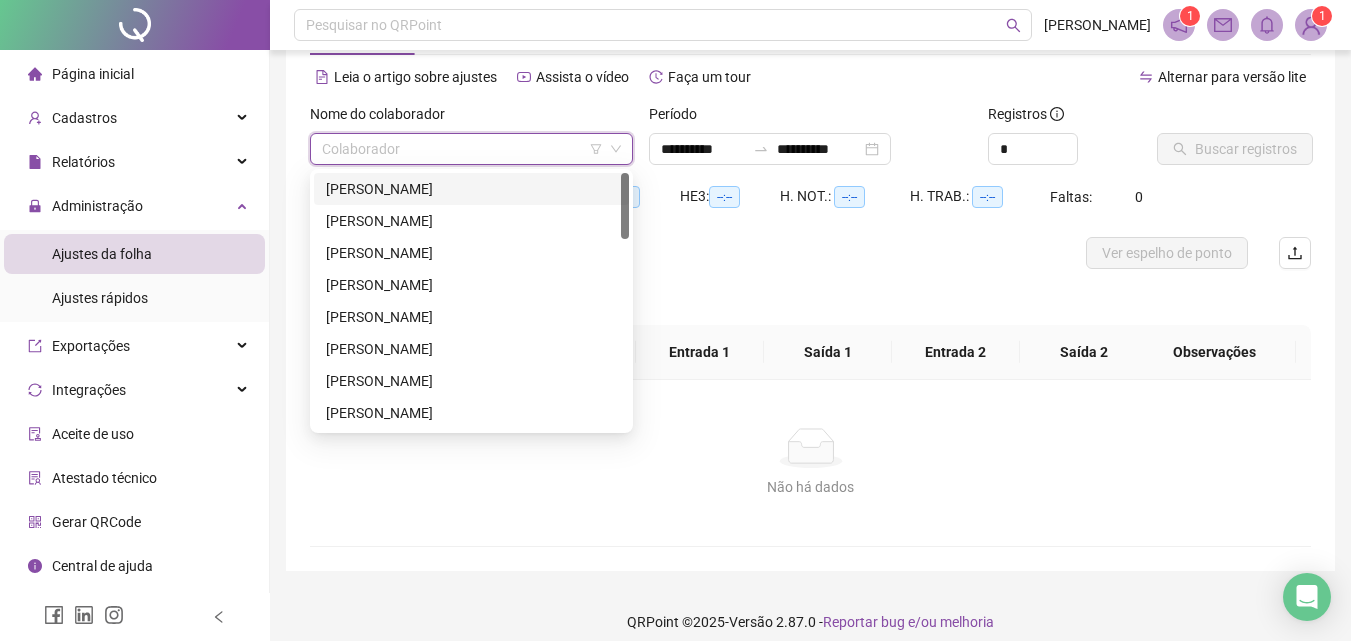 click at bounding box center (465, 149) 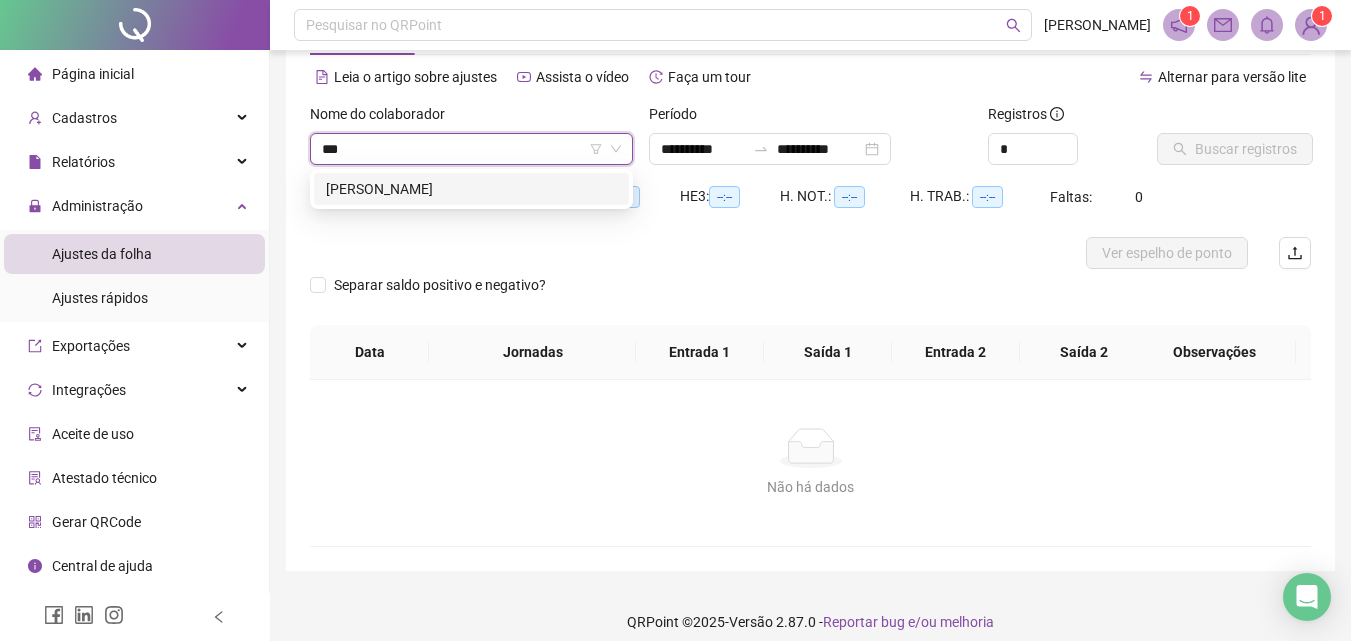 type on "****" 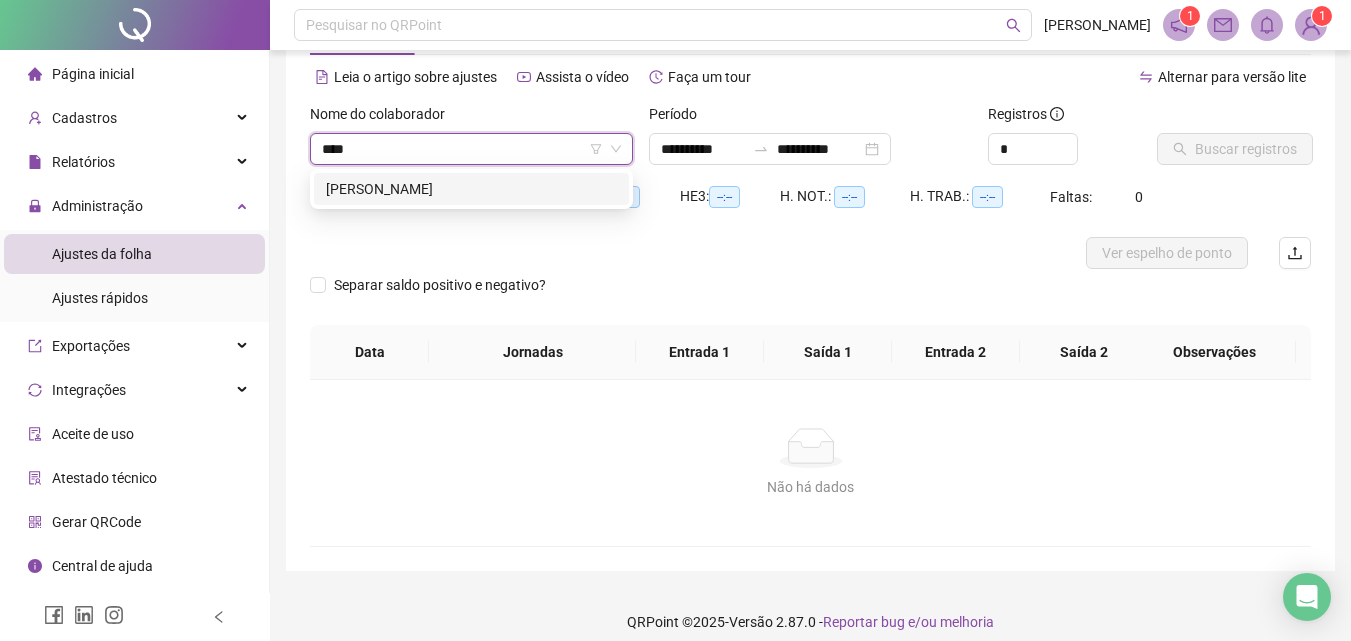 click on "[PERSON_NAME]" at bounding box center (471, 189) 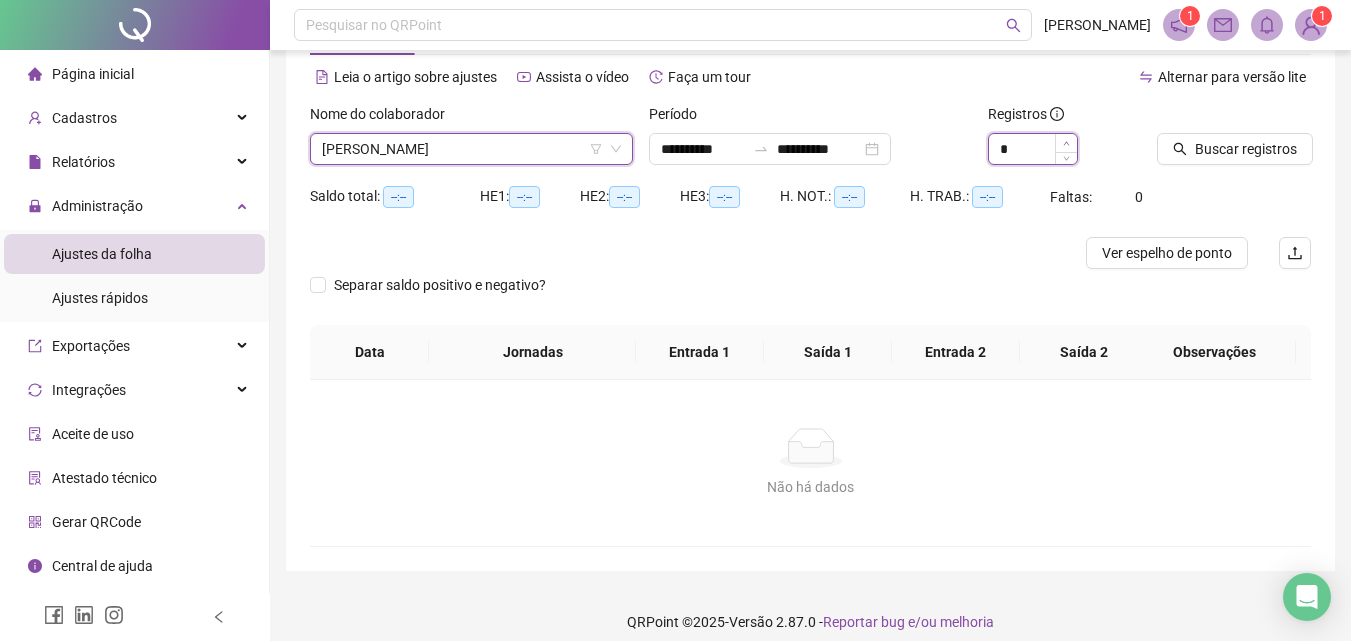 type on "*" 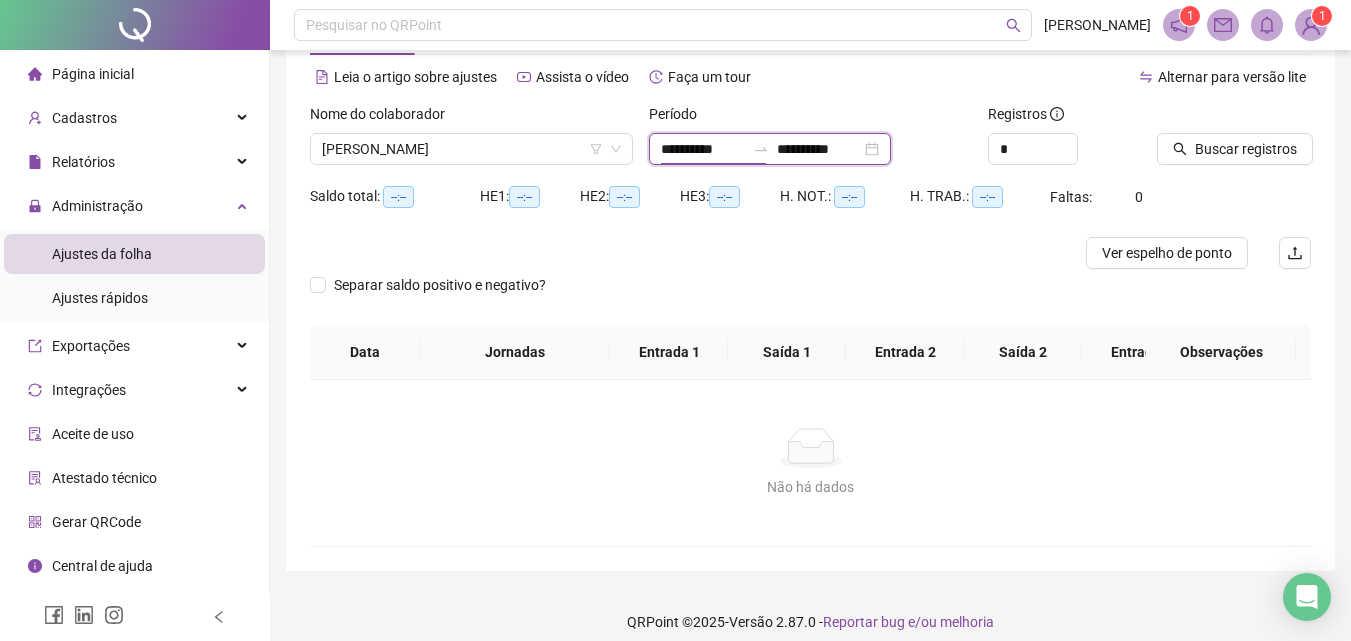 click on "**********" at bounding box center (703, 149) 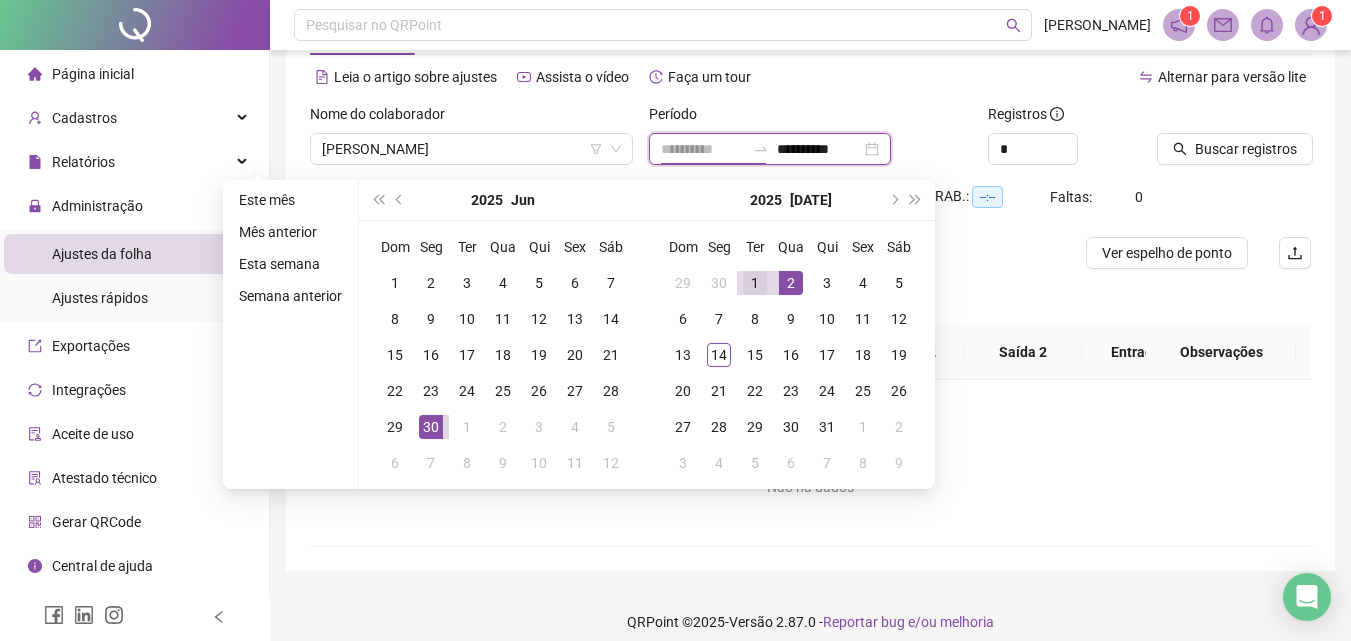 type on "**********" 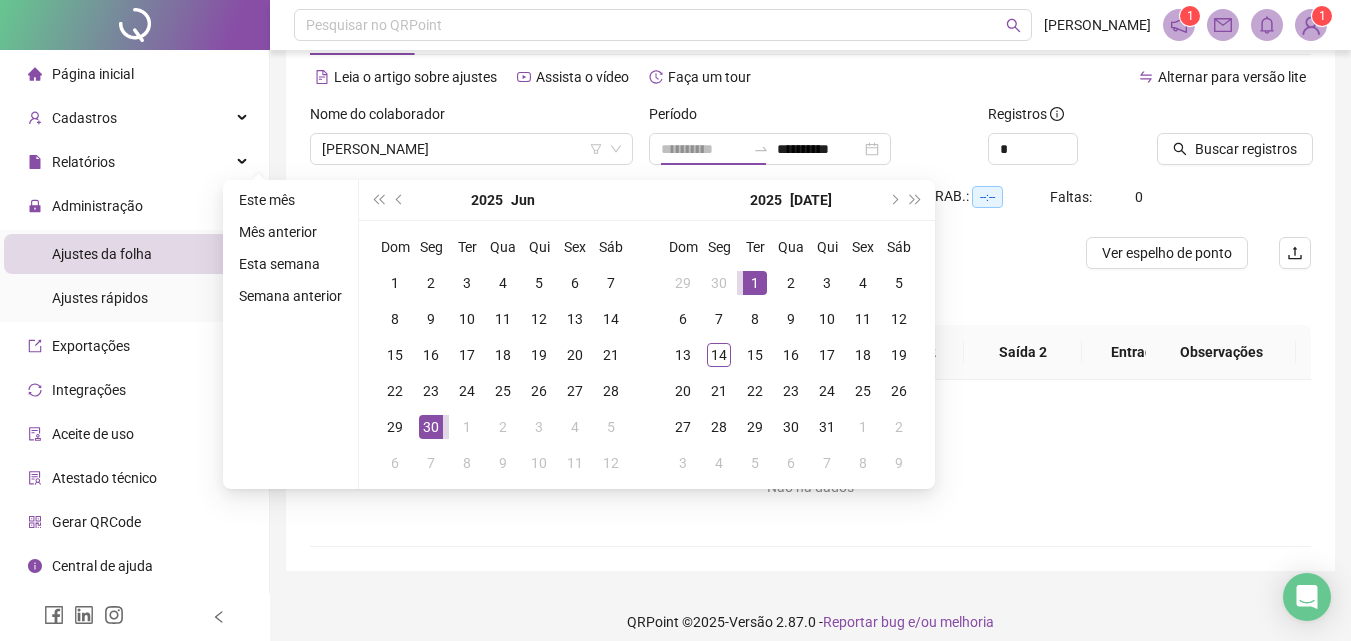 click on "1" at bounding box center [755, 283] 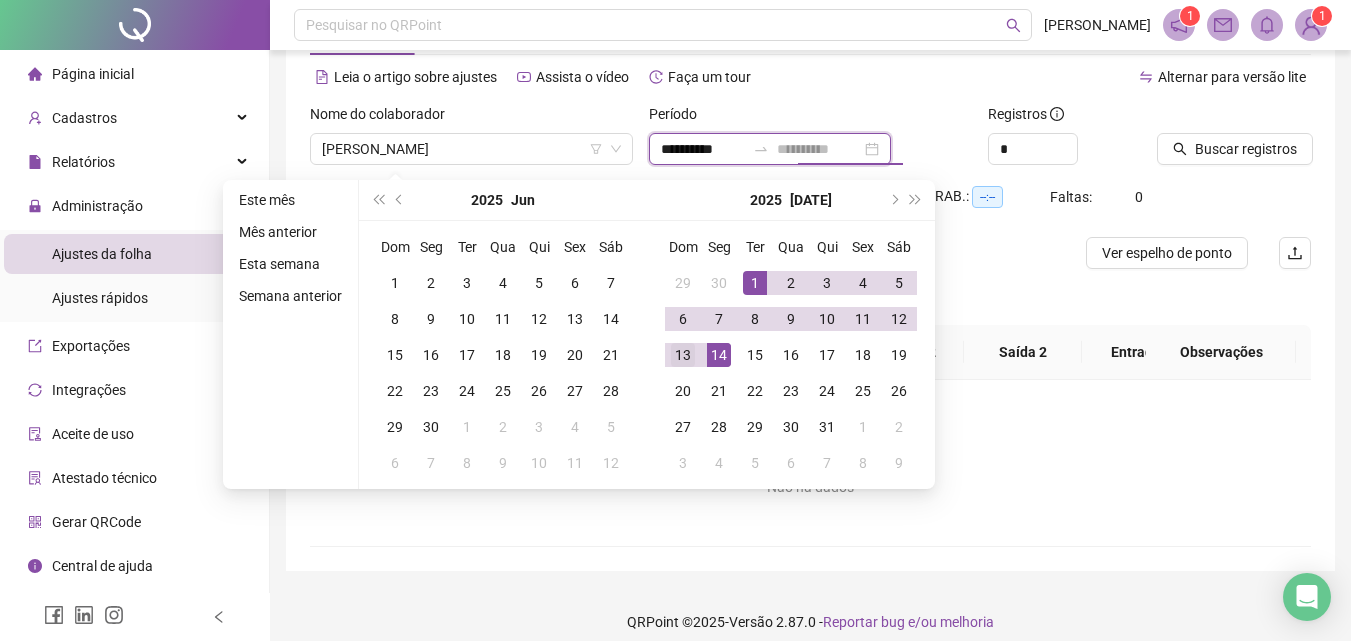 type on "**********" 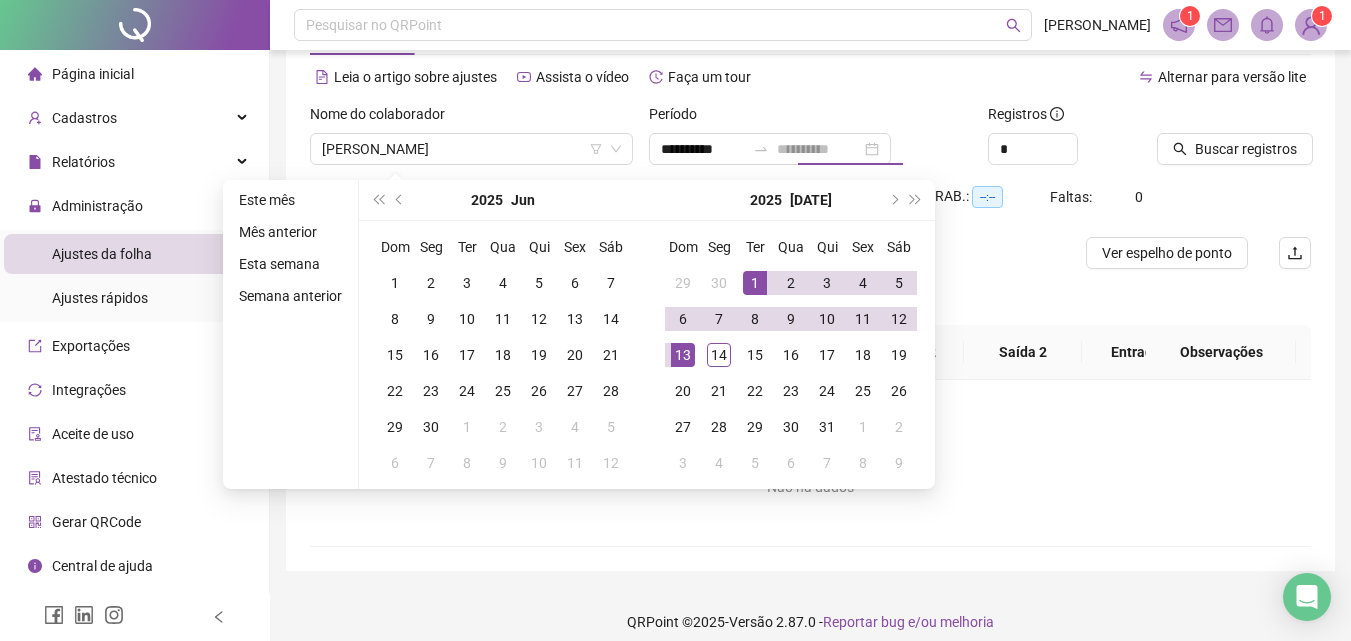 click on "13" at bounding box center (683, 355) 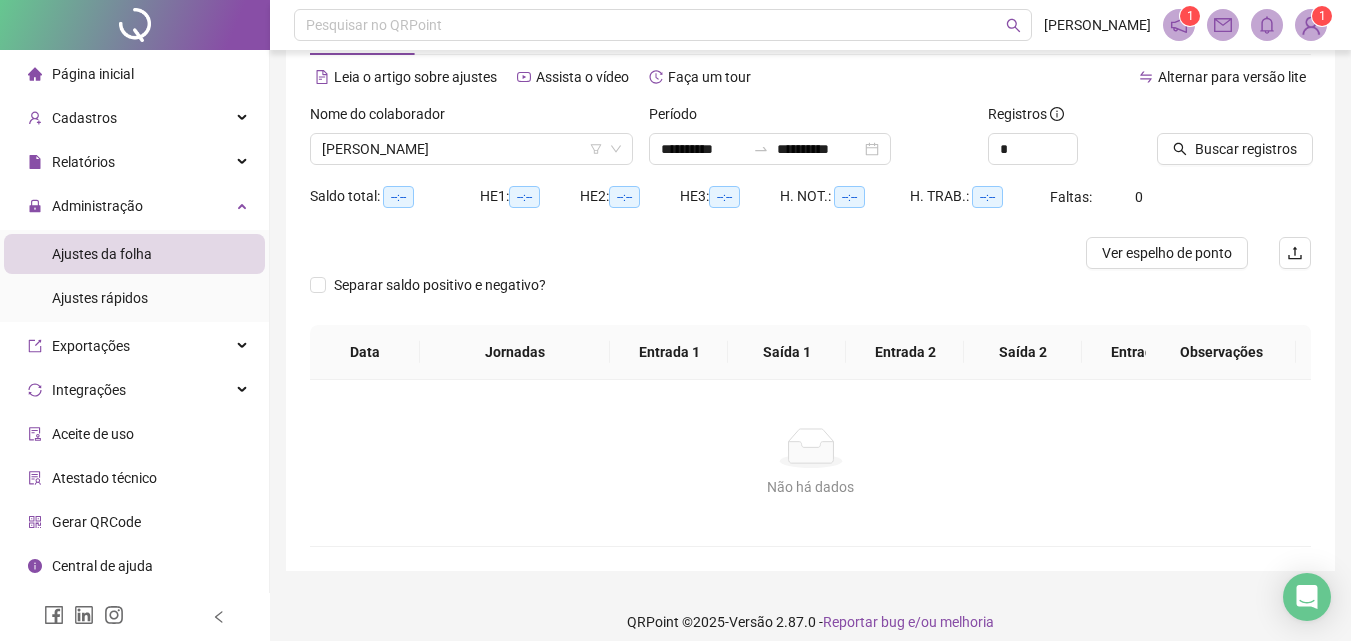 click at bounding box center (1209, 118) 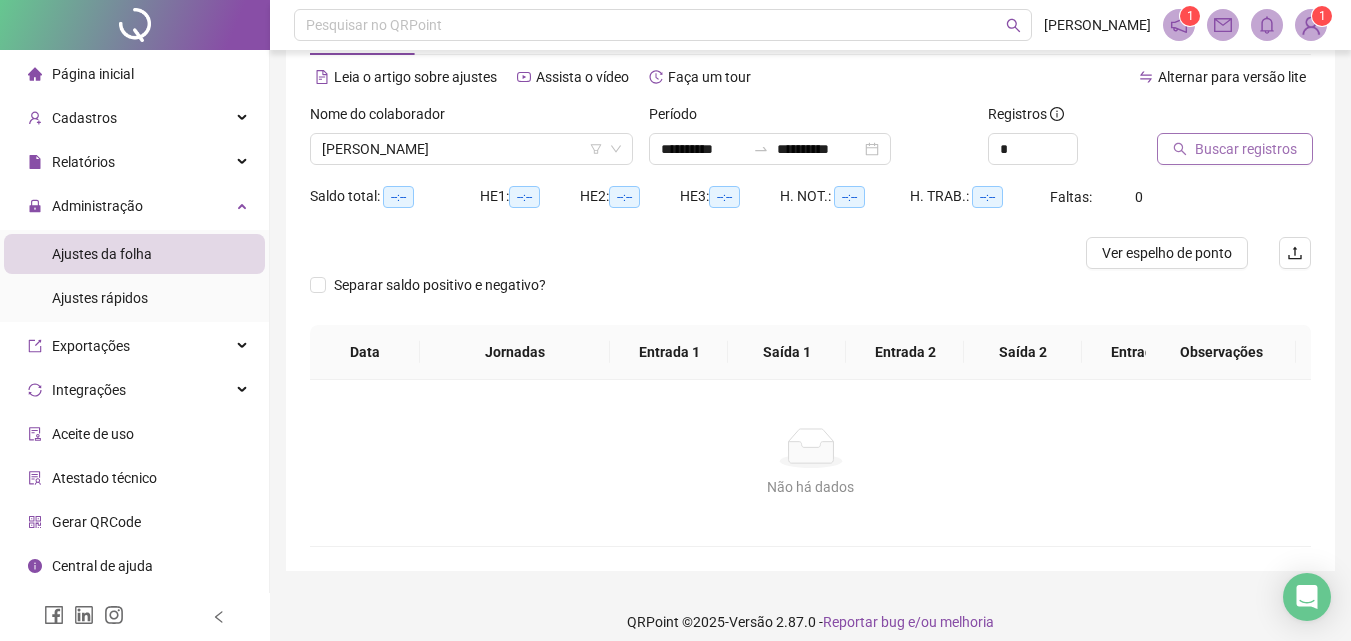 click on "Buscar registros" at bounding box center (1246, 149) 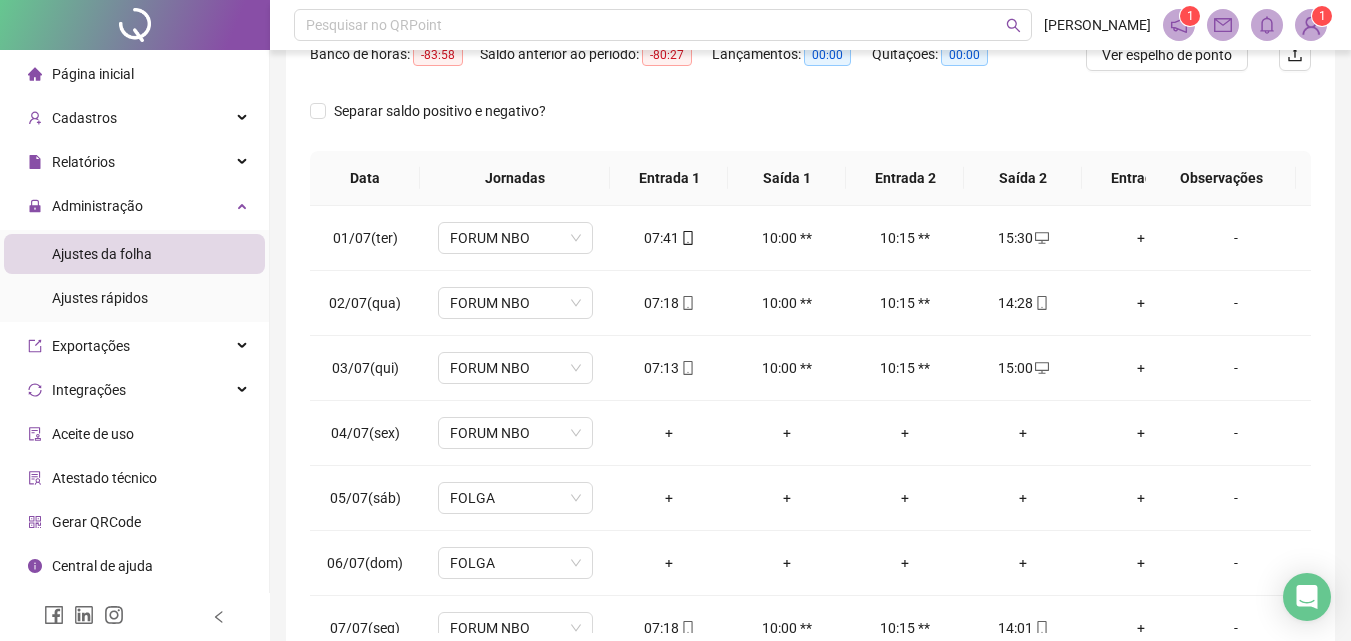scroll, scrollTop: 281, scrollLeft: 0, axis: vertical 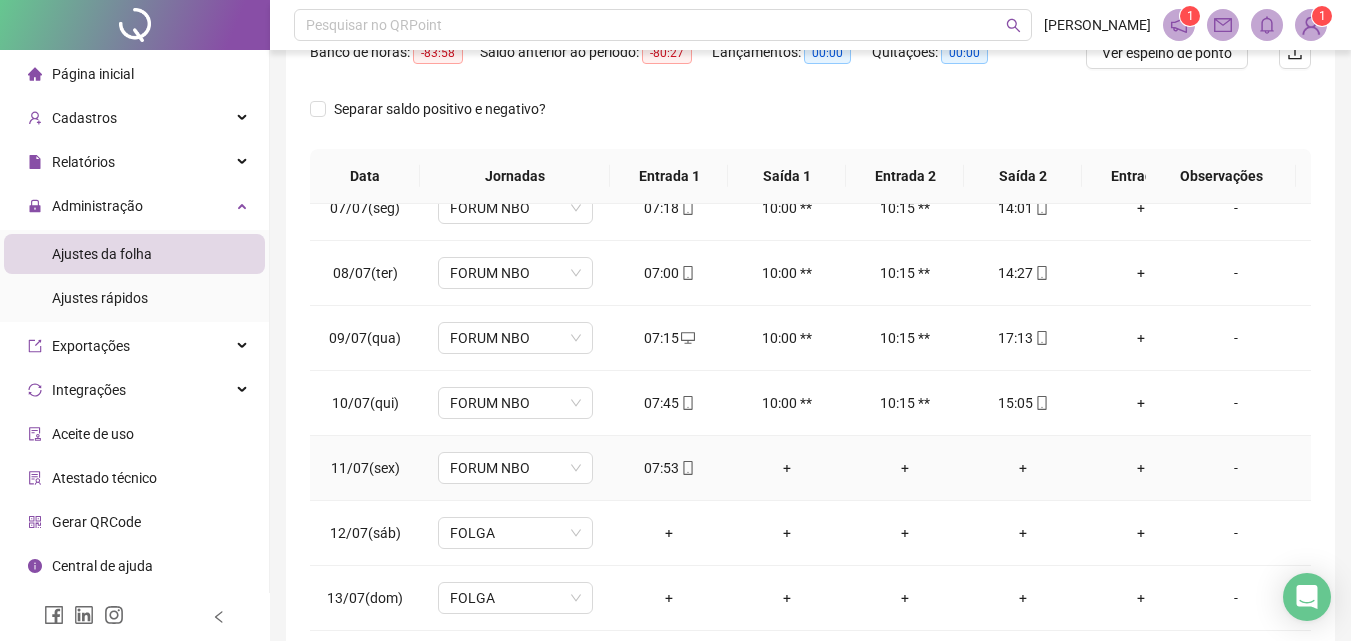 click on "+" at bounding box center [1023, 468] 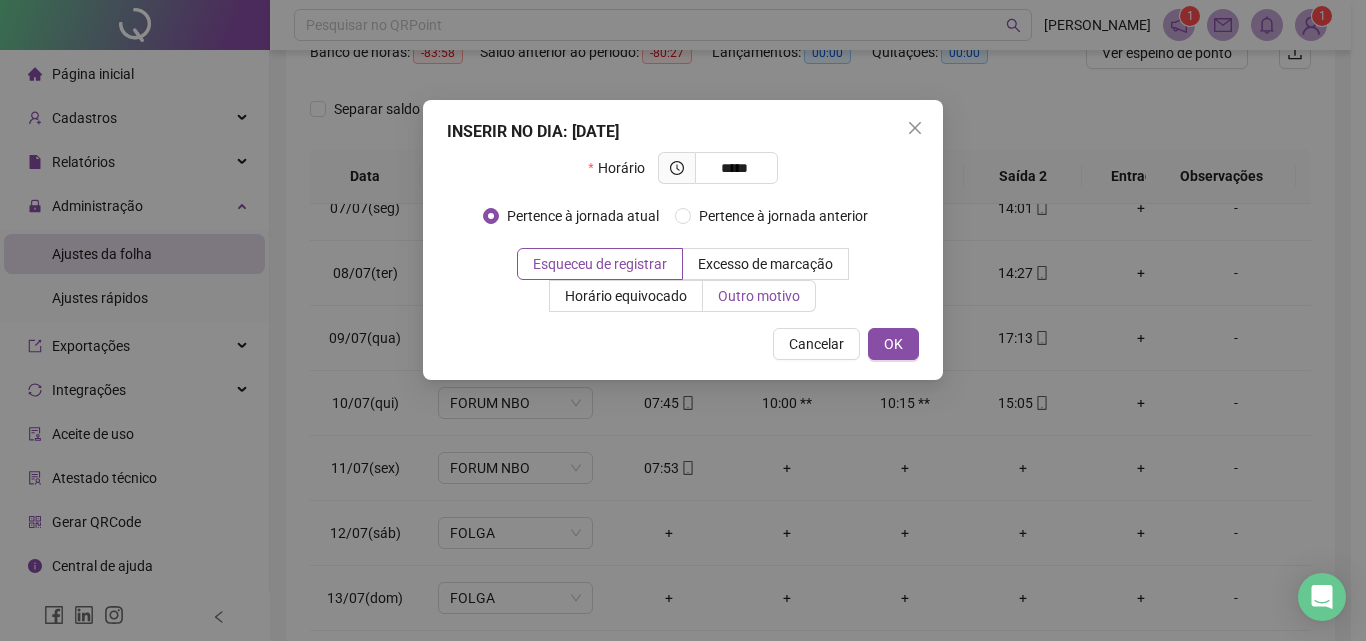 type on "*****" 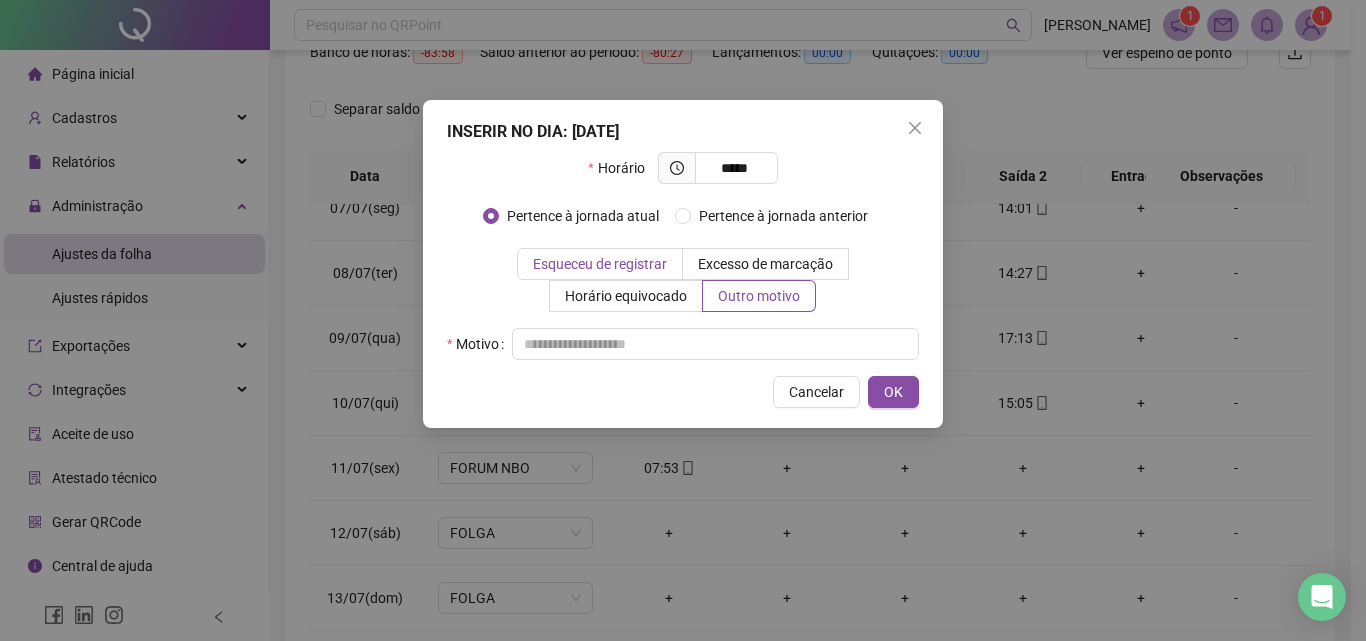 click on "Esqueceu de registrar" at bounding box center (600, 264) 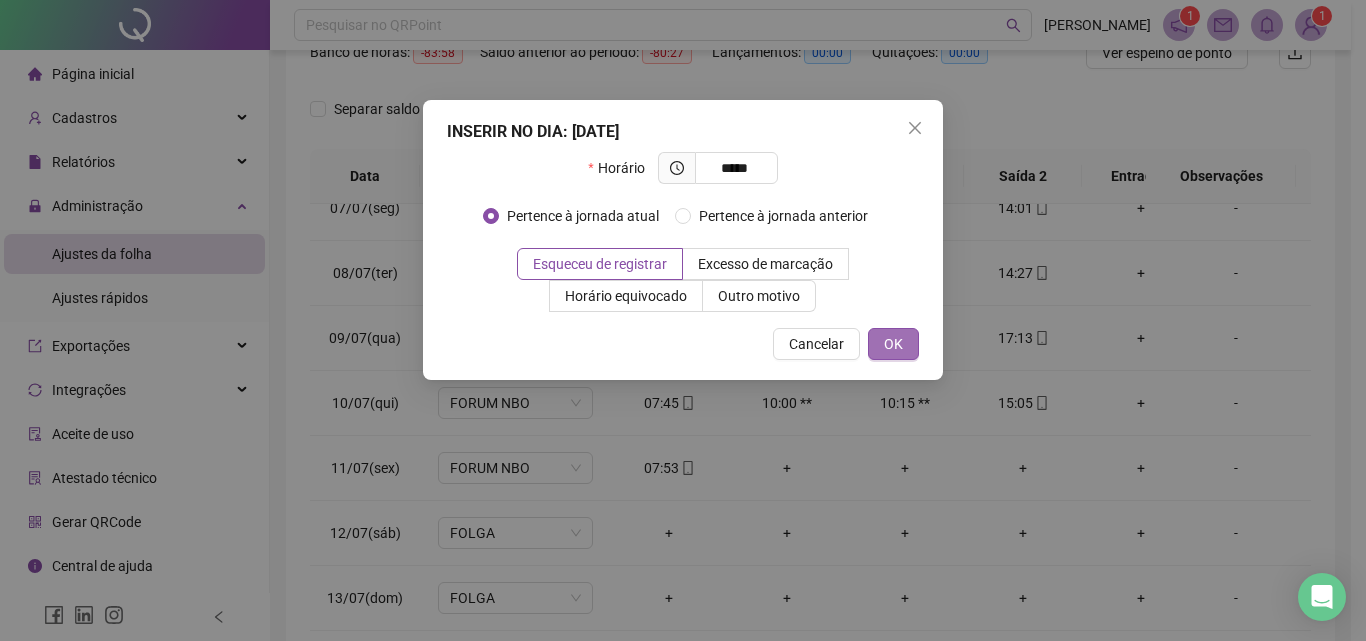 click on "OK" at bounding box center [893, 344] 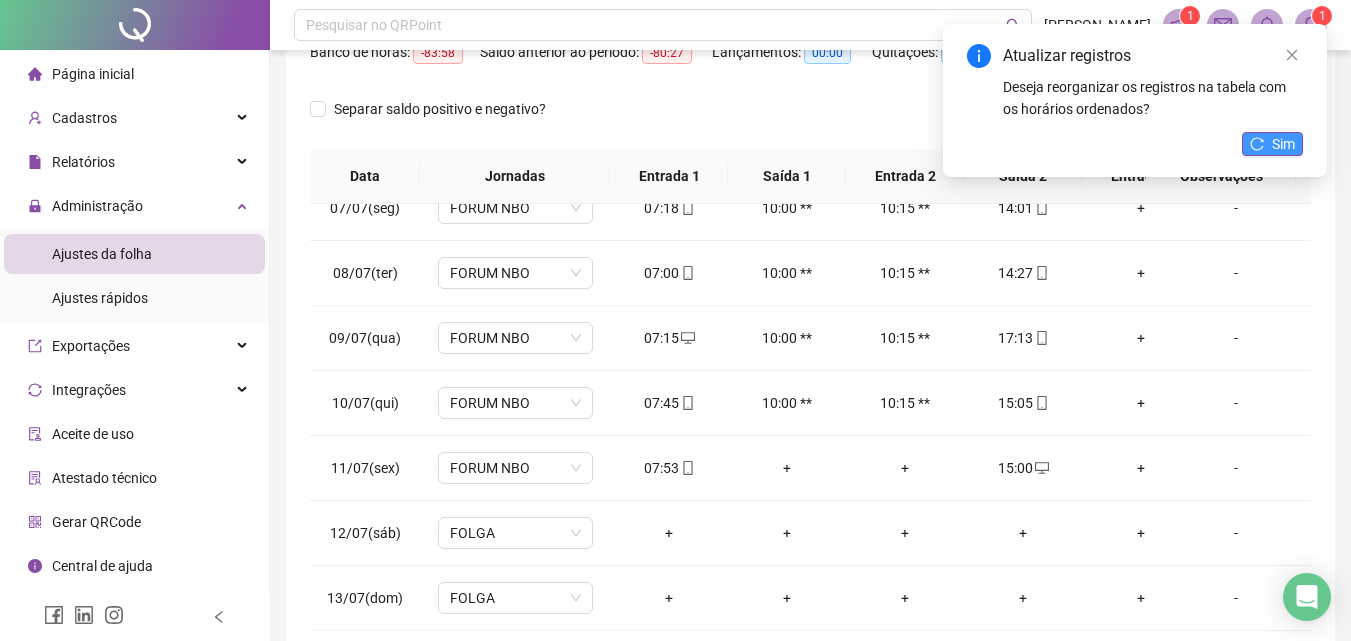click 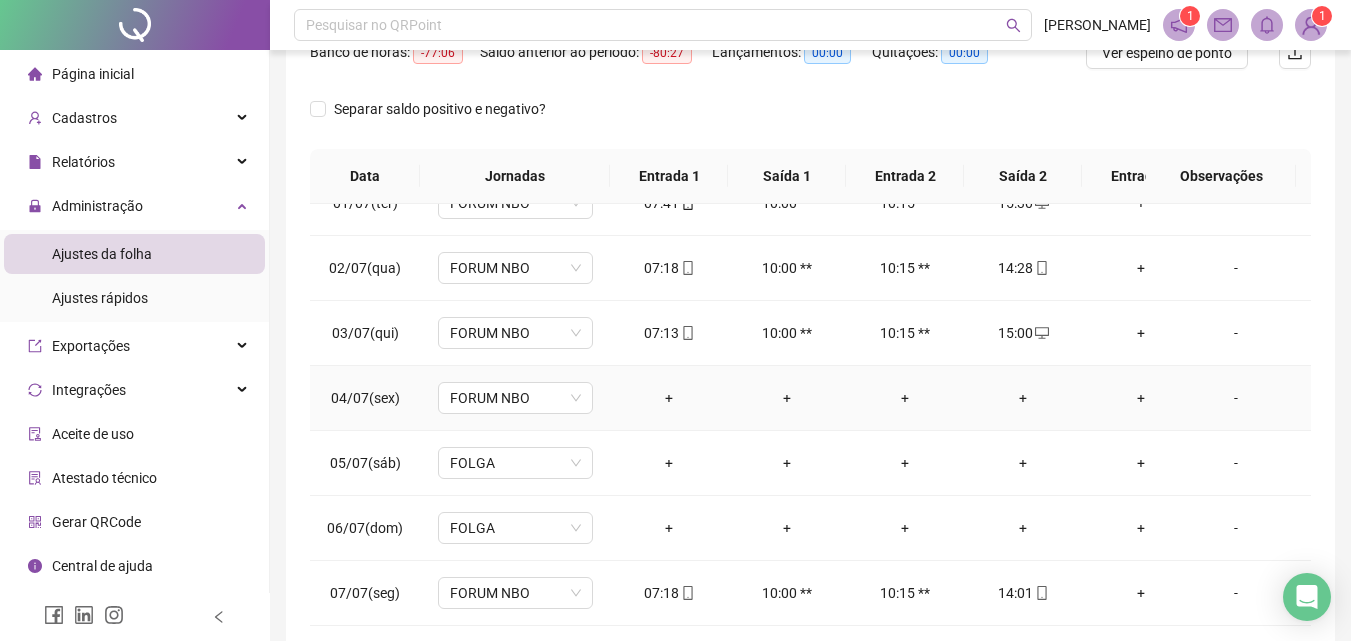 scroll, scrollTop: 0, scrollLeft: 0, axis: both 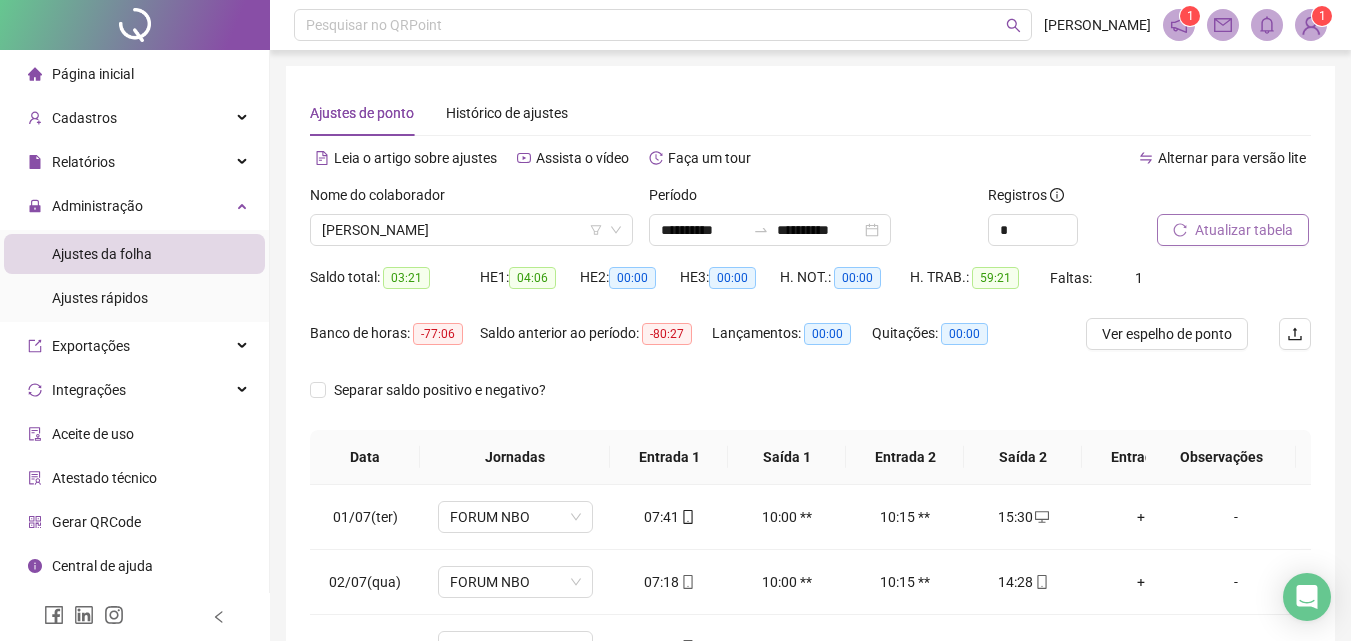 click on "Ajustes de ponto Histórico de ajustes" at bounding box center (810, 113) 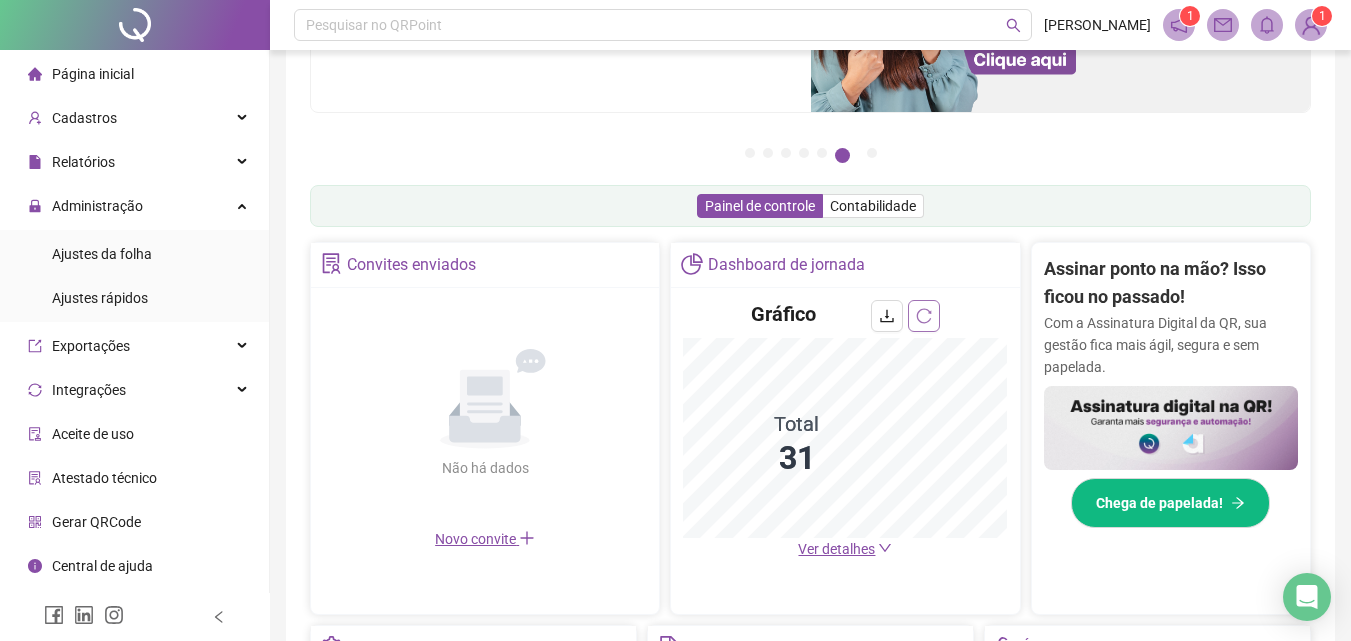 scroll, scrollTop: 400, scrollLeft: 0, axis: vertical 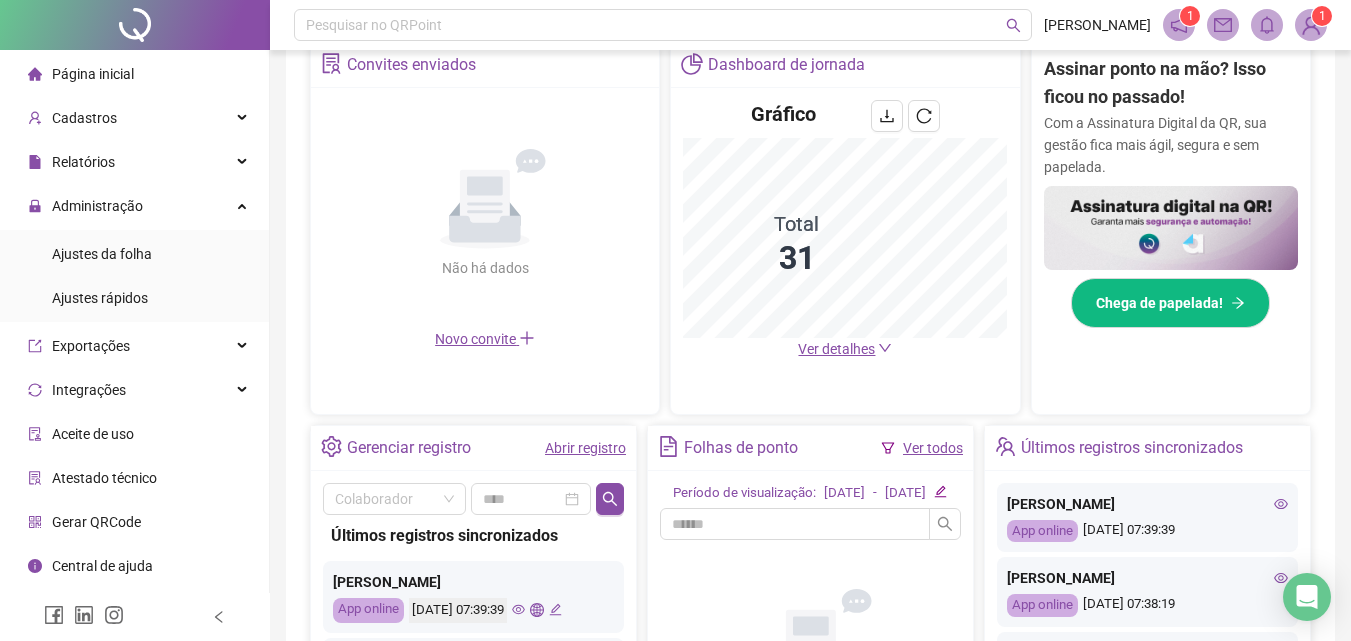 click on "Página inicial" at bounding box center [93, 74] 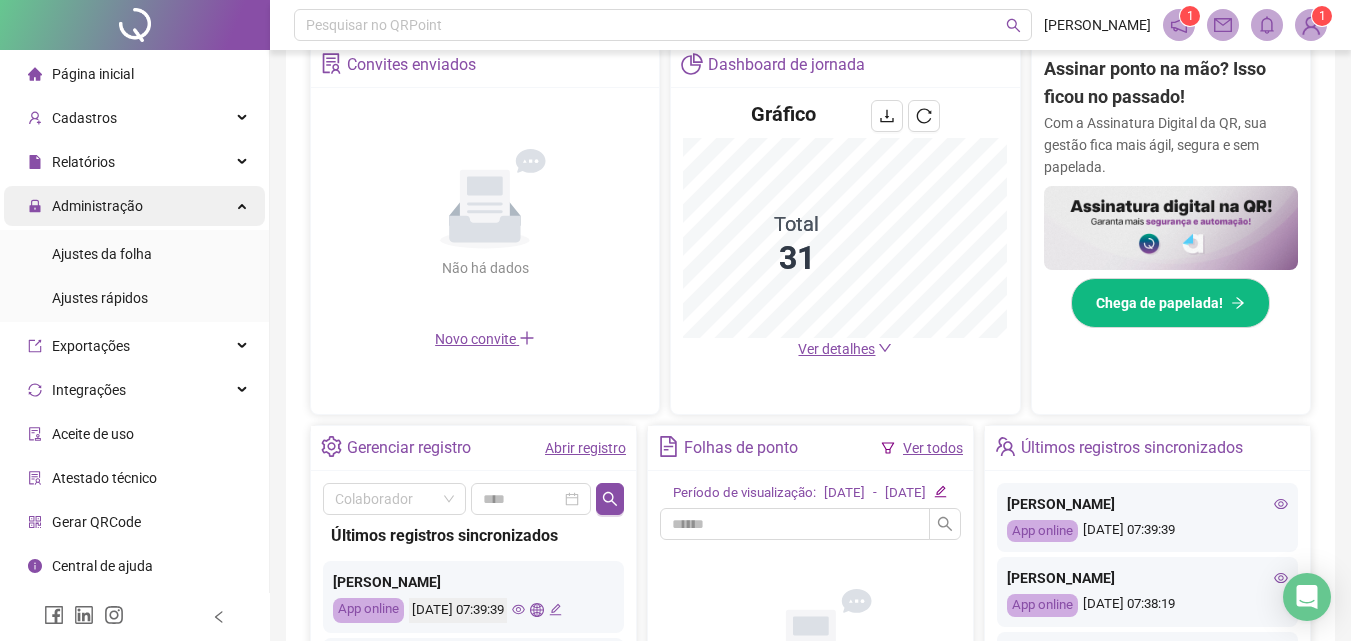 click on "Administração" at bounding box center [97, 206] 